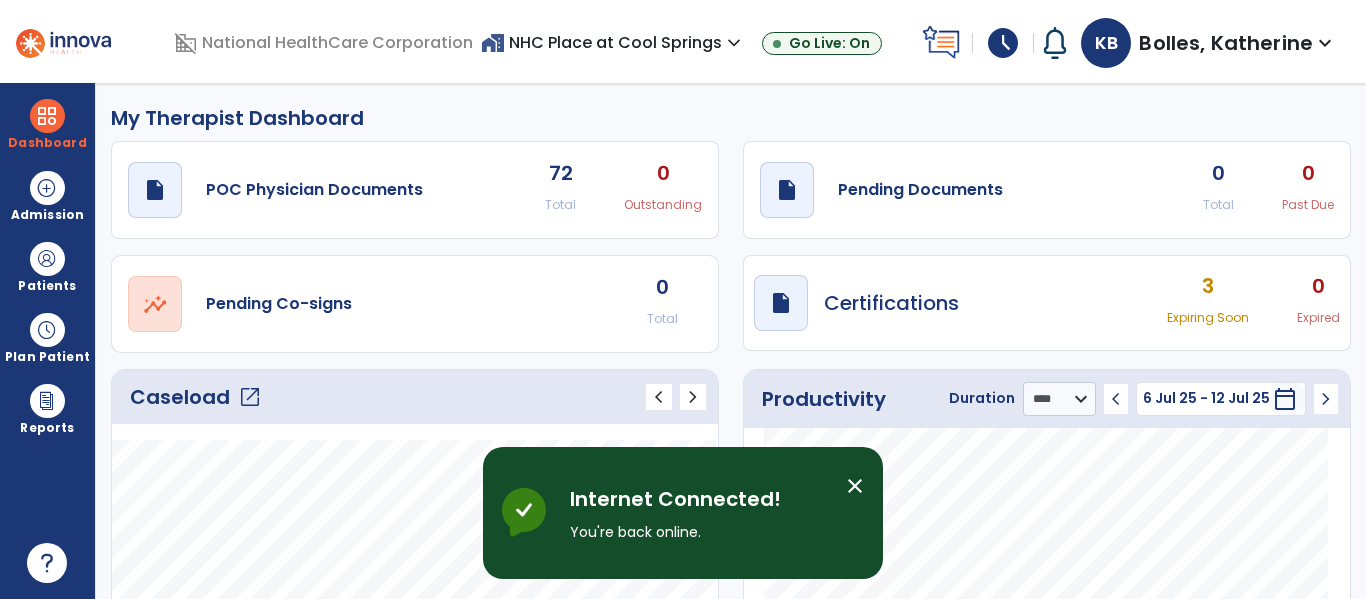 select on "****" 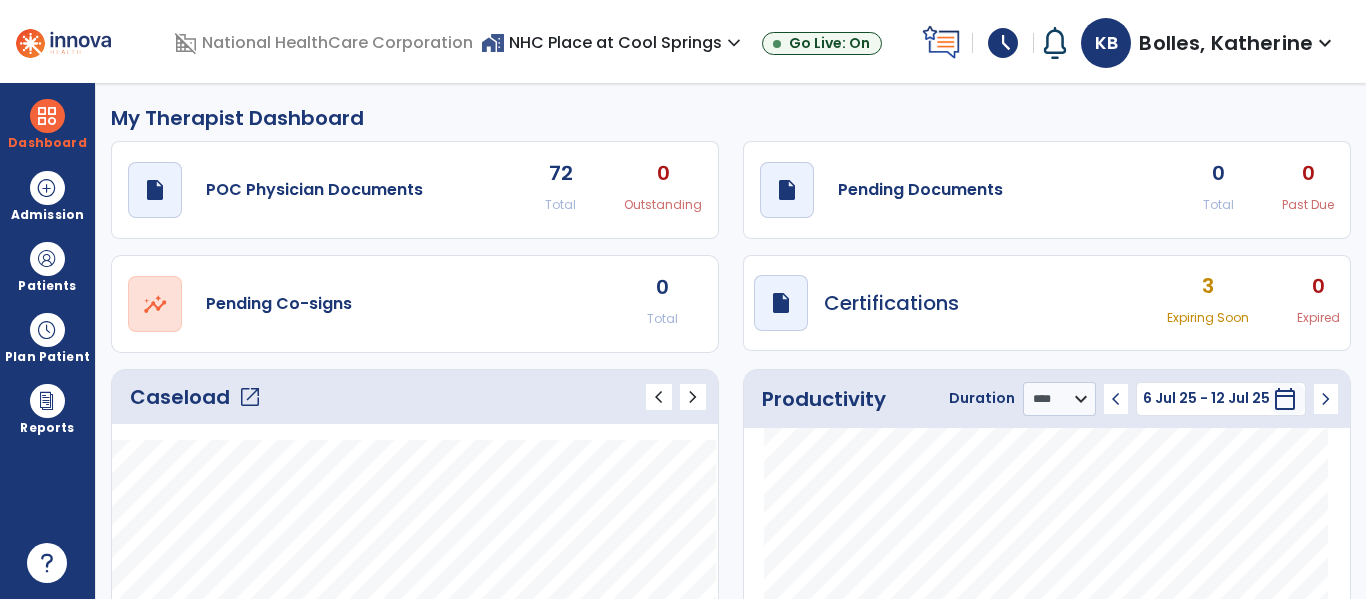 click on "Caseload   open_in_new   chevron_left   chevron_right
Notes
No. of notes
Planned Tx
1" 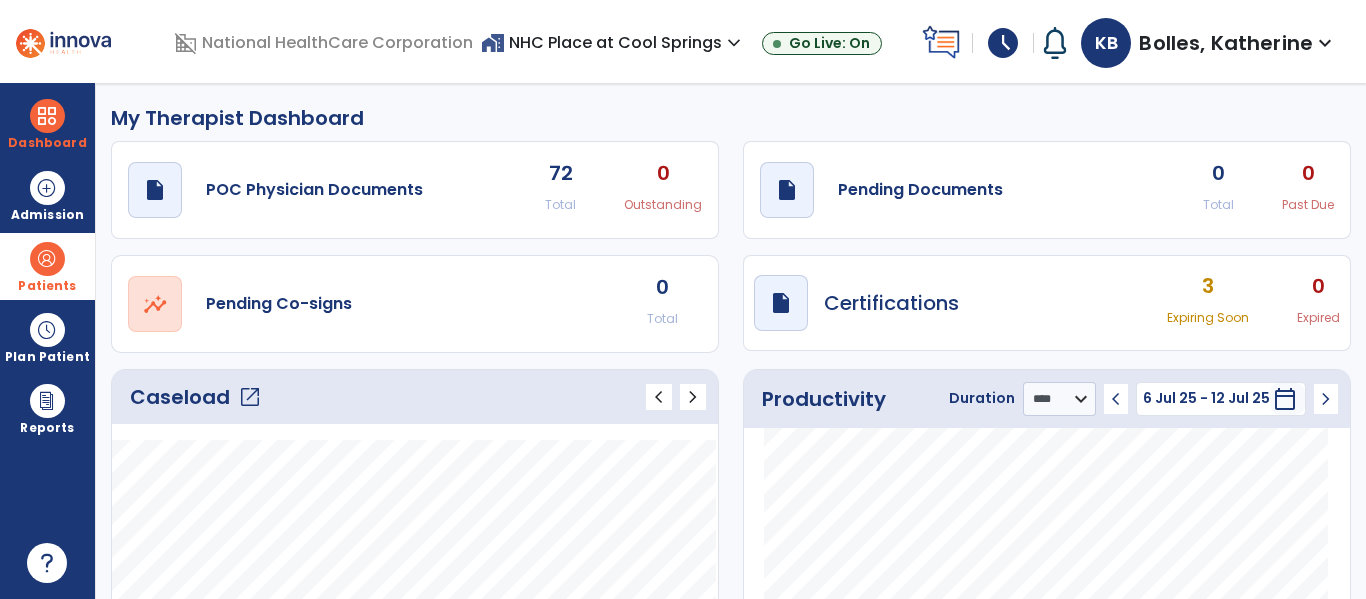 click on "Patients" at bounding box center (47, 286) 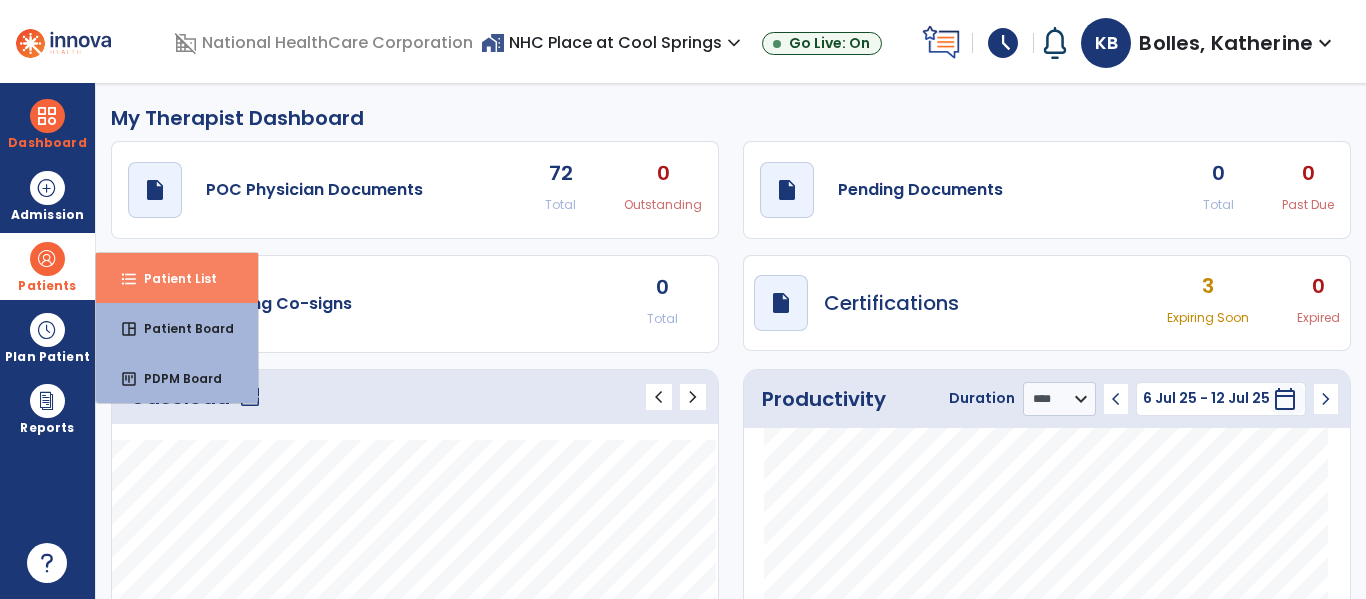 click on "format_list_bulleted" at bounding box center (129, 279) 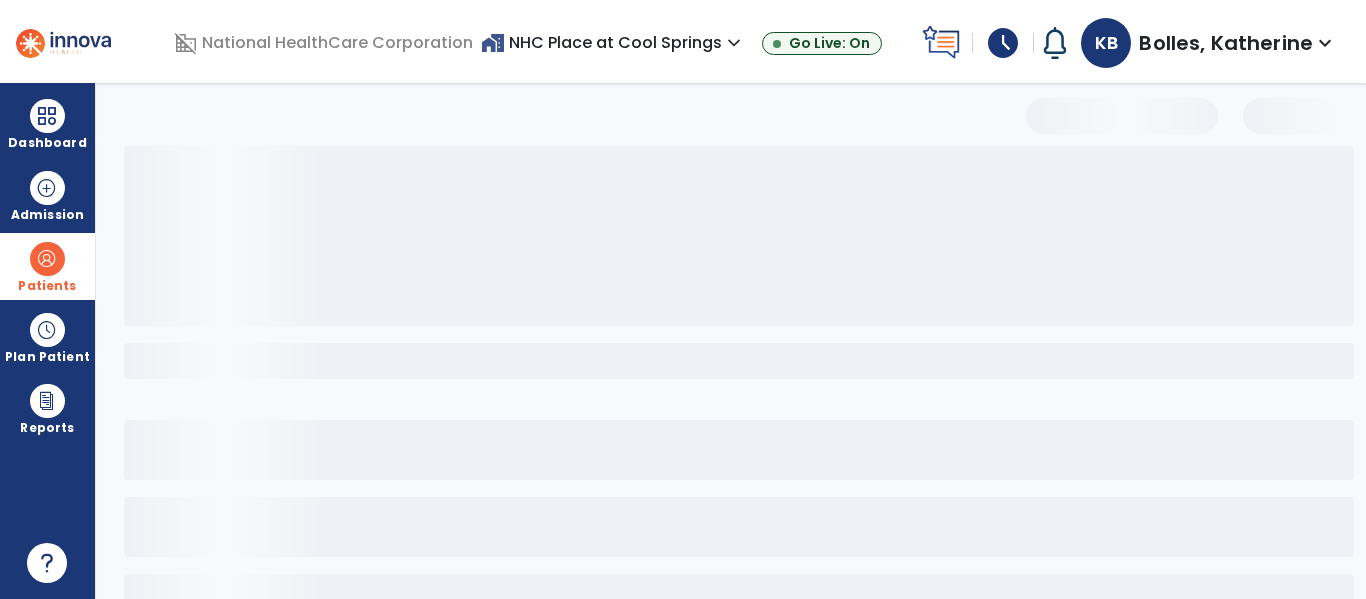 select on "***" 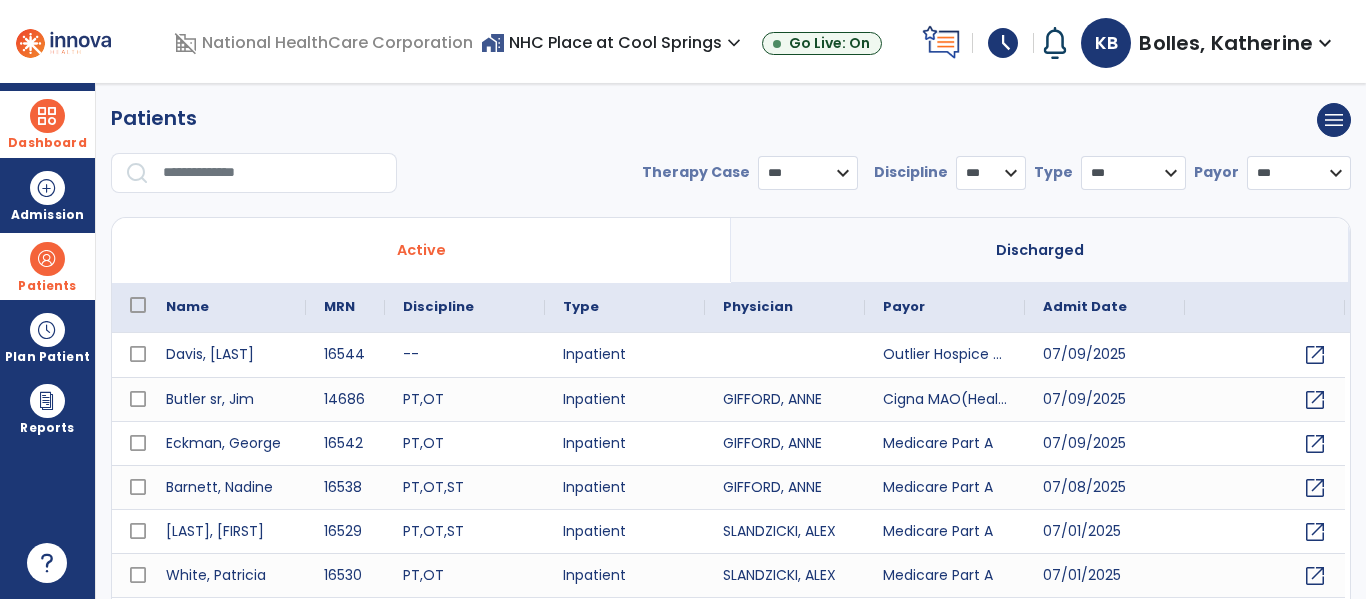 click at bounding box center (47, 116) 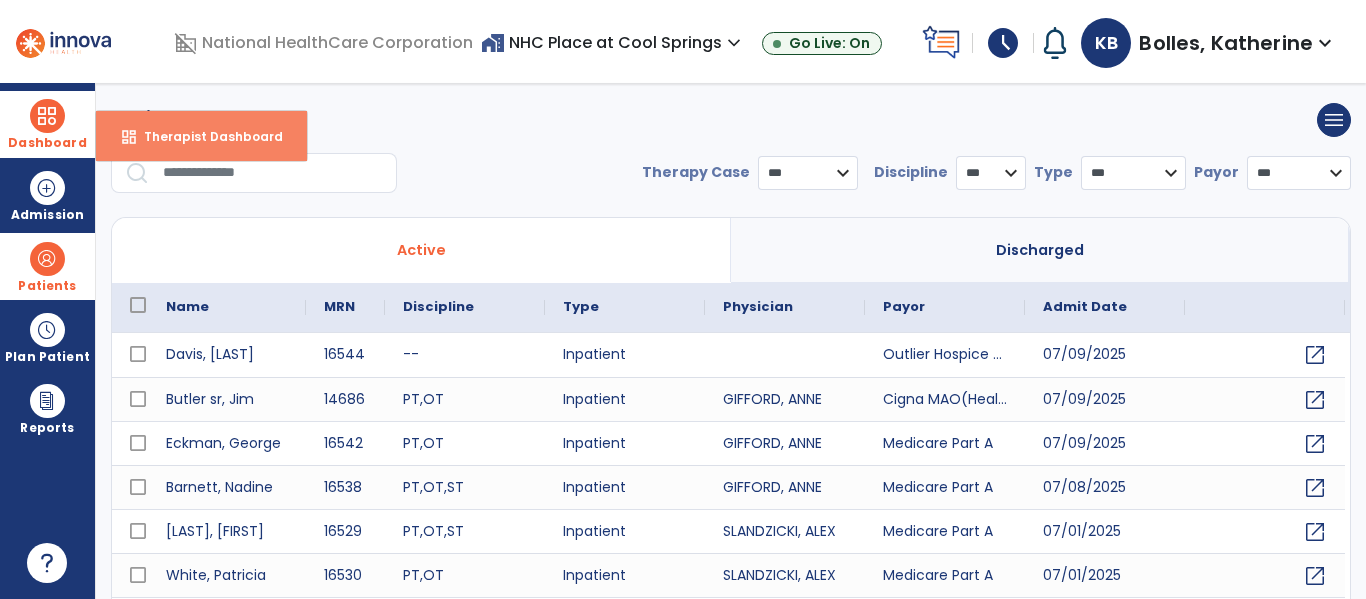 click on "dashboard  Therapist Dashboard" at bounding box center (201, 136) 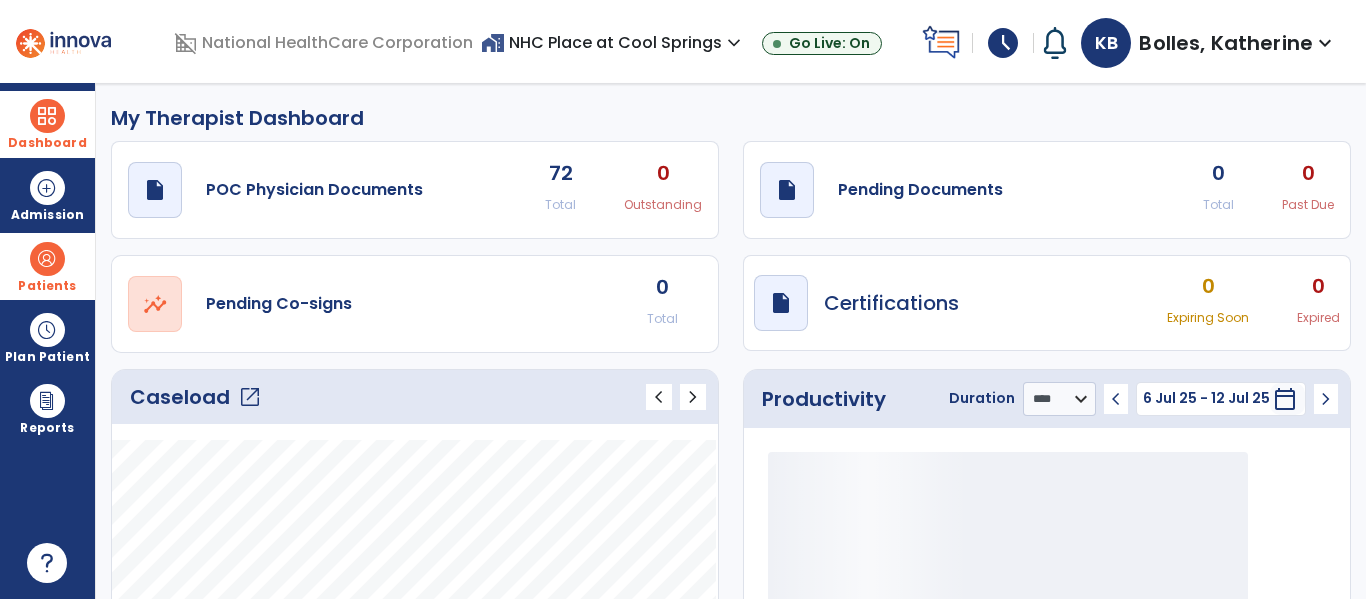 click on "draft   open_in_new  Pending Documents 0 Total 0 Past Due" 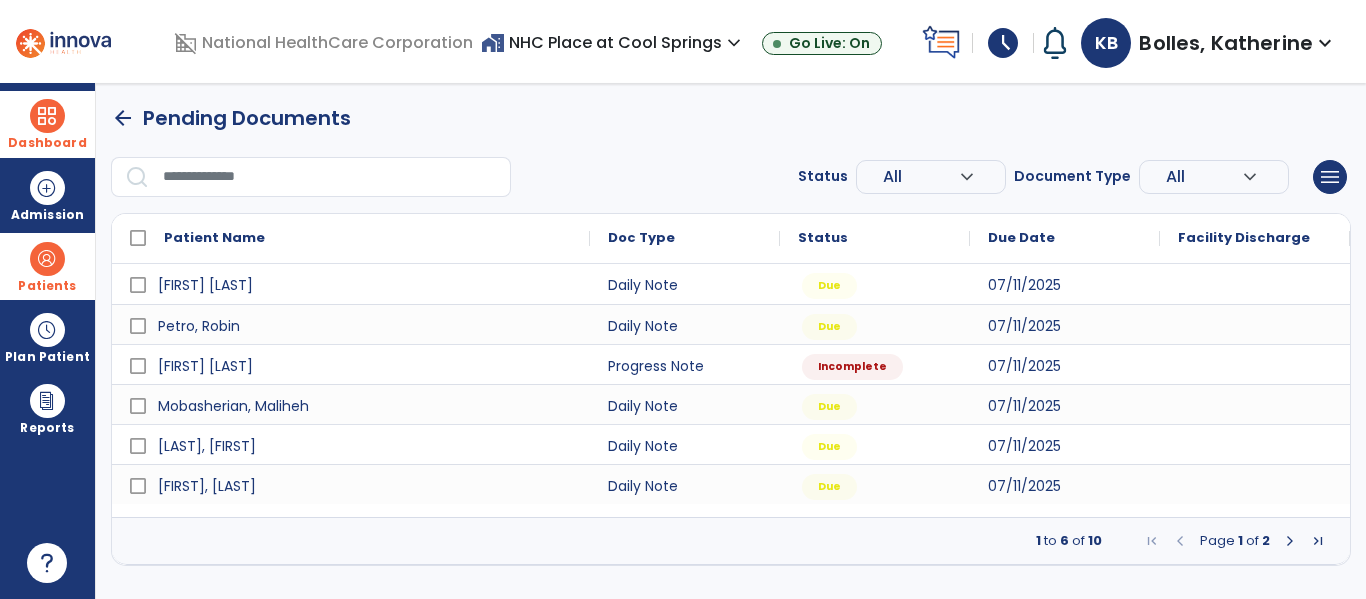 click at bounding box center (1290, 541) 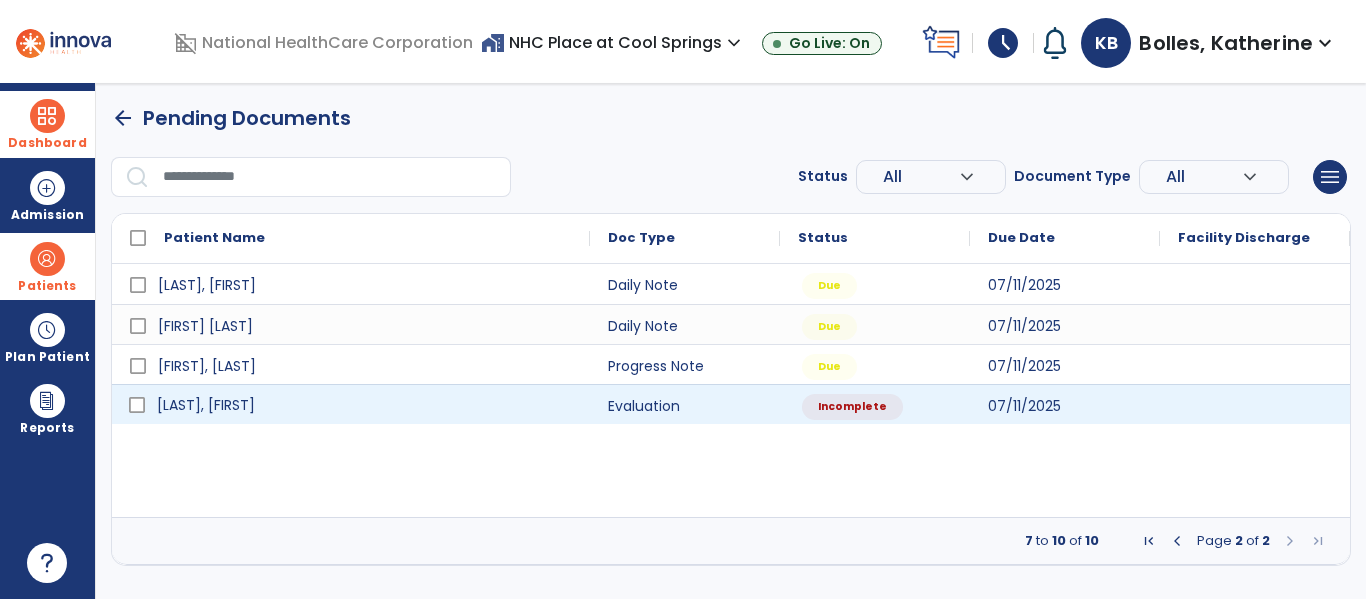click on "[LAST], [FIRST]" at bounding box center [365, 405] 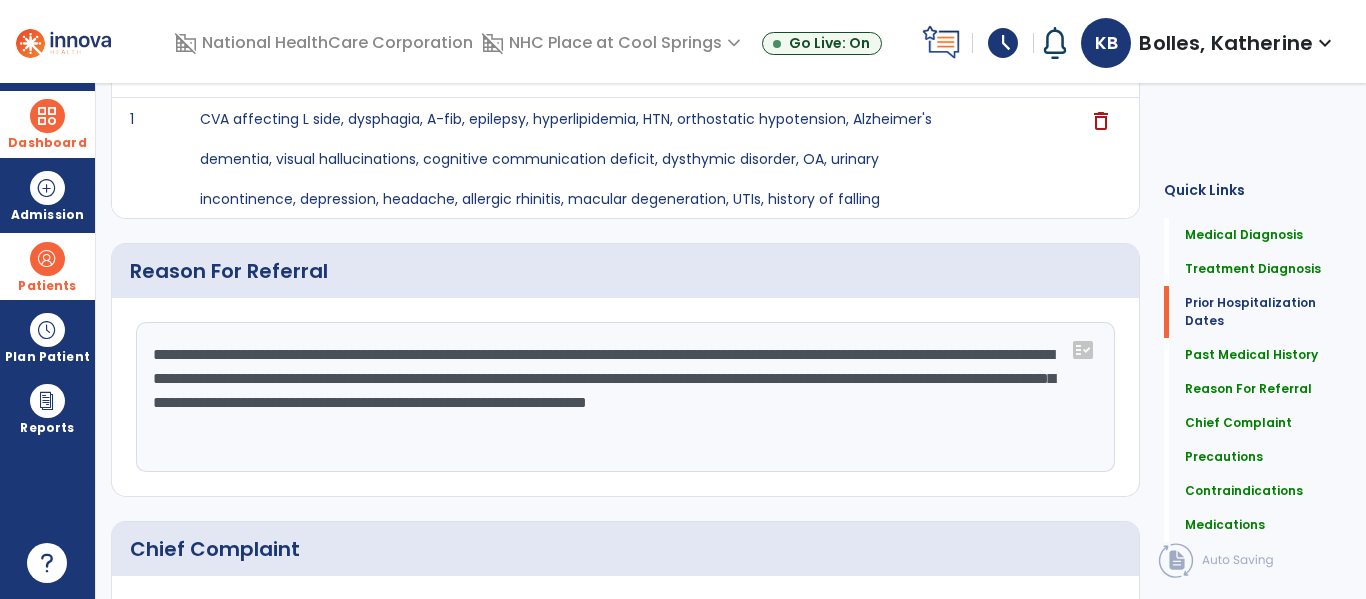 scroll, scrollTop: 0, scrollLeft: 0, axis: both 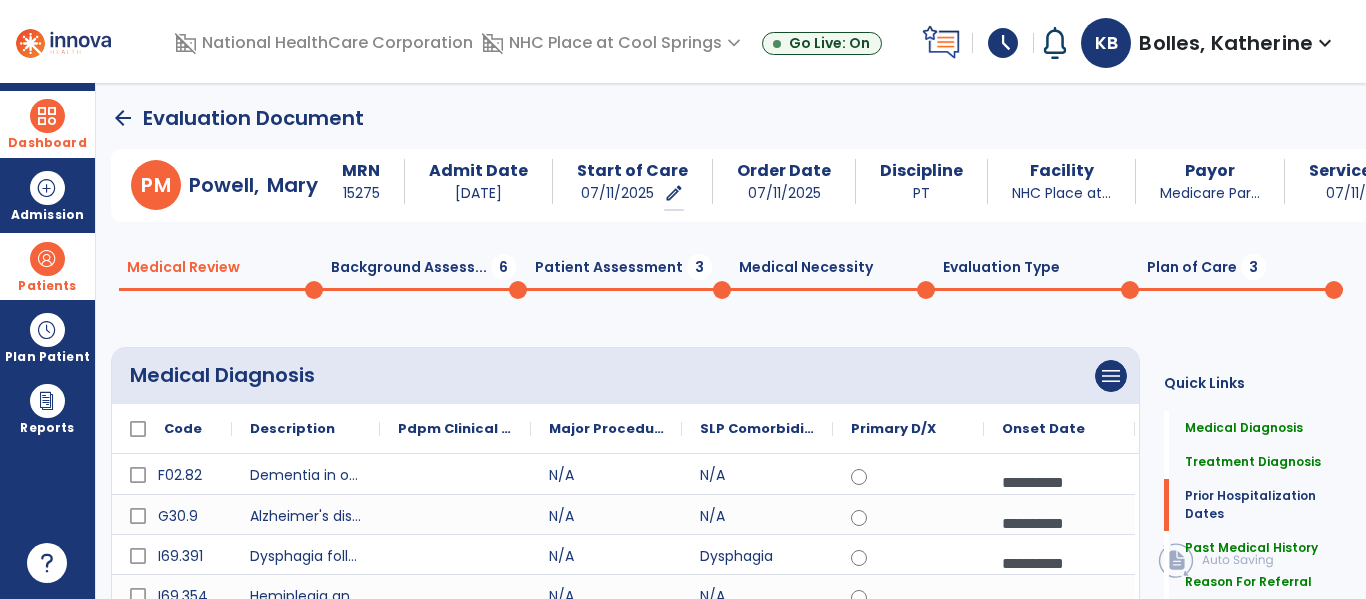click on "Plan of Care  3" 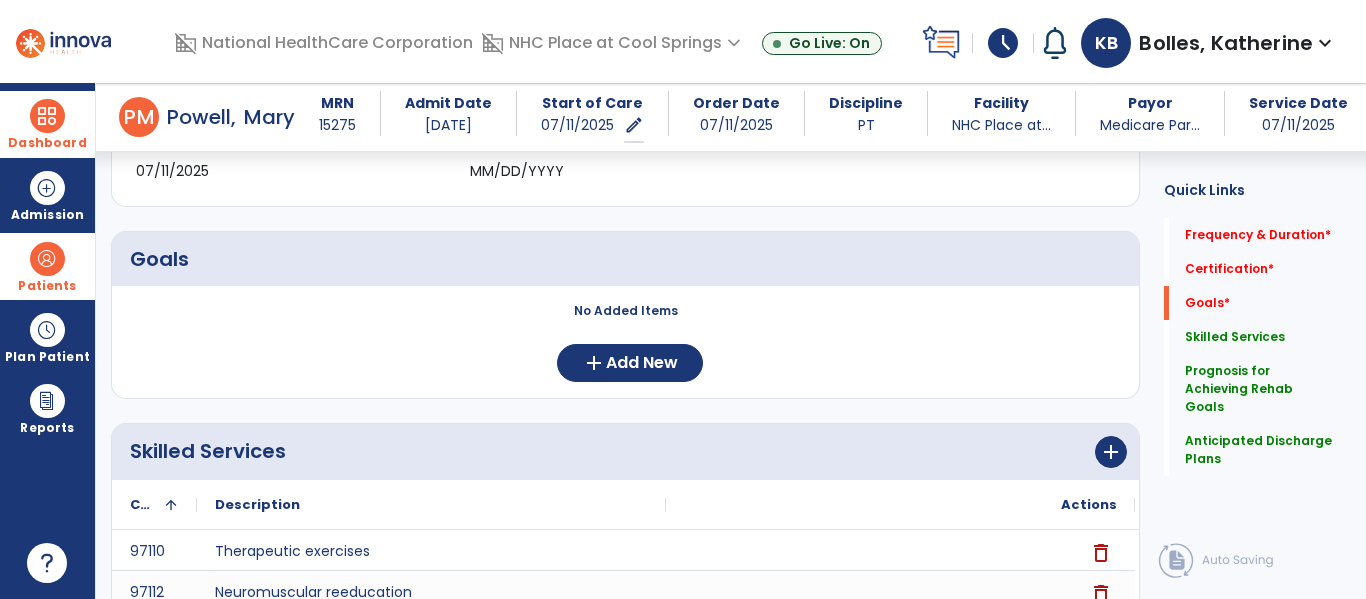 scroll, scrollTop: 150, scrollLeft: 0, axis: vertical 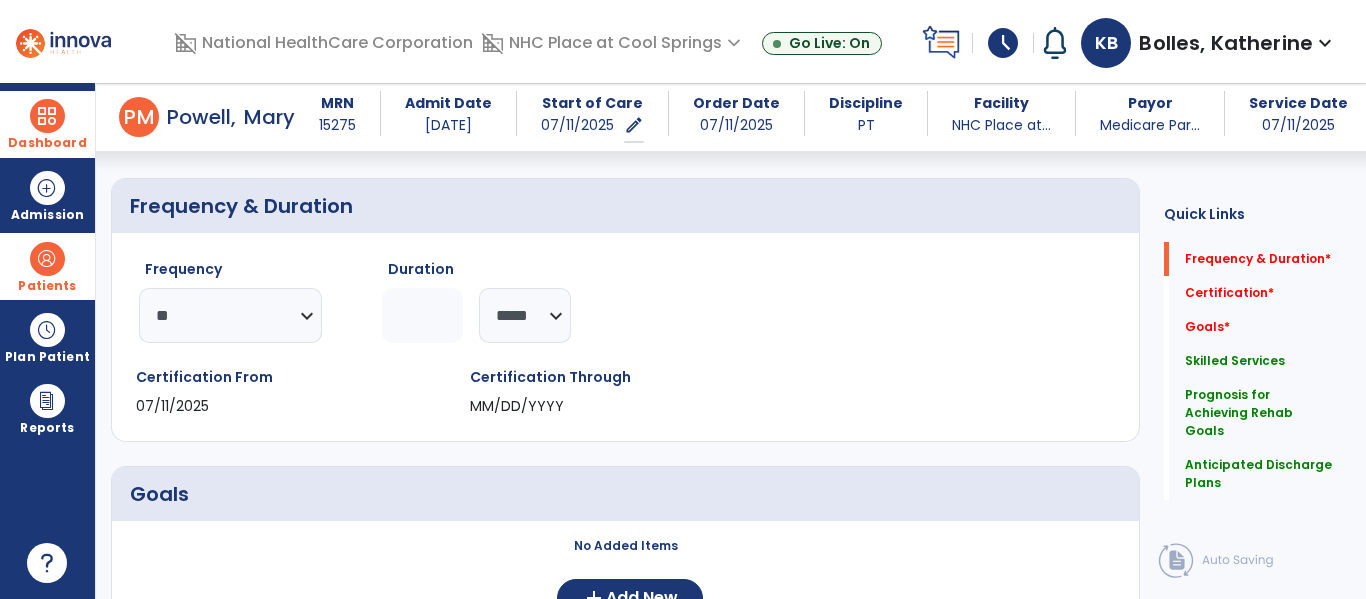 click 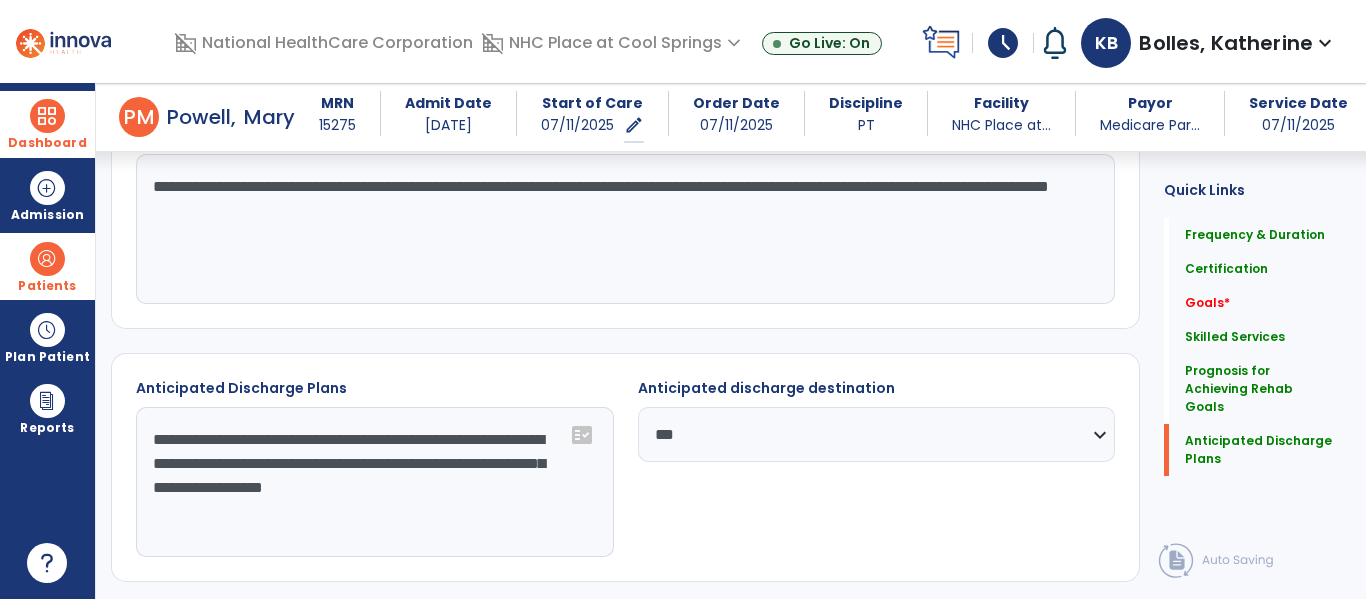 scroll, scrollTop: 1015, scrollLeft: 0, axis: vertical 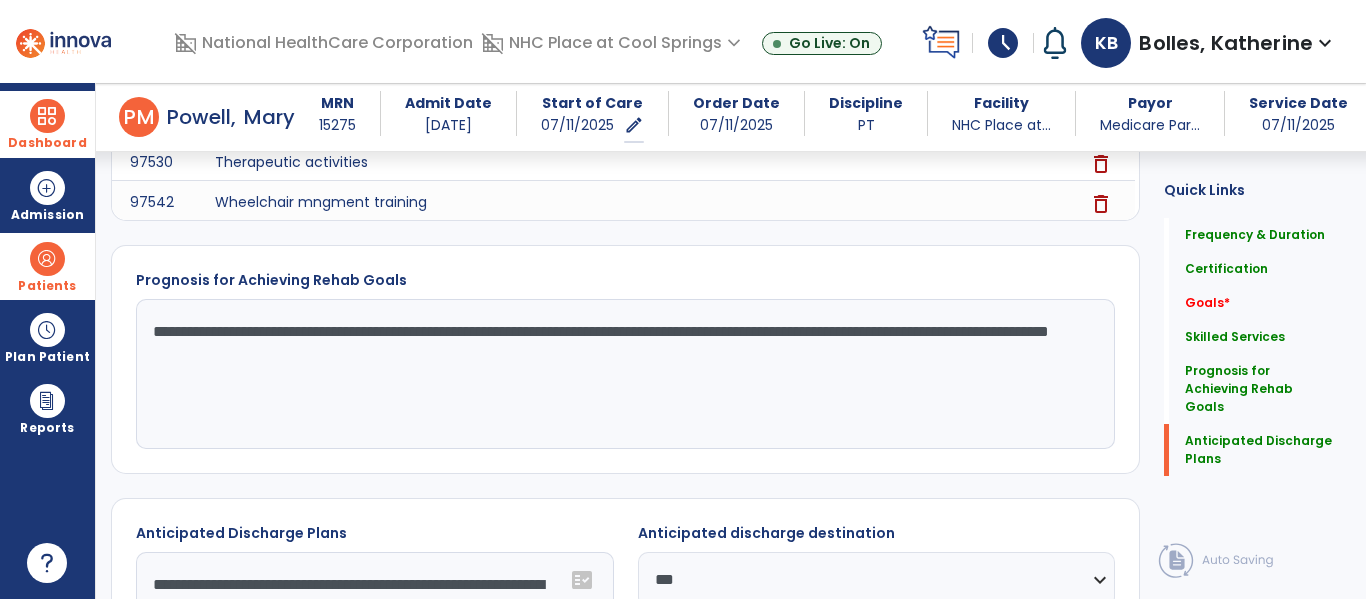 type on "*" 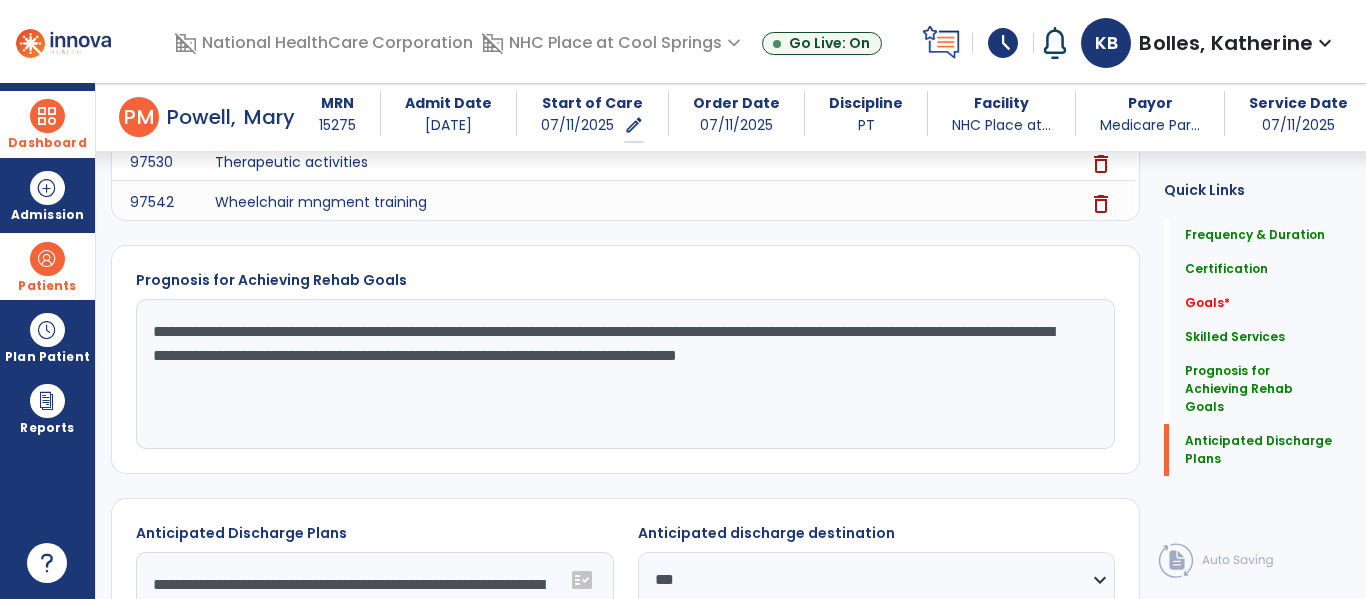 click on "**********" 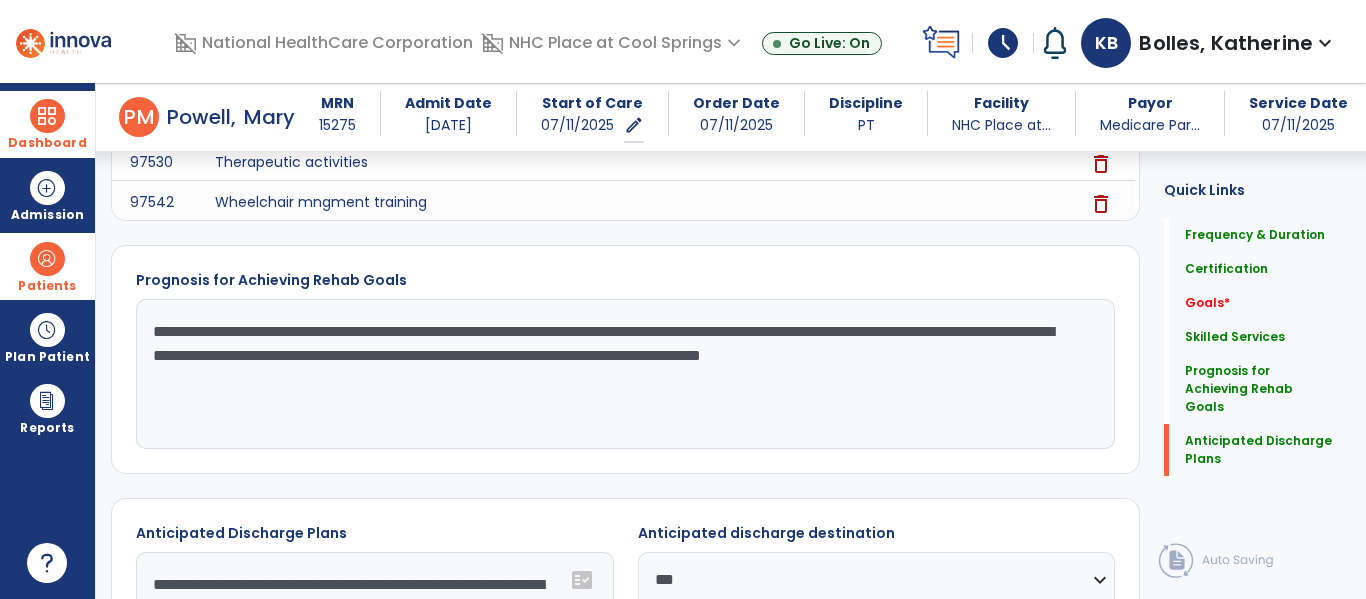 click on "**********" 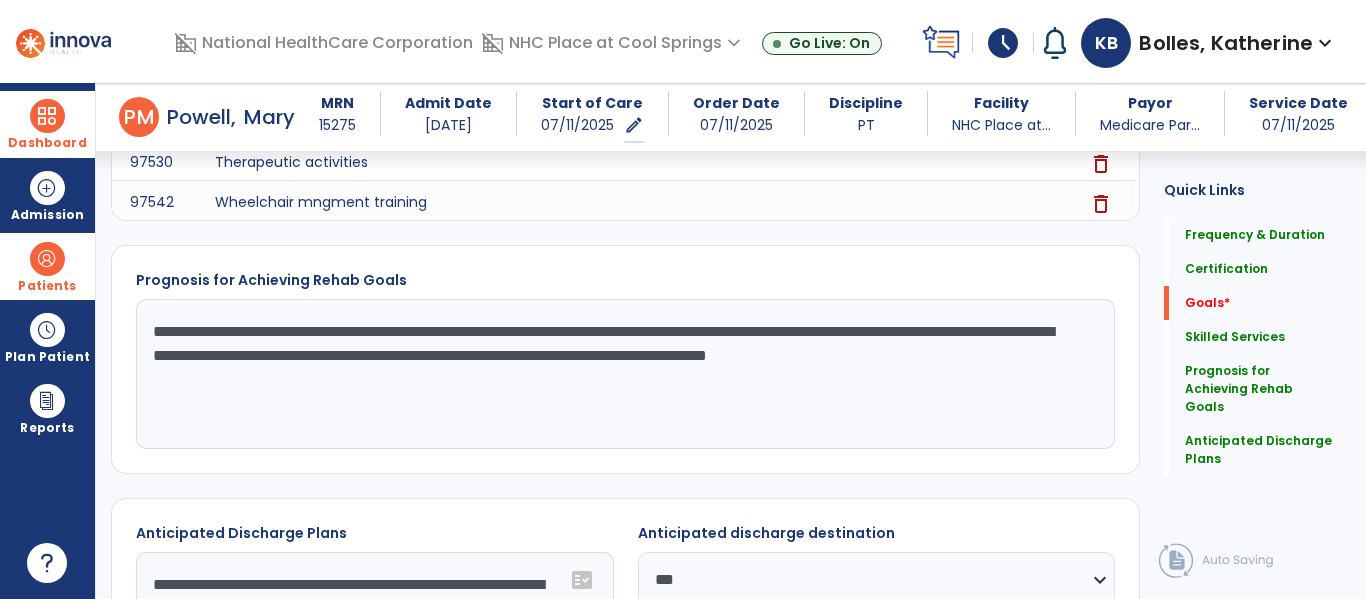 scroll, scrollTop: 0, scrollLeft: 0, axis: both 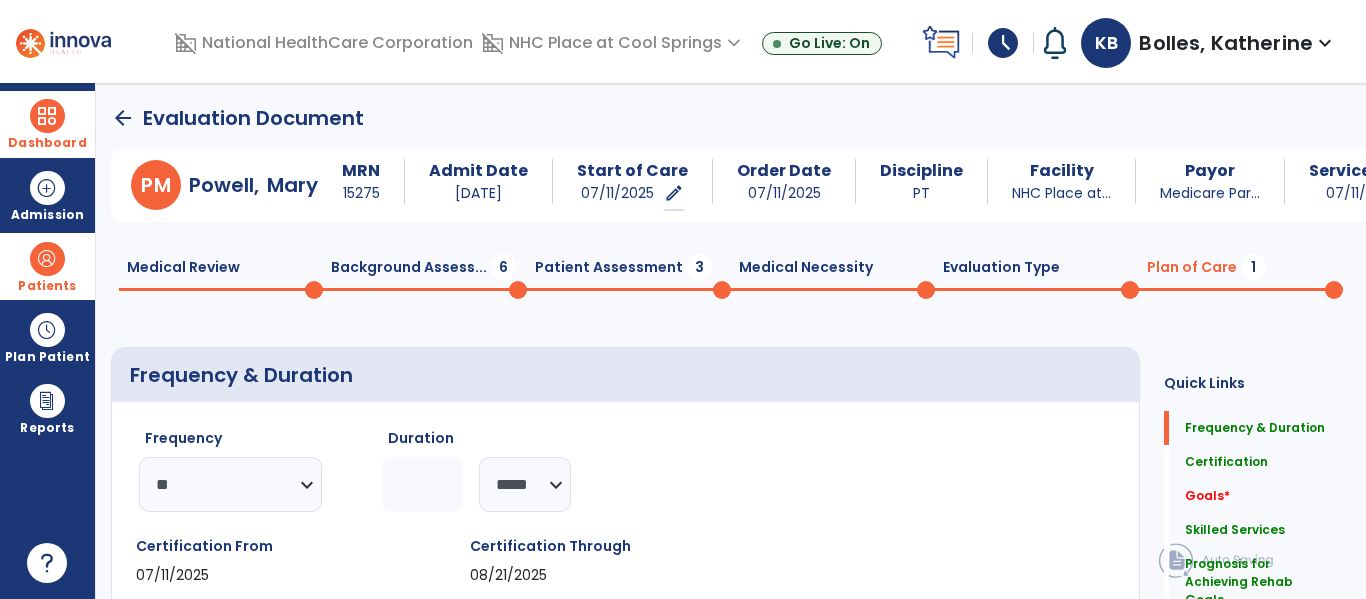 click 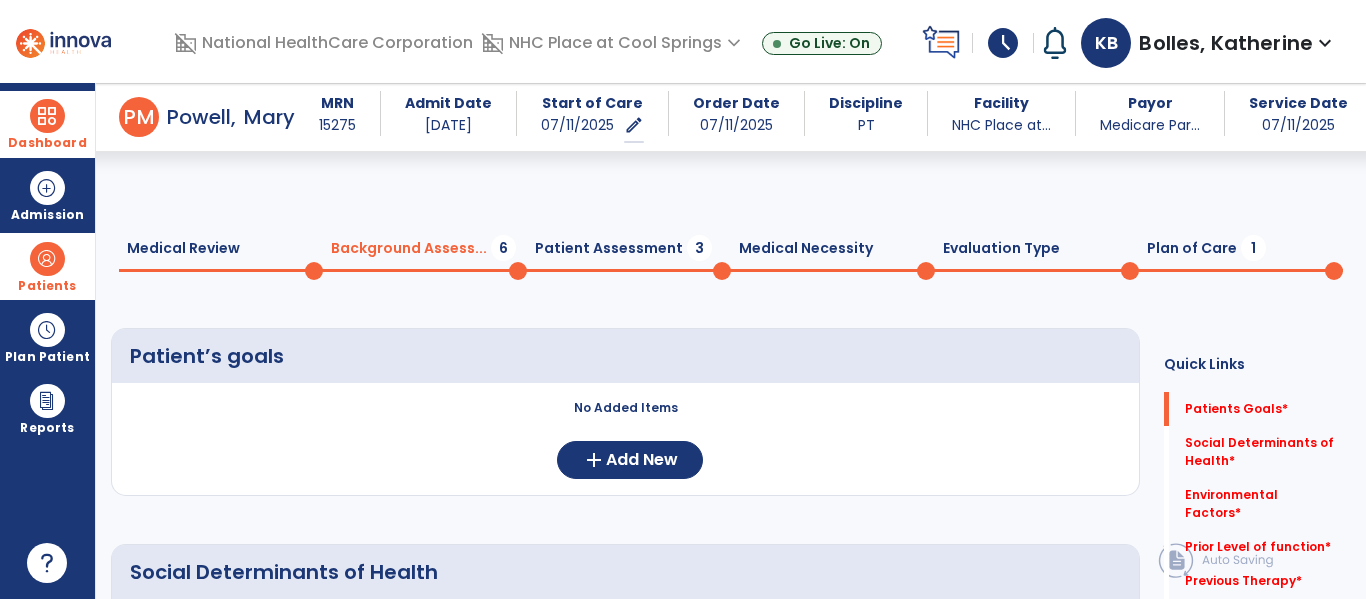 scroll, scrollTop: 147, scrollLeft: 0, axis: vertical 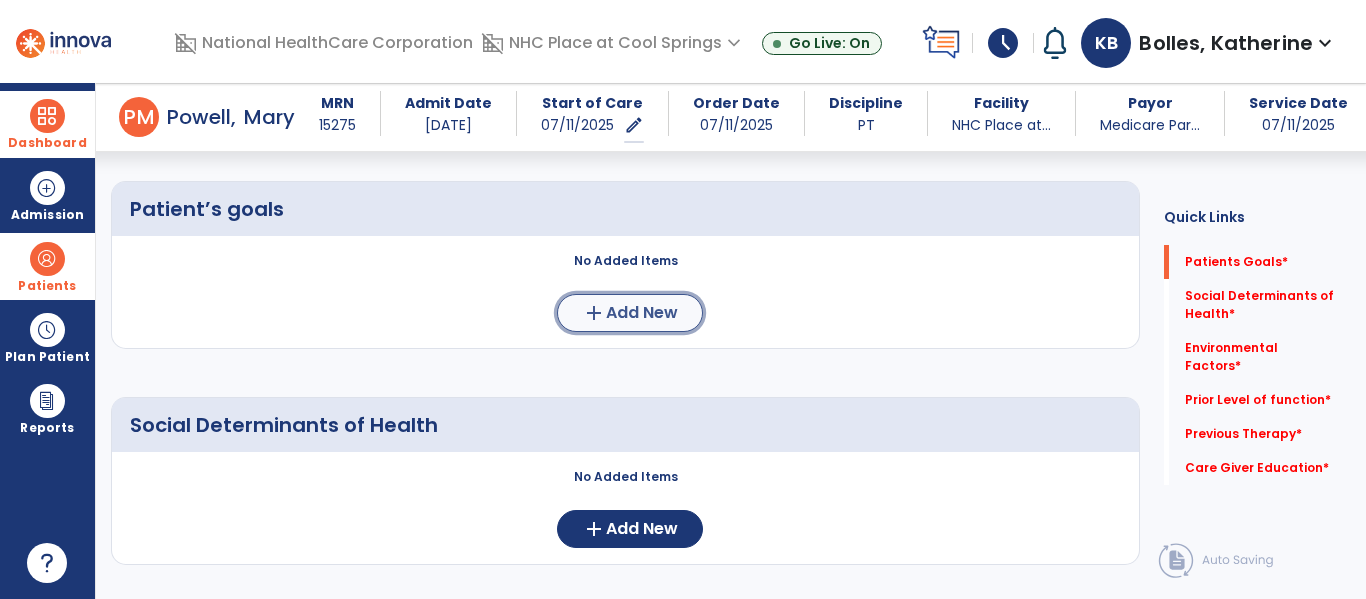 click on "add  Add New" 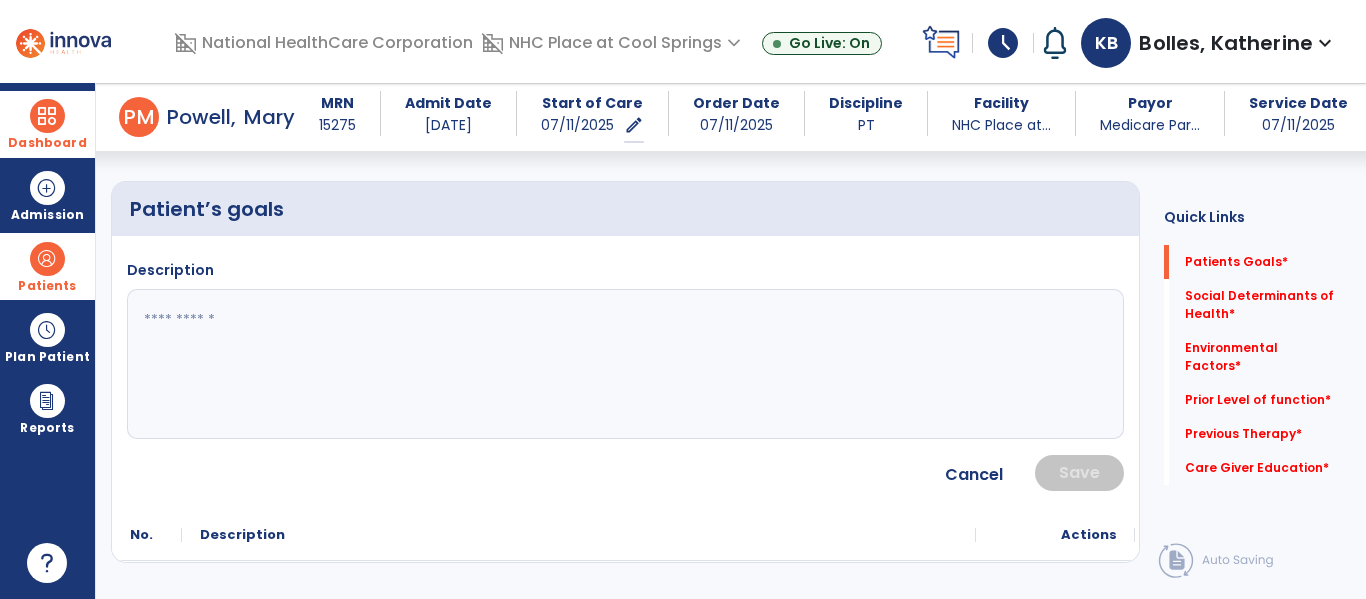 click 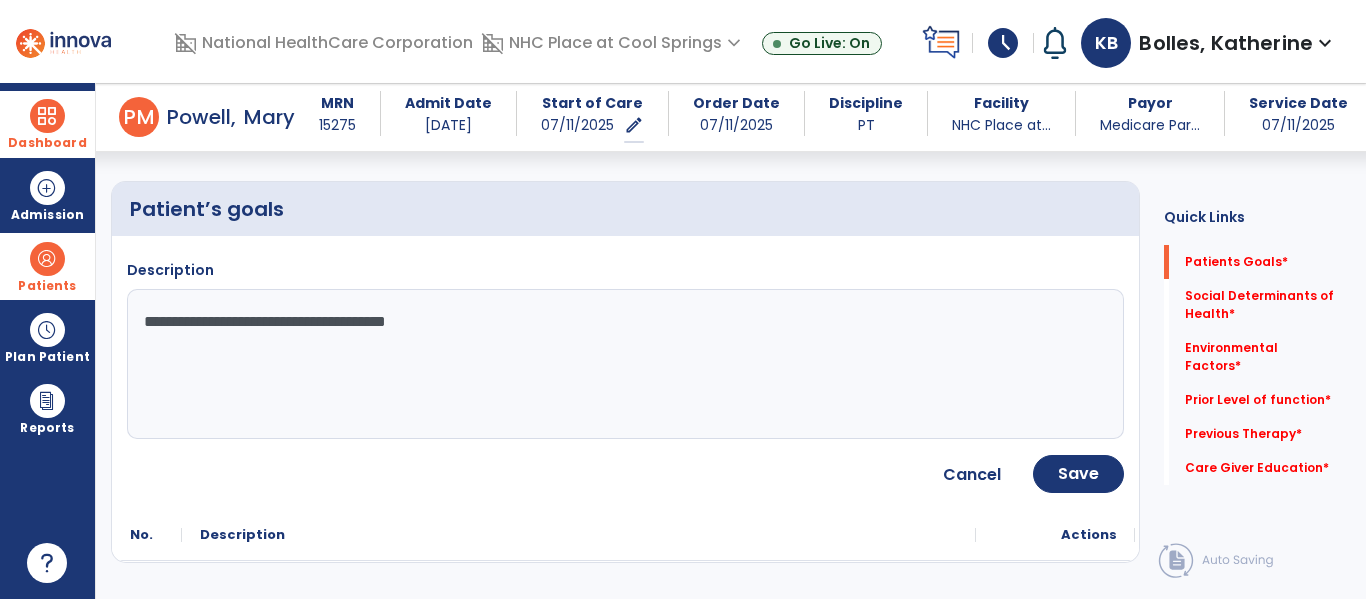 type on "**********" 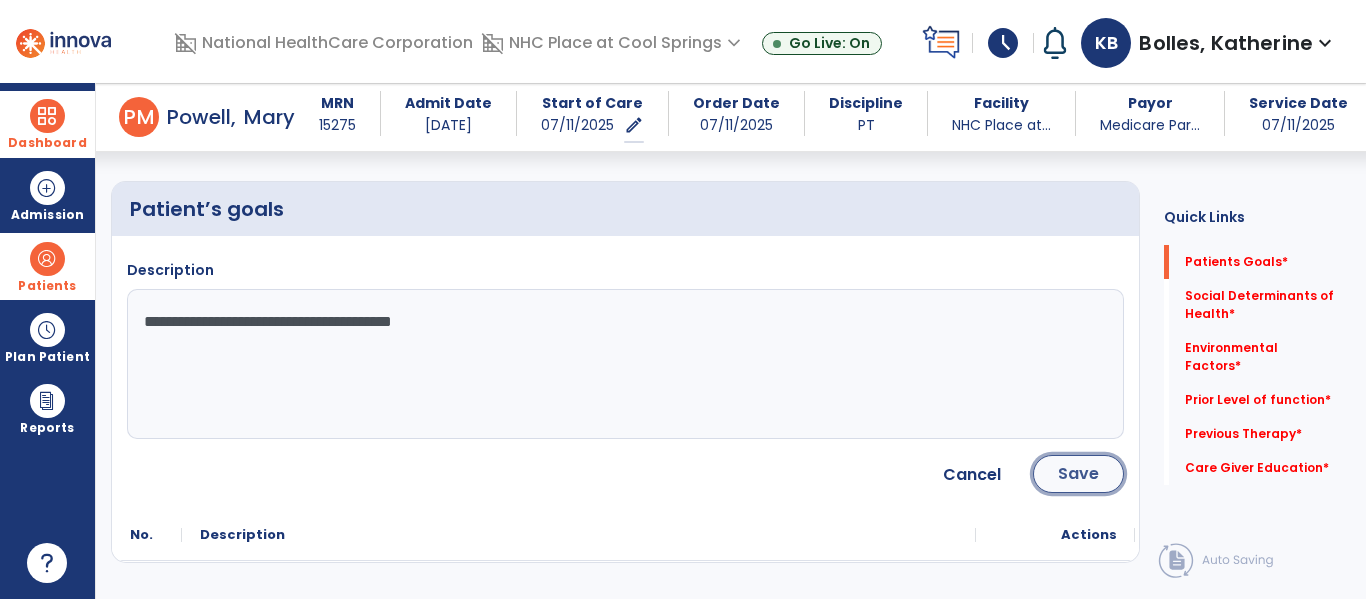 click on "Save" 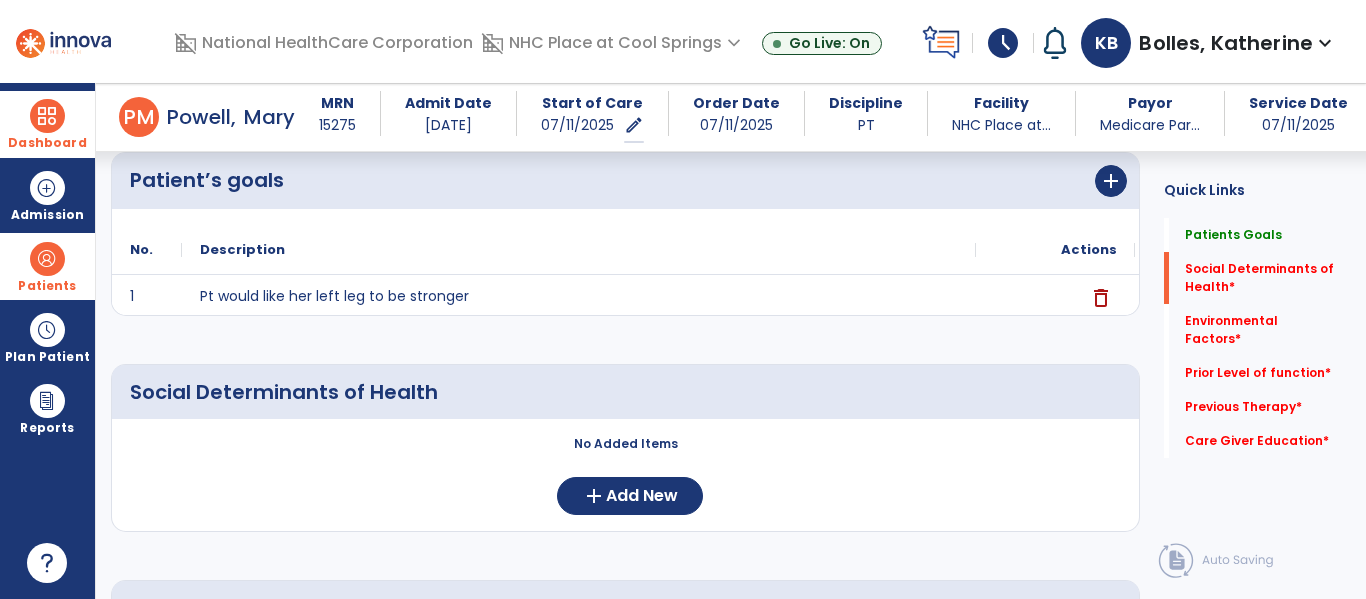 scroll, scrollTop: 0, scrollLeft: 0, axis: both 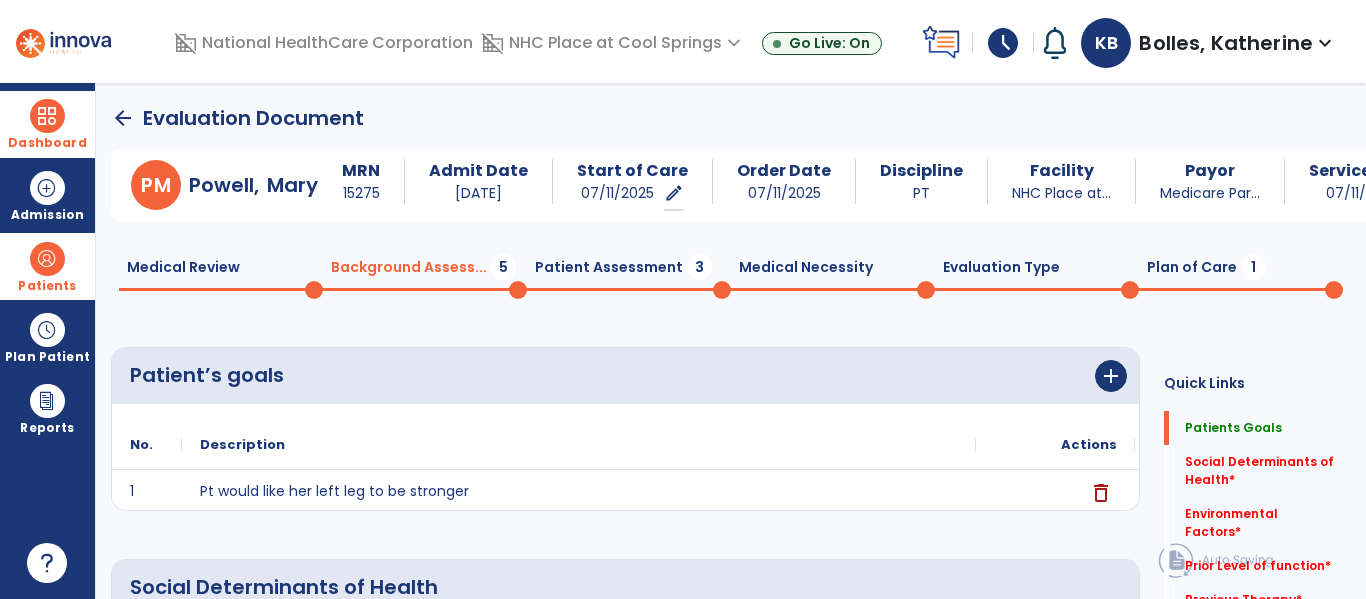 click on "Plan of Care  1" 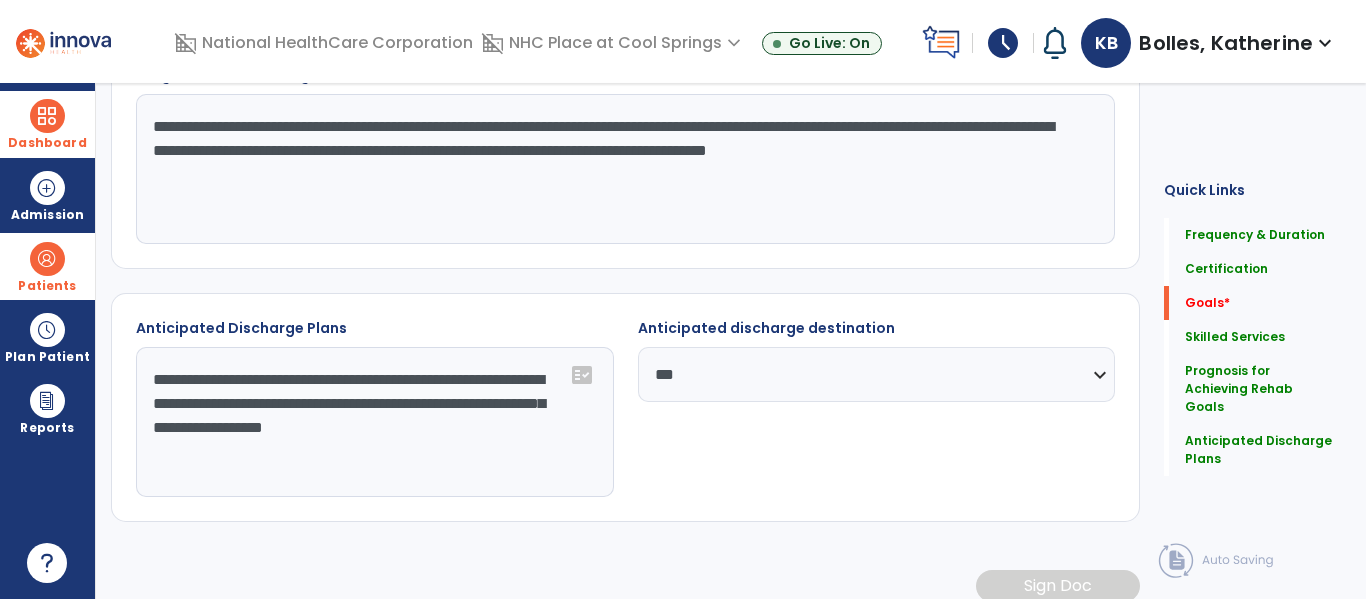 scroll, scrollTop: 0, scrollLeft: 0, axis: both 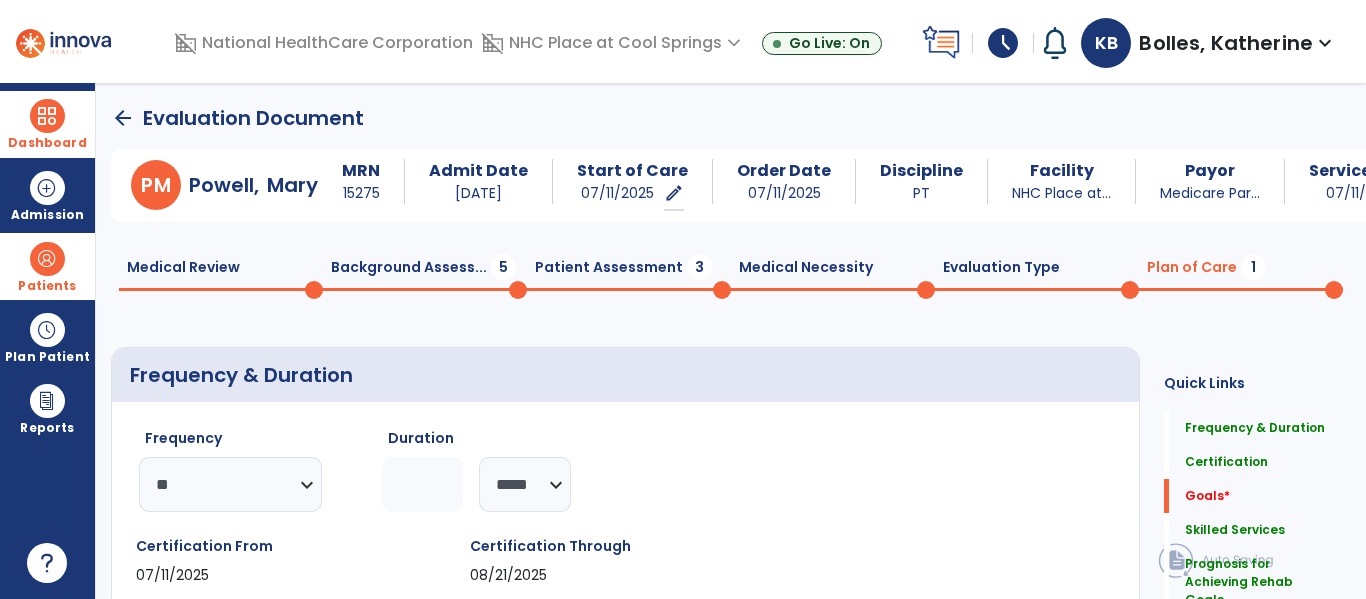 click on "Patient Assessment  3" 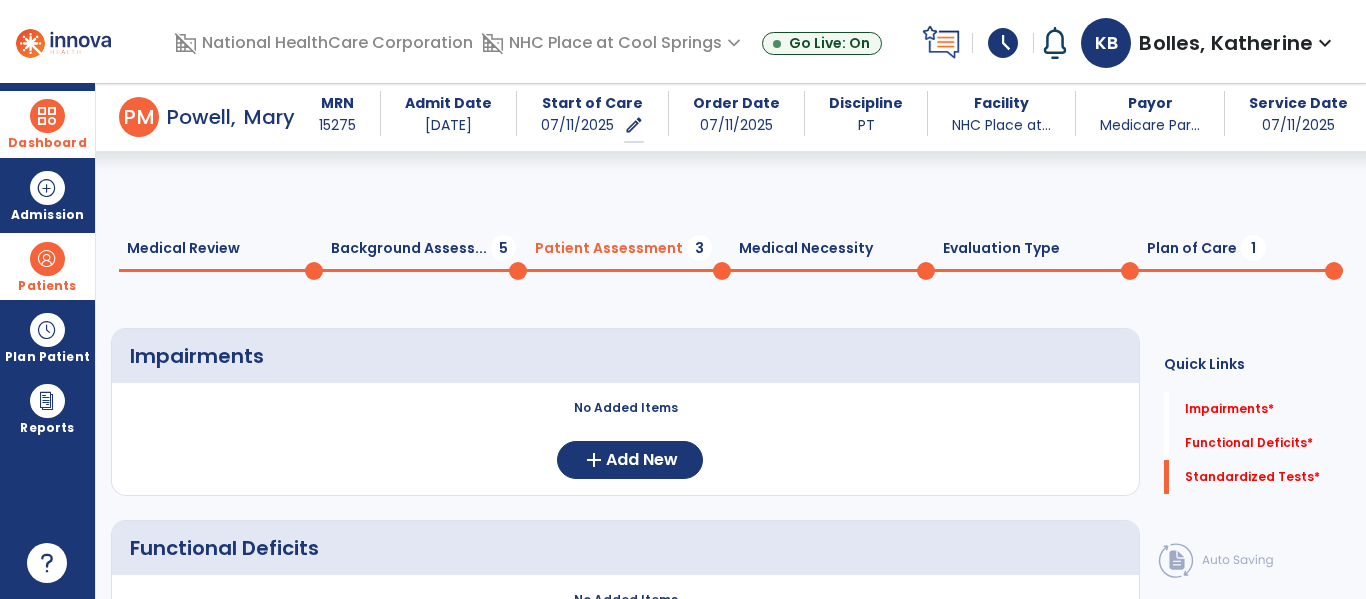 scroll, scrollTop: 351, scrollLeft: 0, axis: vertical 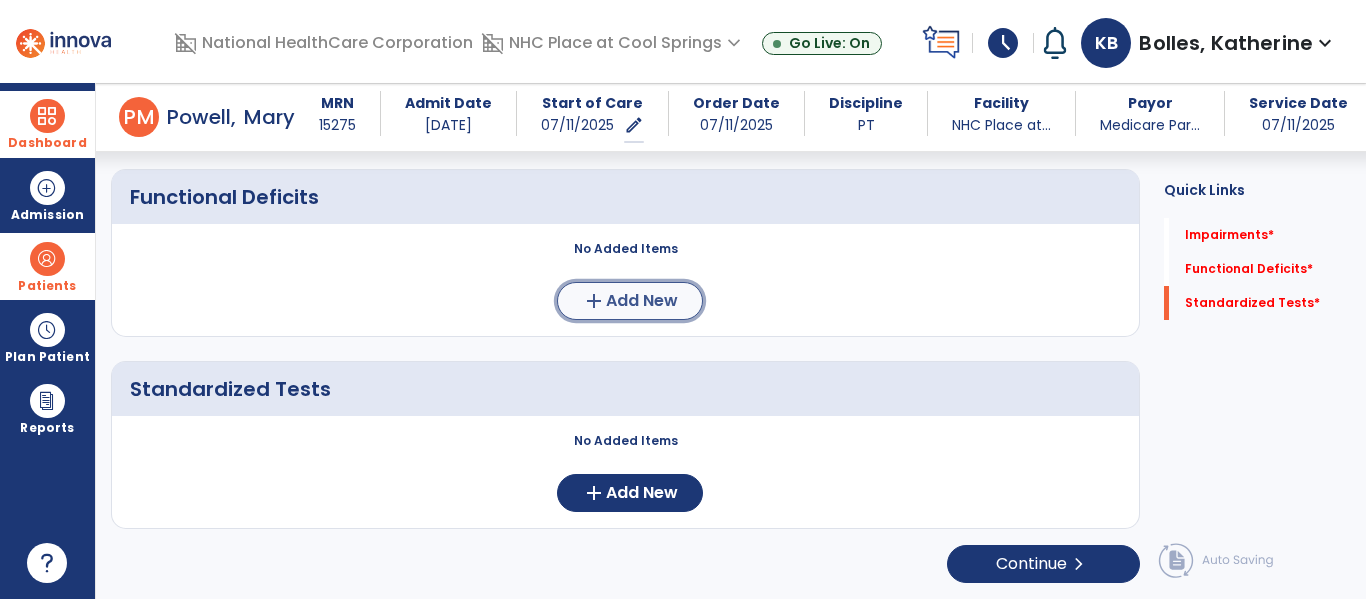 click on "add  Add New" 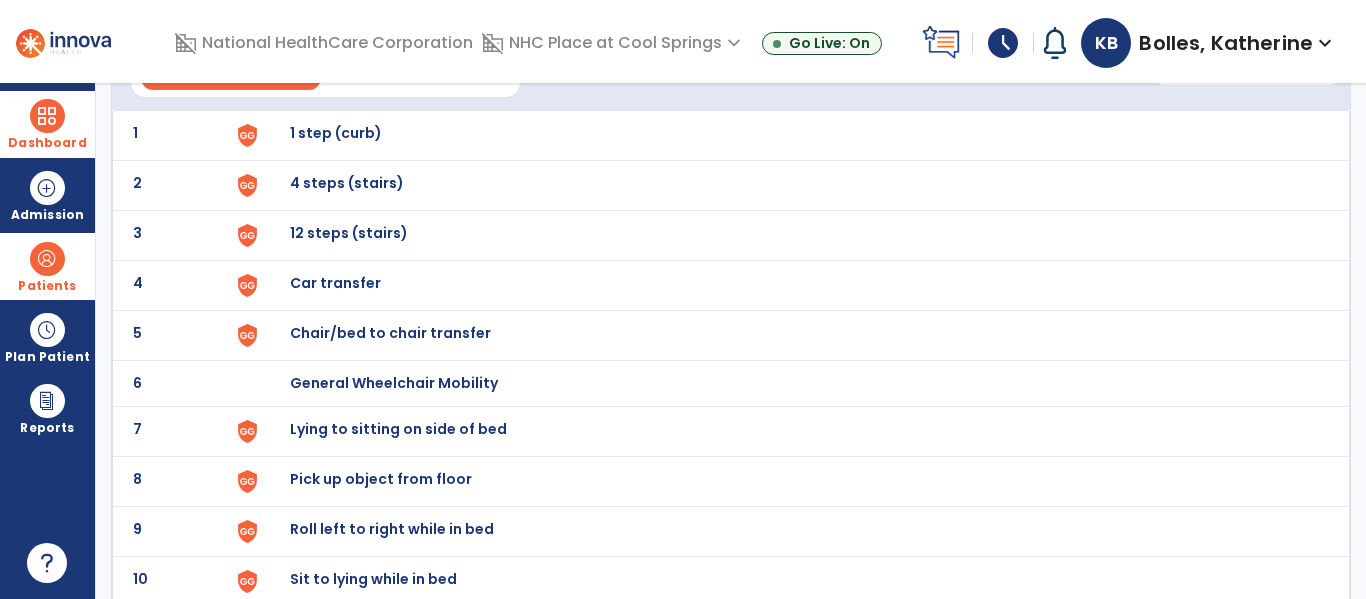 scroll, scrollTop: 155, scrollLeft: 0, axis: vertical 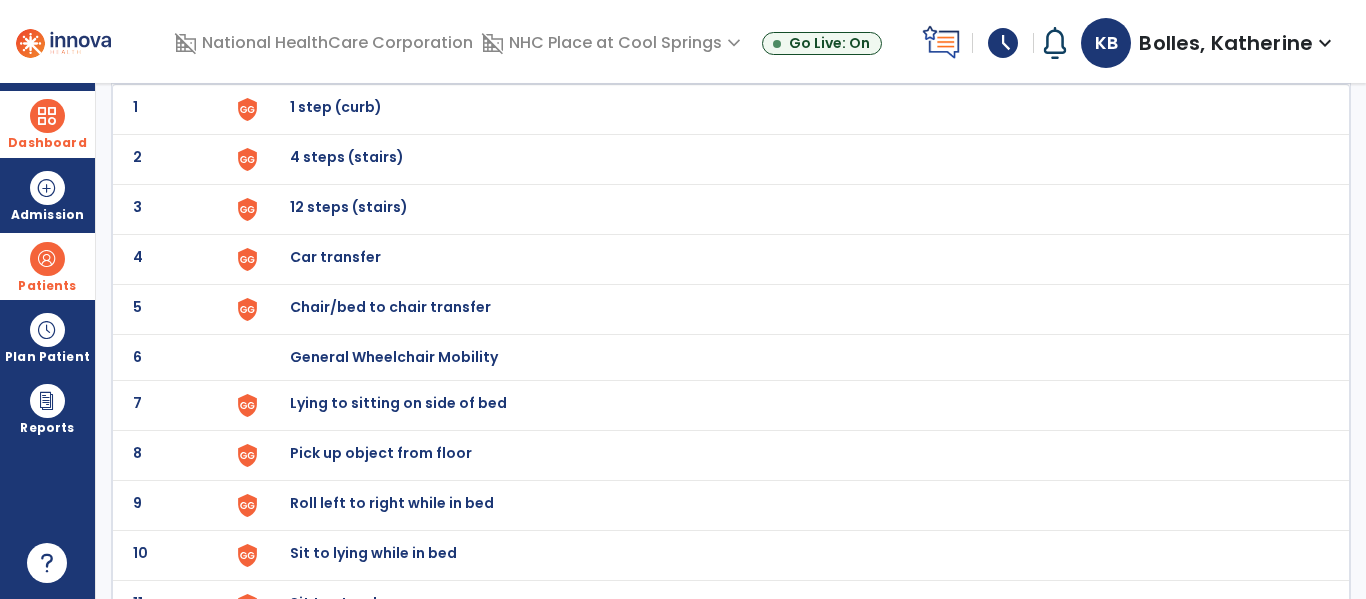 click on "Chair/bed to chair transfer" at bounding box center (336, 107) 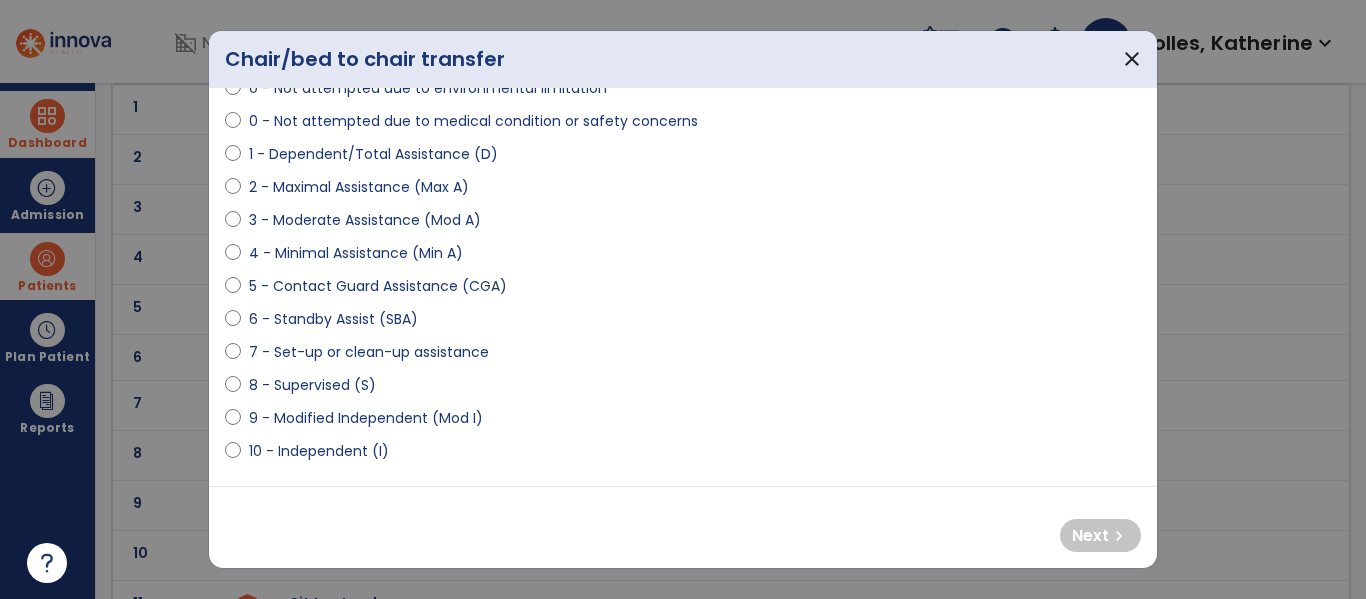 scroll, scrollTop: 127, scrollLeft: 0, axis: vertical 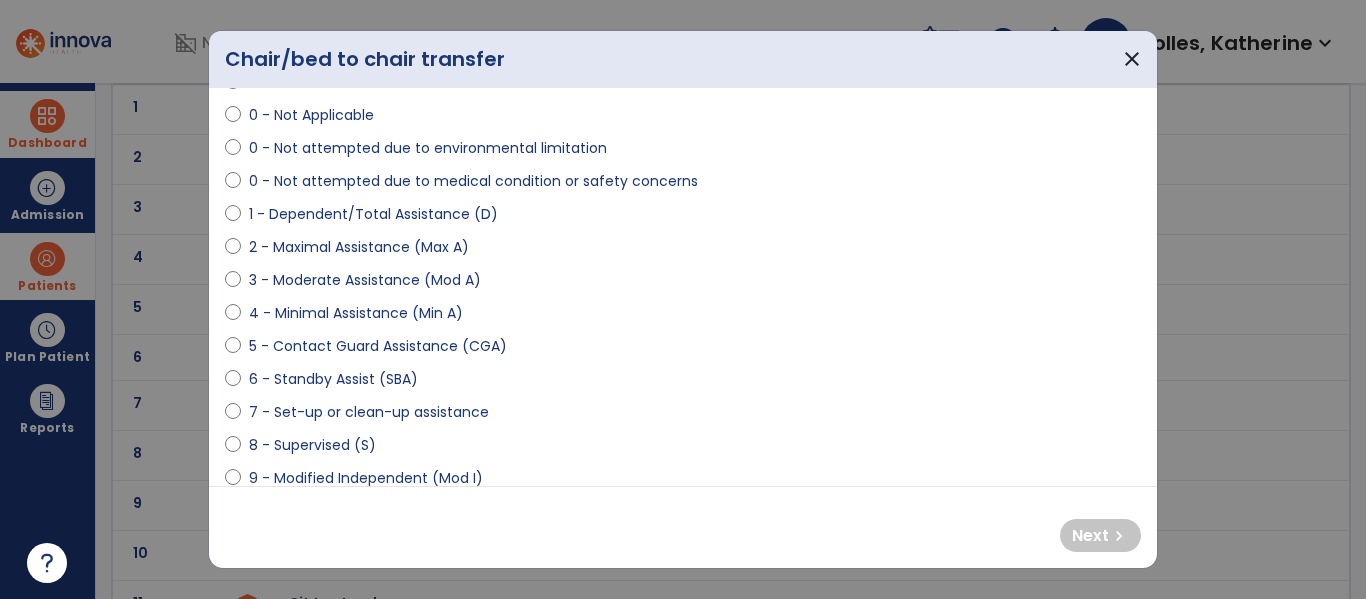 select on "**********" 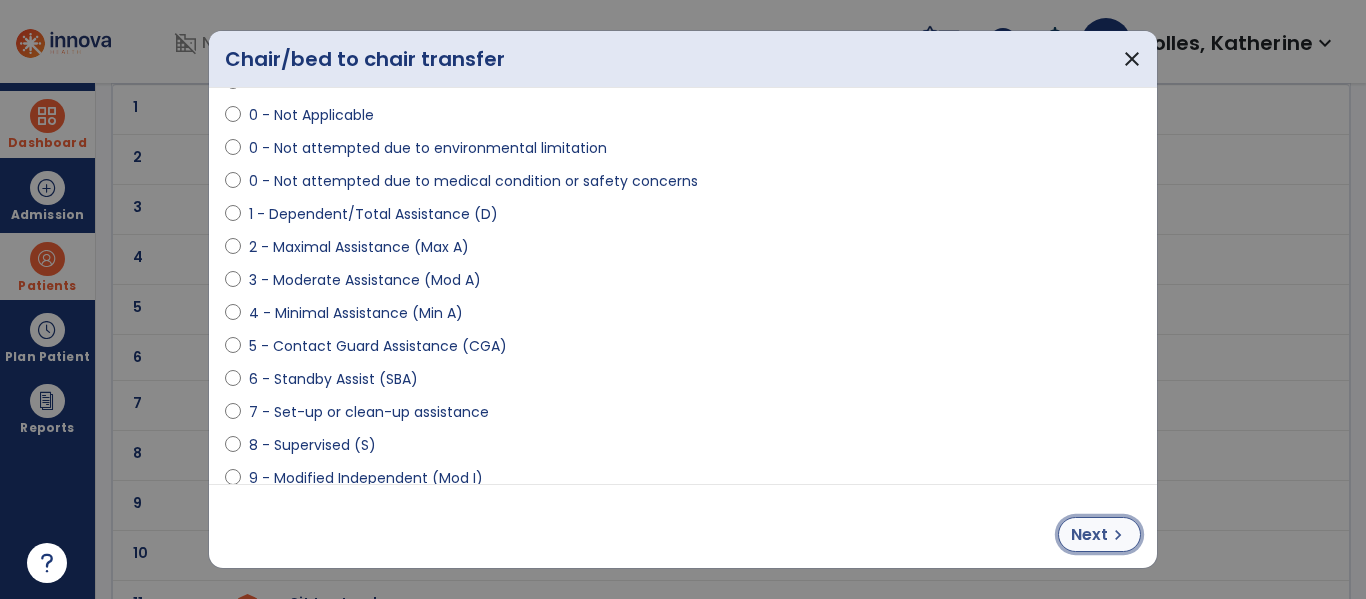 click on "Next" at bounding box center [1089, 535] 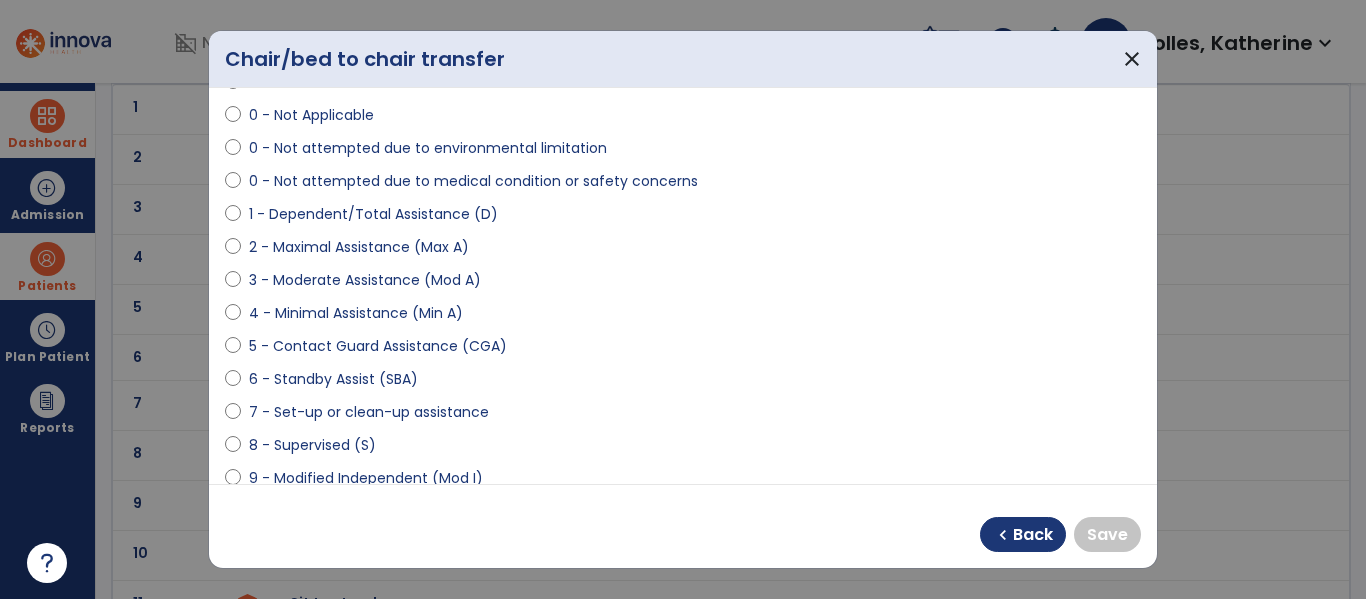 select on "**********" 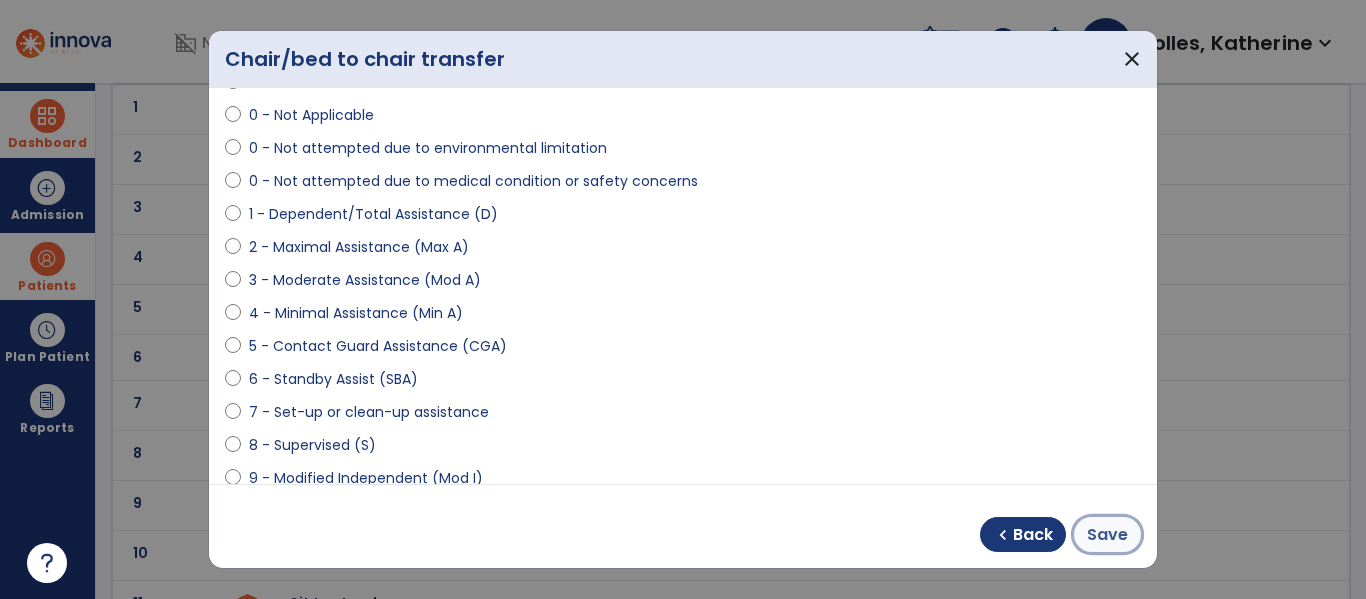 click on "Save" at bounding box center (1107, 535) 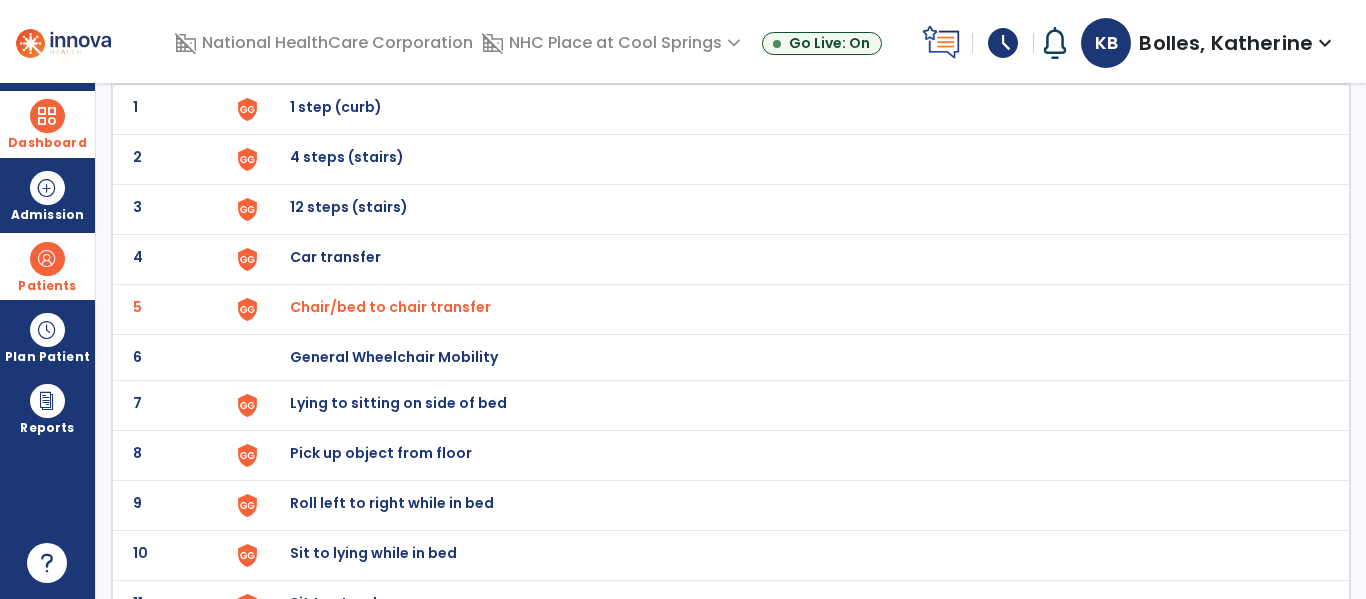 click on "Lying to sitting on side of bed" at bounding box center (336, 107) 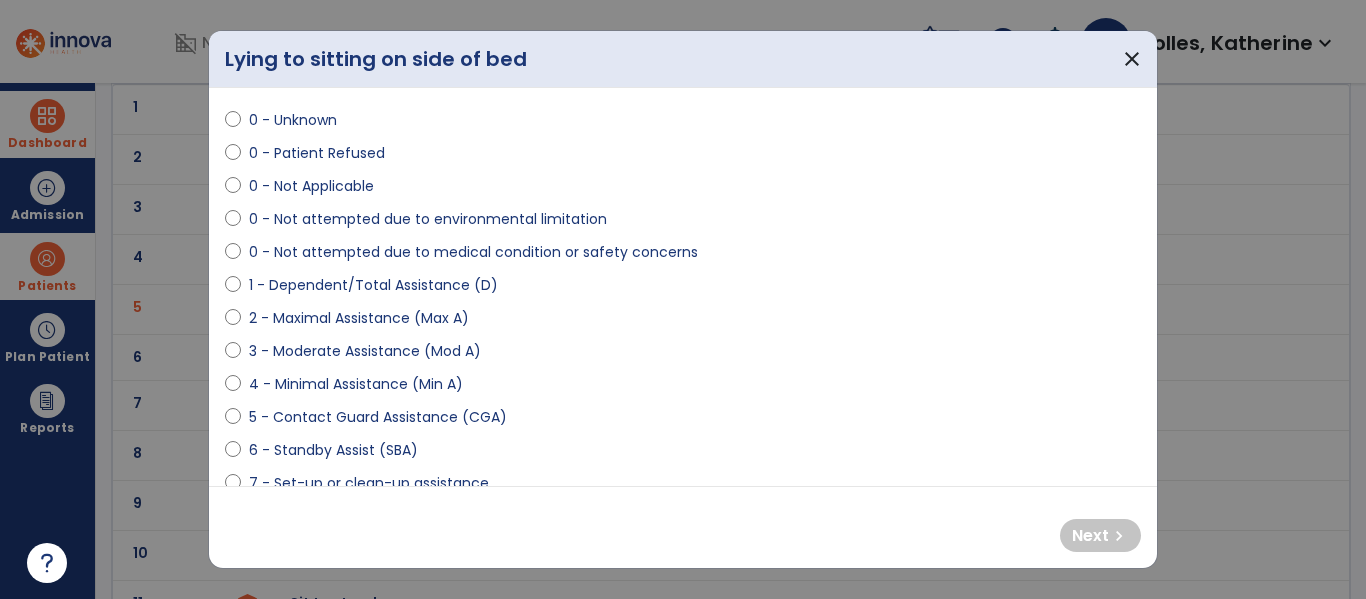 scroll, scrollTop: 57, scrollLeft: 0, axis: vertical 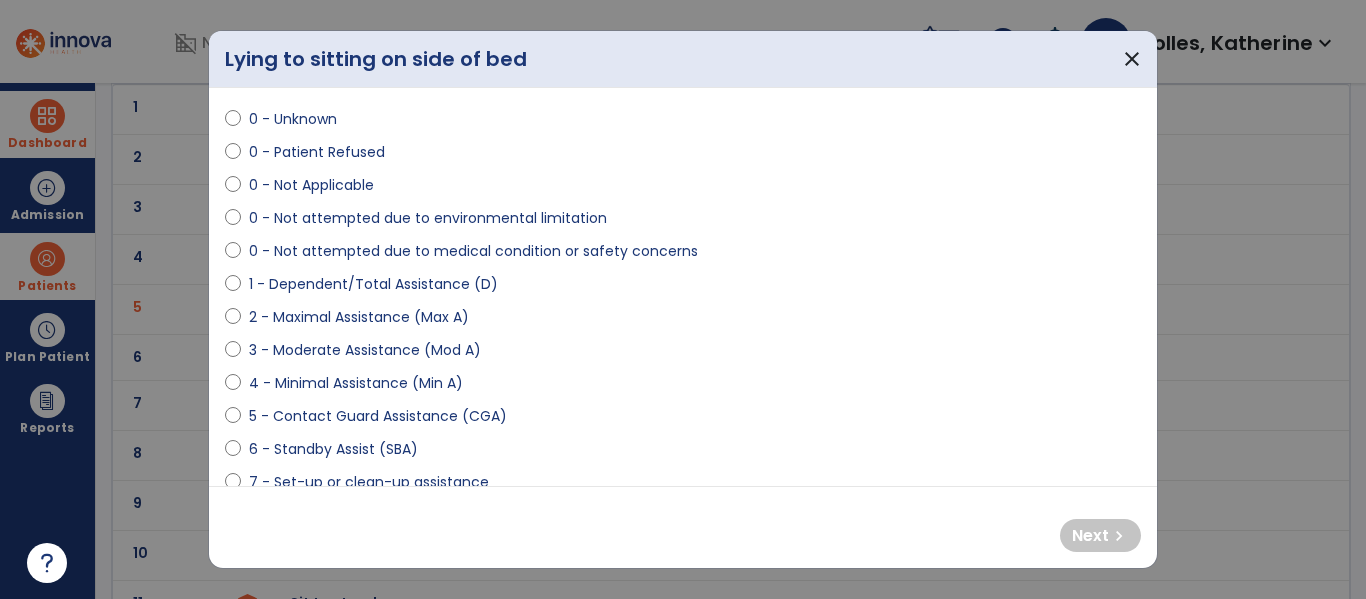 select on "**********" 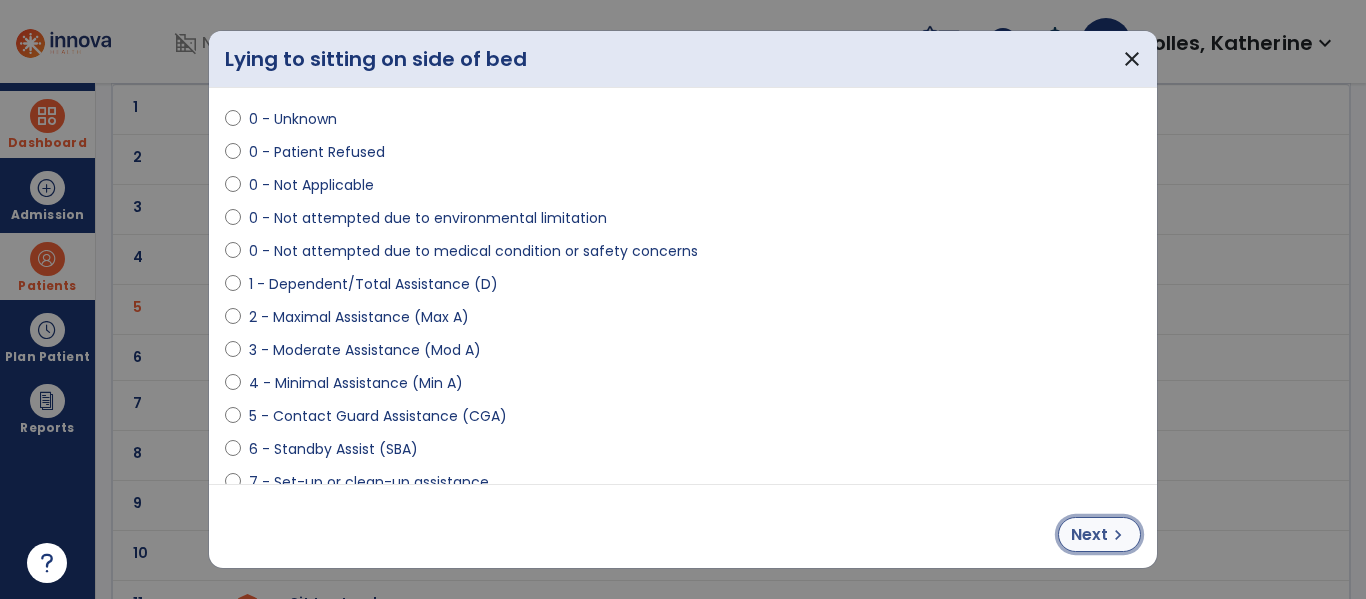 click on "Next  chevron_right" at bounding box center (1099, 534) 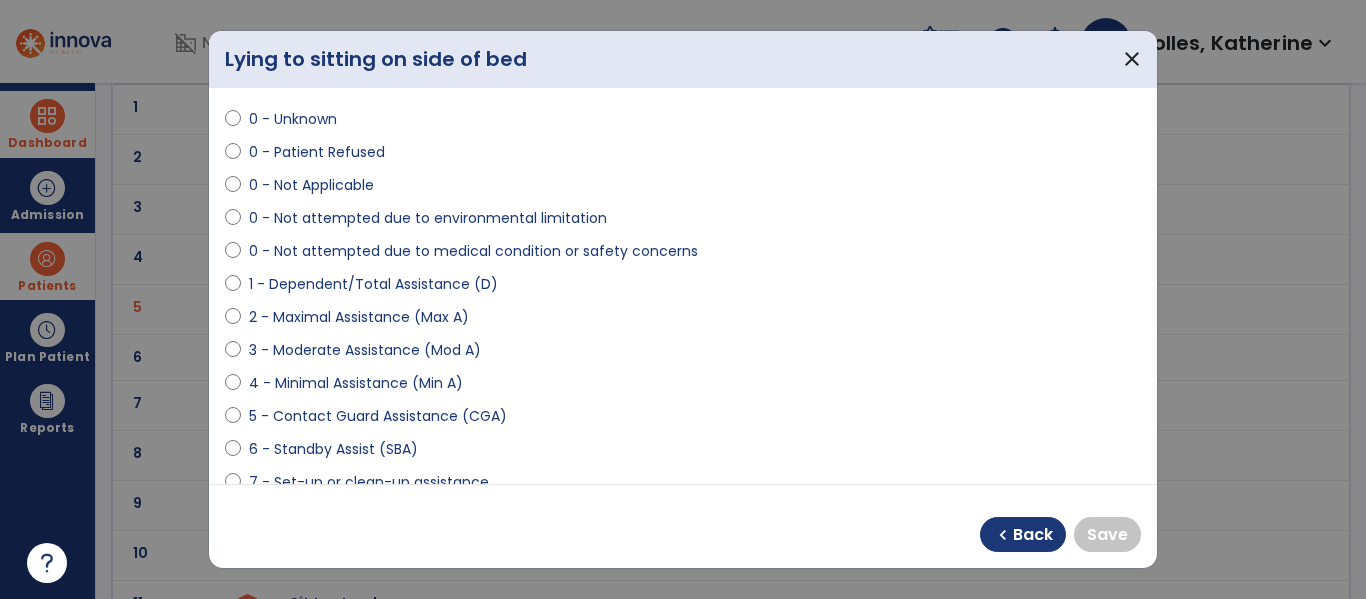 select on "**********" 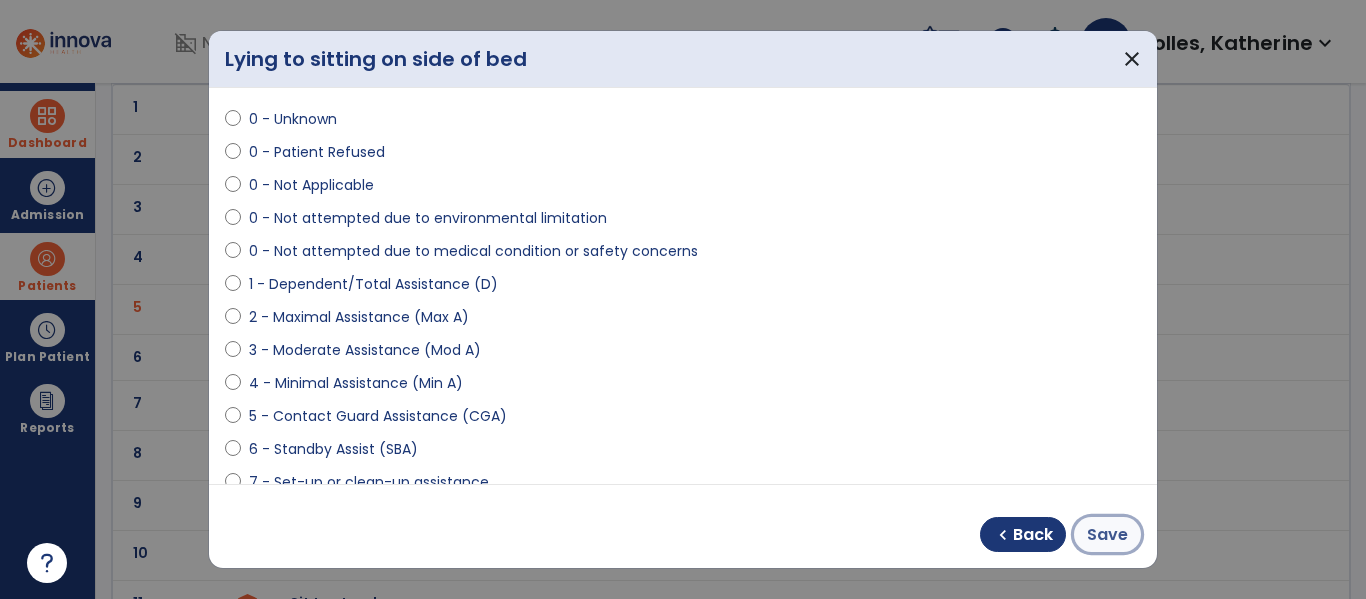 click on "Save" at bounding box center [1107, 535] 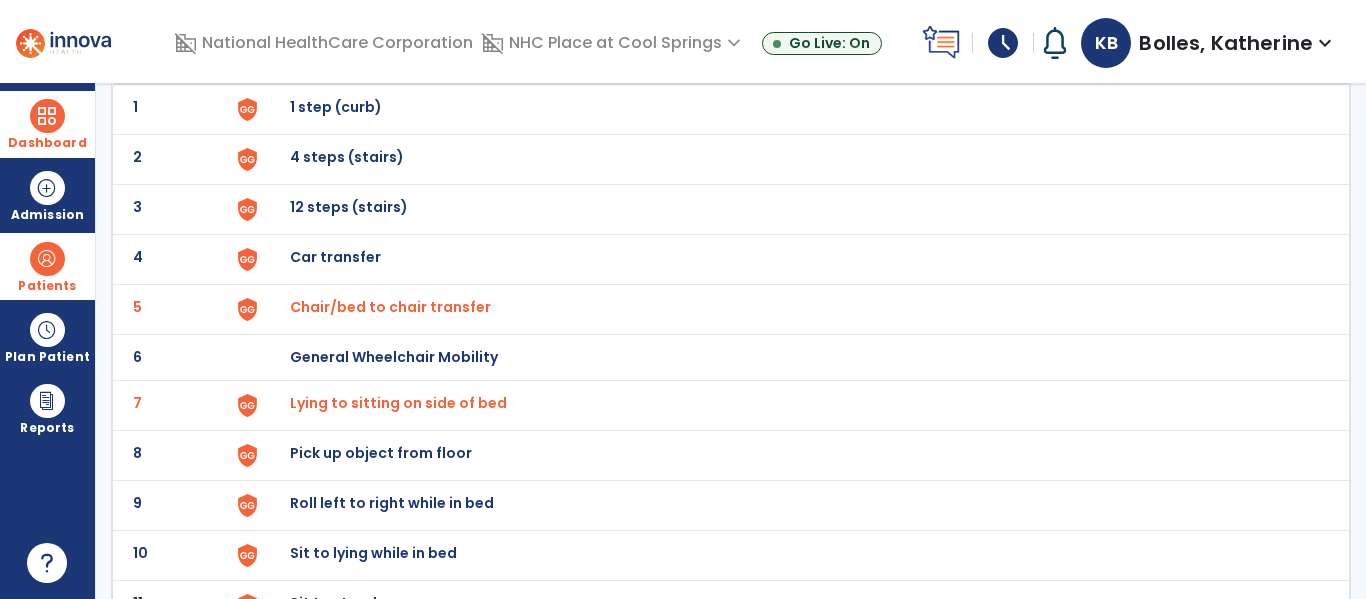 scroll, scrollTop: 253, scrollLeft: 0, axis: vertical 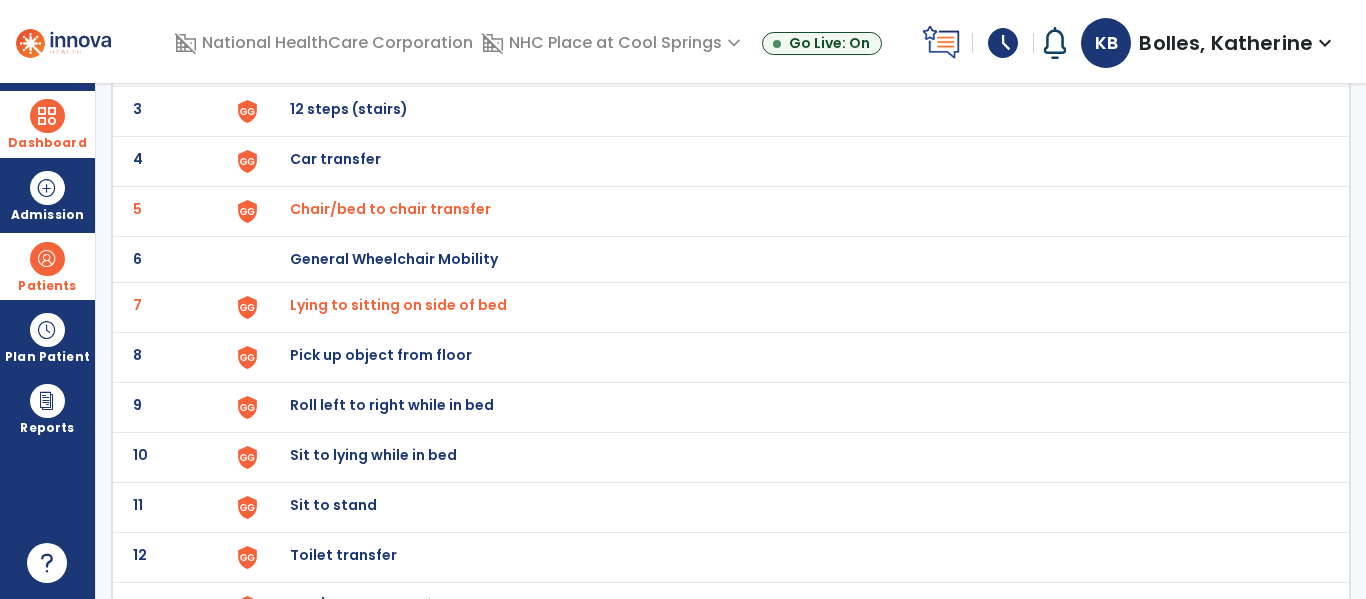 click on "Roll left to right while in bed" at bounding box center [336, 9] 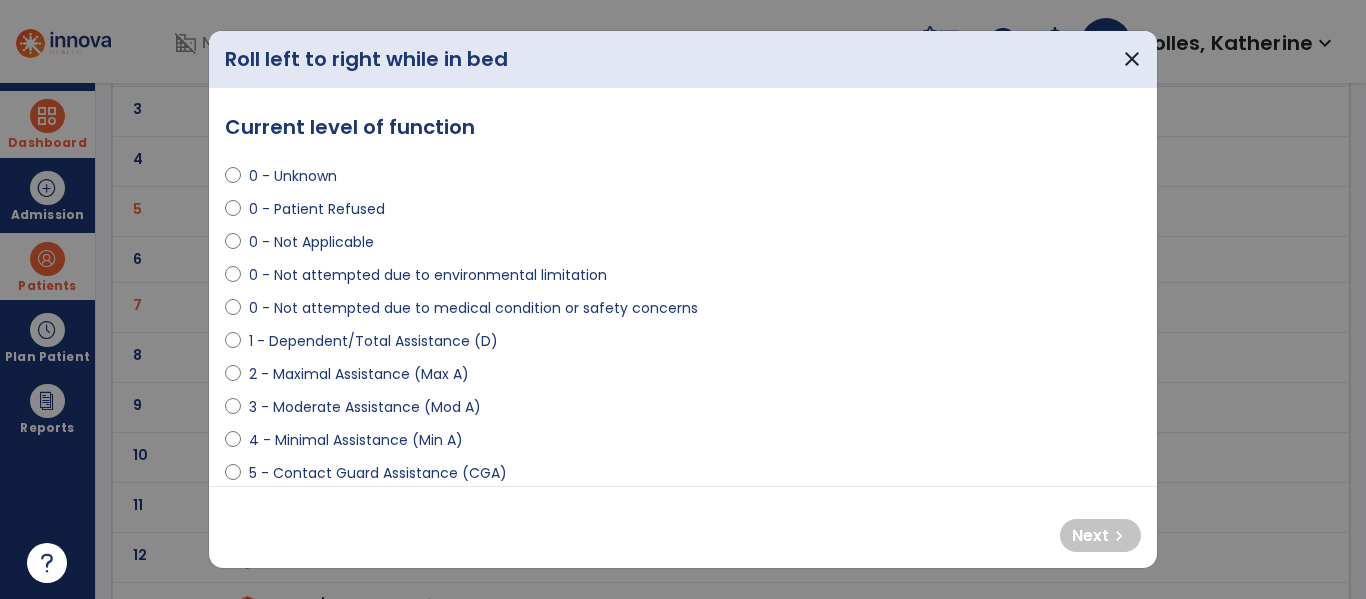 select on "**********" 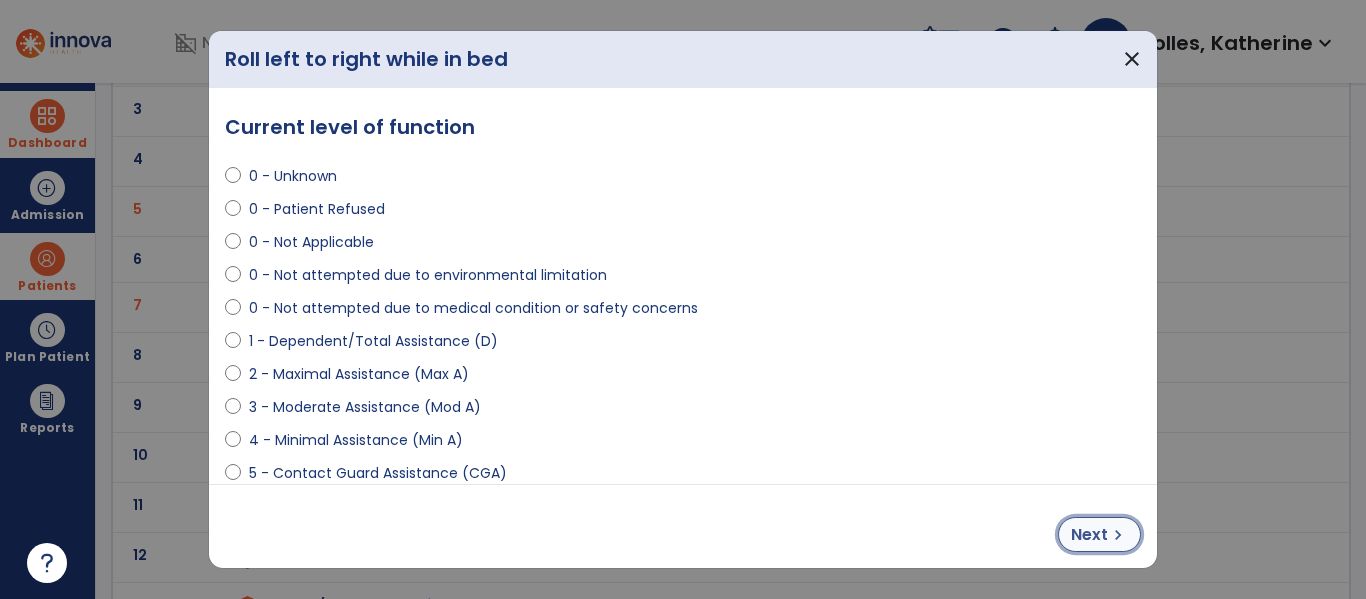 click on "chevron_right" at bounding box center [1118, 535] 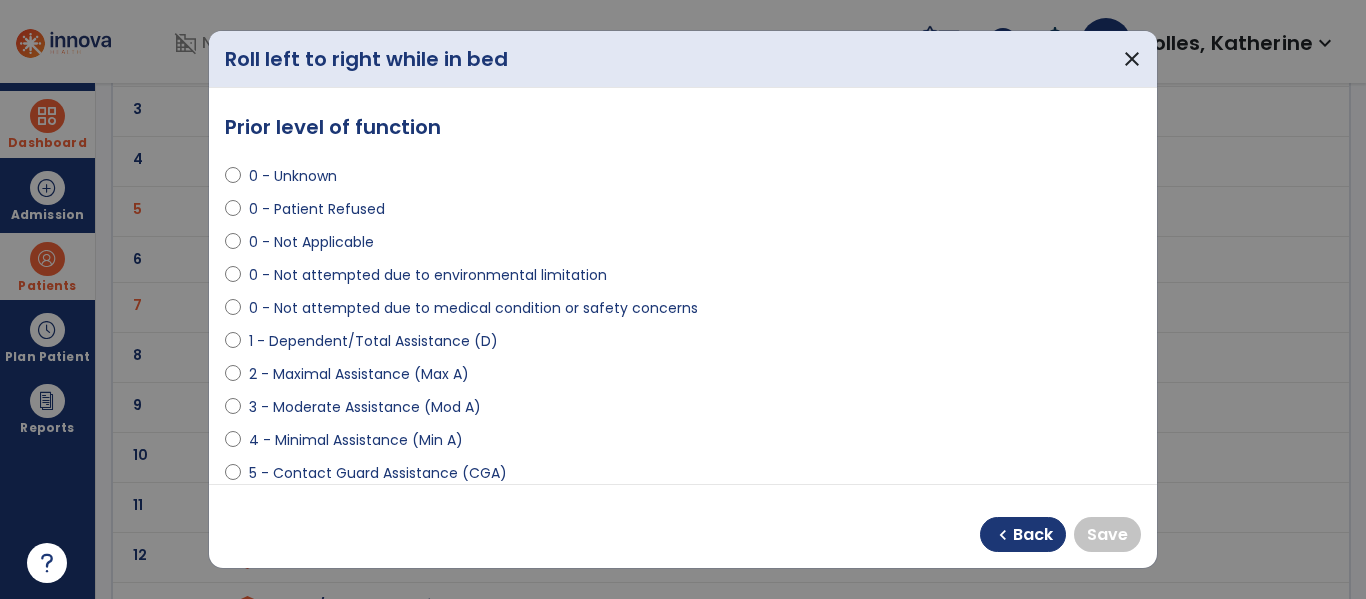 select on "**********" 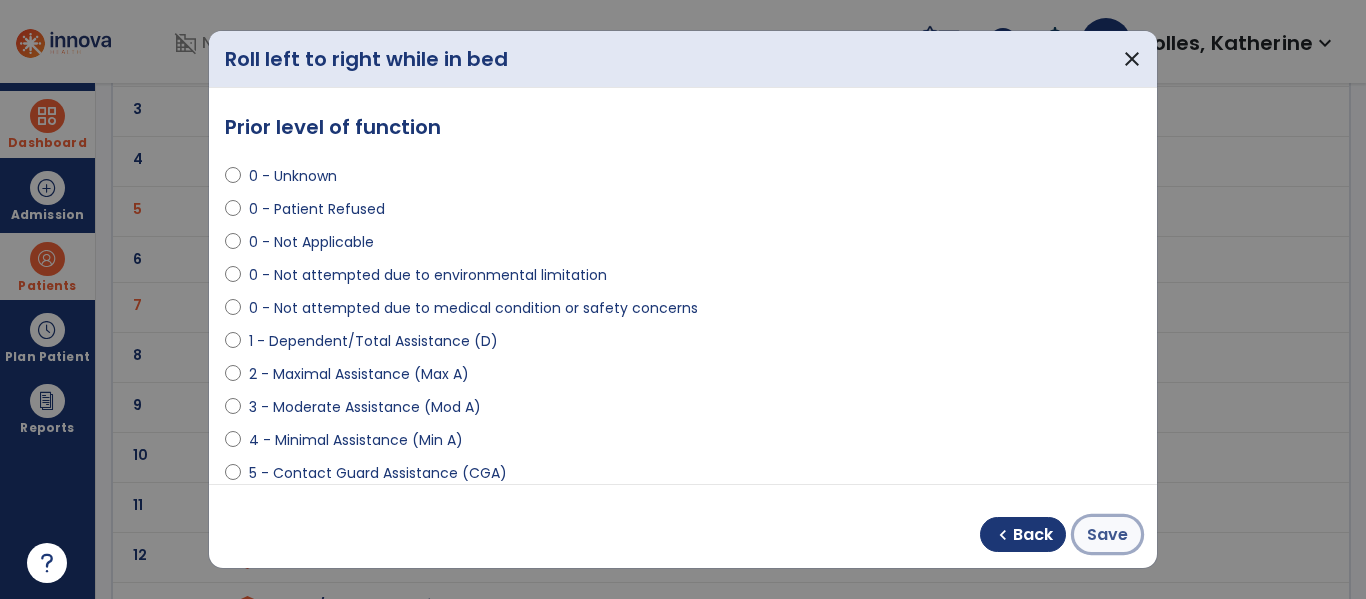 click on "Save" at bounding box center [1107, 535] 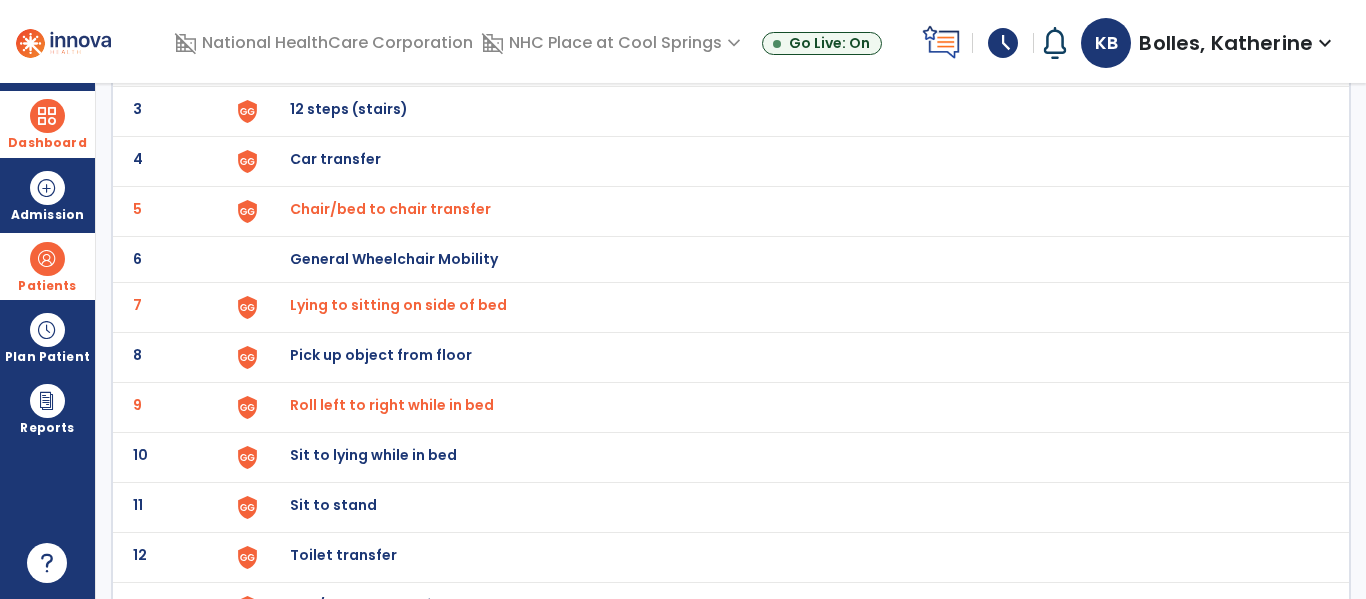 scroll, scrollTop: 299, scrollLeft: 0, axis: vertical 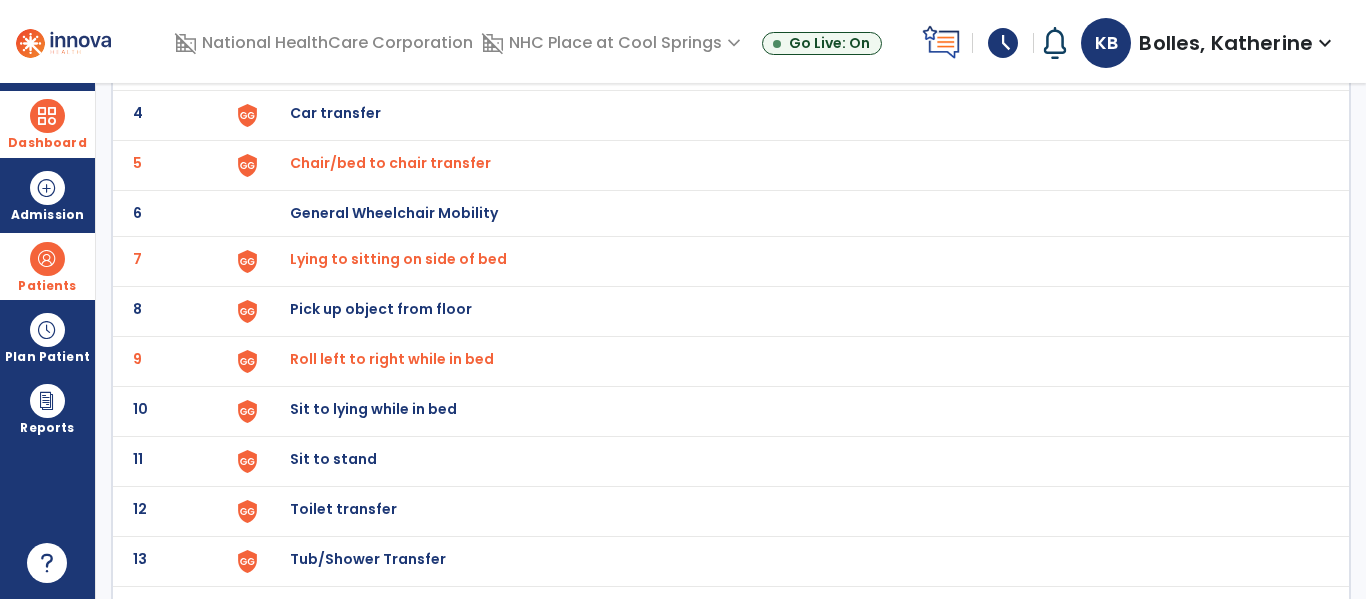 click on "Sit to lying while in bed" at bounding box center (336, -37) 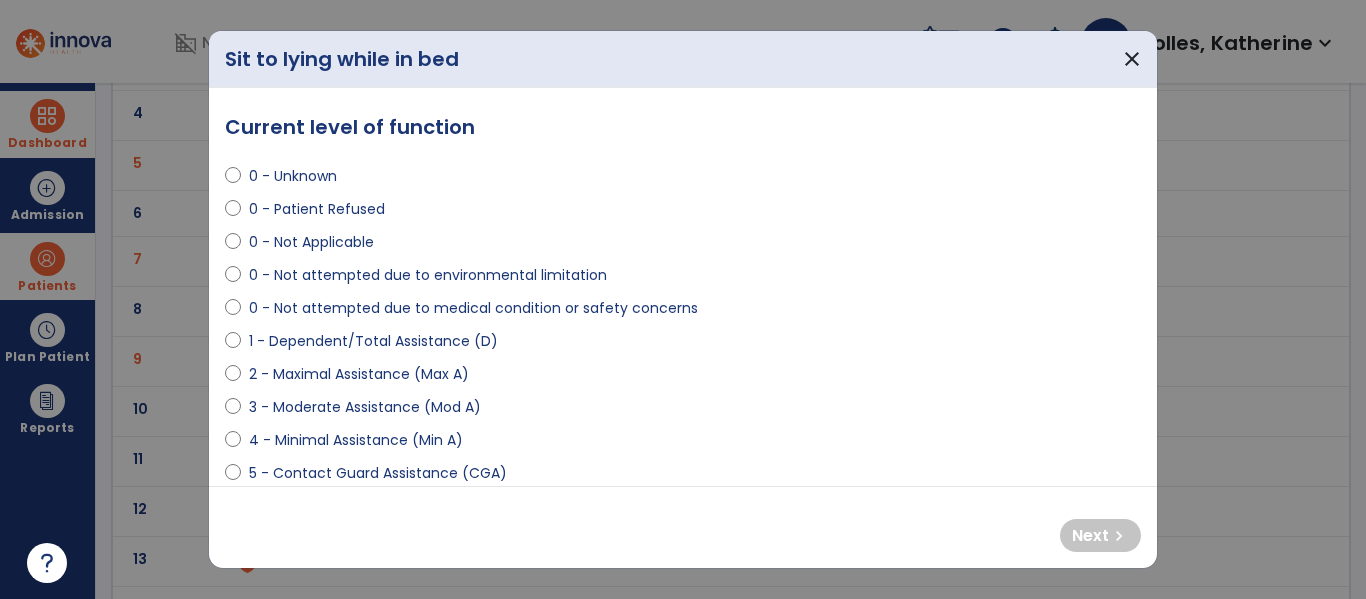 scroll, scrollTop: 60, scrollLeft: 0, axis: vertical 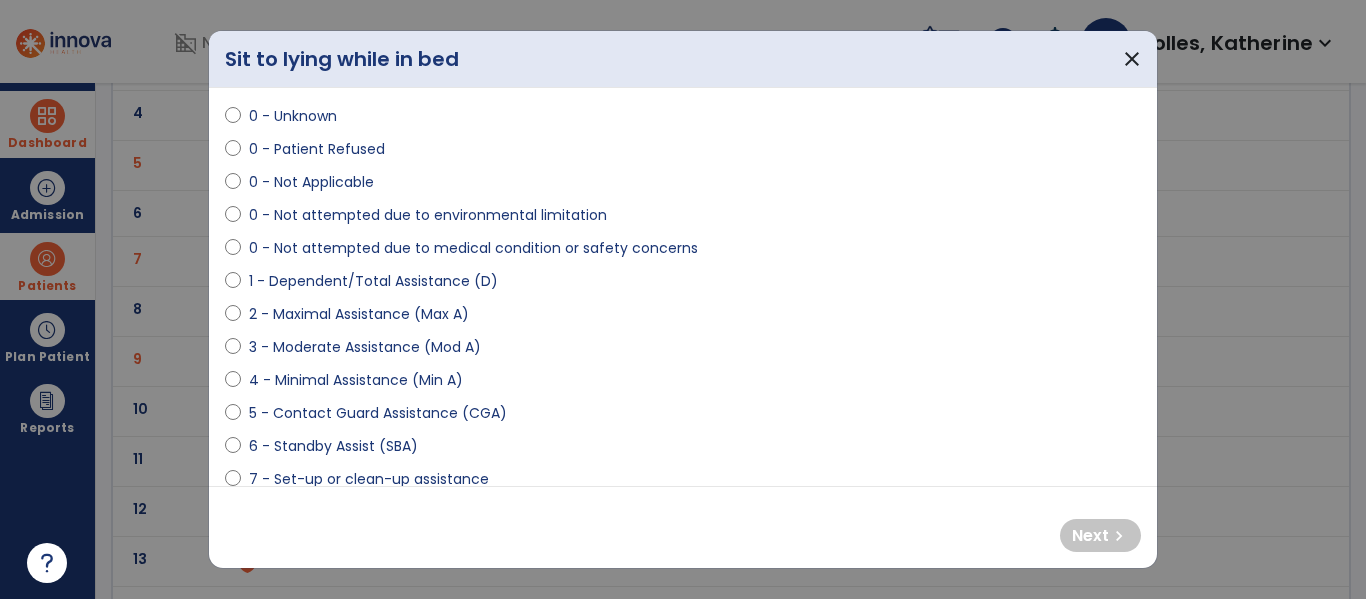 select on "**********" 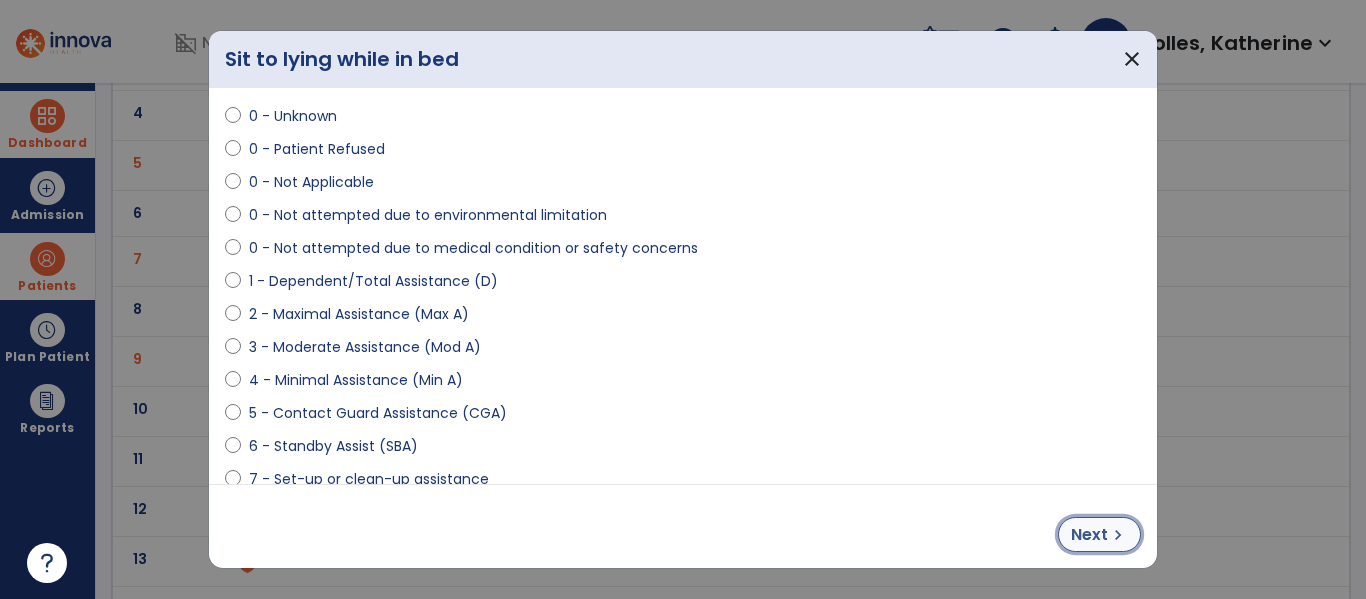 click on "Next" at bounding box center (1089, 535) 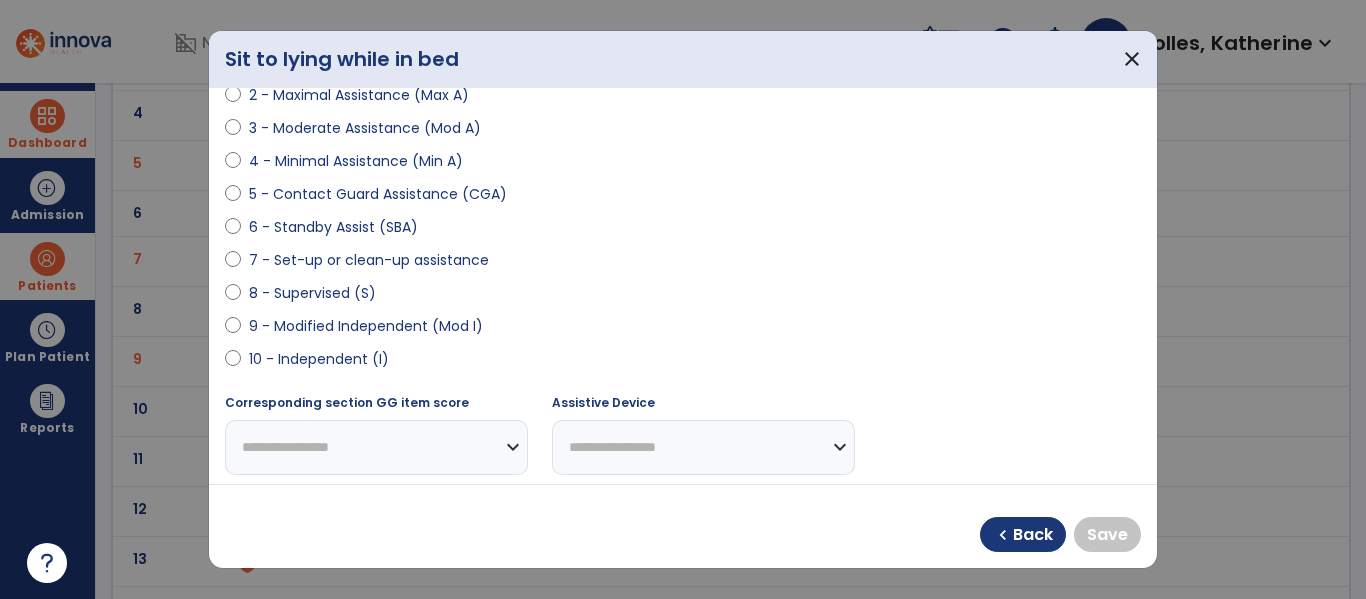 scroll, scrollTop: 70, scrollLeft: 0, axis: vertical 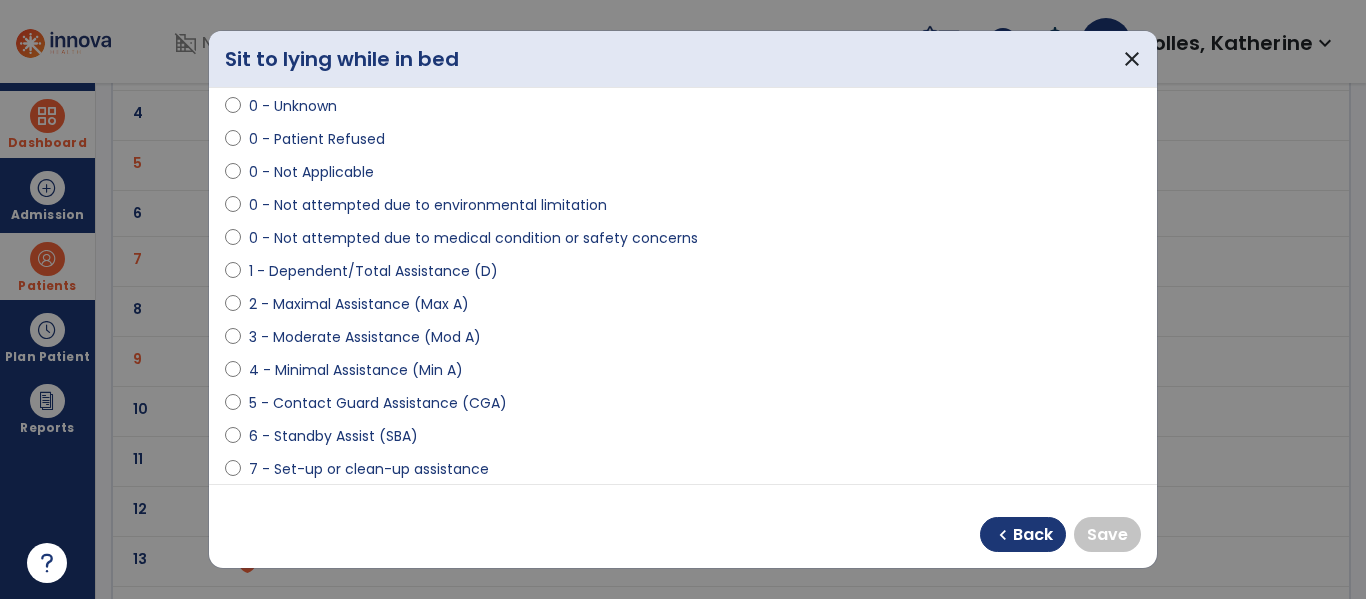 select on "**********" 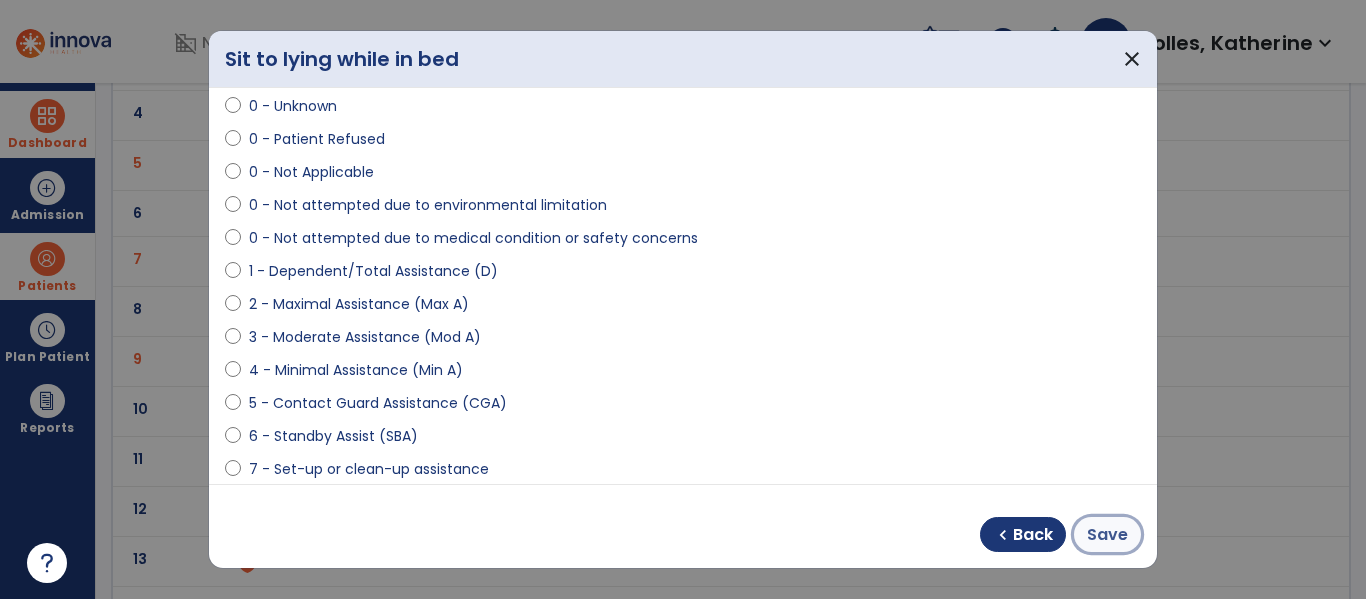 click on "Save" at bounding box center (1107, 535) 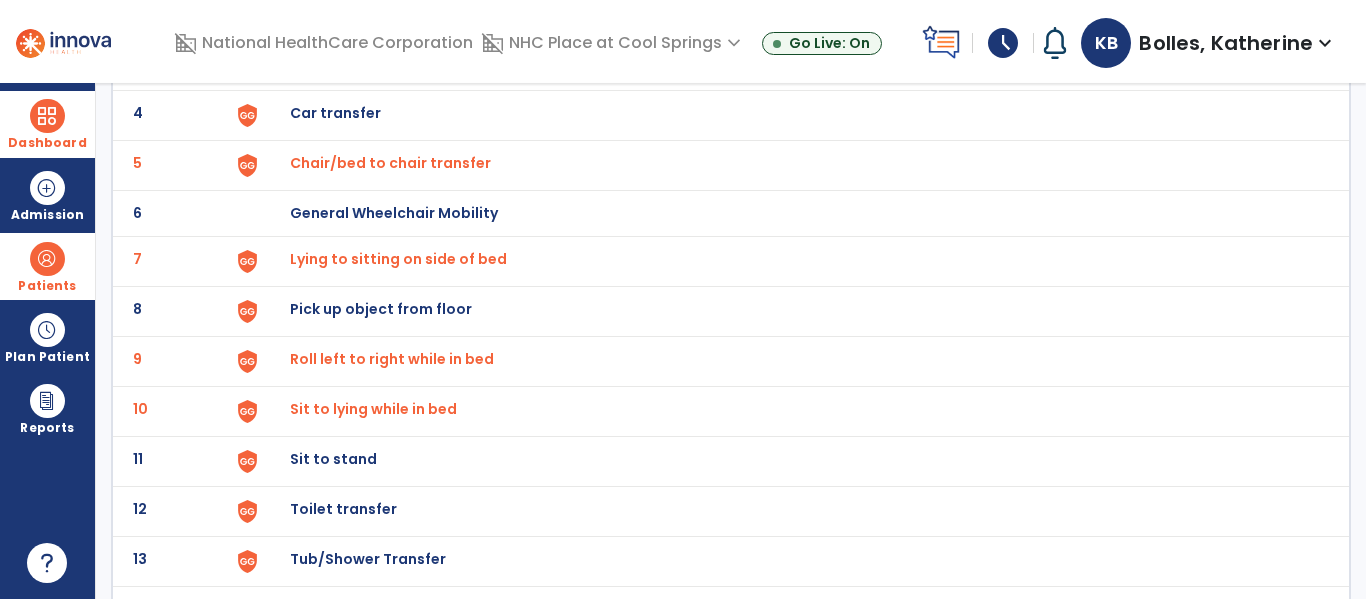 click on "Sit to stand" at bounding box center [336, -37] 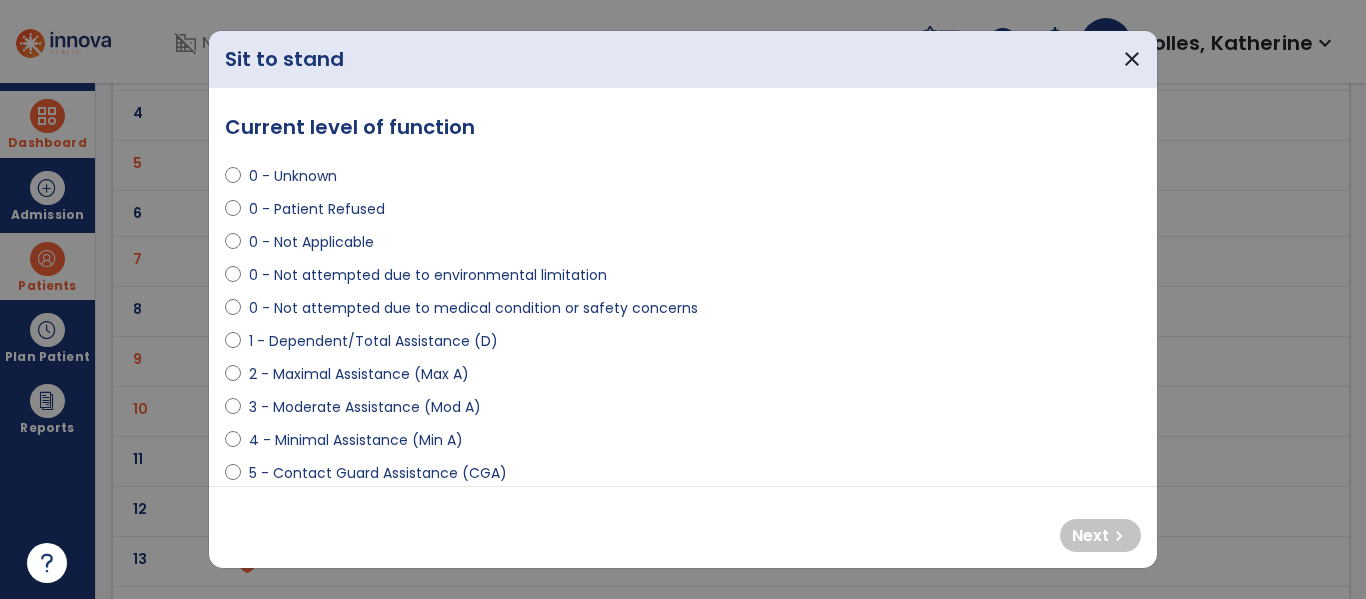 scroll, scrollTop: 10, scrollLeft: 0, axis: vertical 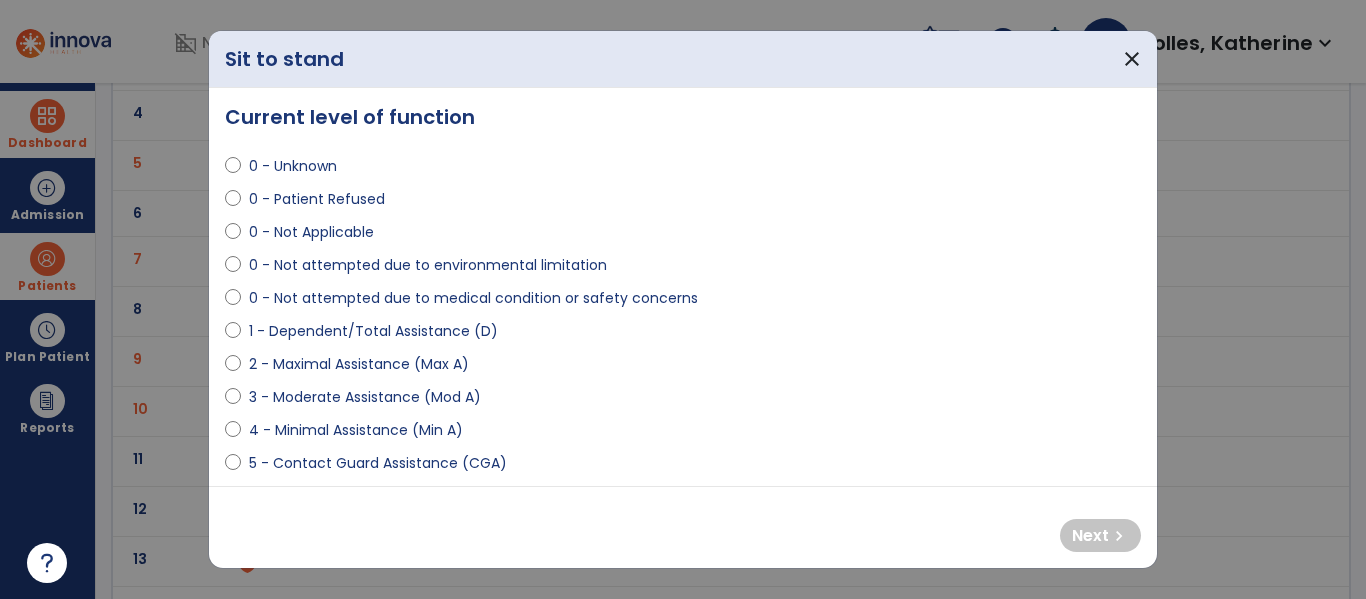 select on "**********" 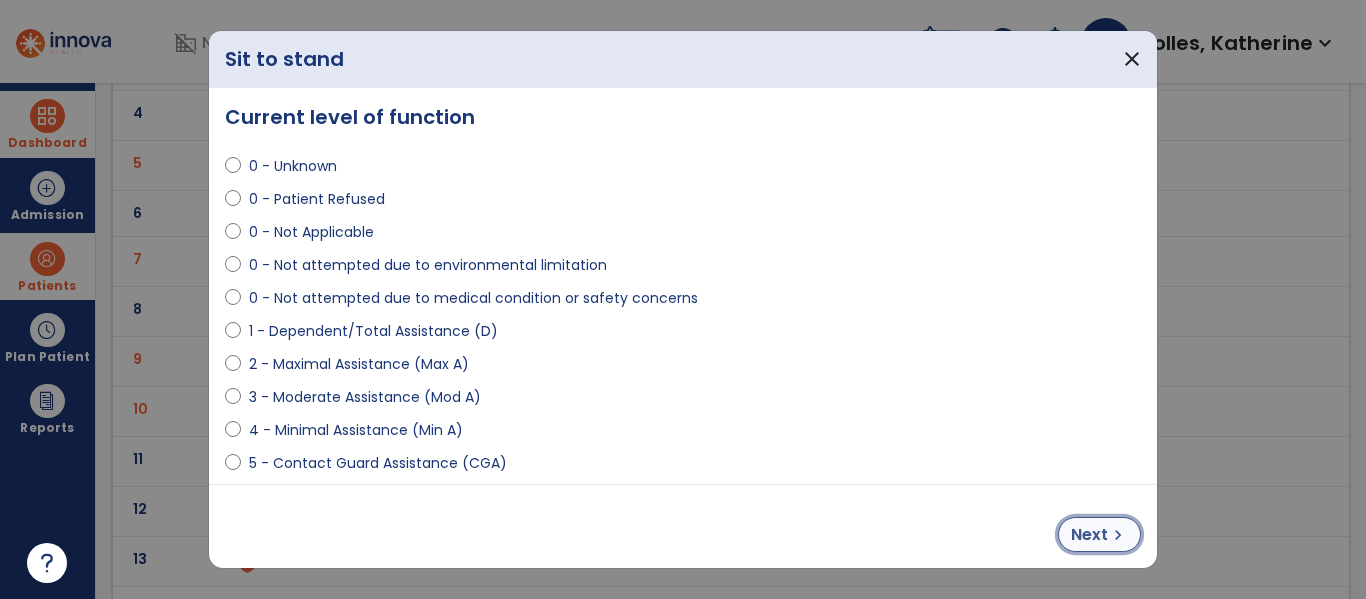 click on "chevron_right" at bounding box center [1118, 535] 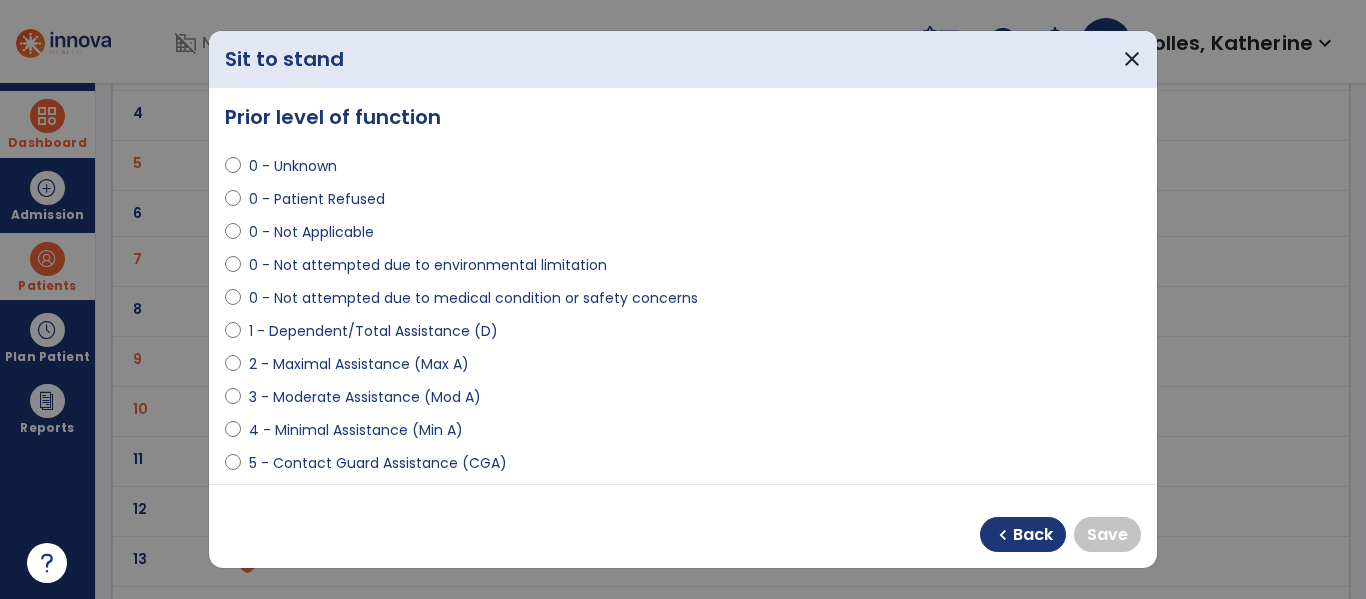 select on "**********" 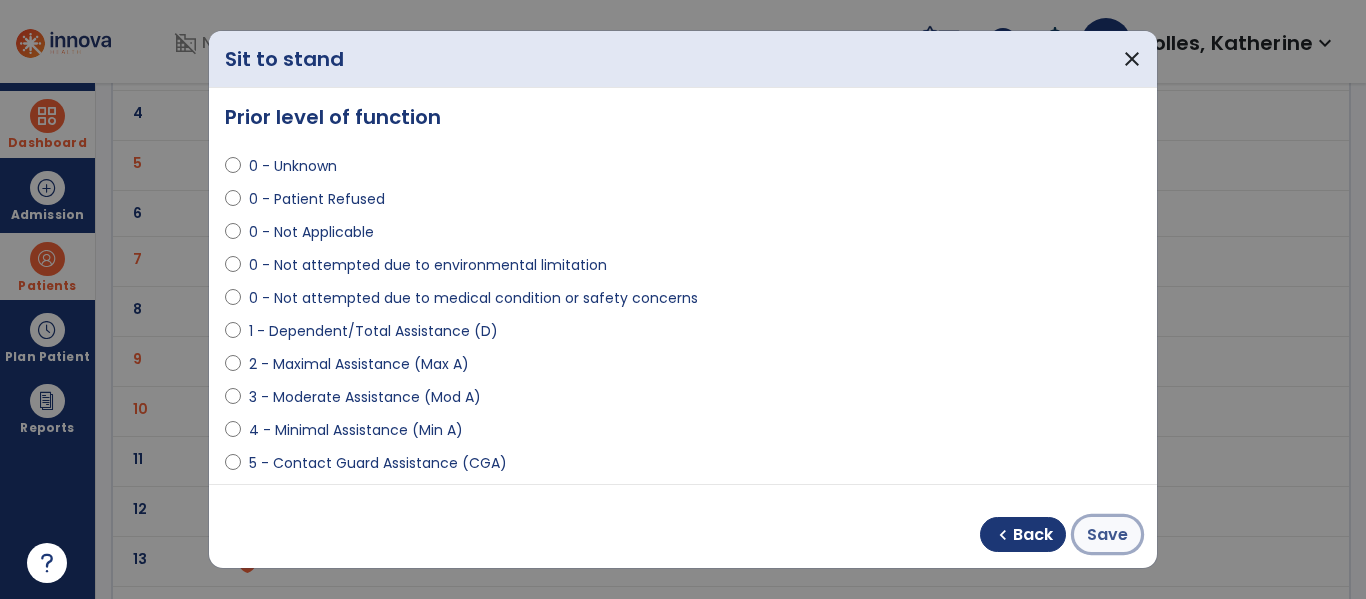 click on "Save" at bounding box center (1107, 535) 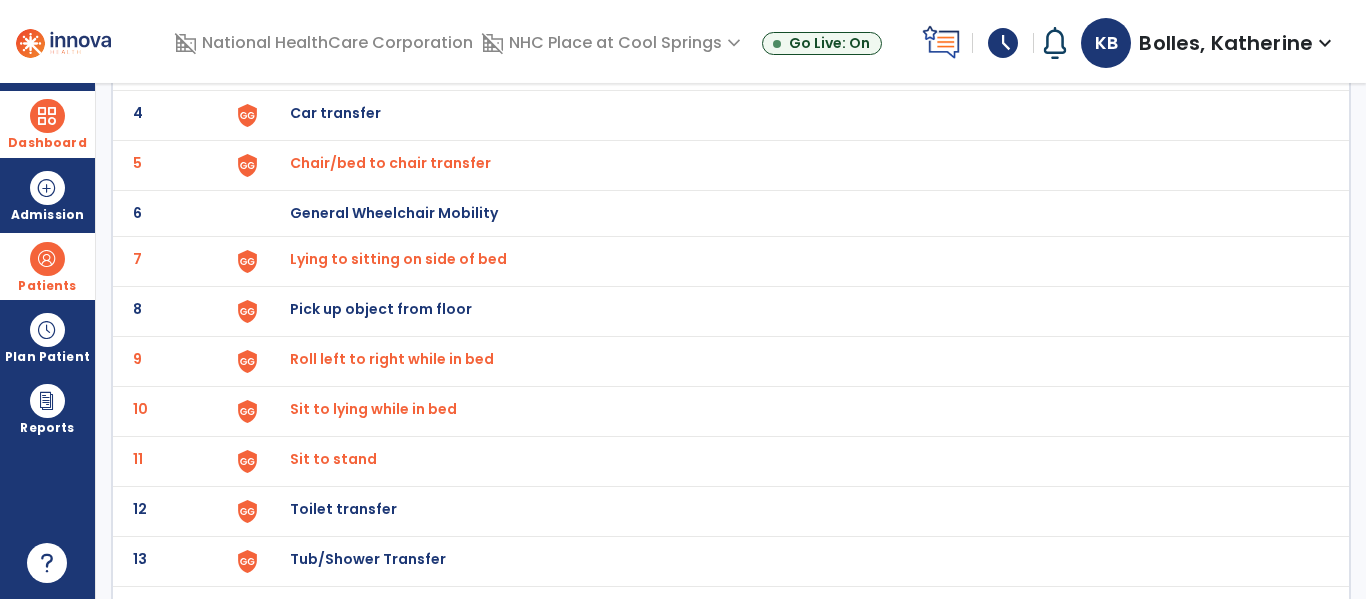 scroll, scrollTop: 507, scrollLeft: 0, axis: vertical 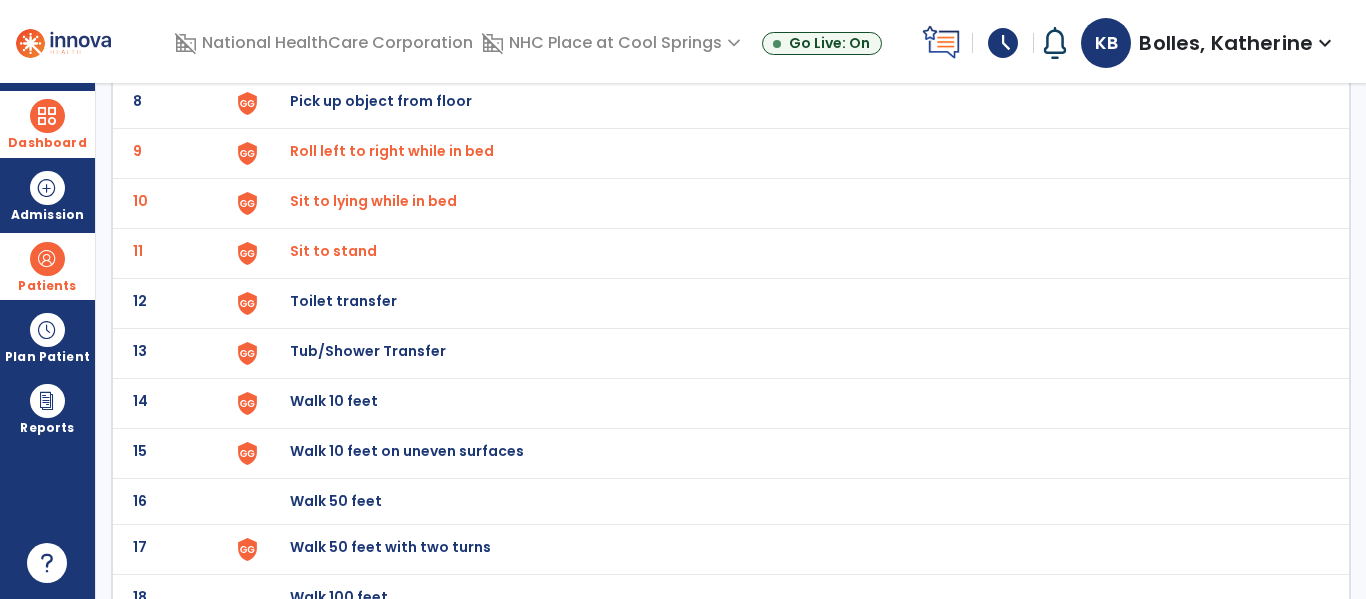 click on "Toilet transfer" at bounding box center (336, -245) 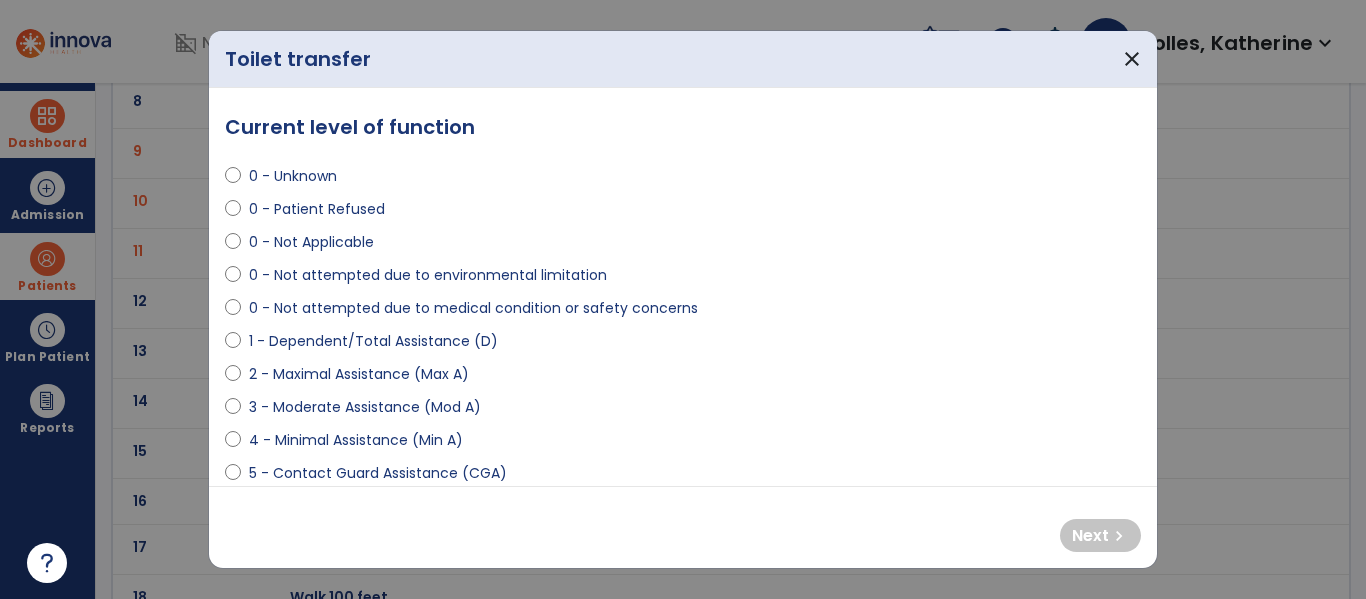 select on "**********" 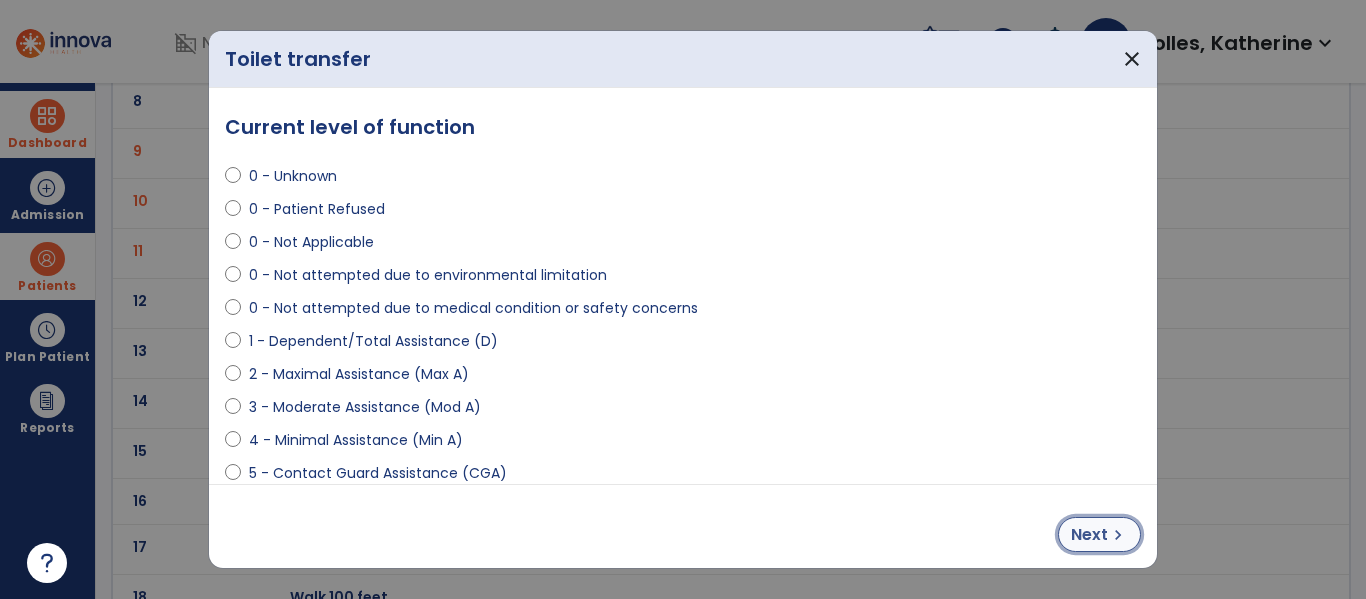 click on "Next" at bounding box center [1089, 535] 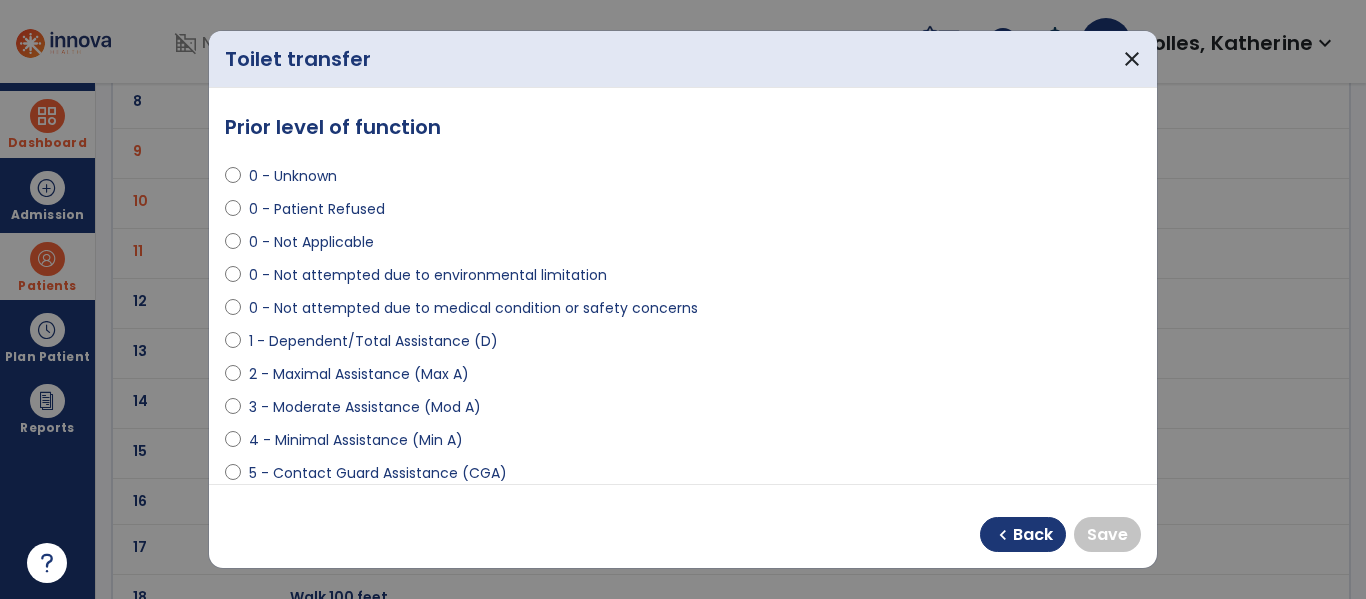 select on "**********" 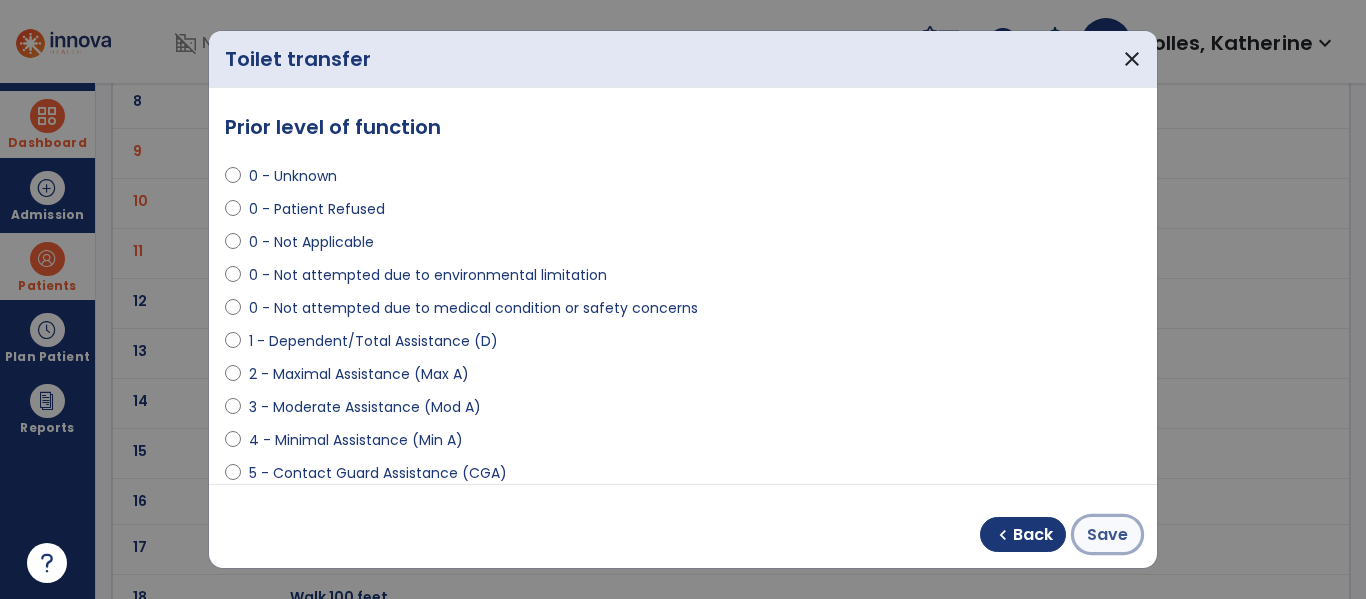 click on "Save" at bounding box center (1107, 535) 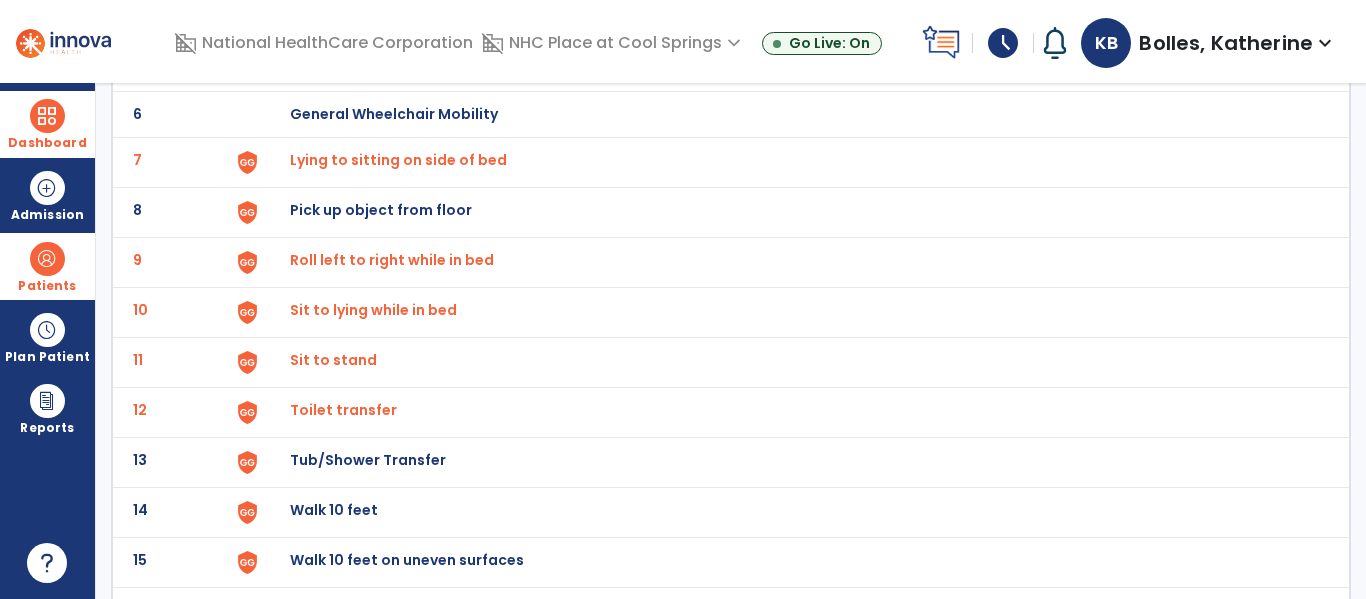 scroll, scrollTop: 0, scrollLeft: 0, axis: both 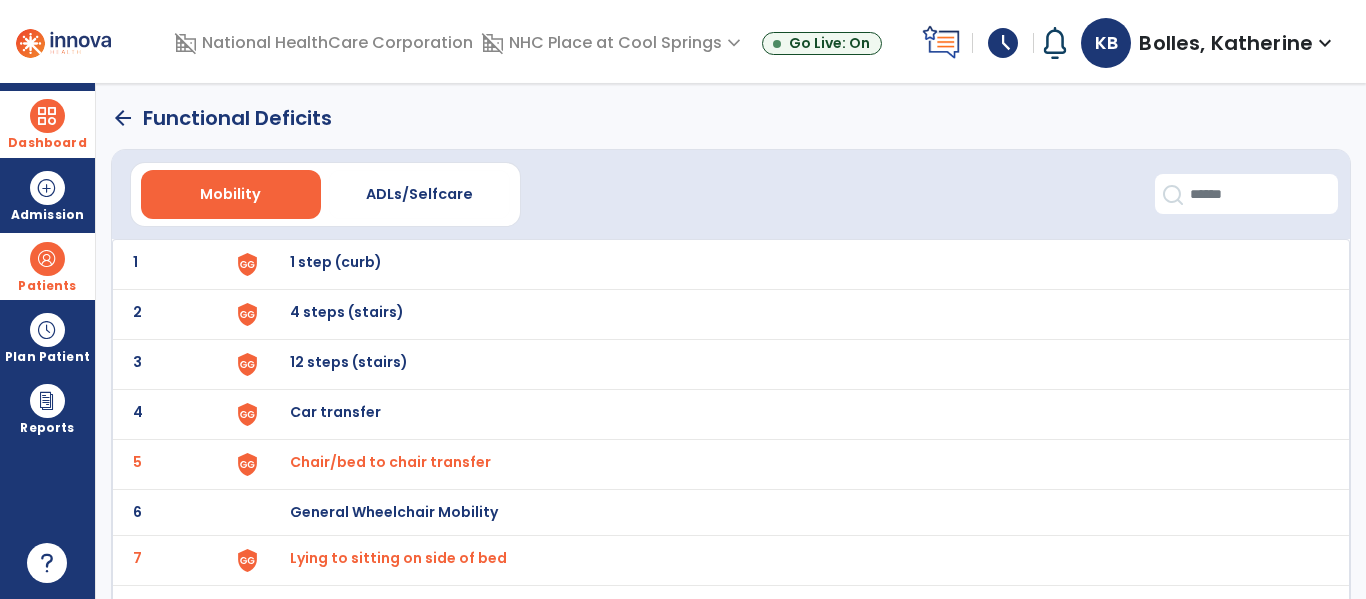 click on "arrow_back" 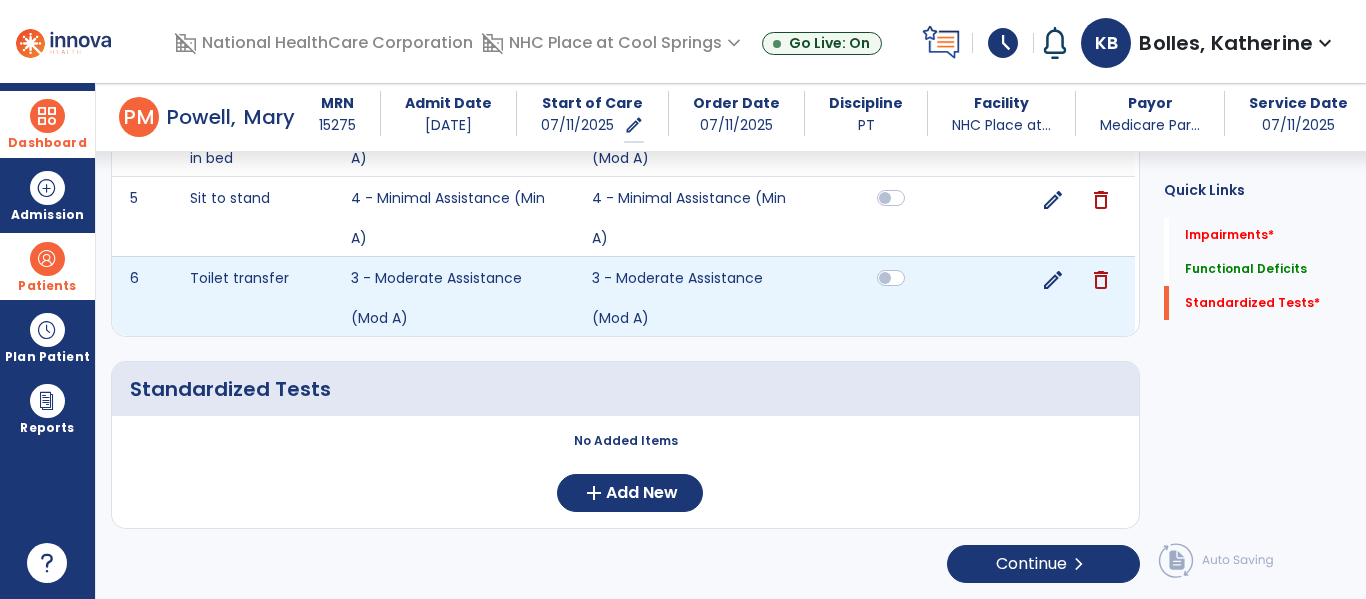 scroll, scrollTop: 779, scrollLeft: 0, axis: vertical 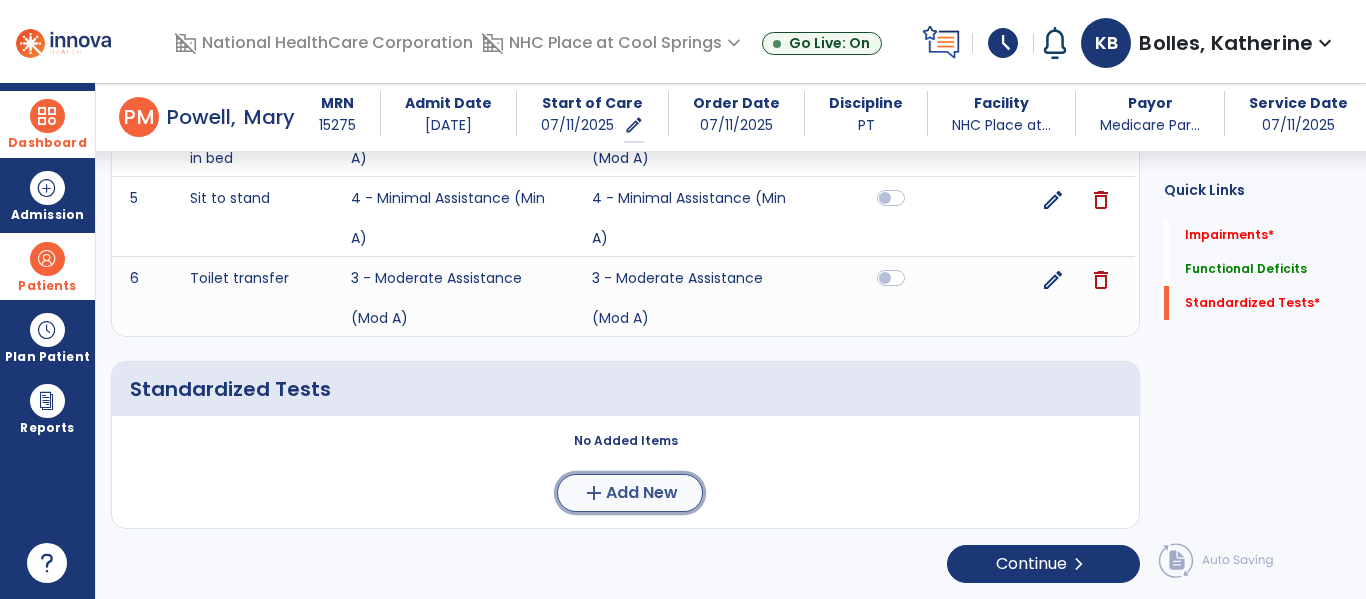 click on "Add New" 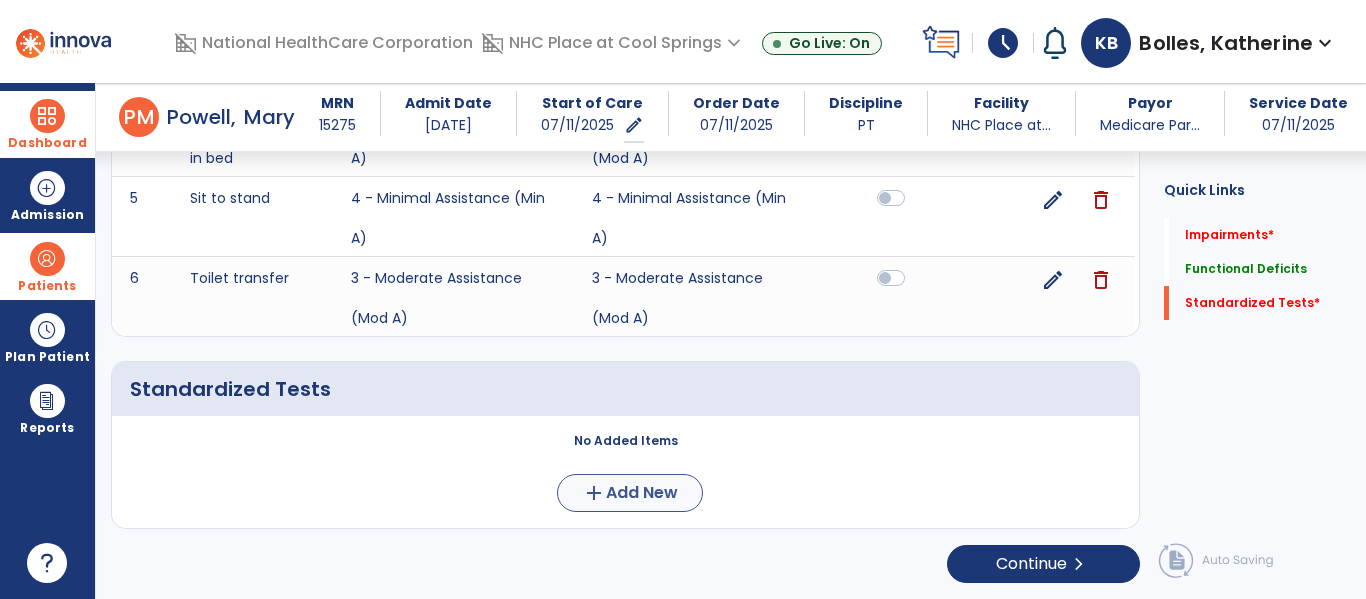 scroll, scrollTop: 0, scrollLeft: 0, axis: both 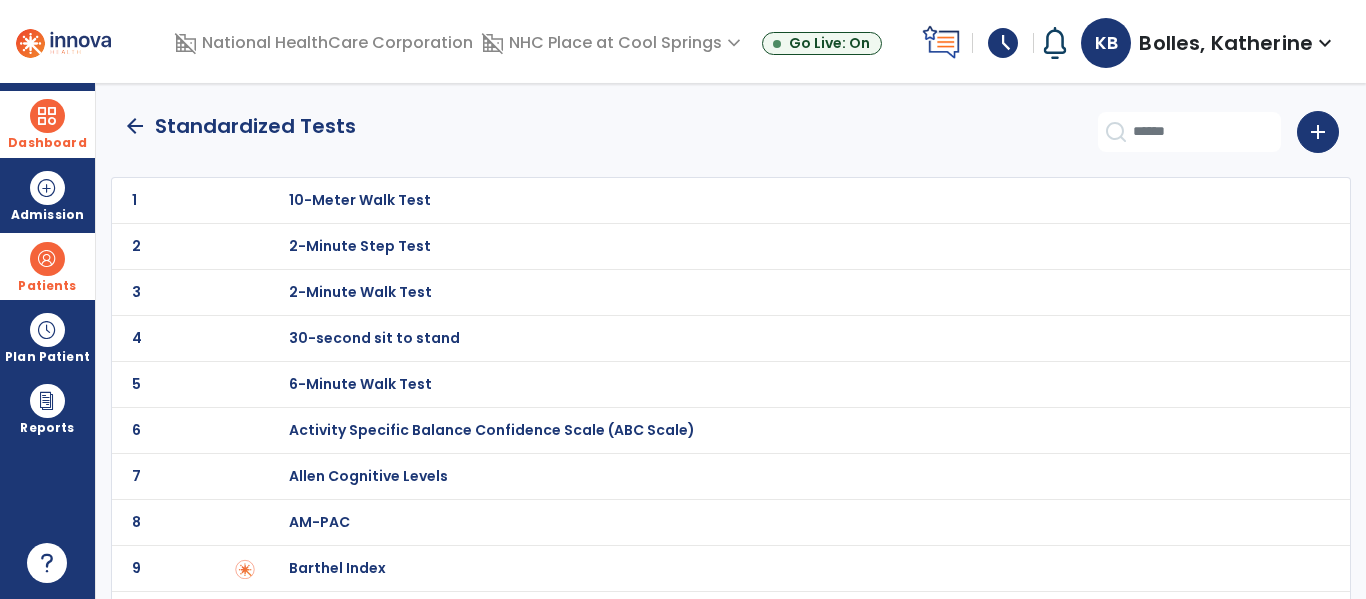 click on "4 30-second sit to stand" 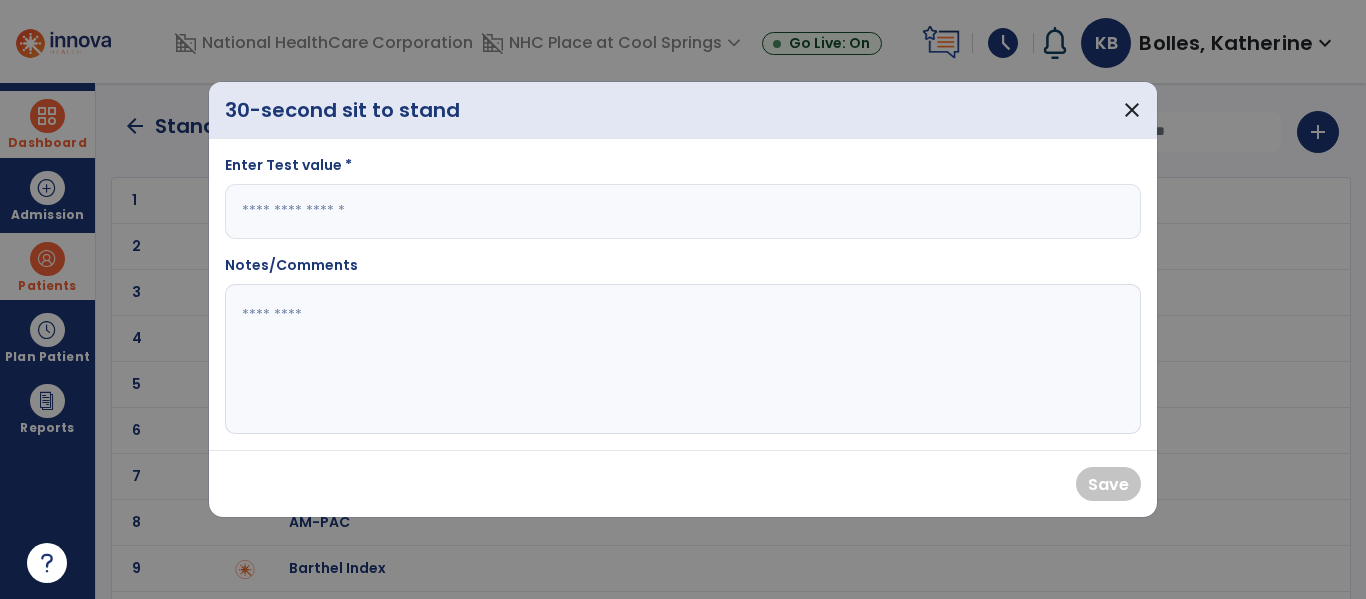 click at bounding box center [683, 211] 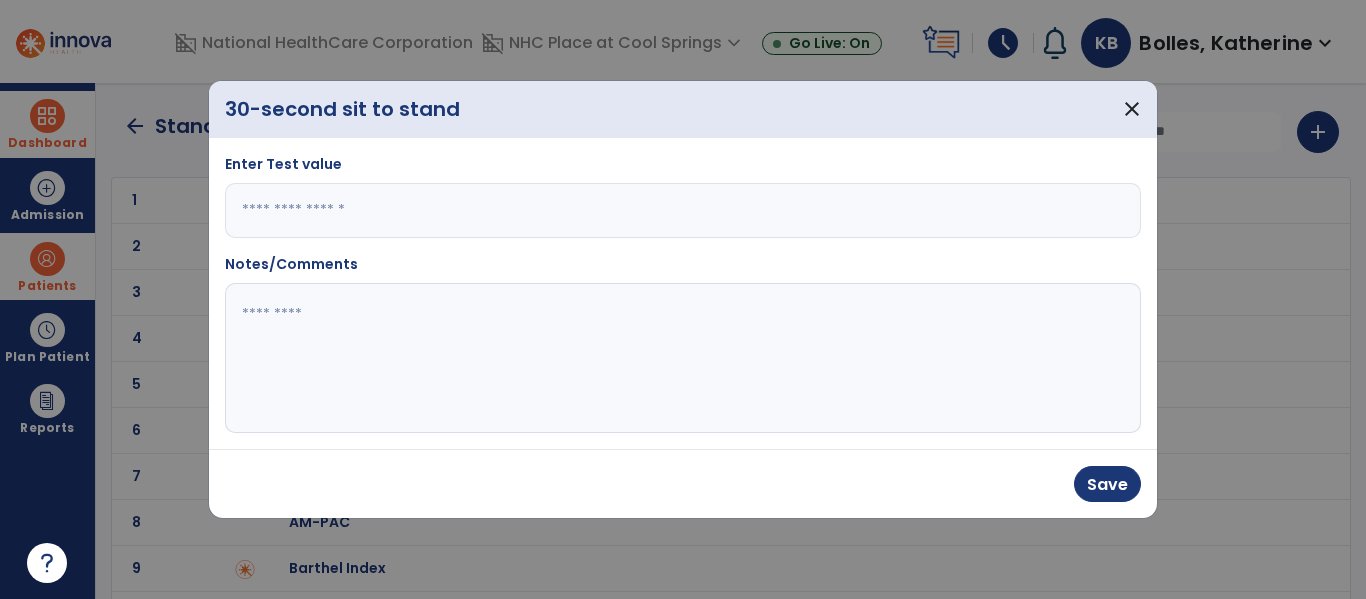 type on "*" 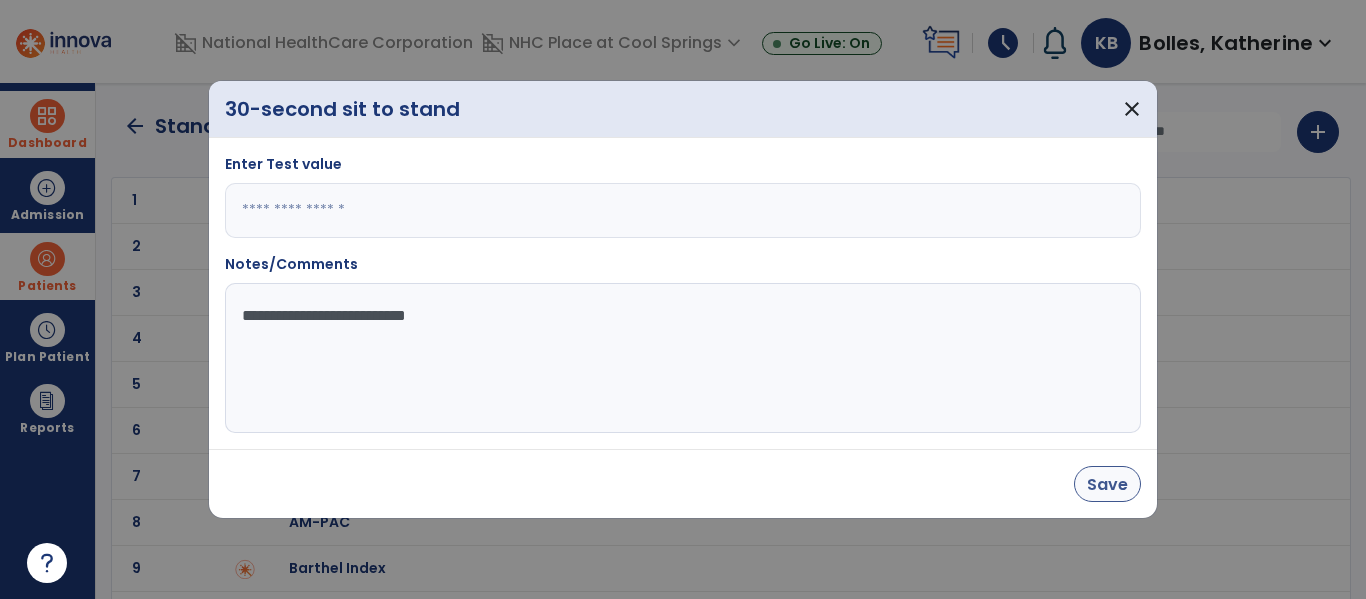 type on "**********" 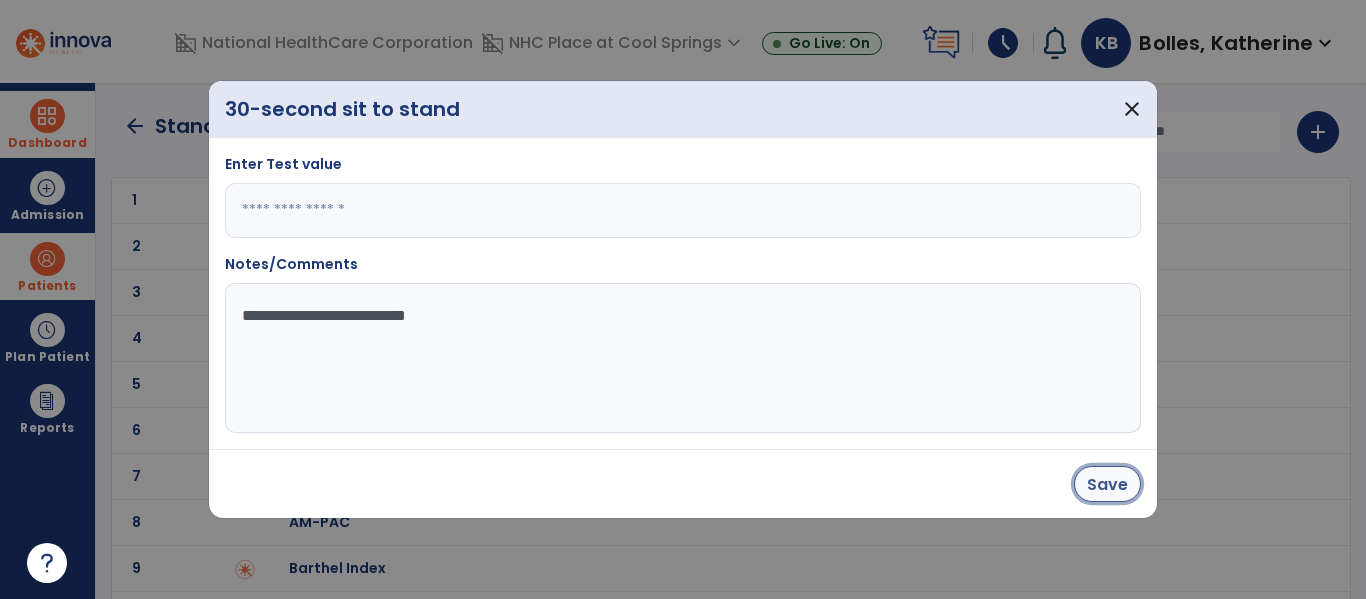 click on "Save" at bounding box center [1107, 484] 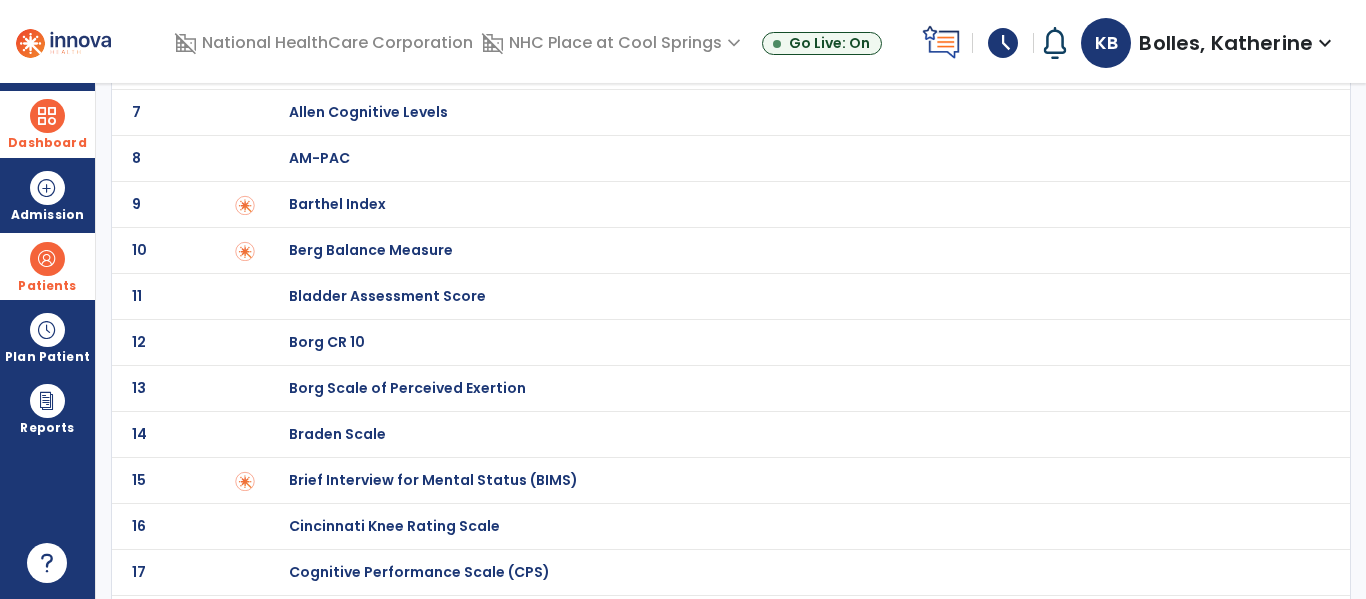 scroll, scrollTop: 0, scrollLeft: 0, axis: both 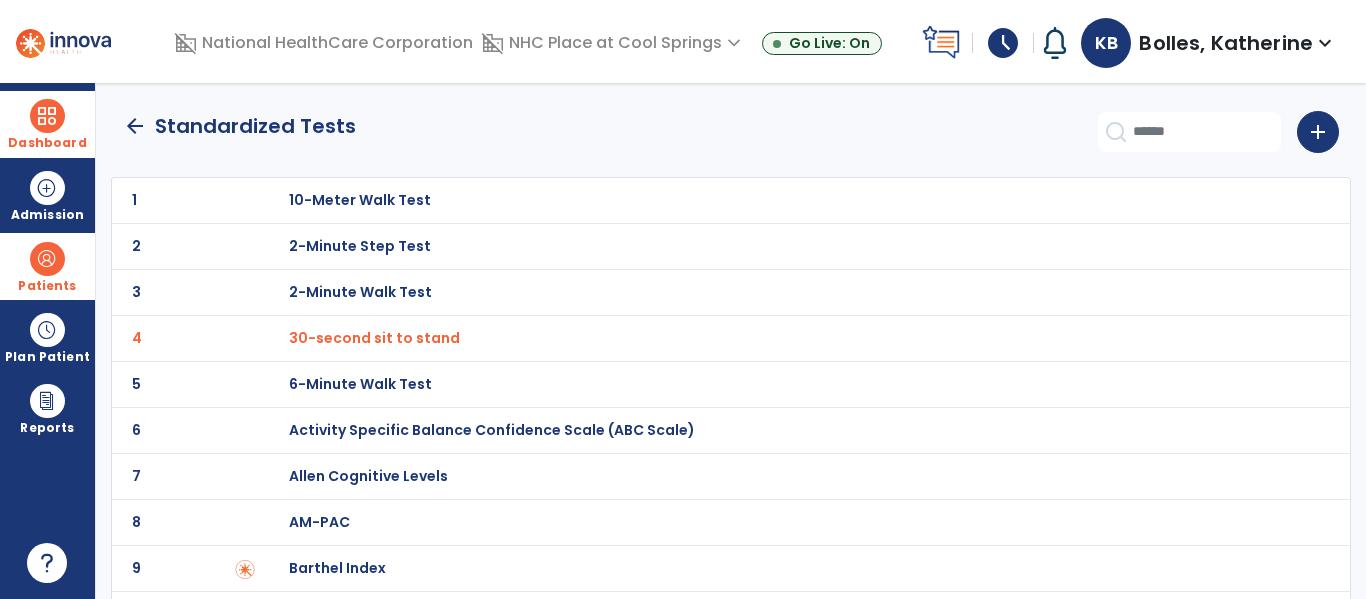 click on "arrow_back" 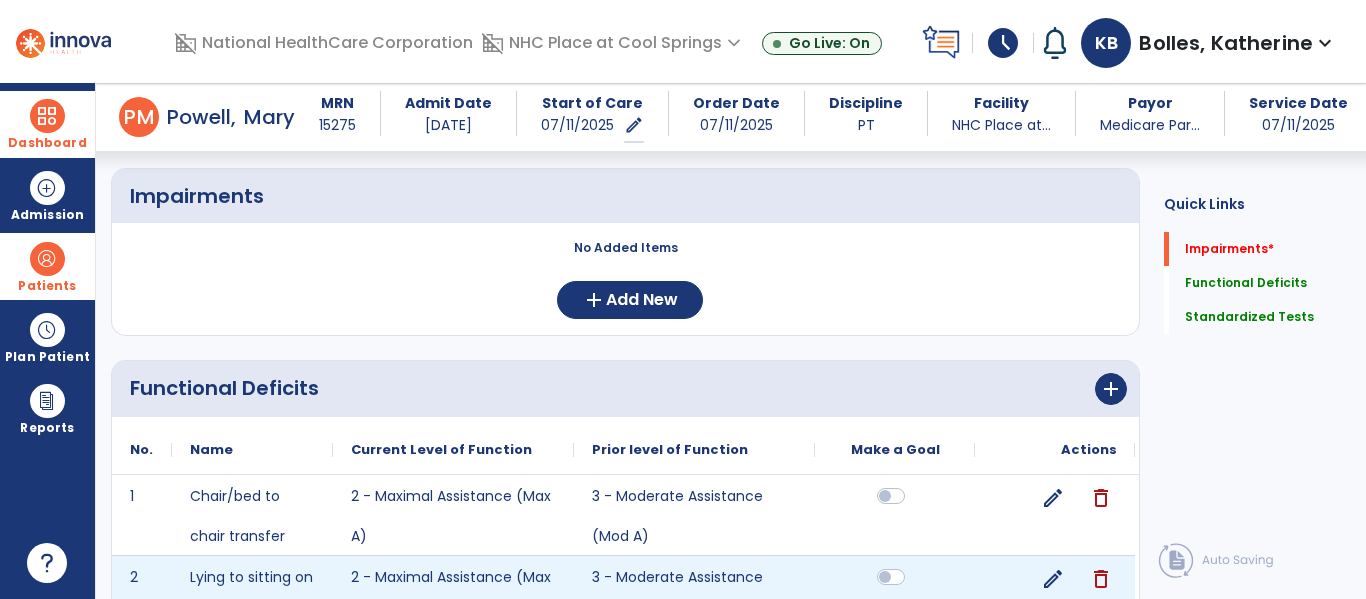 scroll, scrollTop: 0, scrollLeft: 0, axis: both 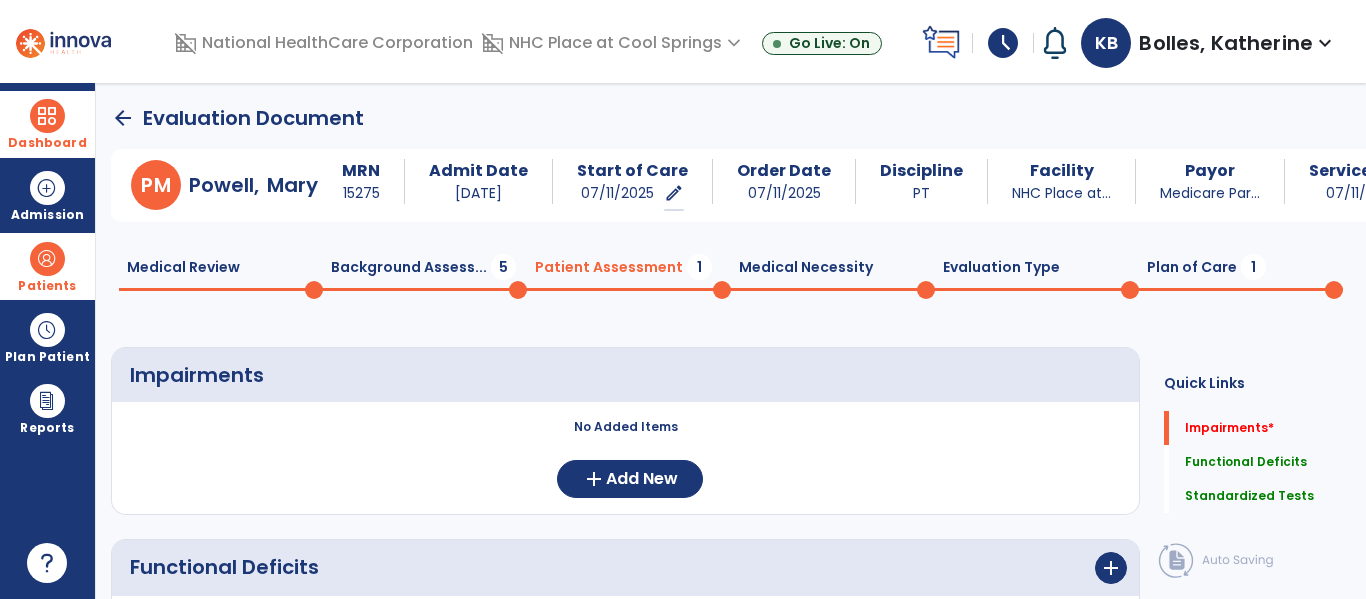 click on "Background Assess...  5" 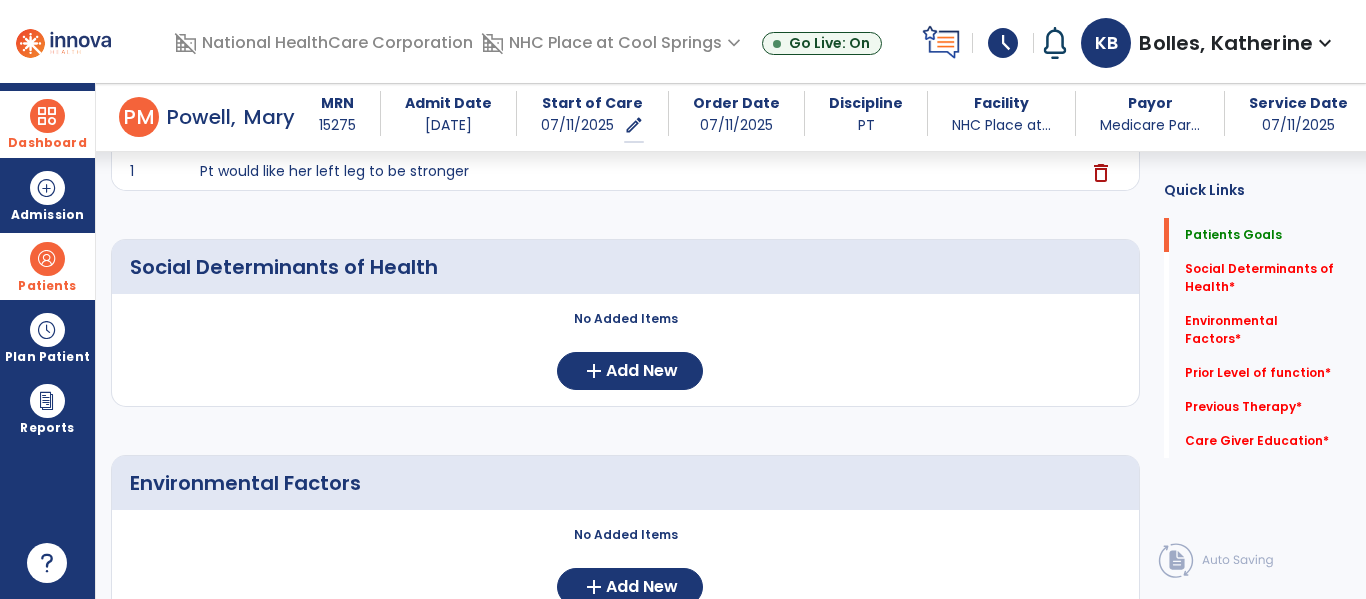 scroll, scrollTop: 402, scrollLeft: 0, axis: vertical 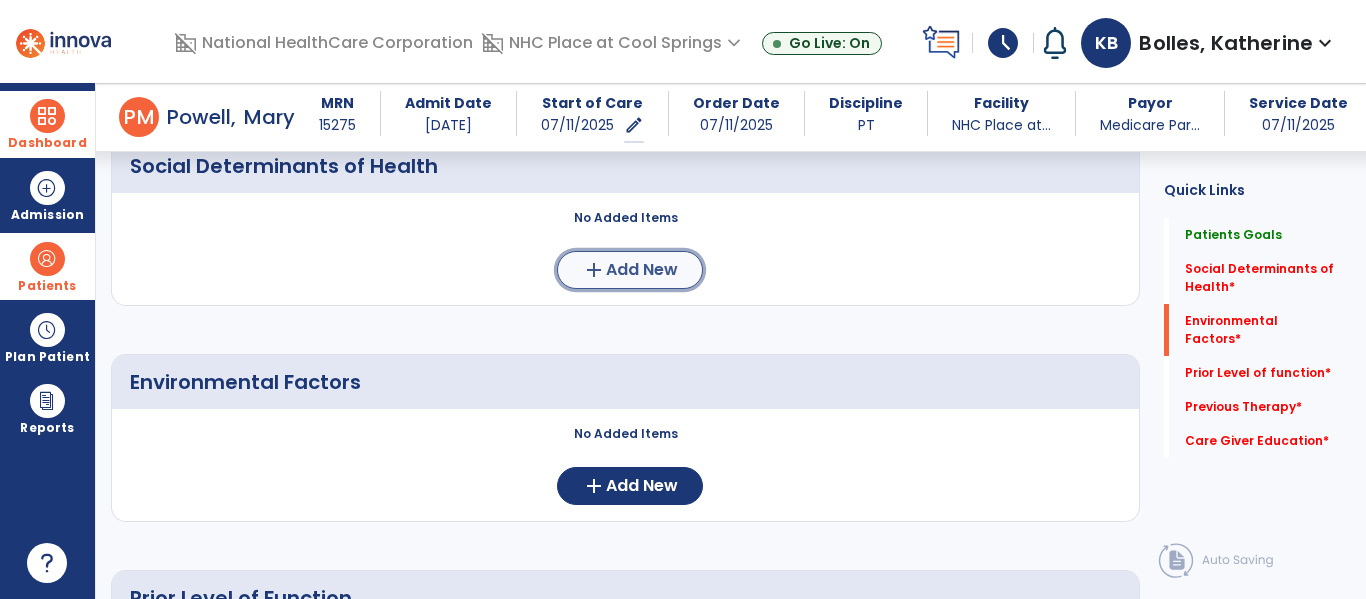 click on "Add New" 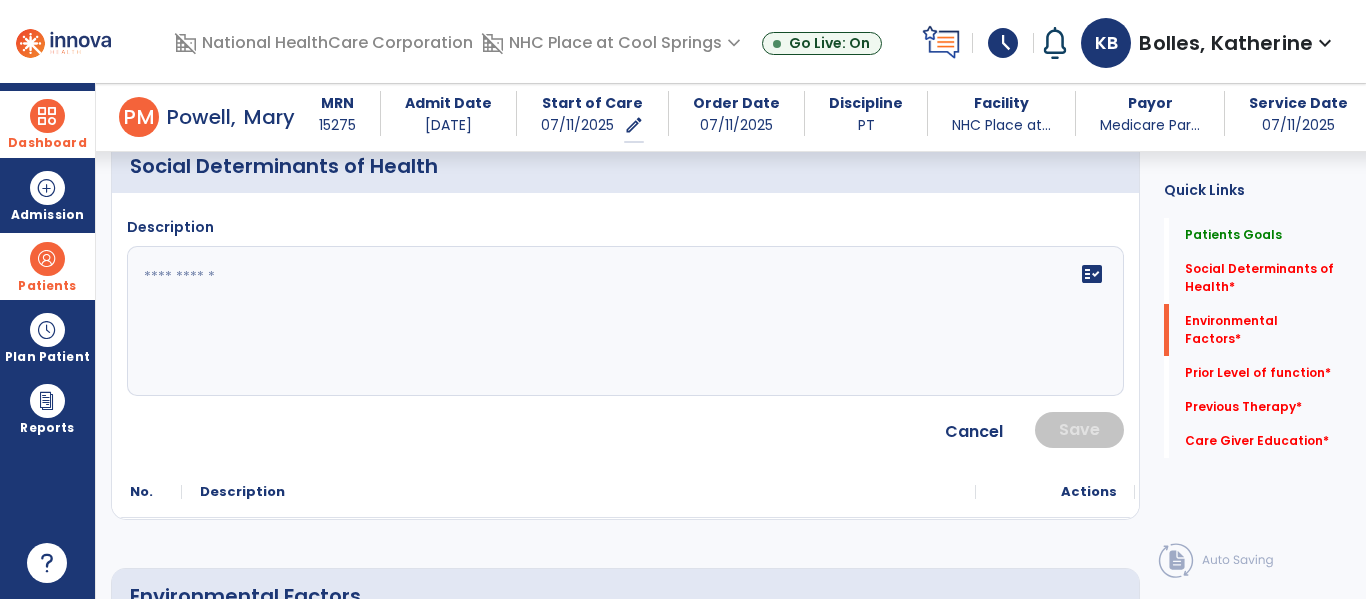 click on "Patients" at bounding box center [47, 266] 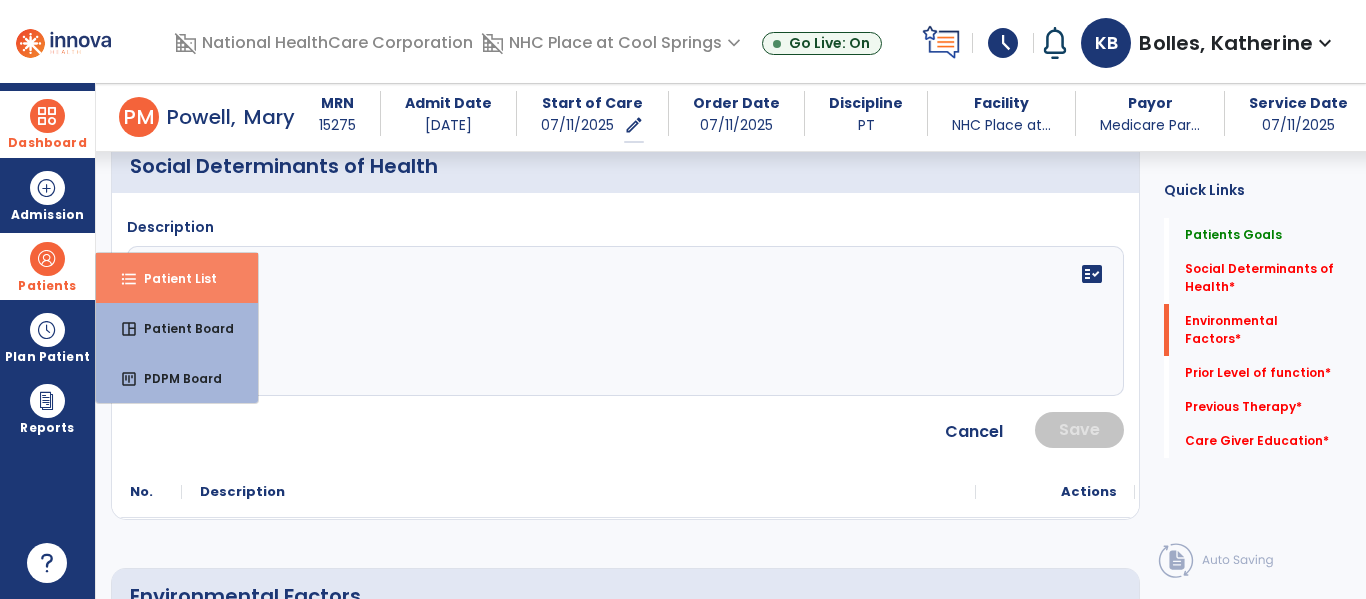 click on "Patient List" at bounding box center (172, 278) 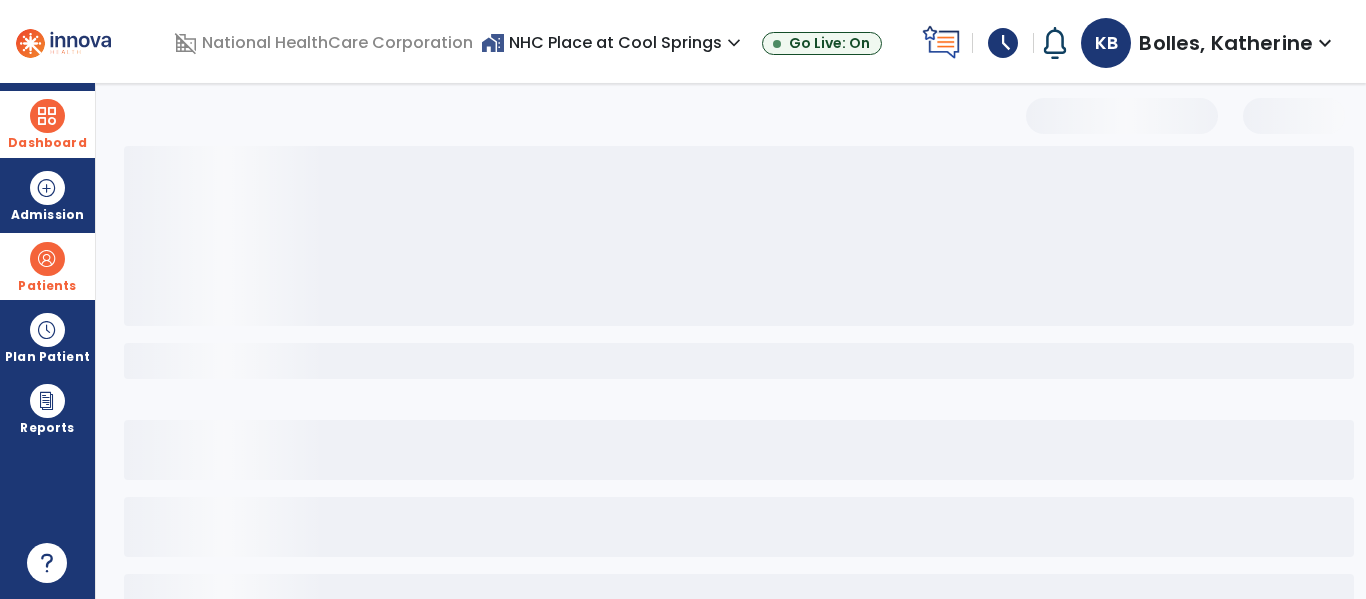 scroll, scrollTop: 144, scrollLeft: 0, axis: vertical 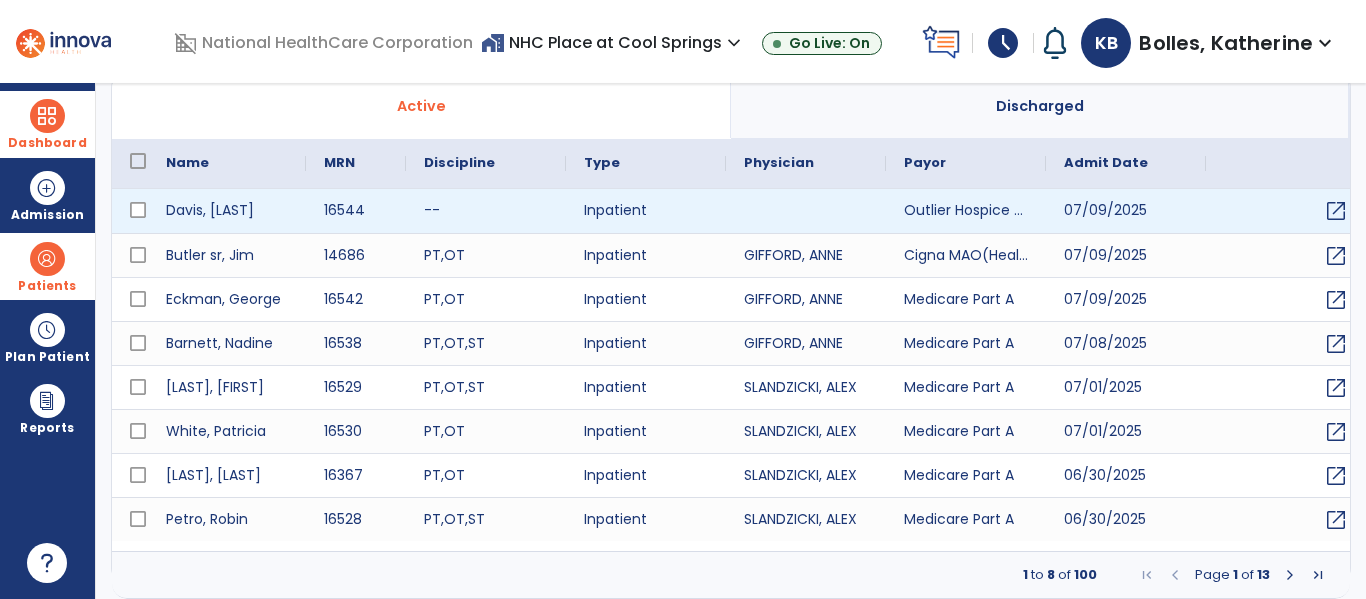select on "***" 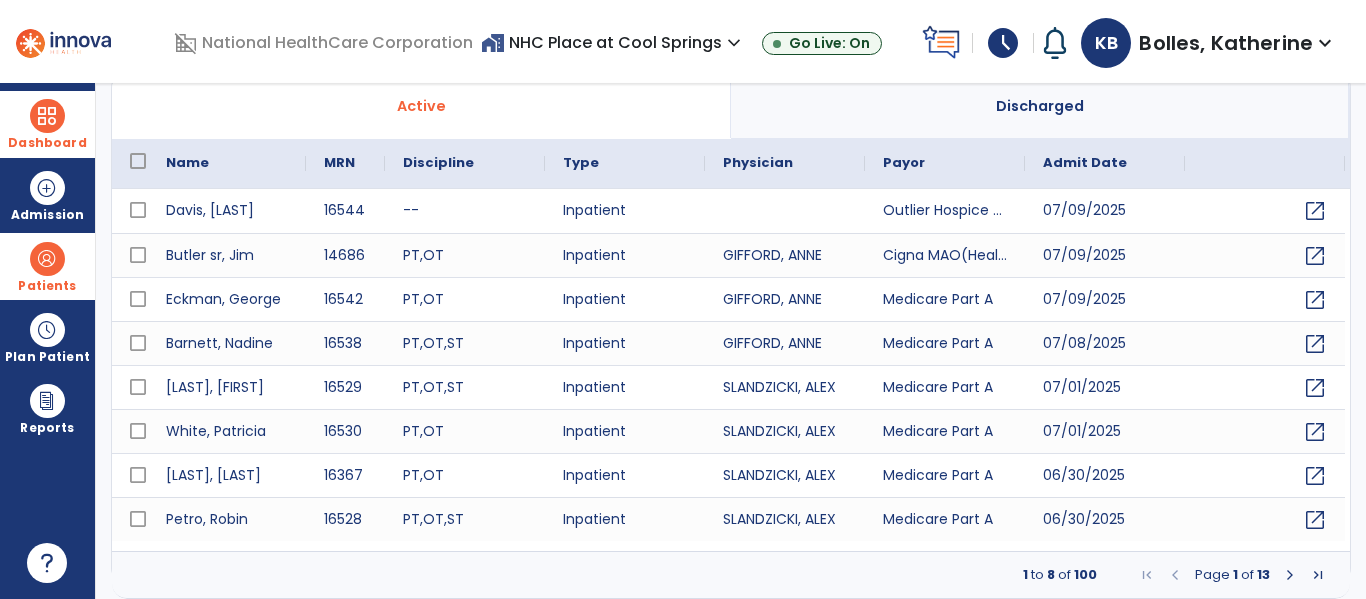 scroll, scrollTop: 0, scrollLeft: 0, axis: both 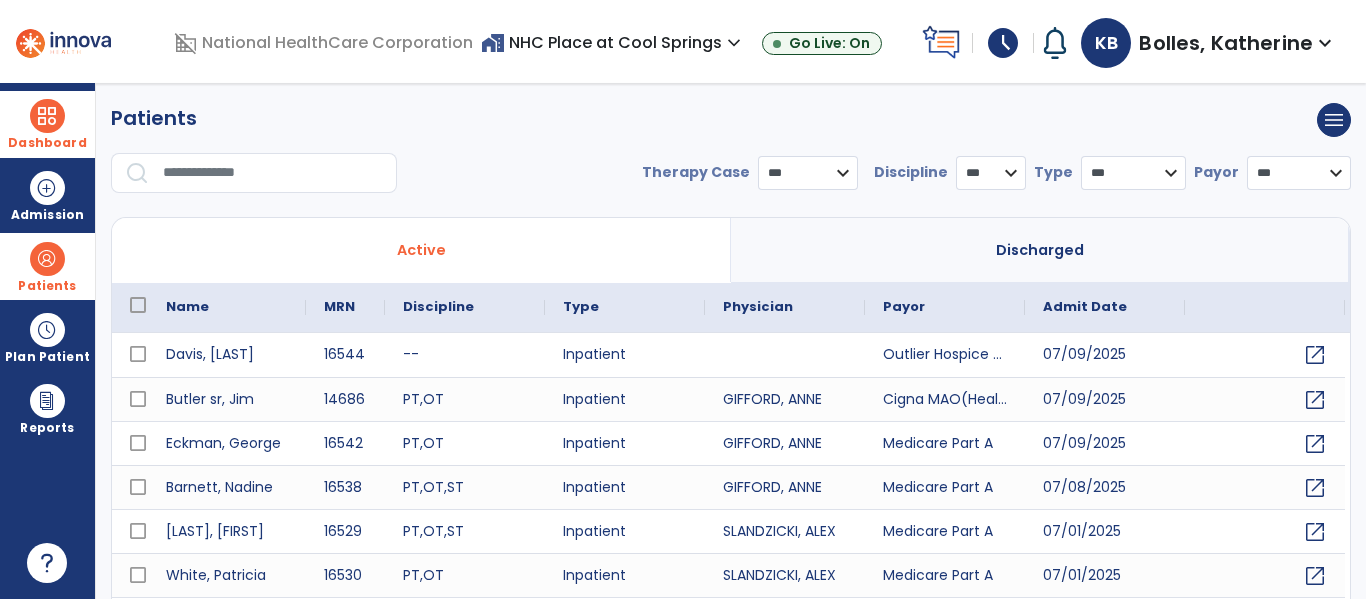 click at bounding box center (273, 173) 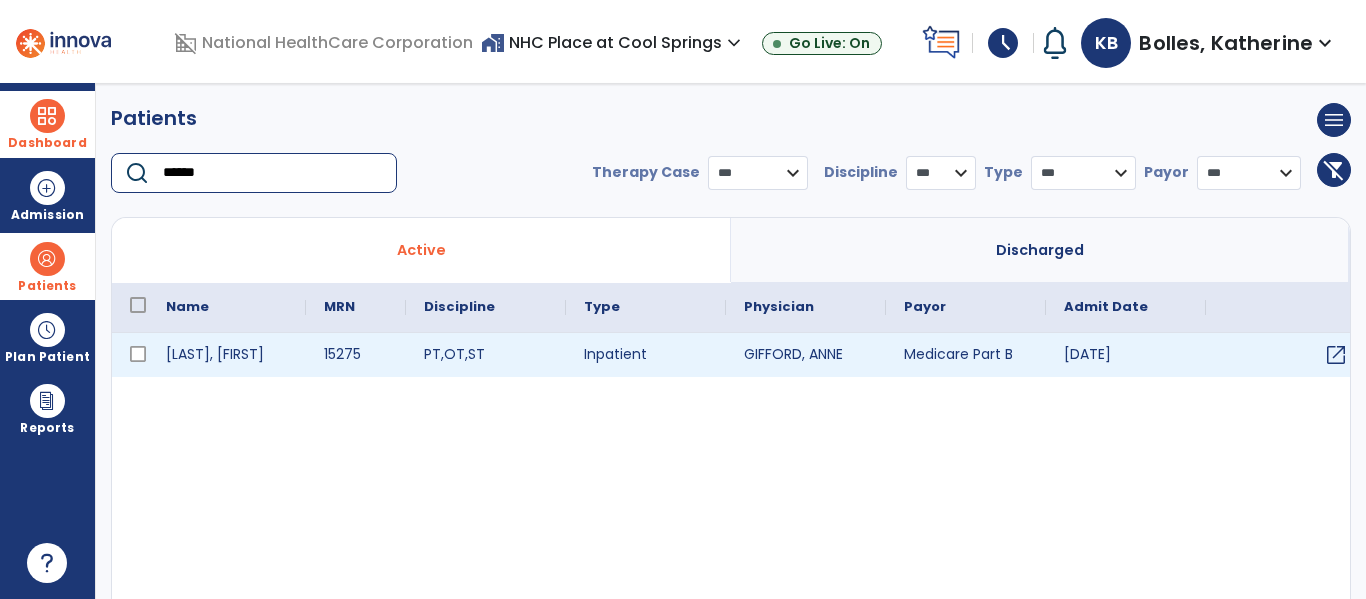 type on "******" 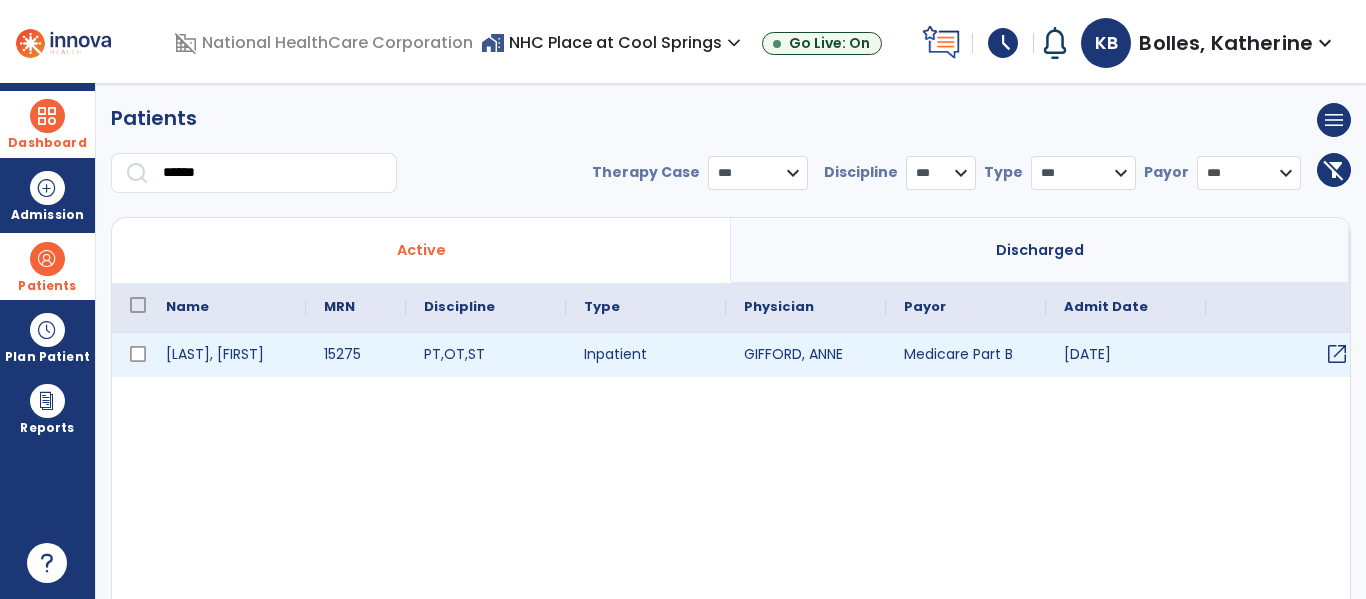 click on "open_in_new" at bounding box center [1337, 354] 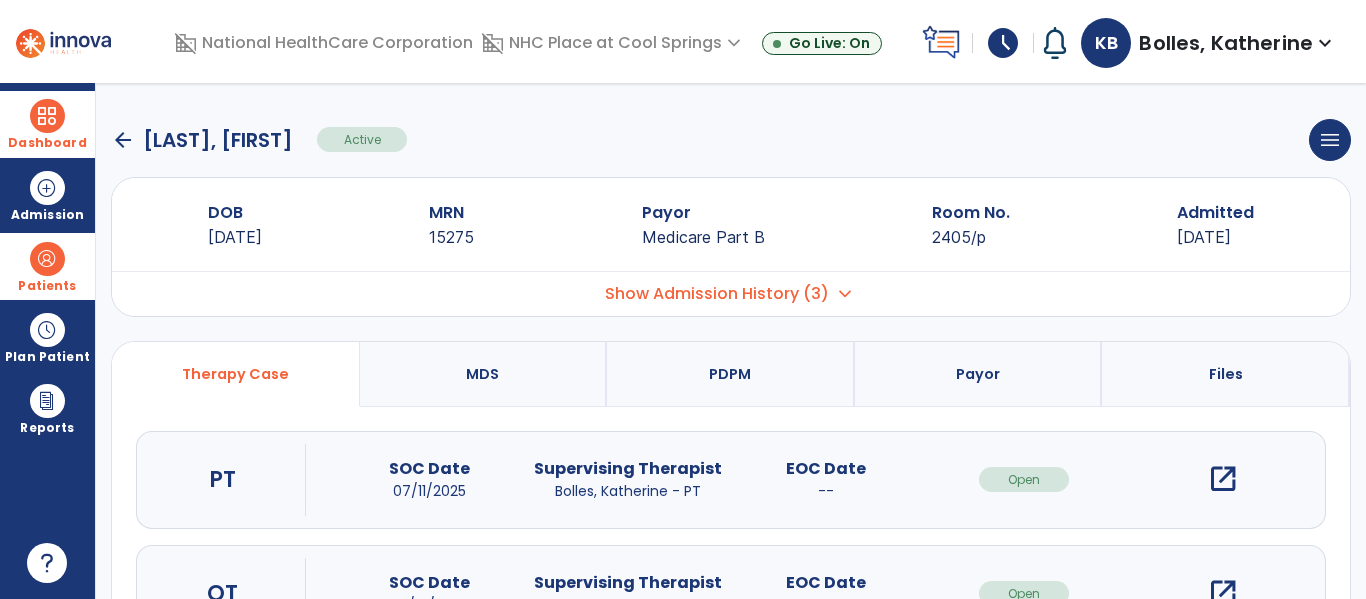 scroll, scrollTop: 105, scrollLeft: 0, axis: vertical 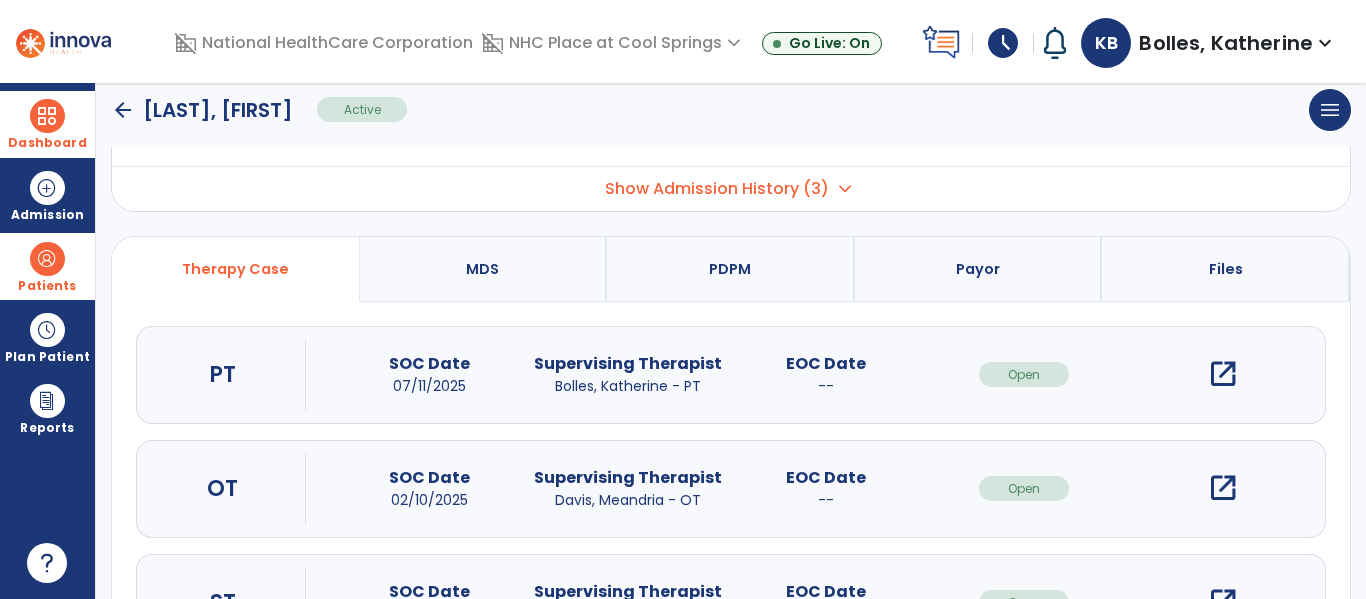 click on "open_in_new" at bounding box center [1223, 488] 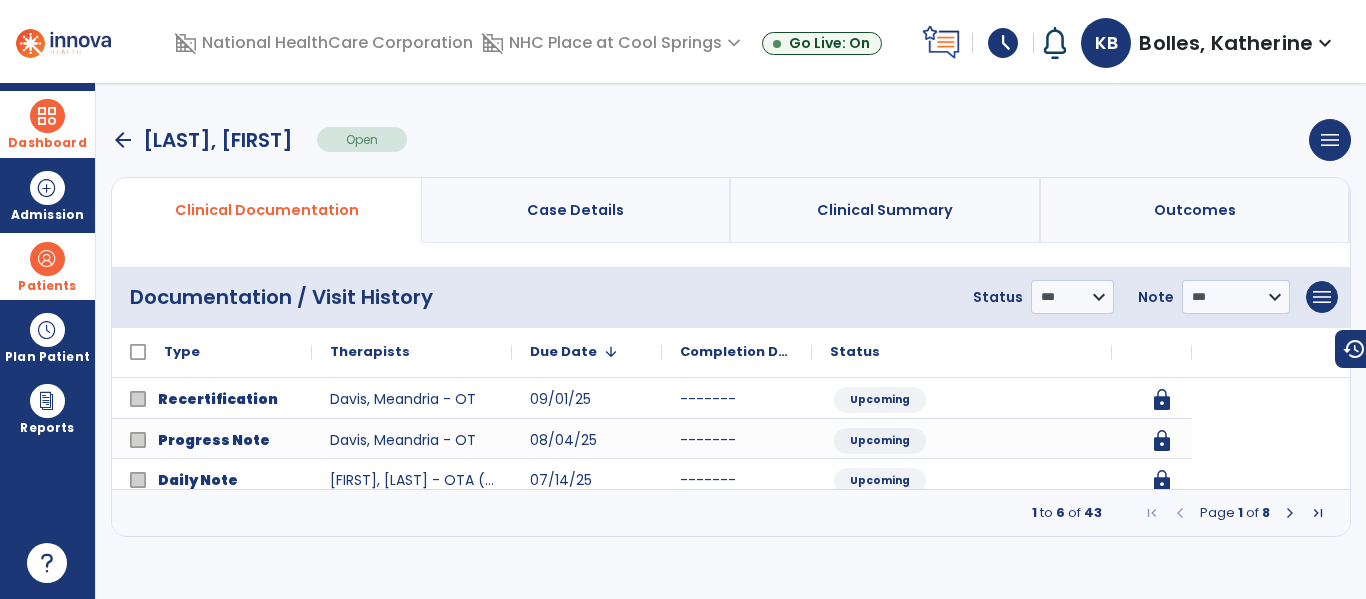 scroll, scrollTop: 0, scrollLeft: 0, axis: both 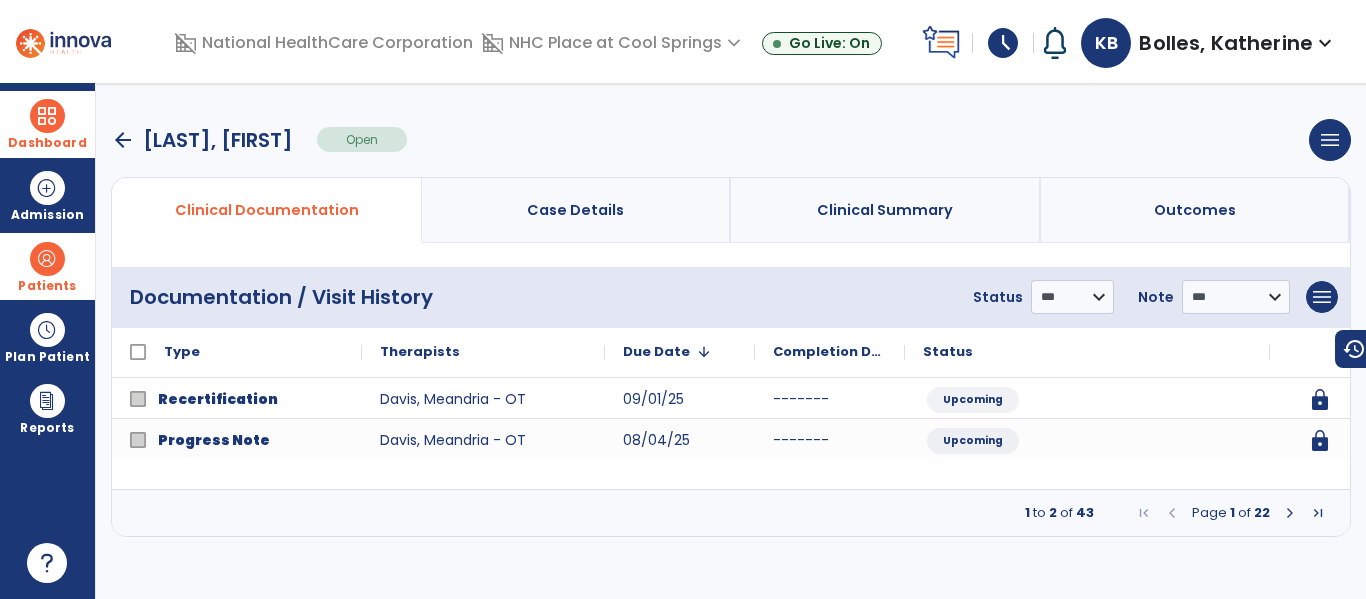 click at bounding box center [1318, 513] 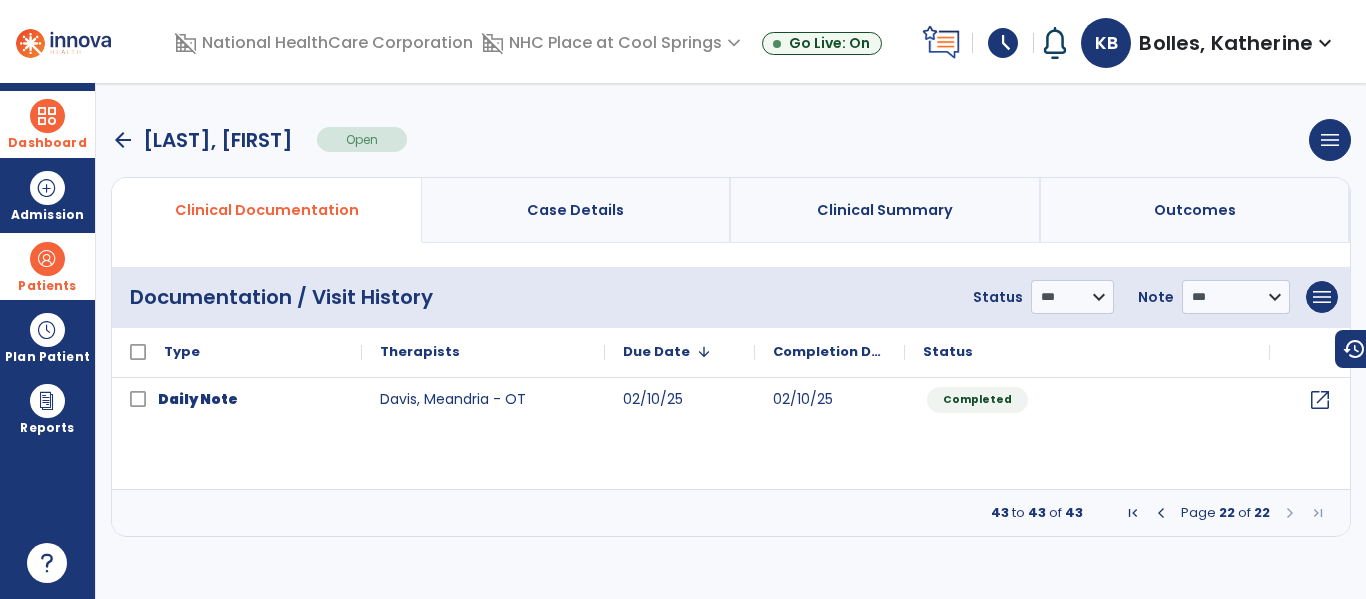 click at bounding box center (1161, 513) 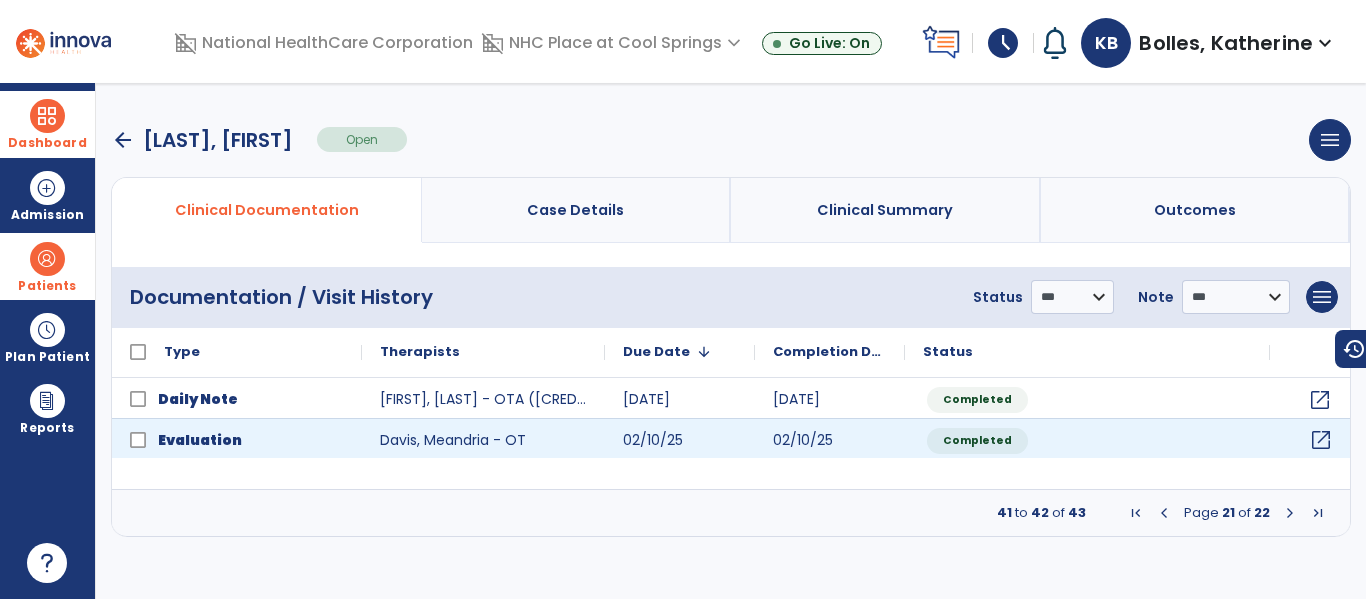 click on "open_in_new" 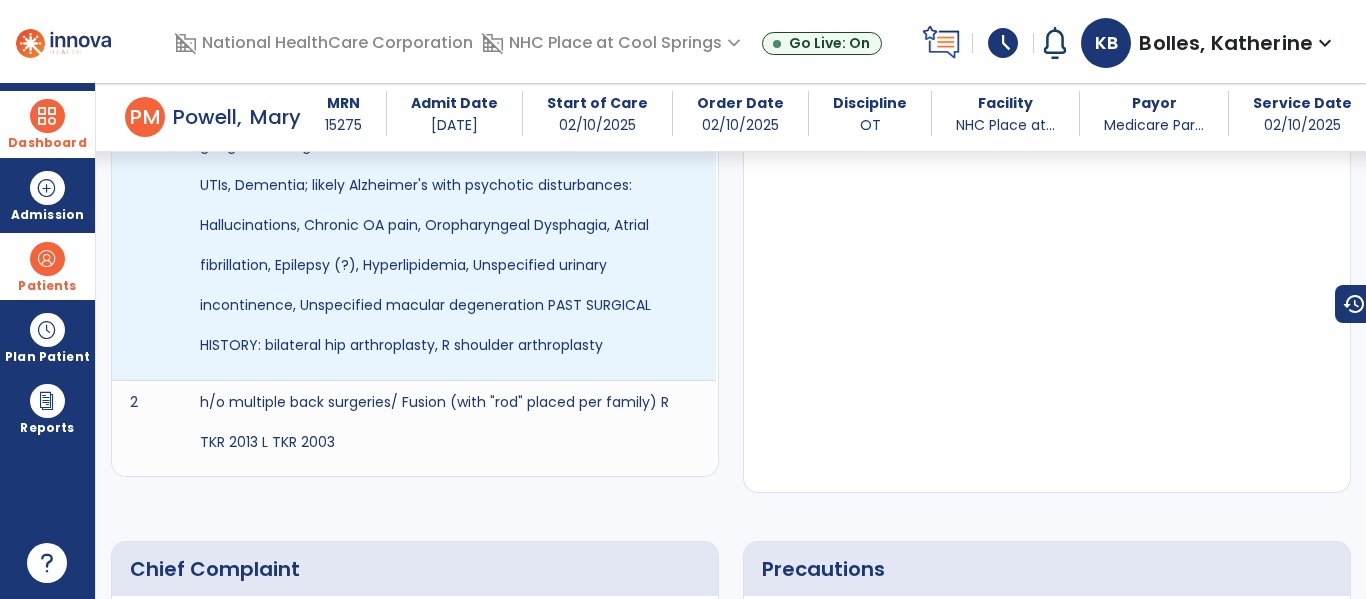 scroll, scrollTop: 0, scrollLeft: 0, axis: both 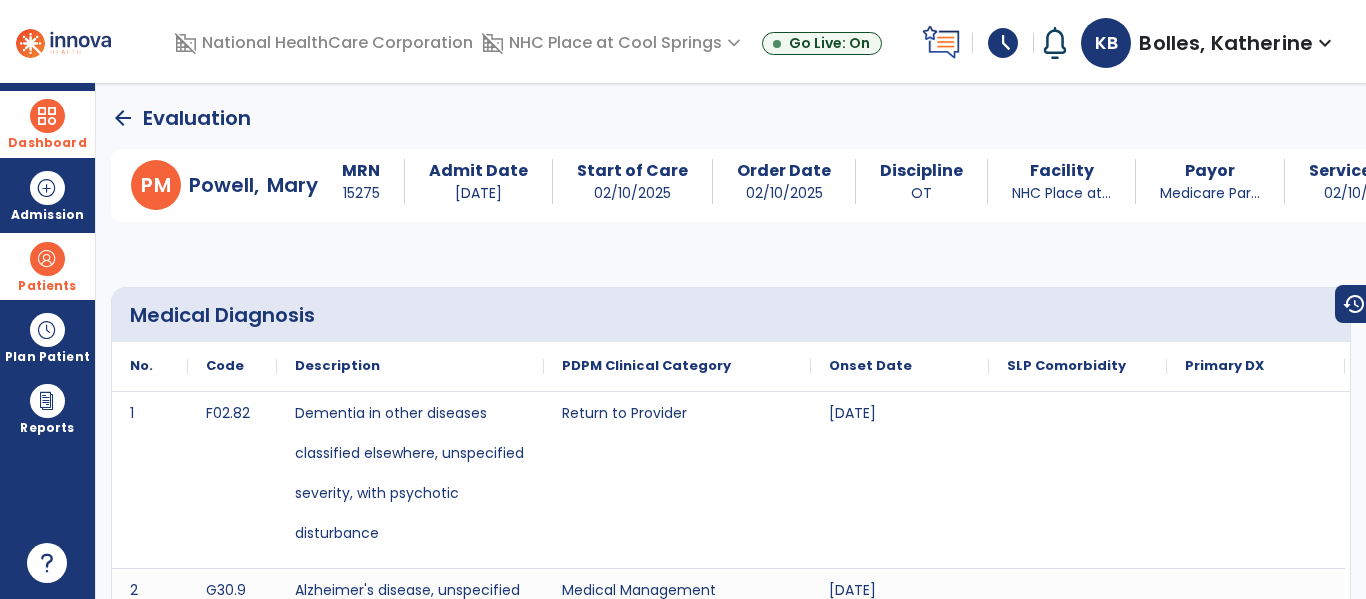 drag, startPoint x: 123, startPoint y: 116, endPoint x: 608, endPoint y: 247, distance: 502.38034 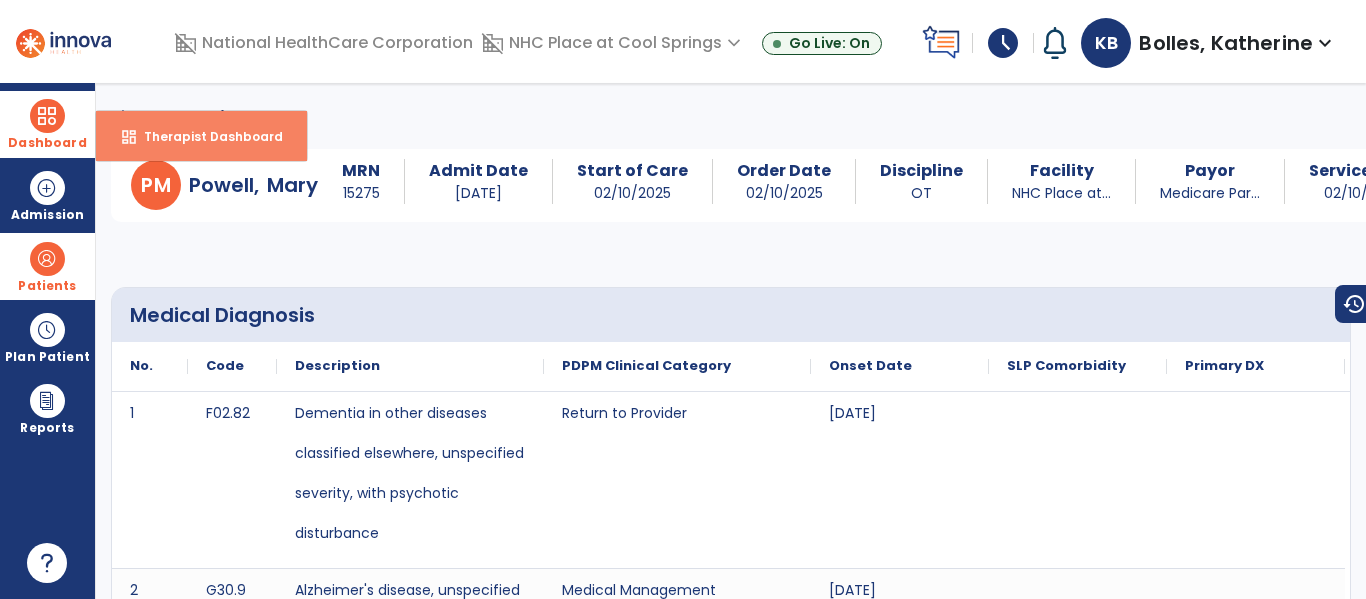 click on "Therapist Dashboard" at bounding box center [205, 136] 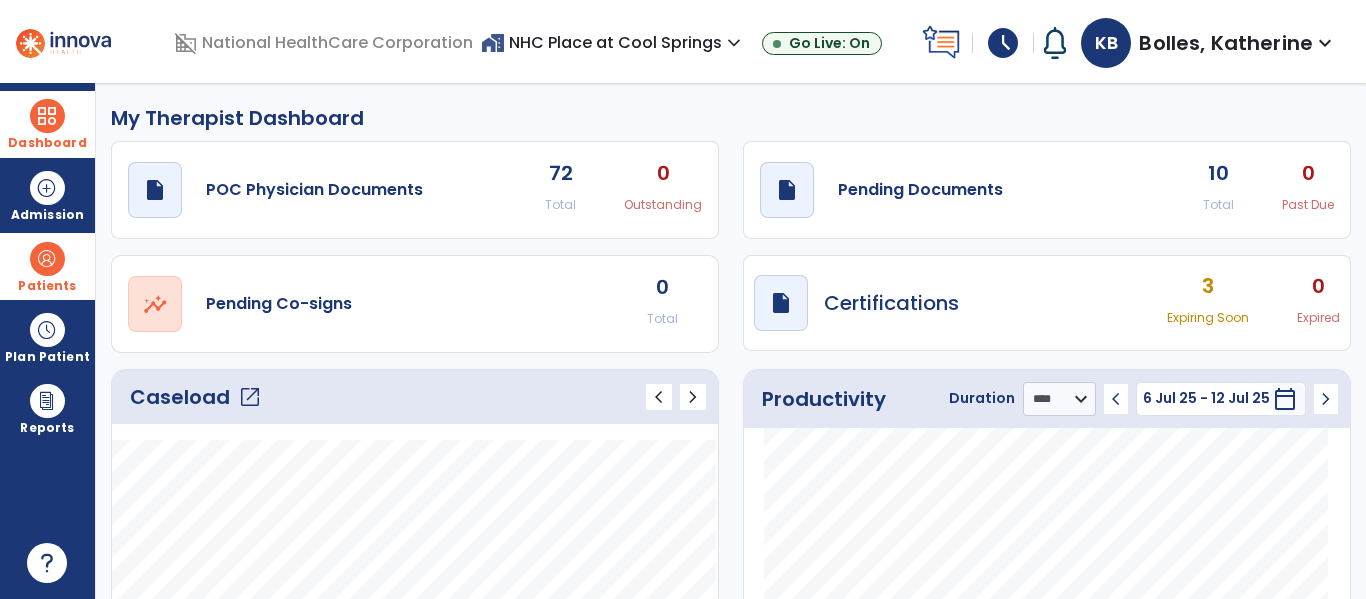 click on "draft   open_in_new  Pending Documents 10 Total 0 Past Due" 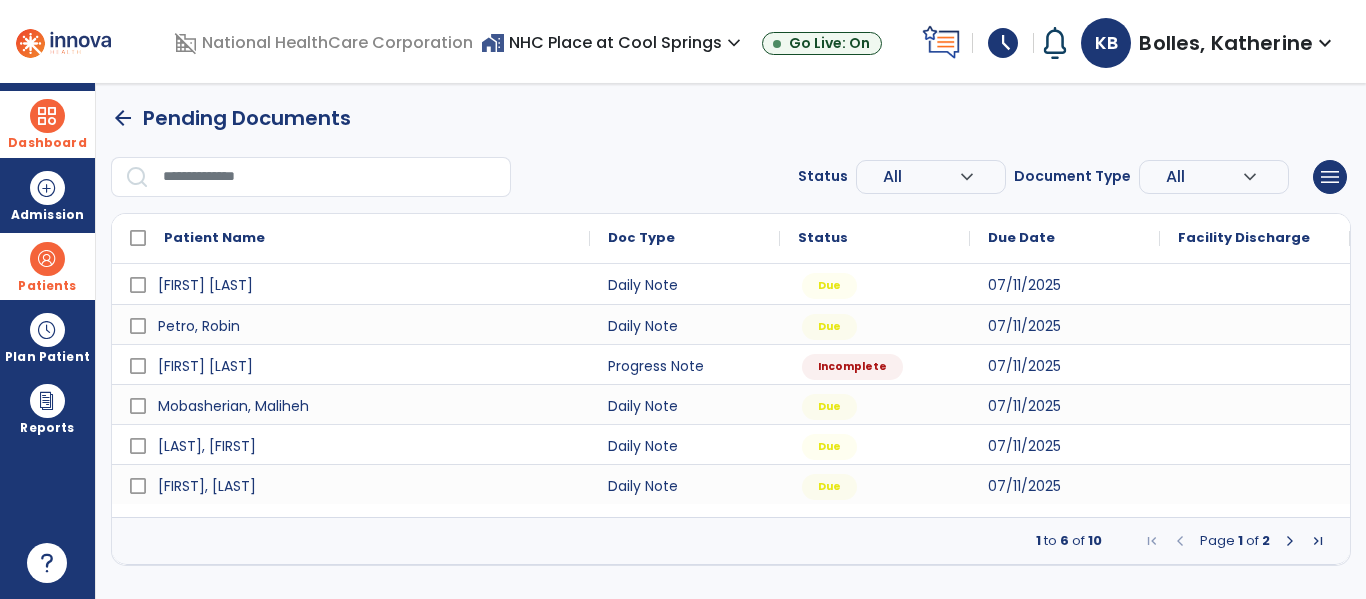 click at bounding box center [1290, 541] 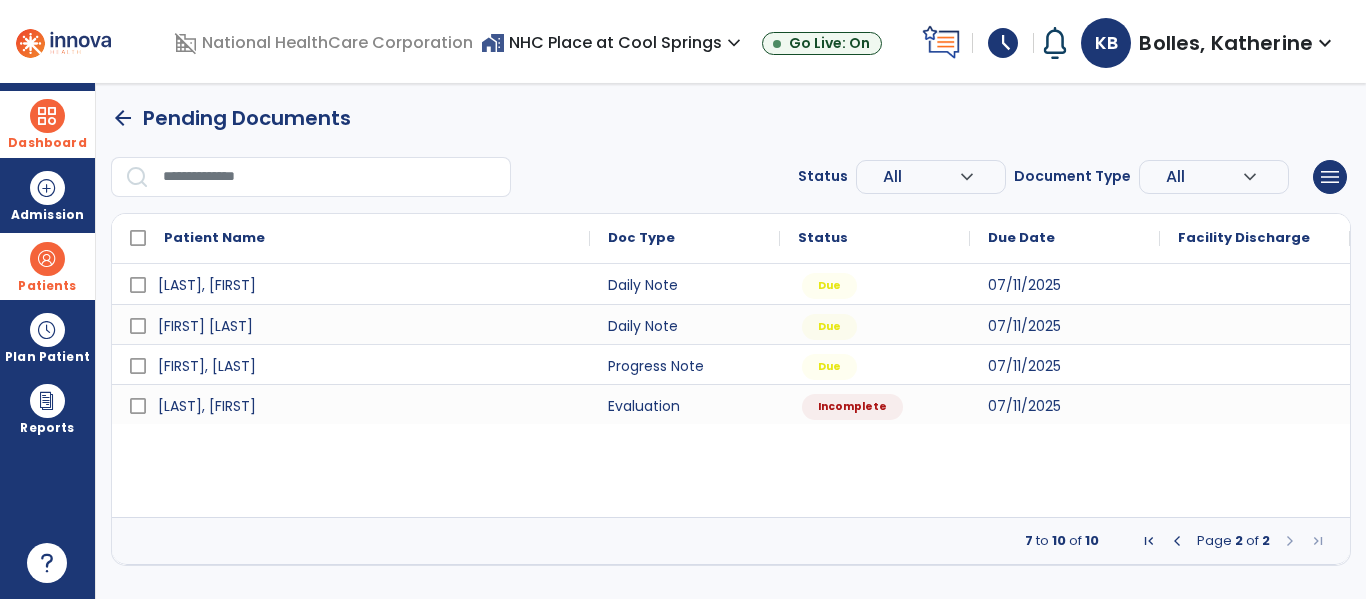 click at bounding box center [1177, 541] 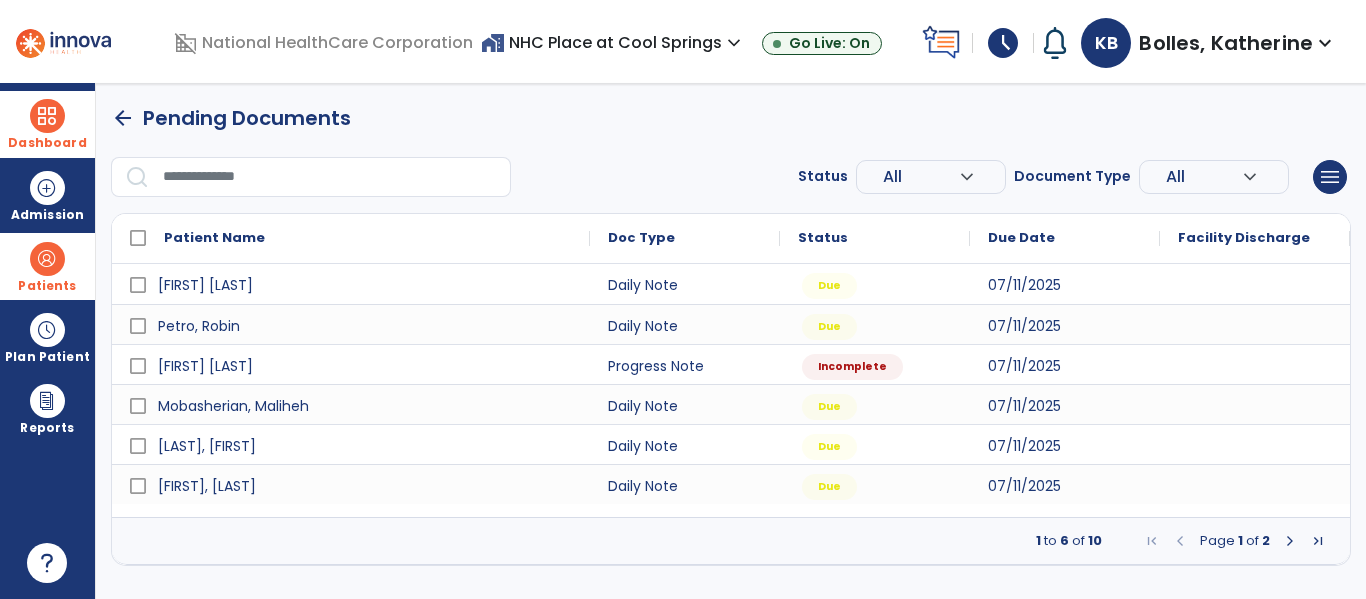 click on "Patients" at bounding box center [47, 286] 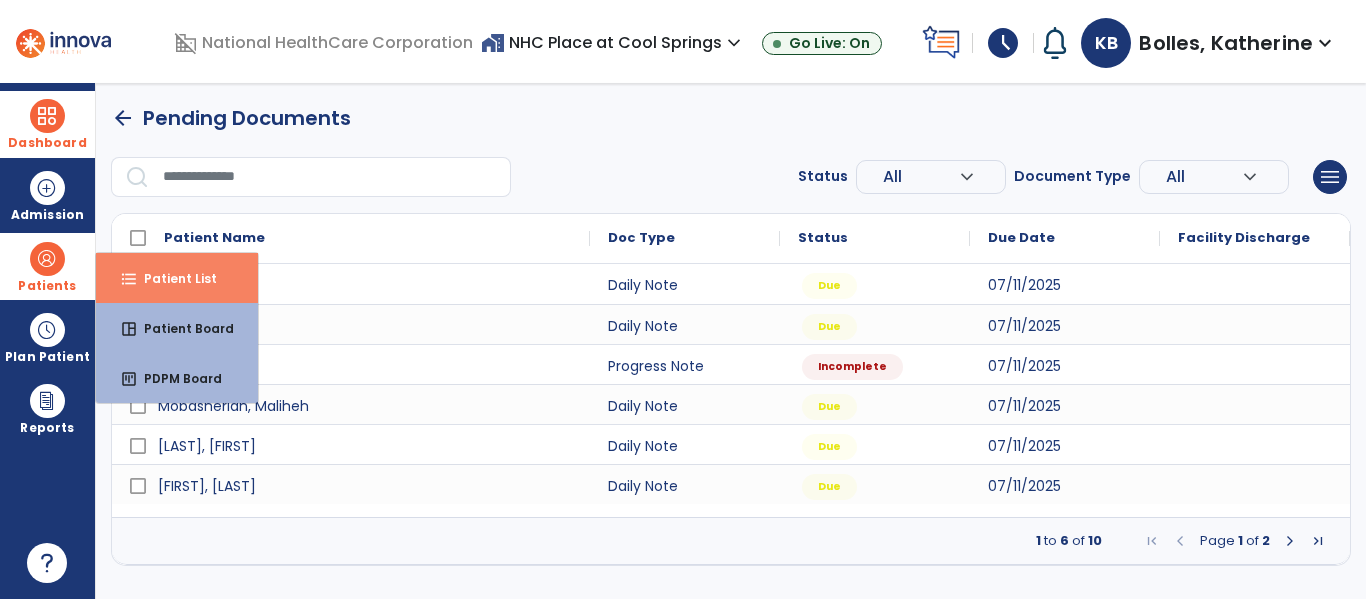 click on "Patient List" at bounding box center [172, 278] 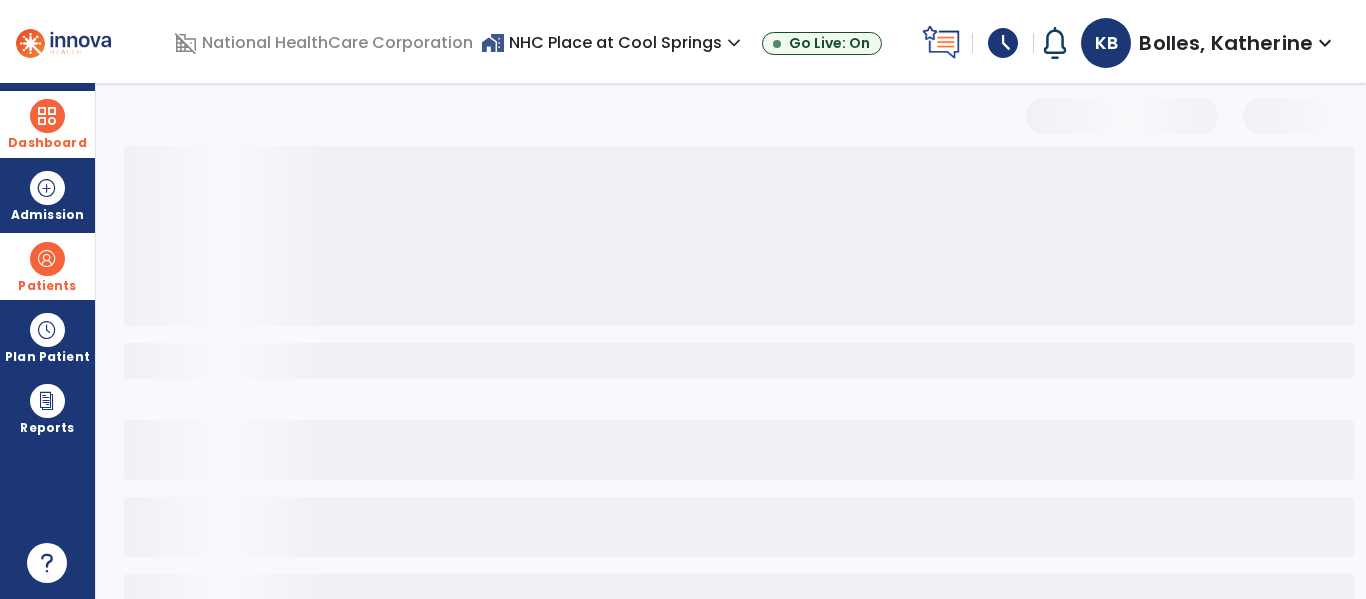 select on "***" 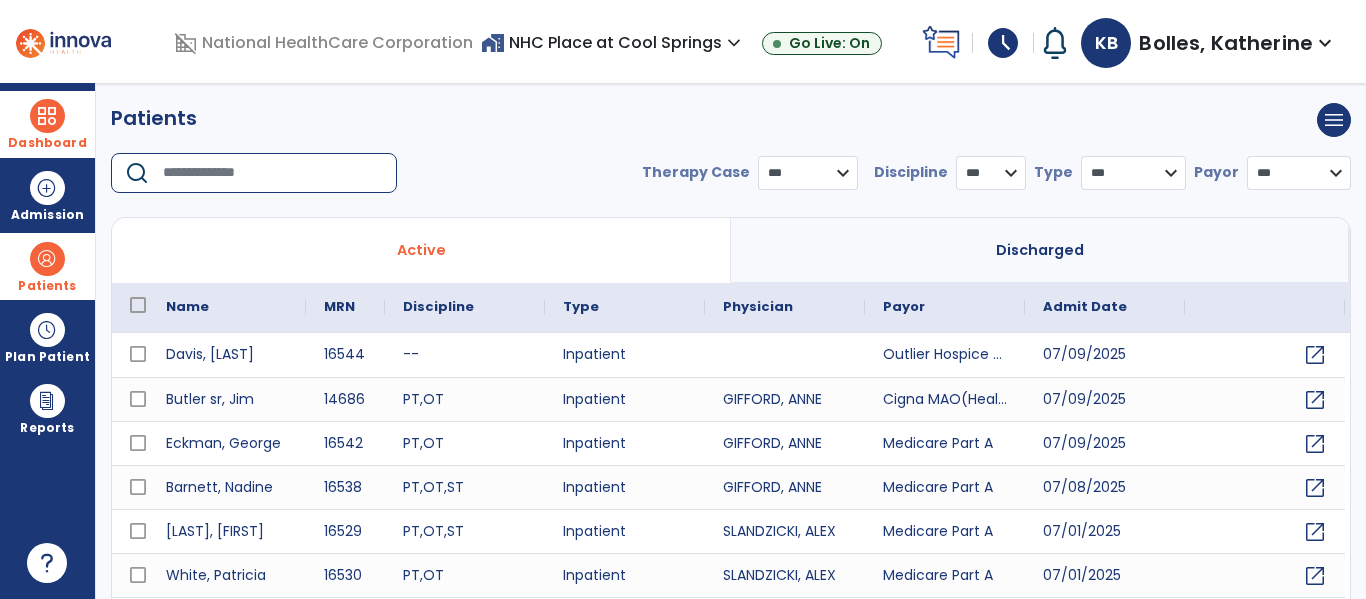 click at bounding box center [273, 173] 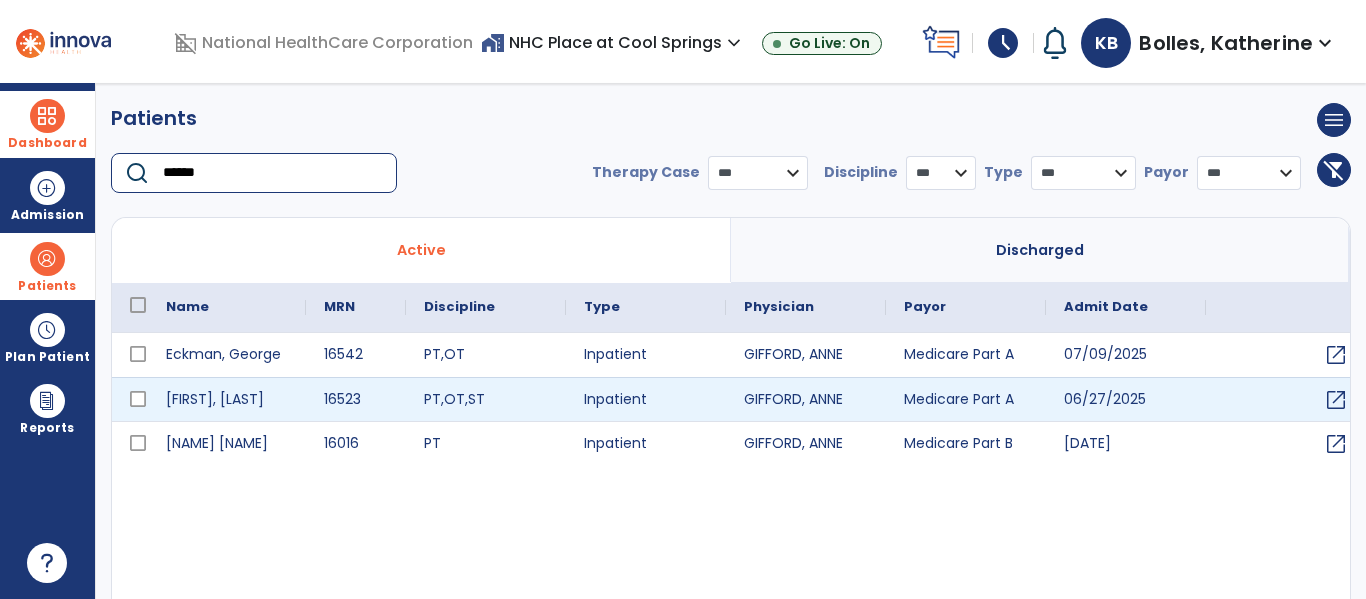 type on "******" 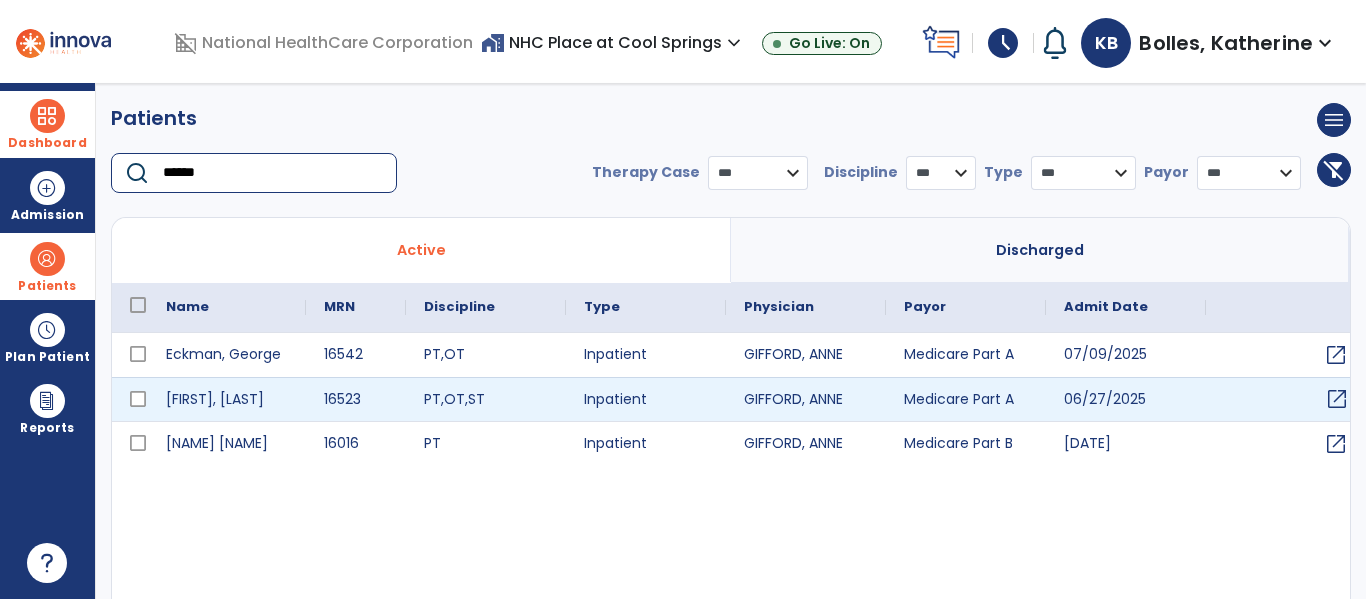 click on "open_in_new" at bounding box center (1337, 399) 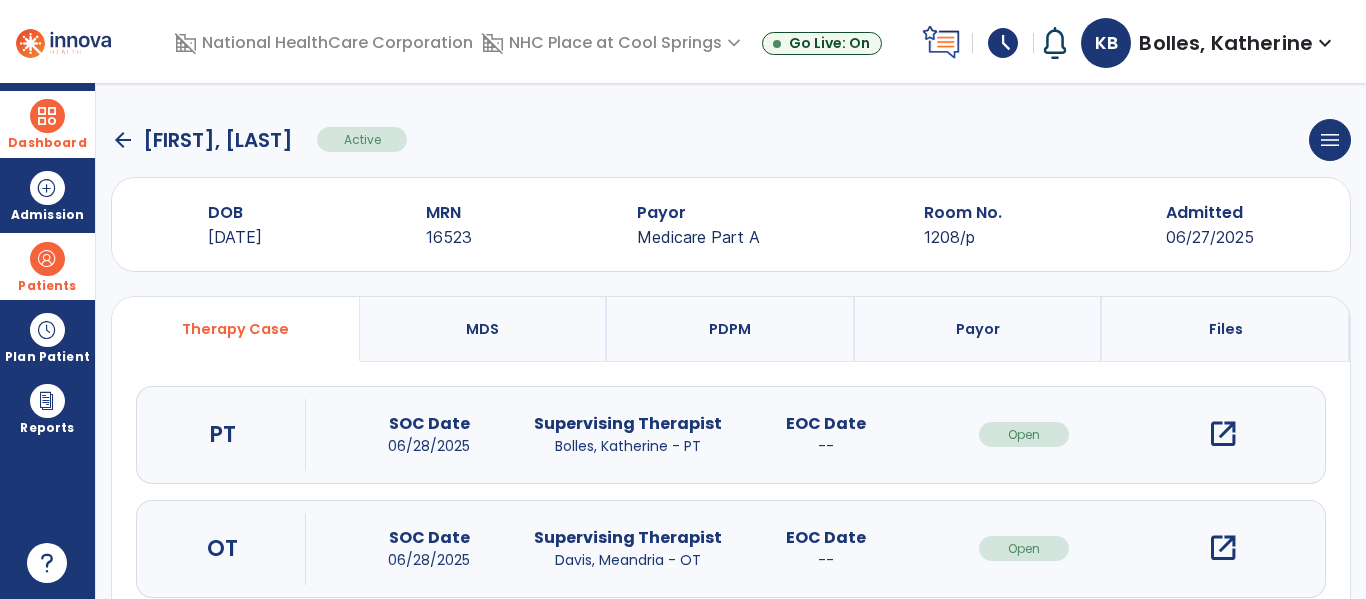 click on "open_in_new" at bounding box center (1223, 434) 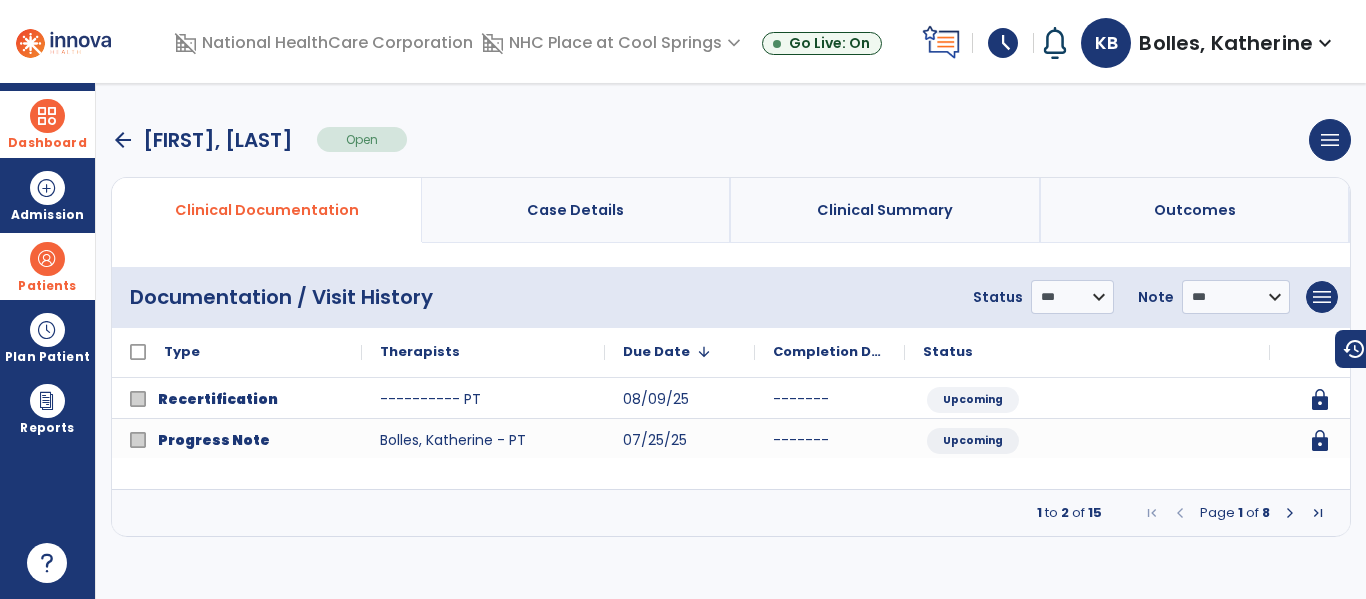 click at bounding box center [1290, 513] 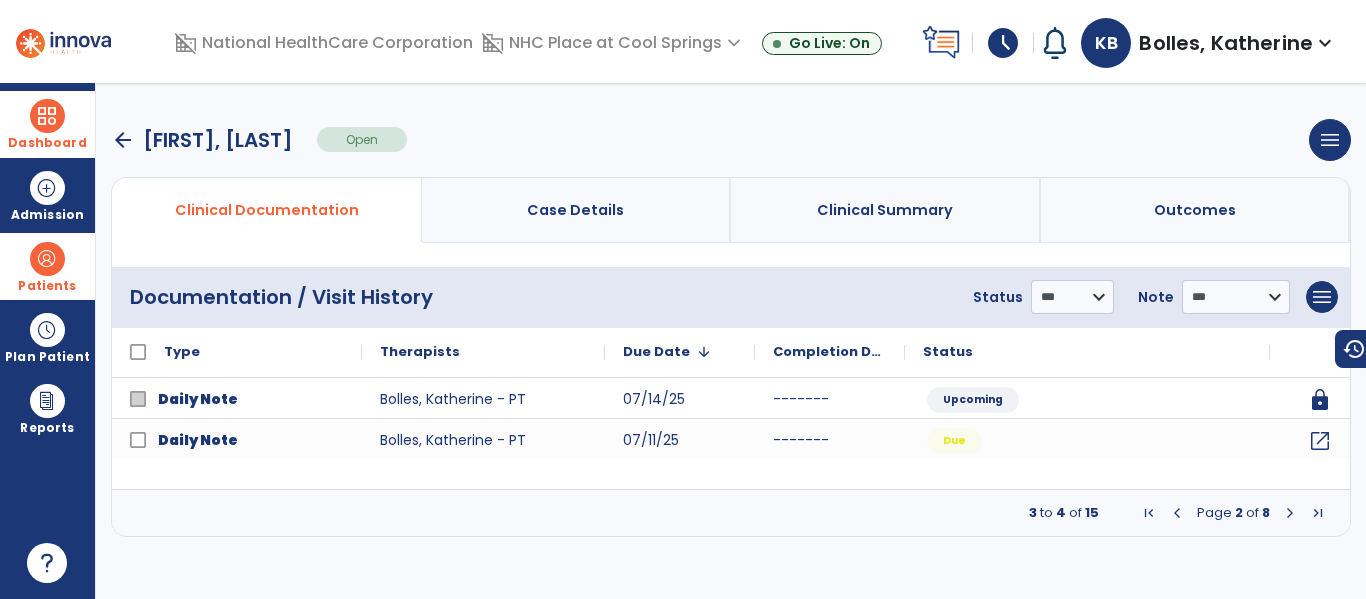 click at bounding box center (1290, 513) 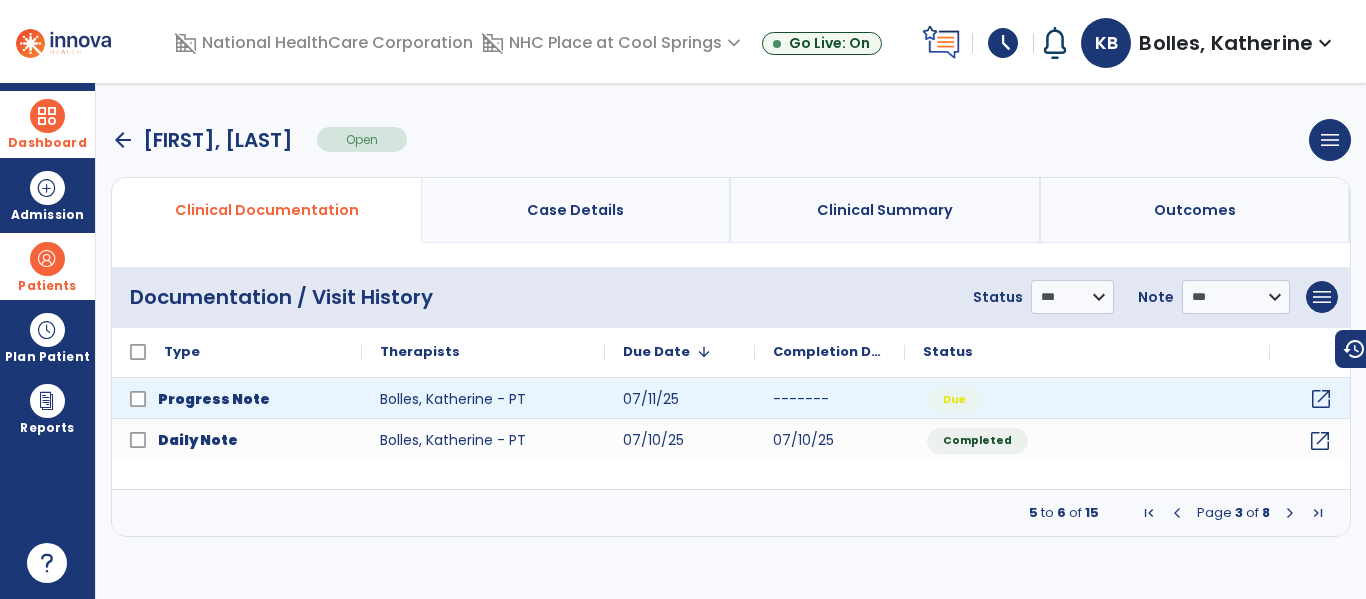 click on "open_in_new" 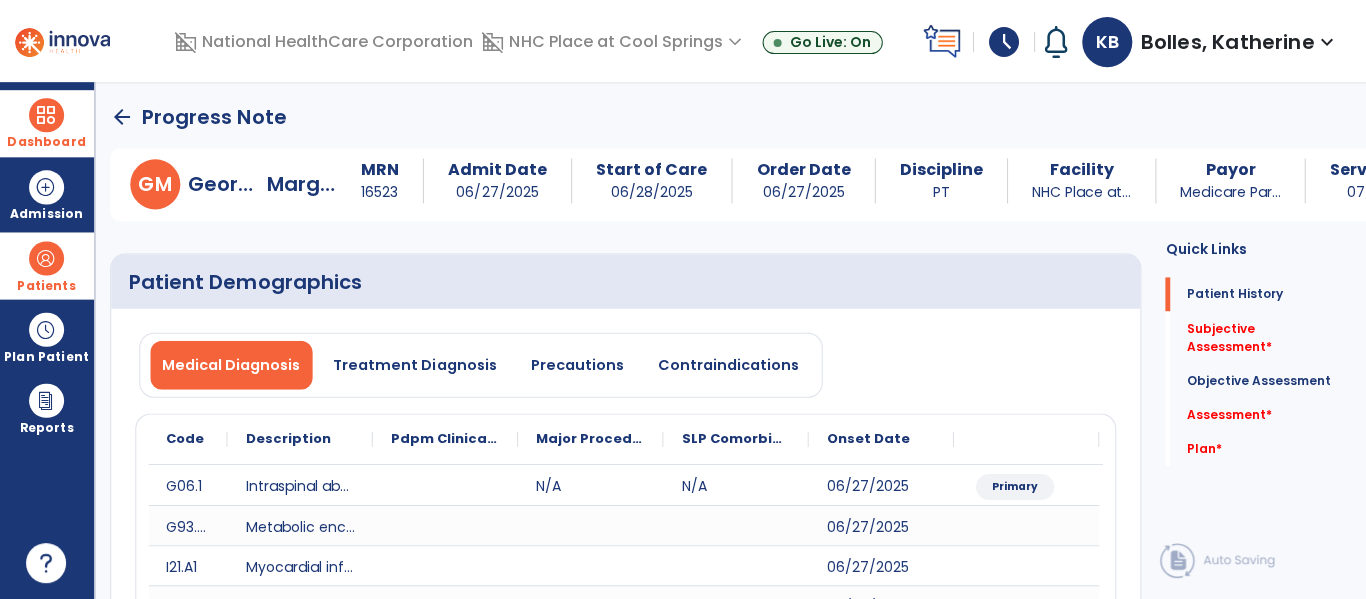 scroll, scrollTop: 0, scrollLeft: 0, axis: both 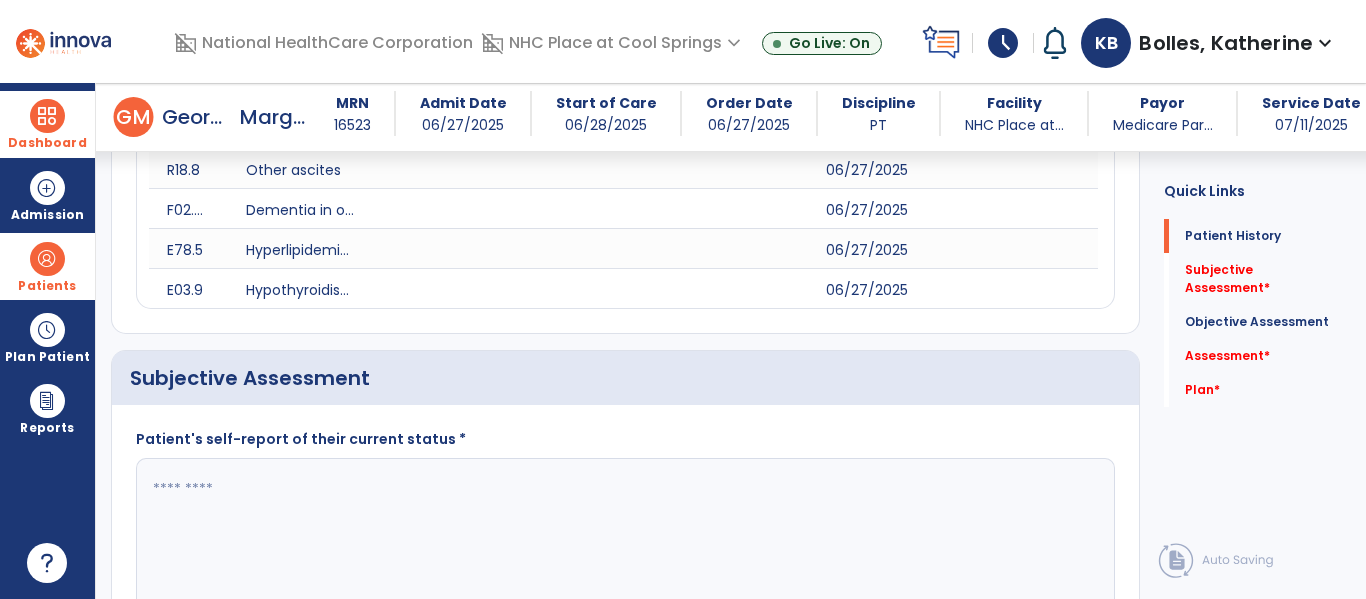click 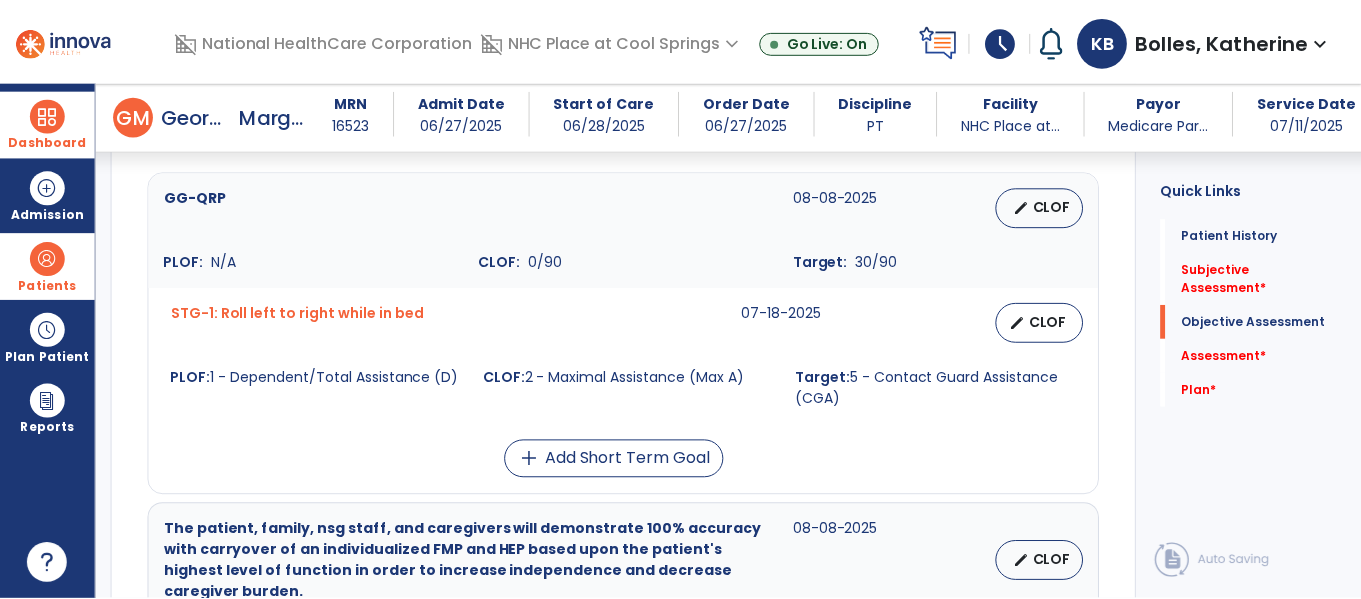 scroll, scrollTop: 1159, scrollLeft: 0, axis: vertical 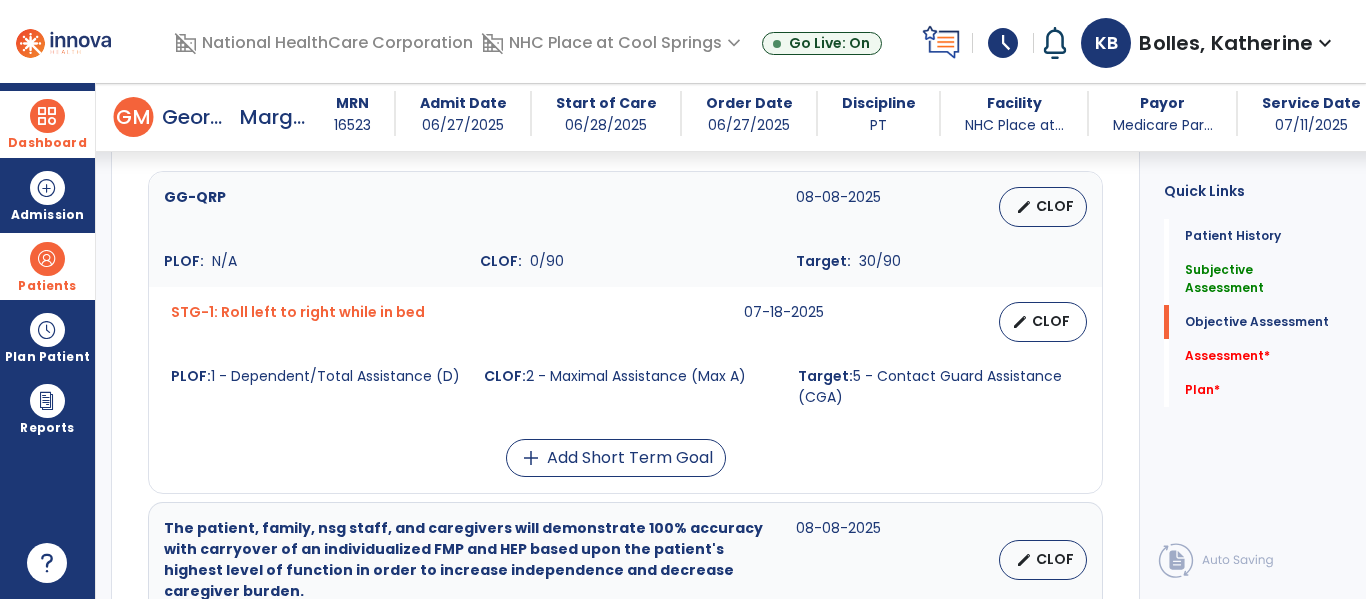 type on "**********" 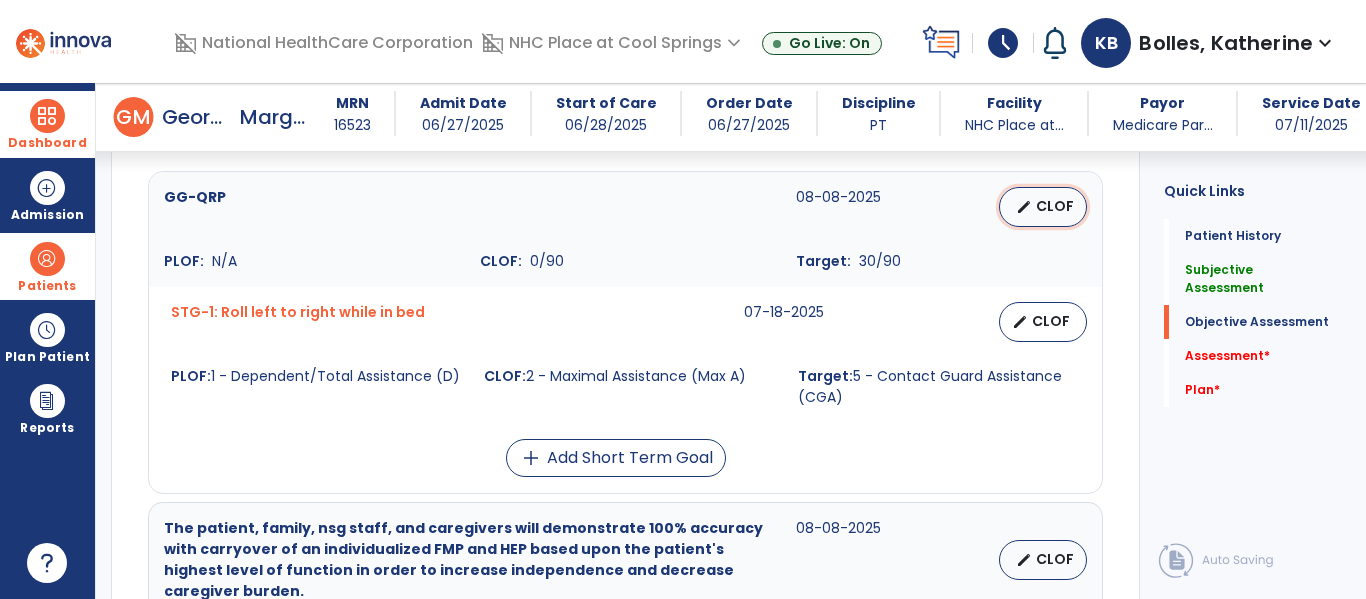 click on "CLOF" at bounding box center (1055, 206) 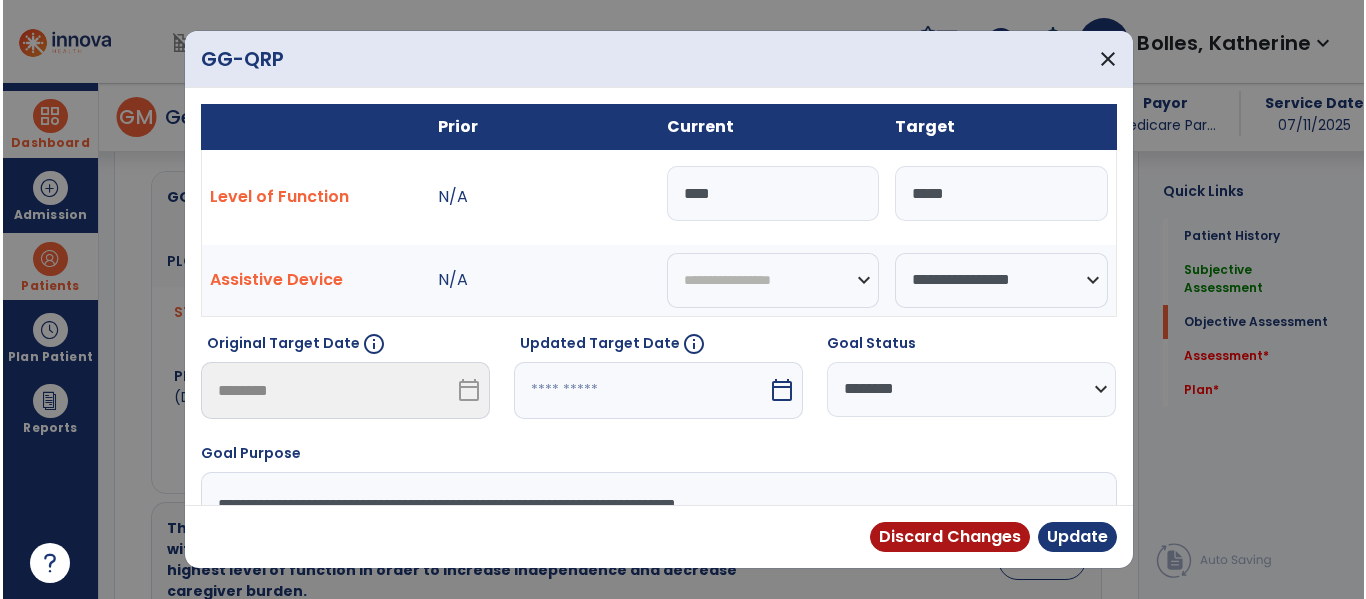 scroll, scrollTop: 1159, scrollLeft: 0, axis: vertical 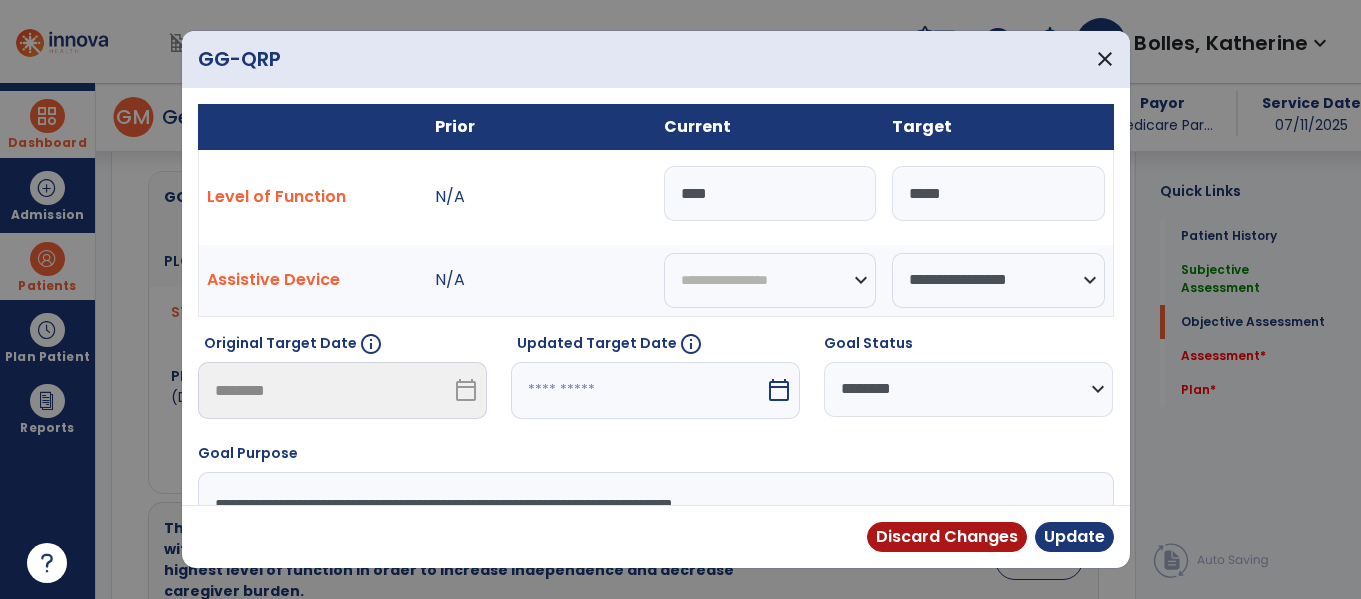 click on "****" at bounding box center (770, 193) 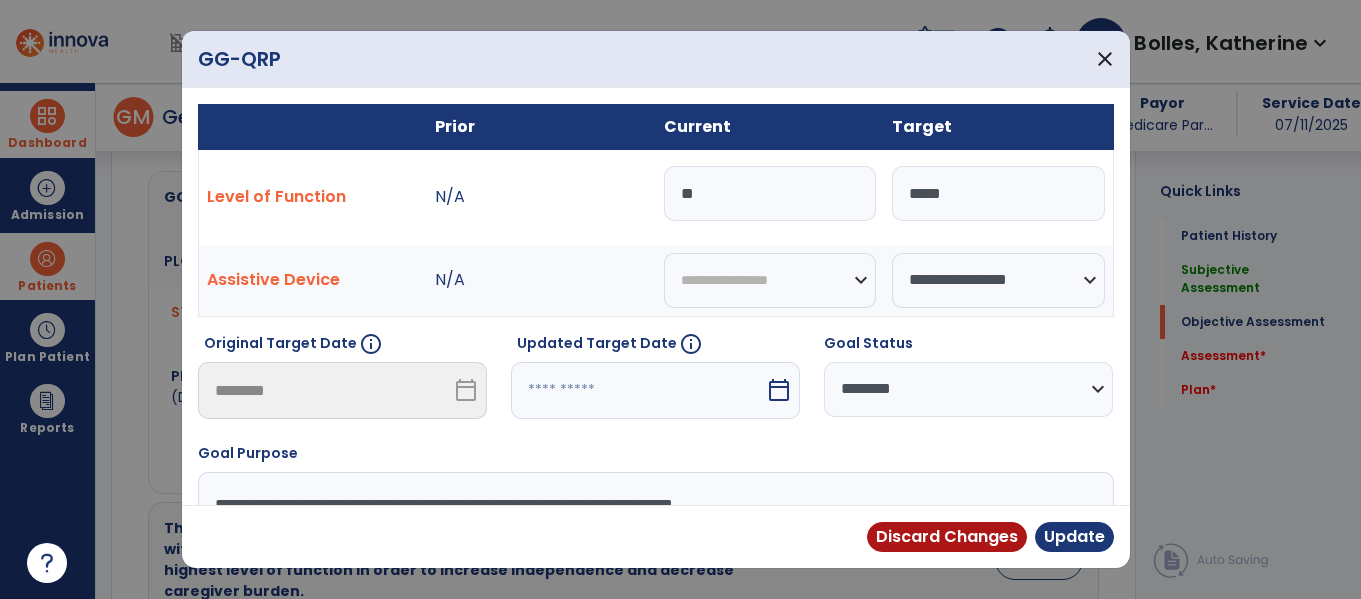 type on "*" 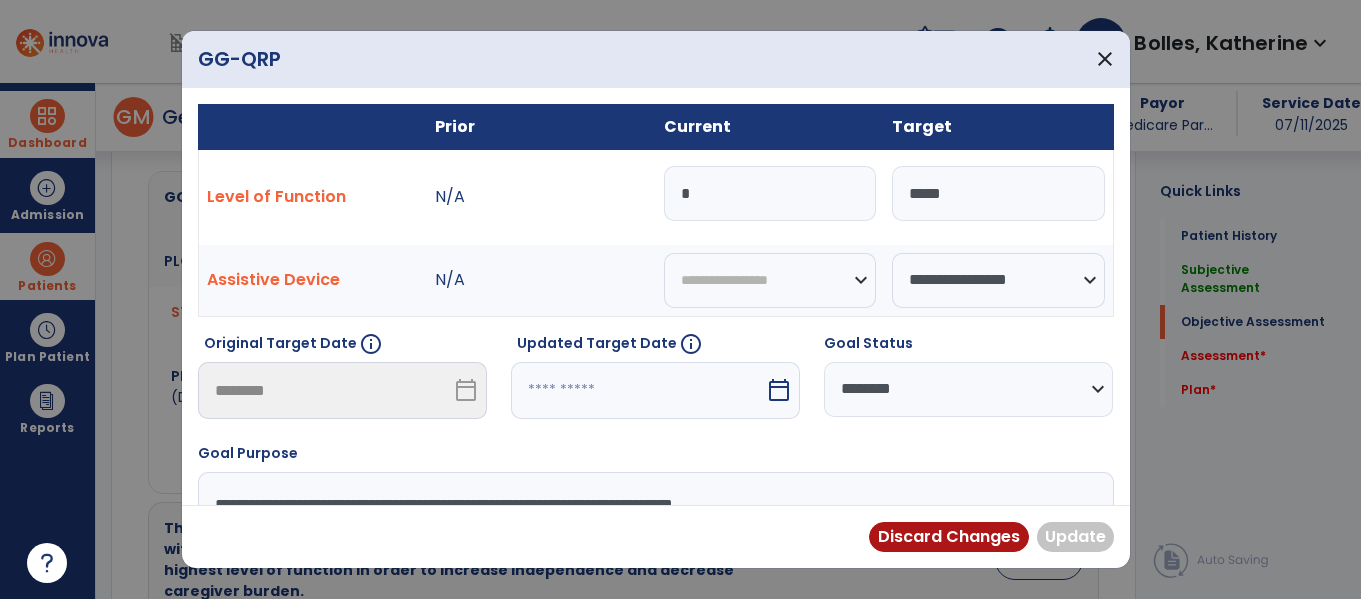 type on "**" 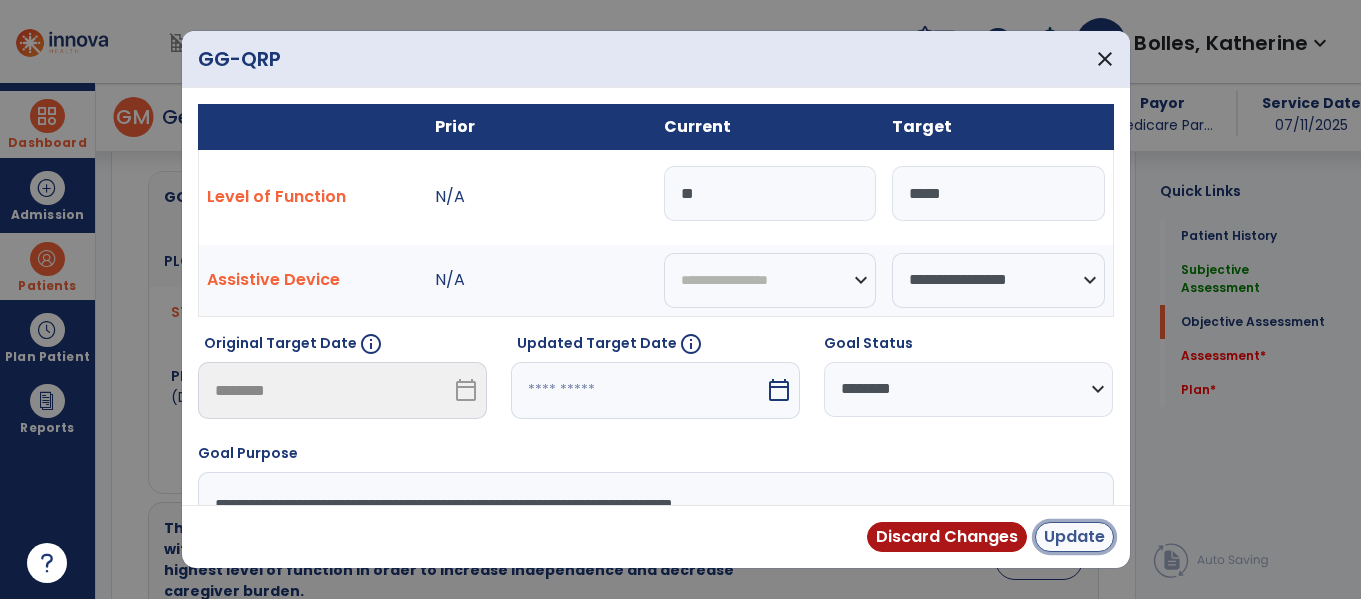 click on "Update" at bounding box center (1074, 537) 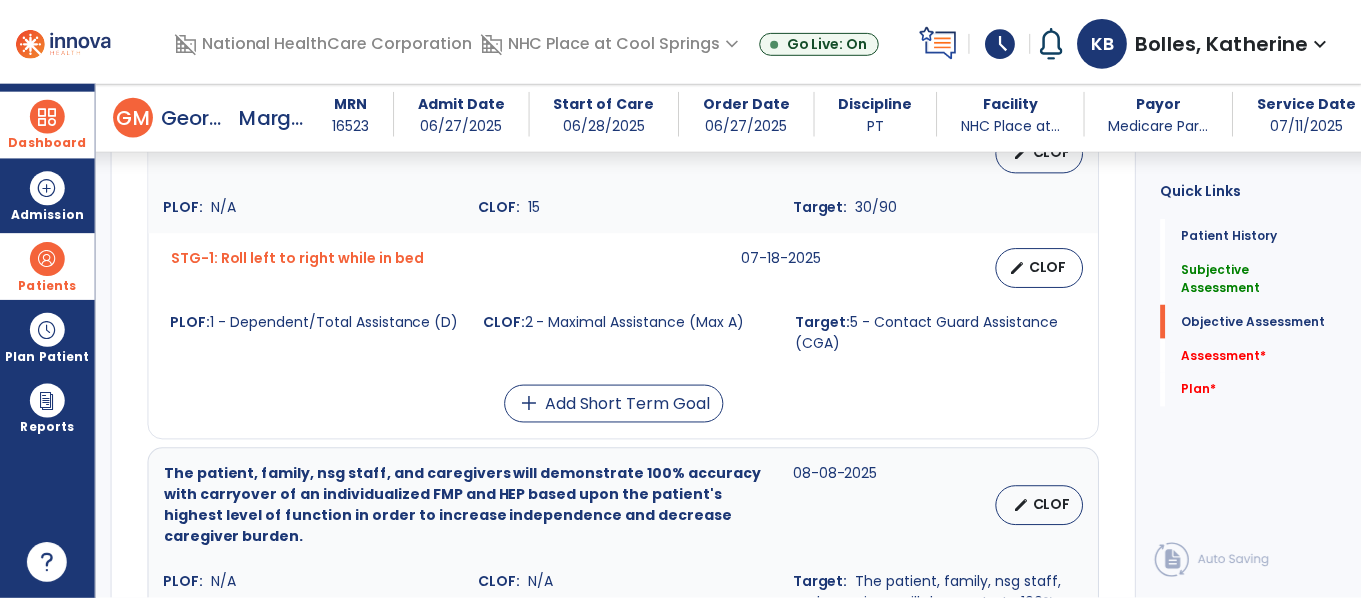 scroll, scrollTop: 1152, scrollLeft: 0, axis: vertical 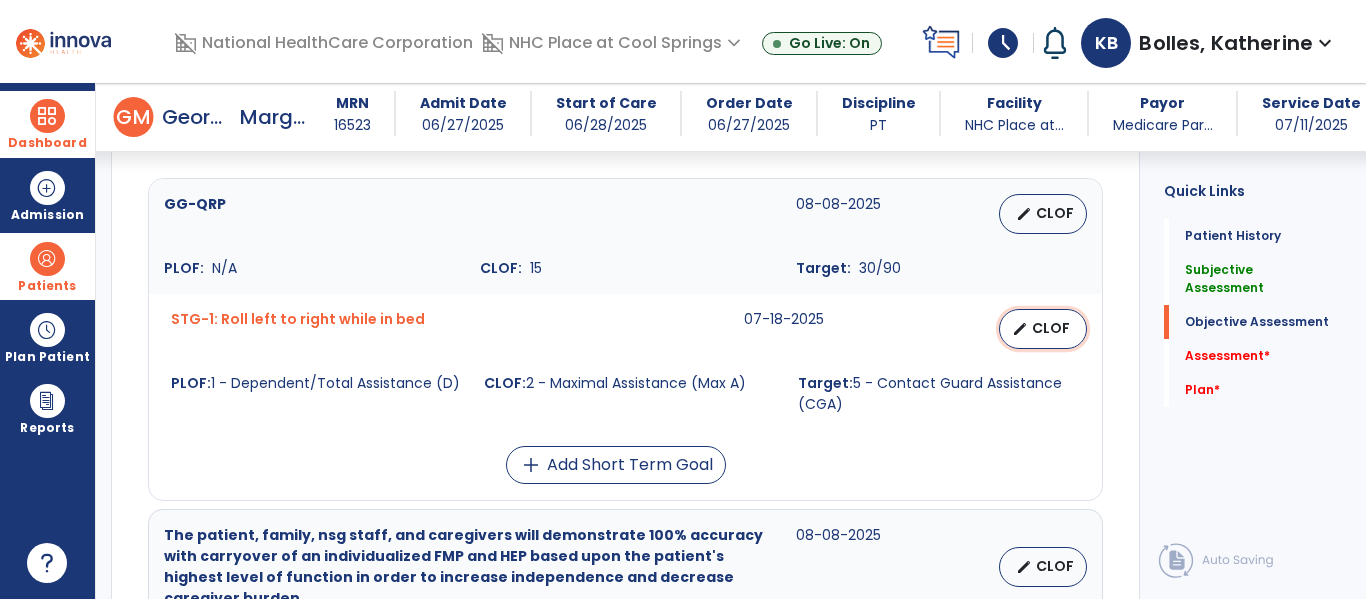 click on "CLOF" at bounding box center [1051, 328] 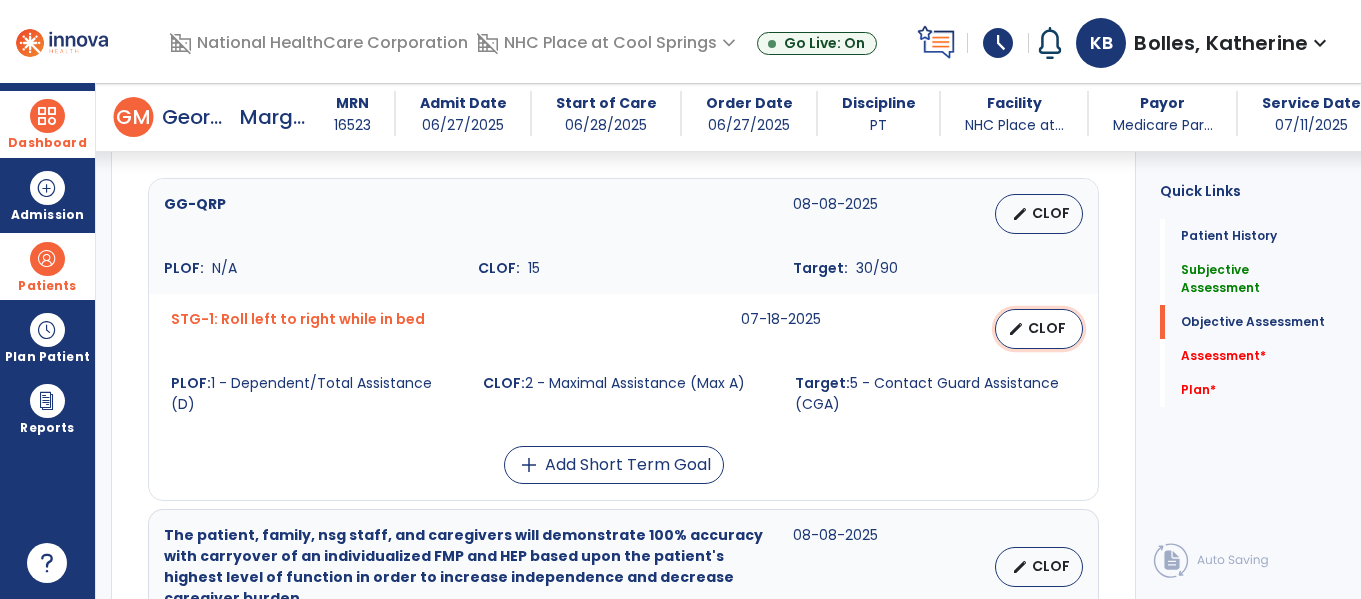 select on "********" 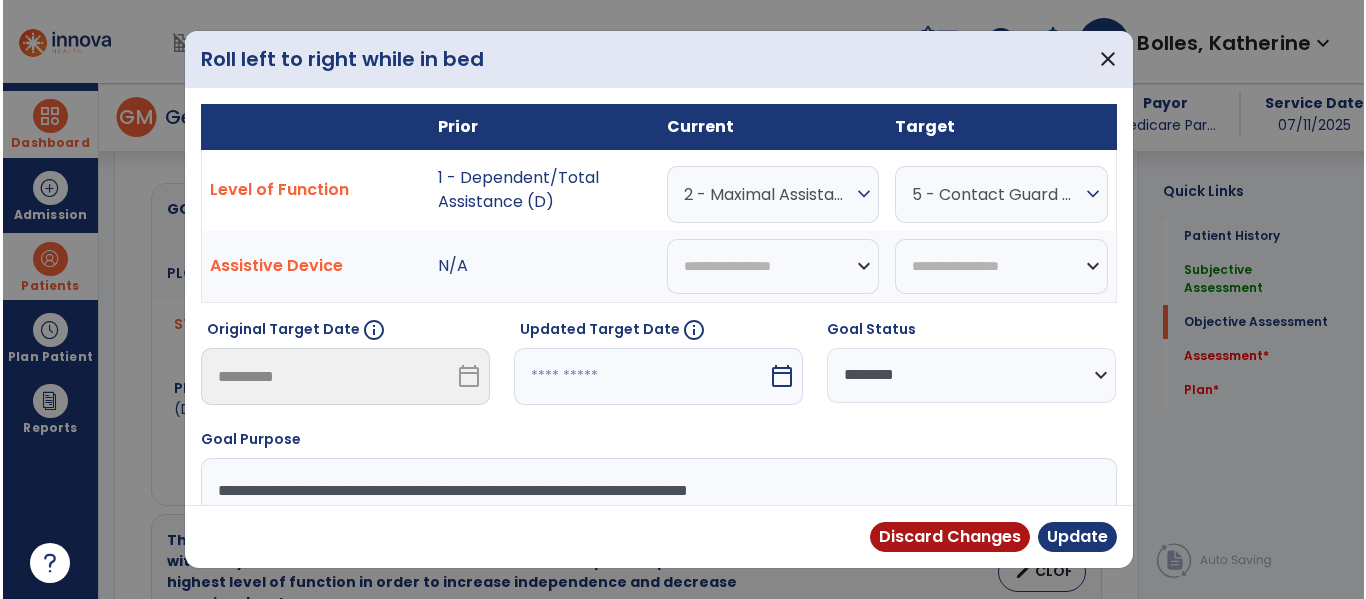 scroll, scrollTop: 1152, scrollLeft: 0, axis: vertical 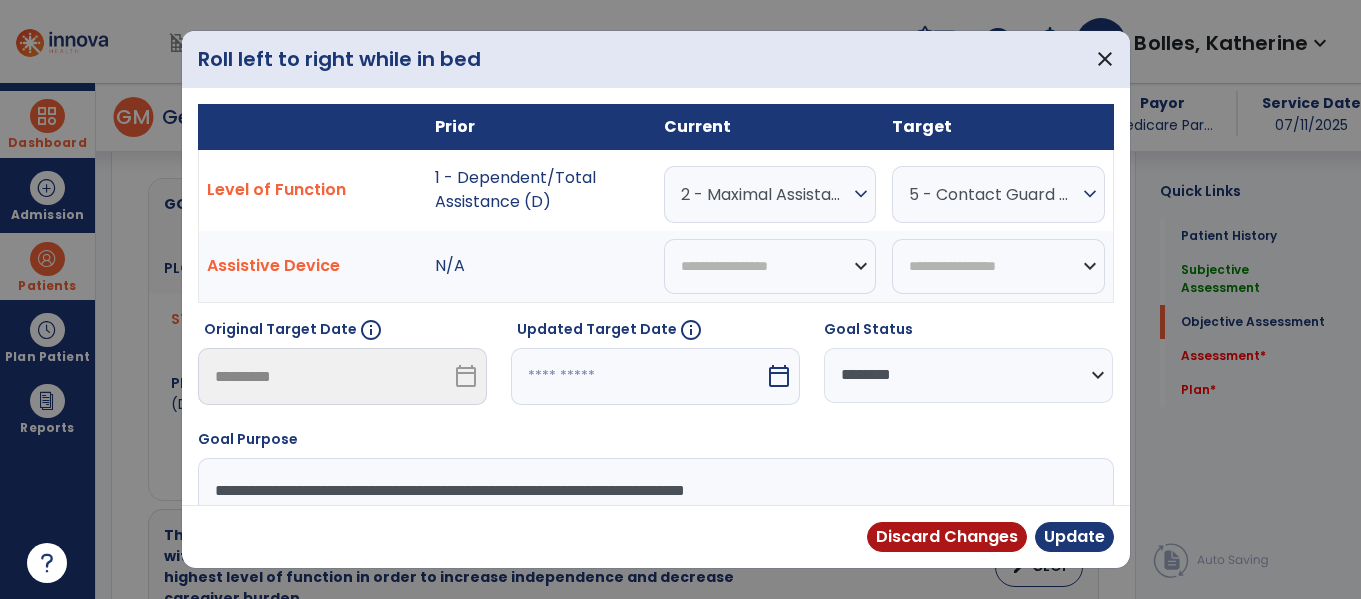 click on "2 - Maximal Assistance (Max A)" at bounding box center [765, 194] 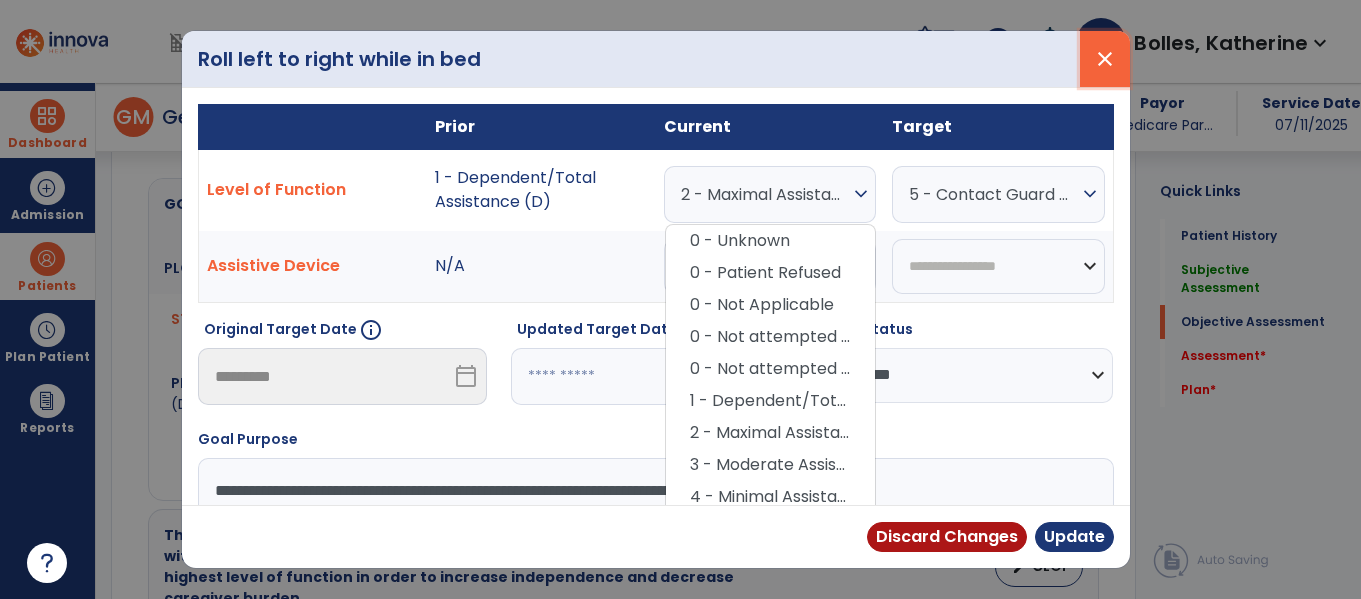 click on "close" at bounding box center [1105, 59] 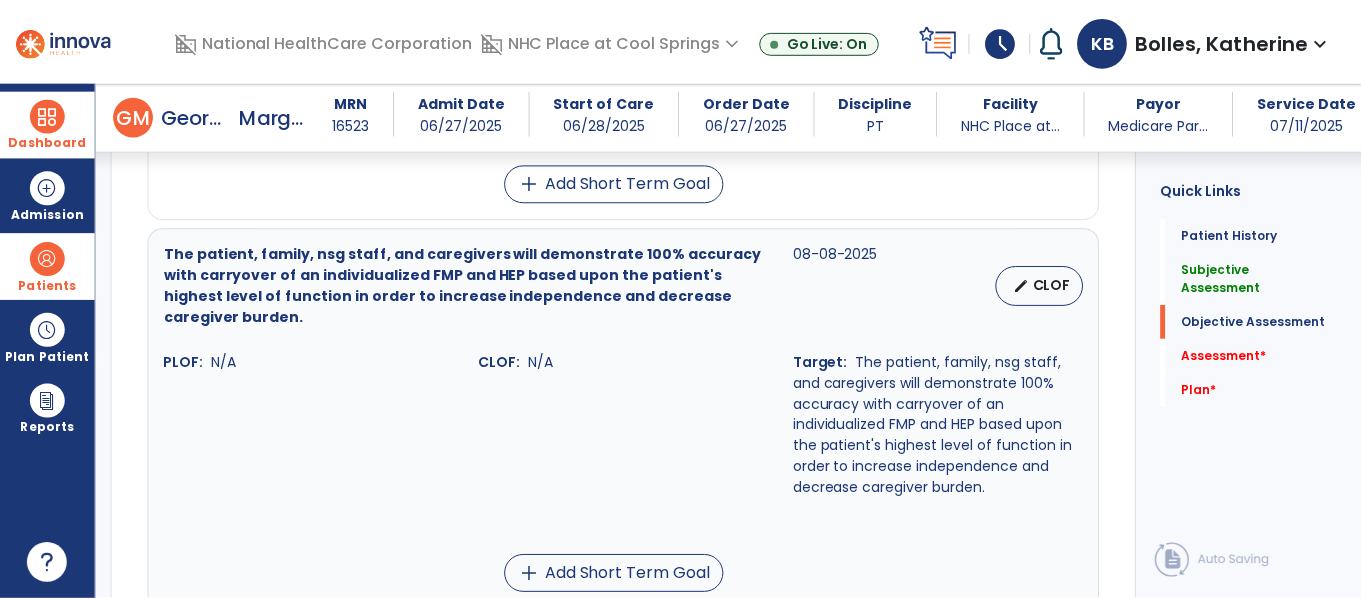 scroll, scrollTop: 1434, scrollLeft: 0, axis: vertical 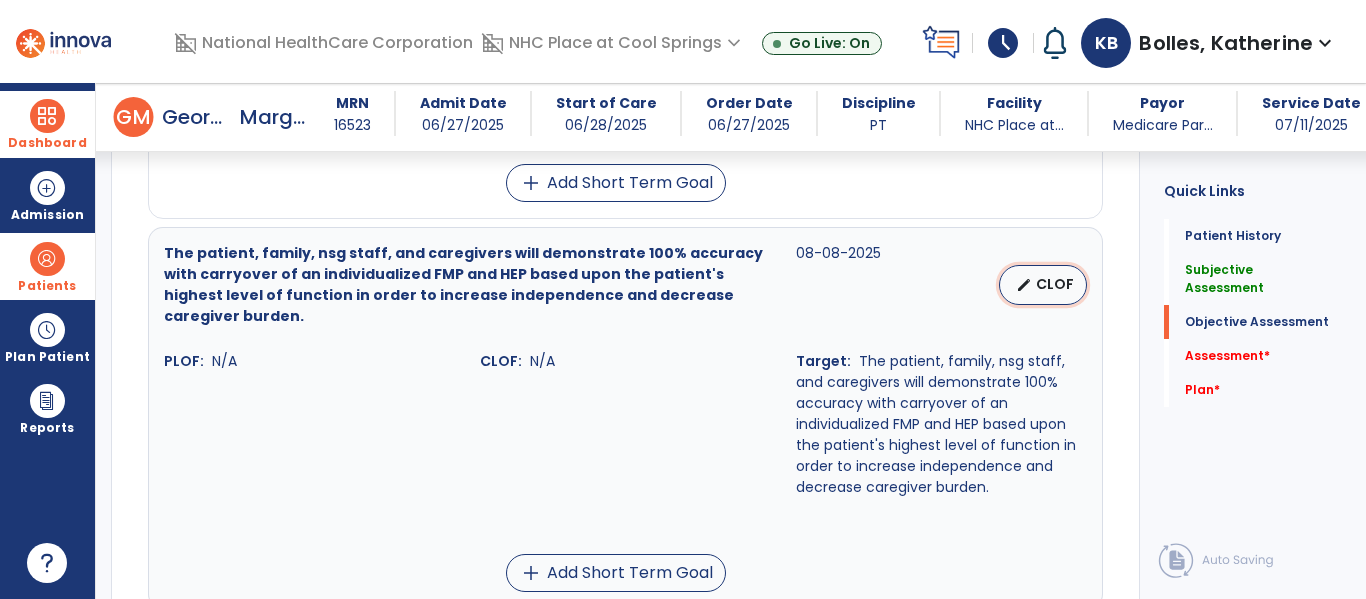 click on "edit" at bounding box center [1024, 285] 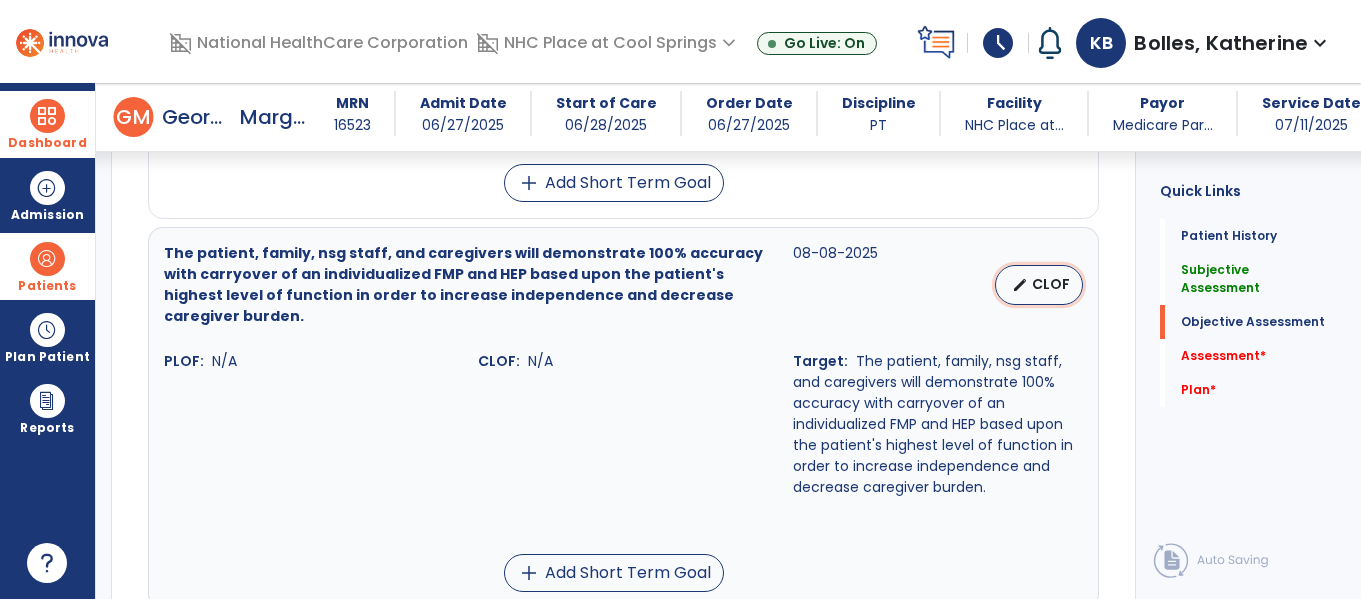 select on "********" 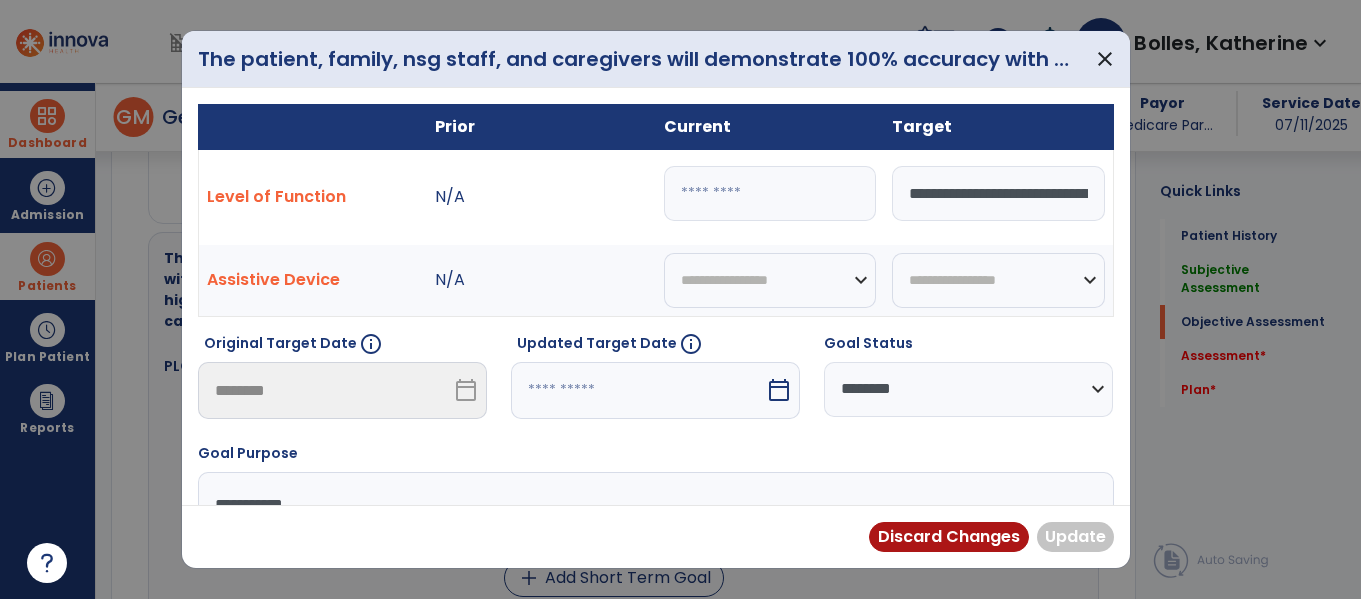 scroll, scrollTop: 1434, scrollLeft: 0, axis: vertical 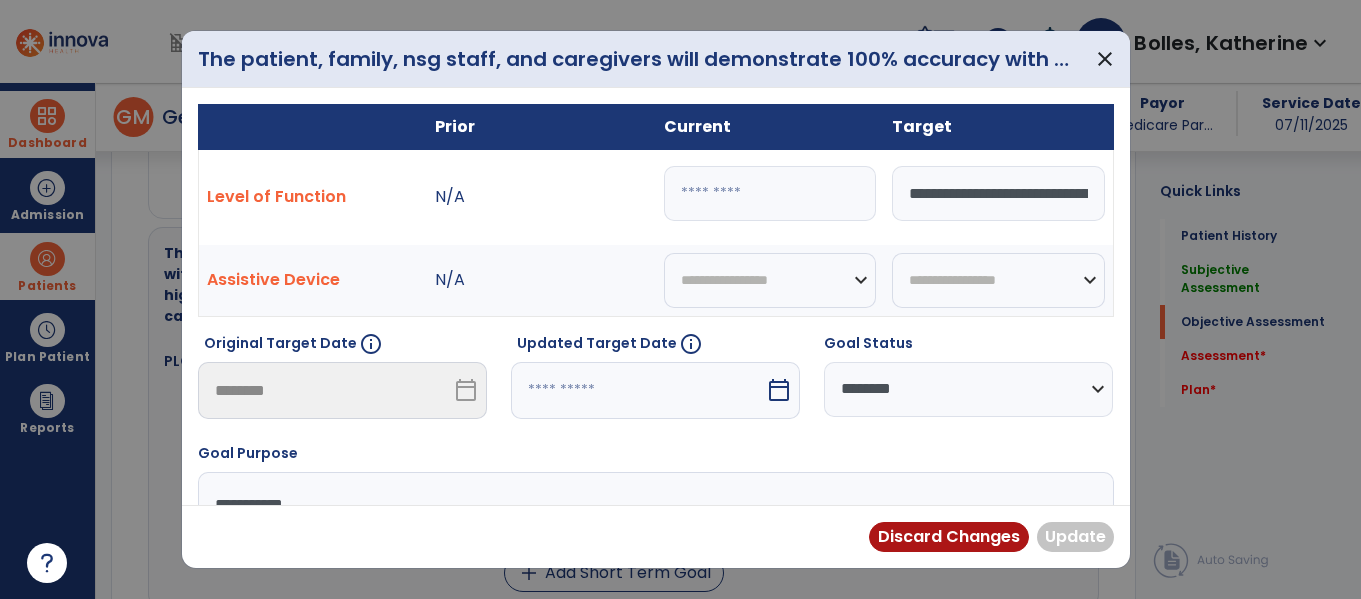 click at bounding box center (770, 193) 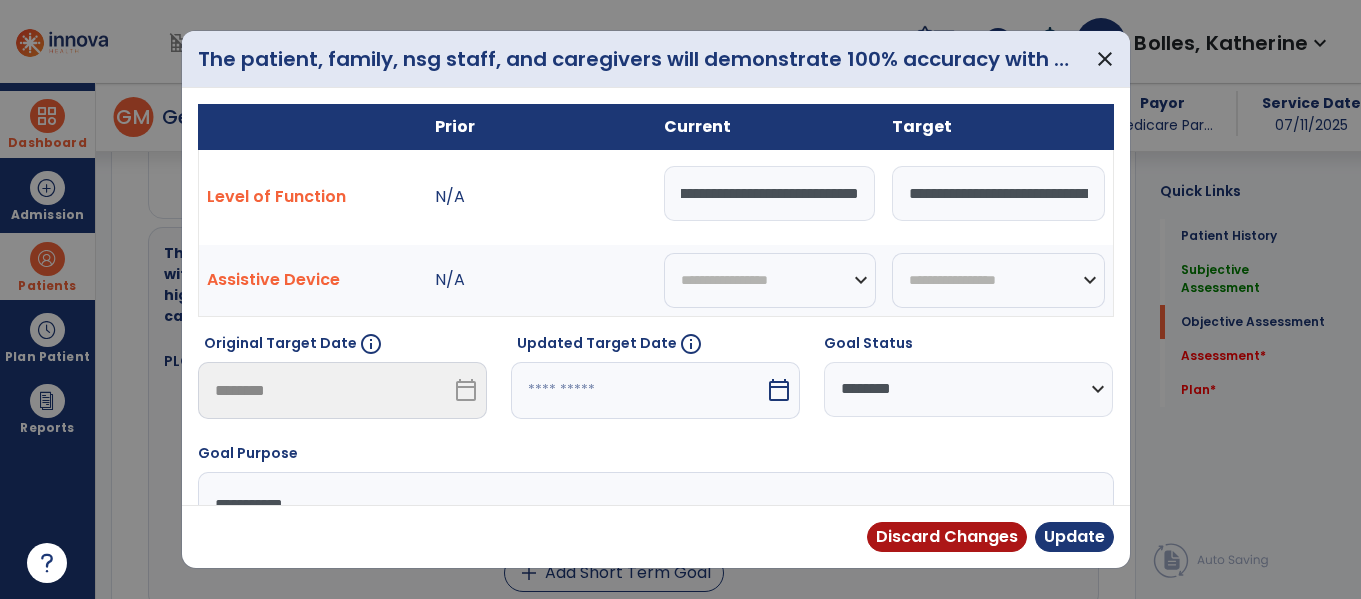 type on "**********" 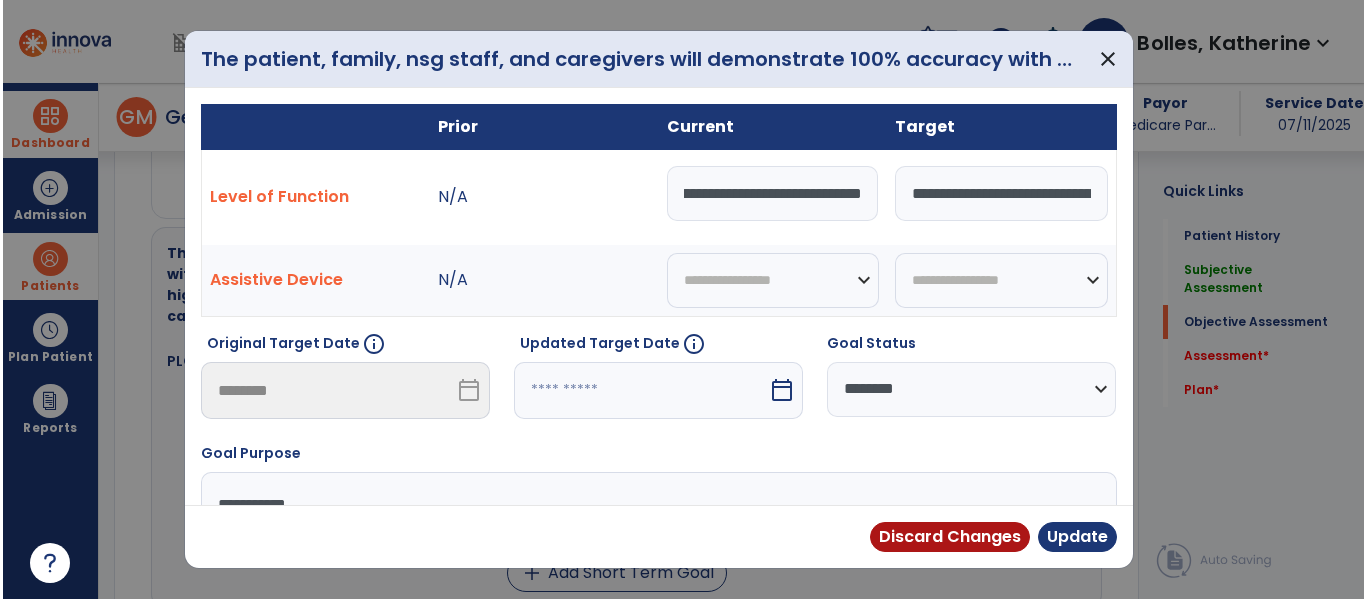 scroll, scrollTop: 0, scrollLeft: 500, axis: horizontal 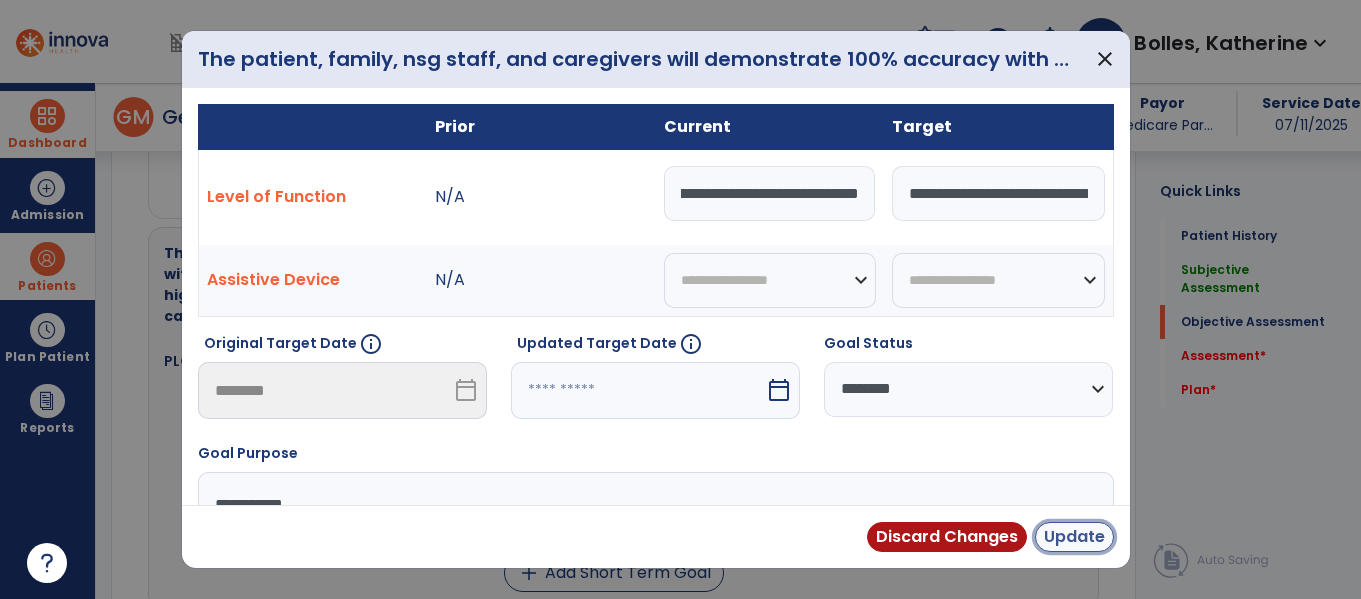 click on "Update" at bounding box center [1074, 537] 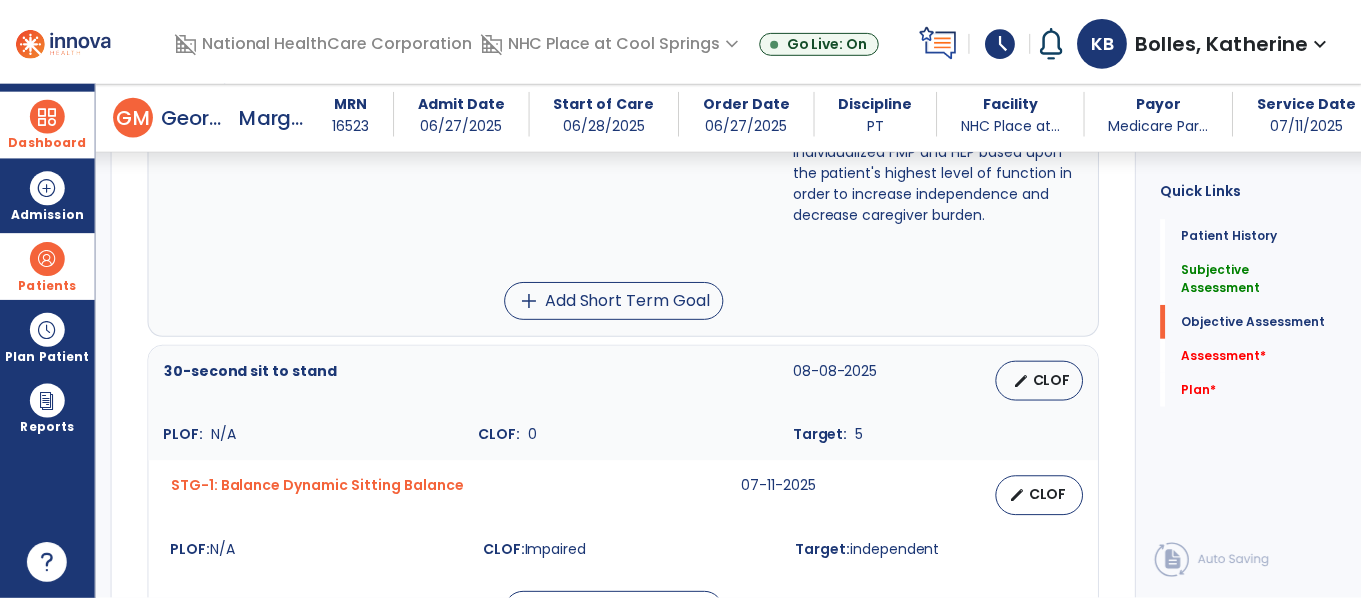 scroll, scrollTop: 1772, scrollLeft: 0, axis: vertical 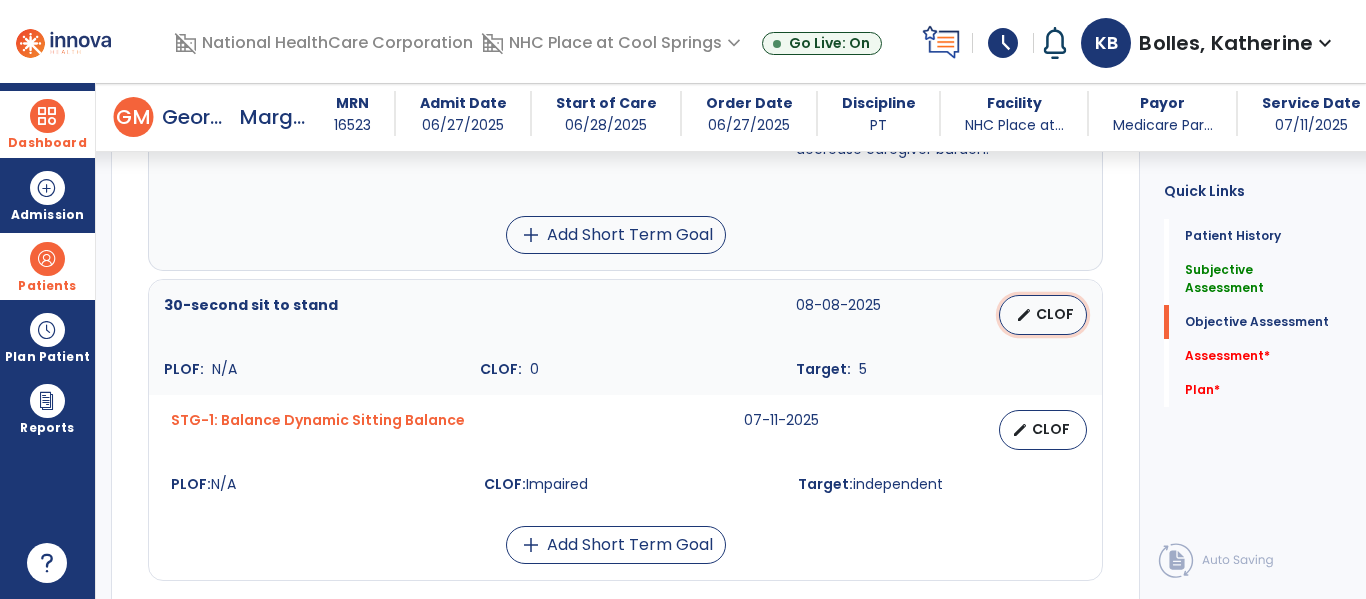 click on "edit   CLOF" at bounding box center (1043, 315) 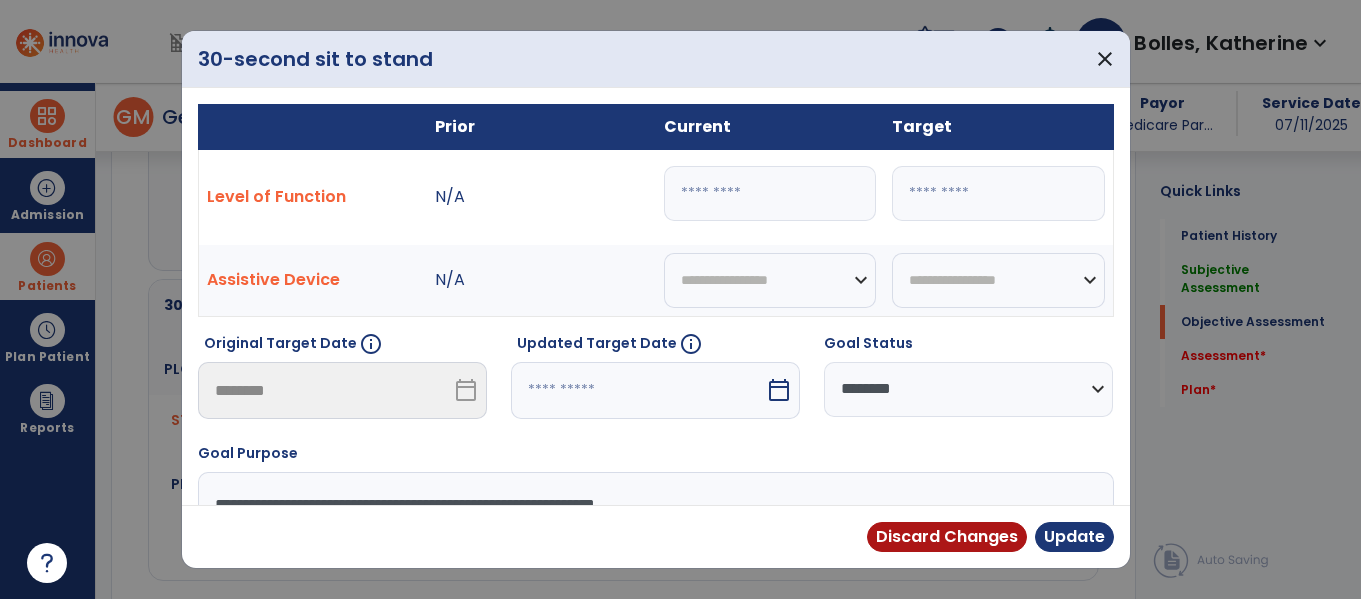scroll, scrollTop: 1772, scrollLeft: 0, axis: vertical 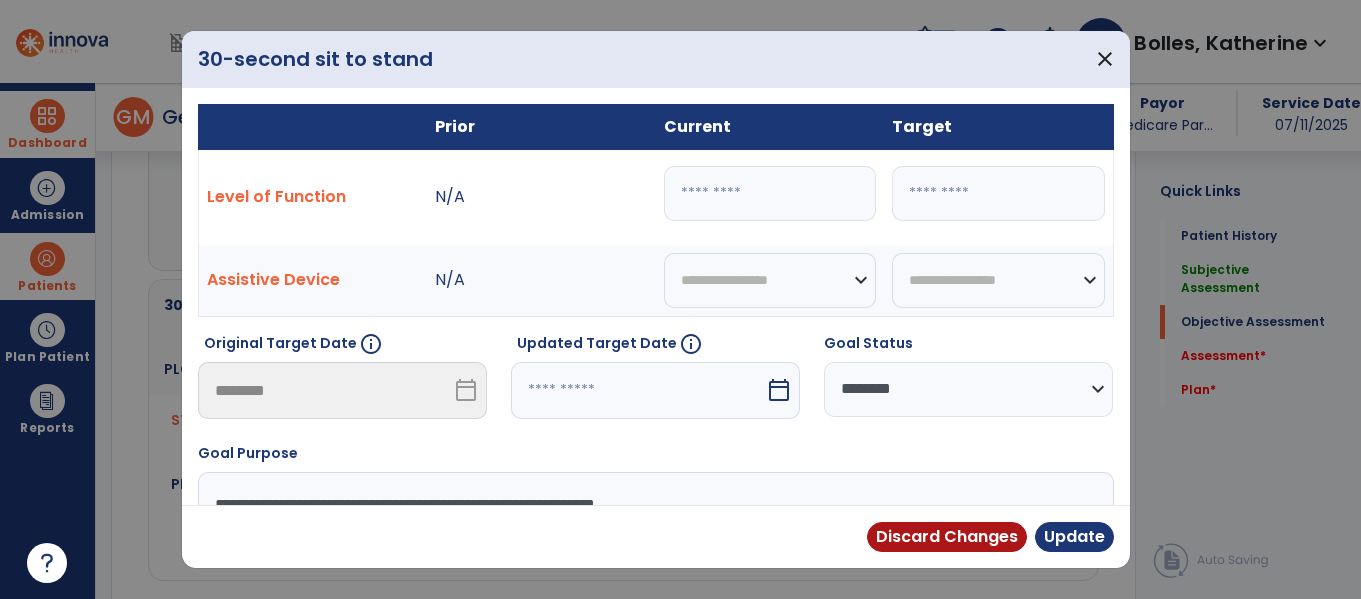click on "**********" at bounding box center [968, 389] 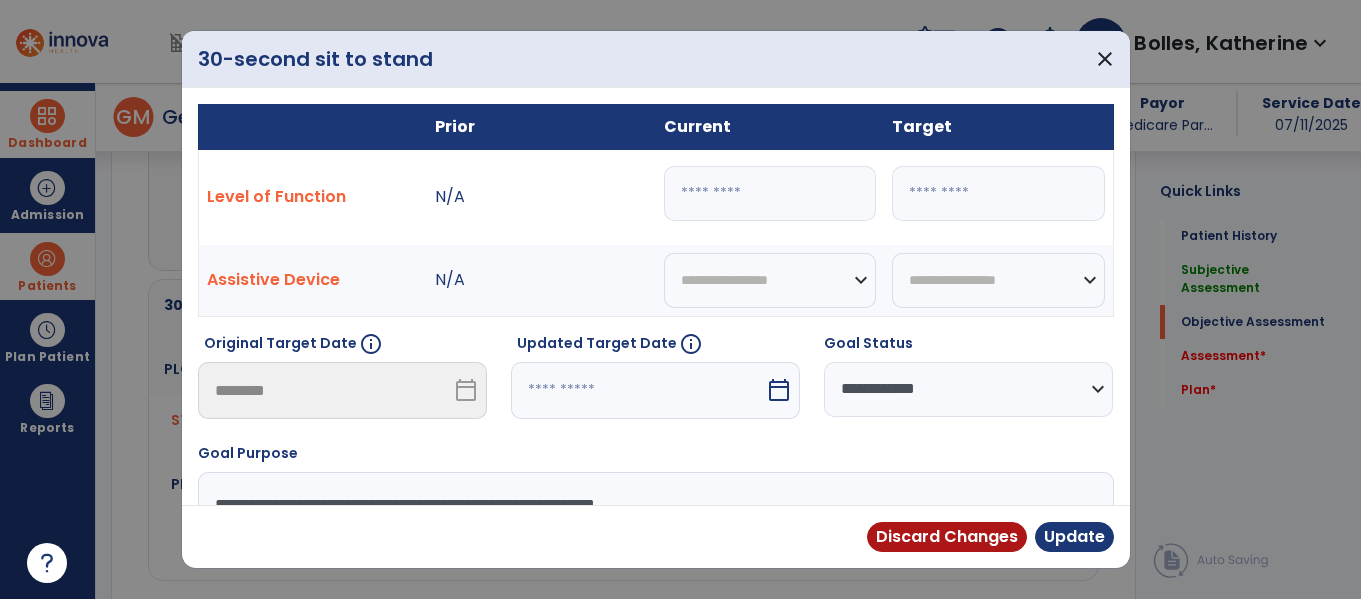 click on "**********" at bounding box center [968, 389] 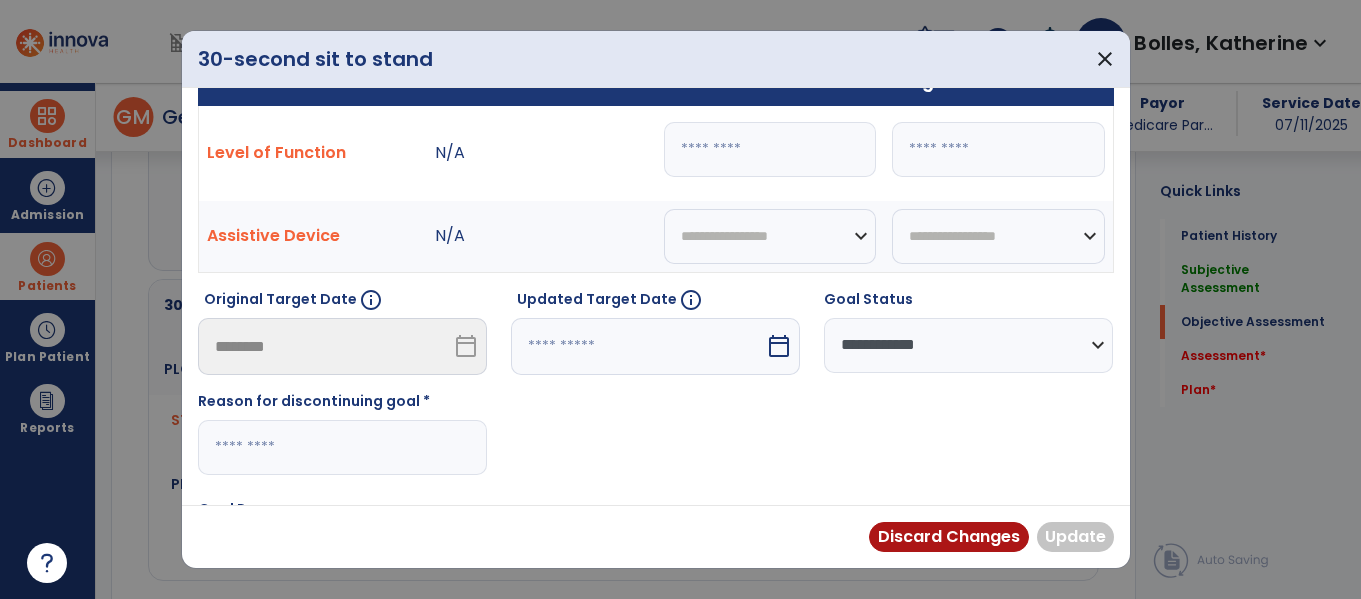 scroll, scrollTop: 47, scrollLeft: 0, axis: vertical 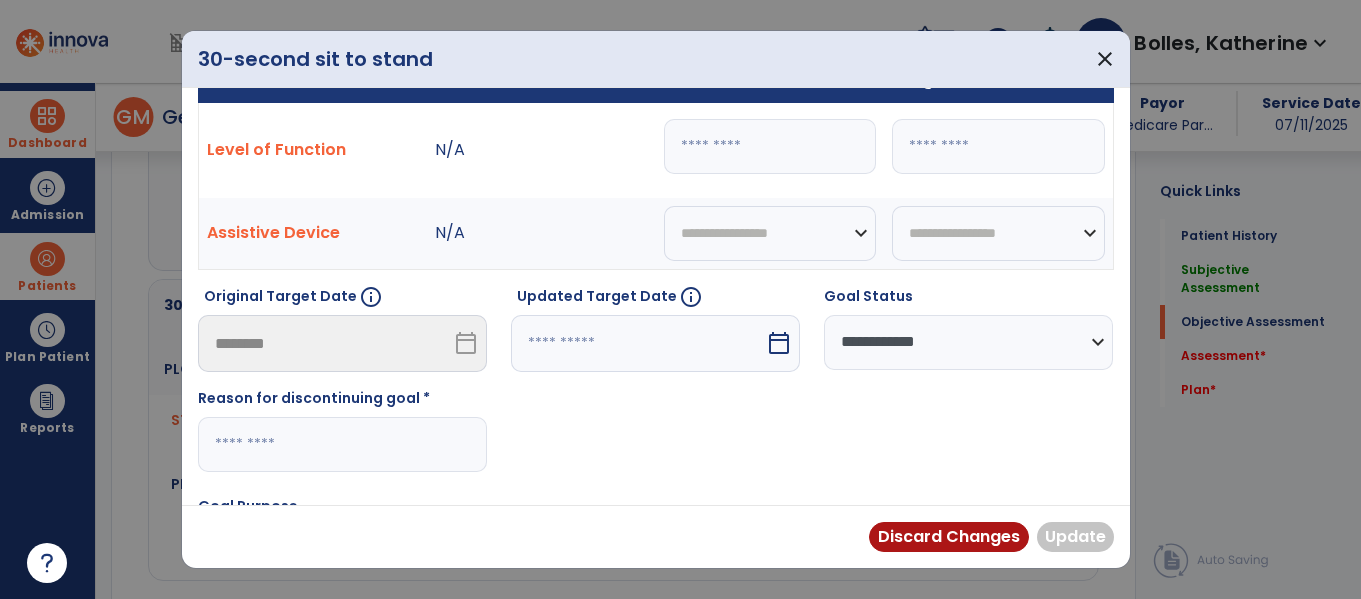 click at bounding box center [342, 444] 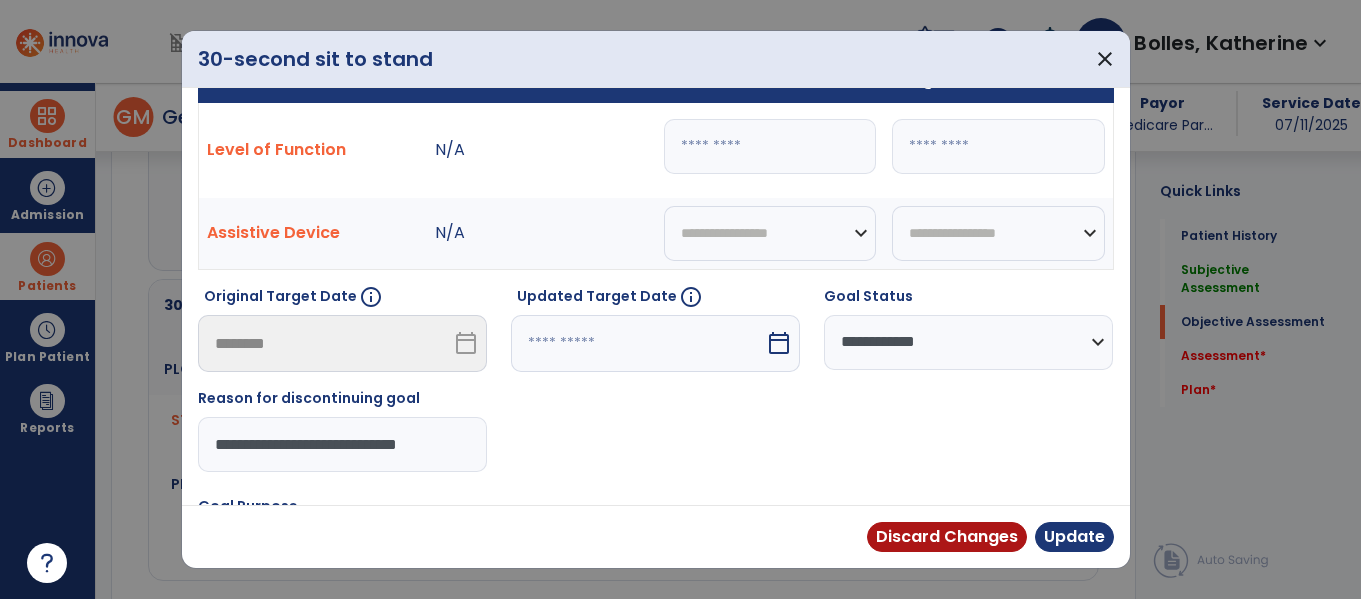 type on "**********" 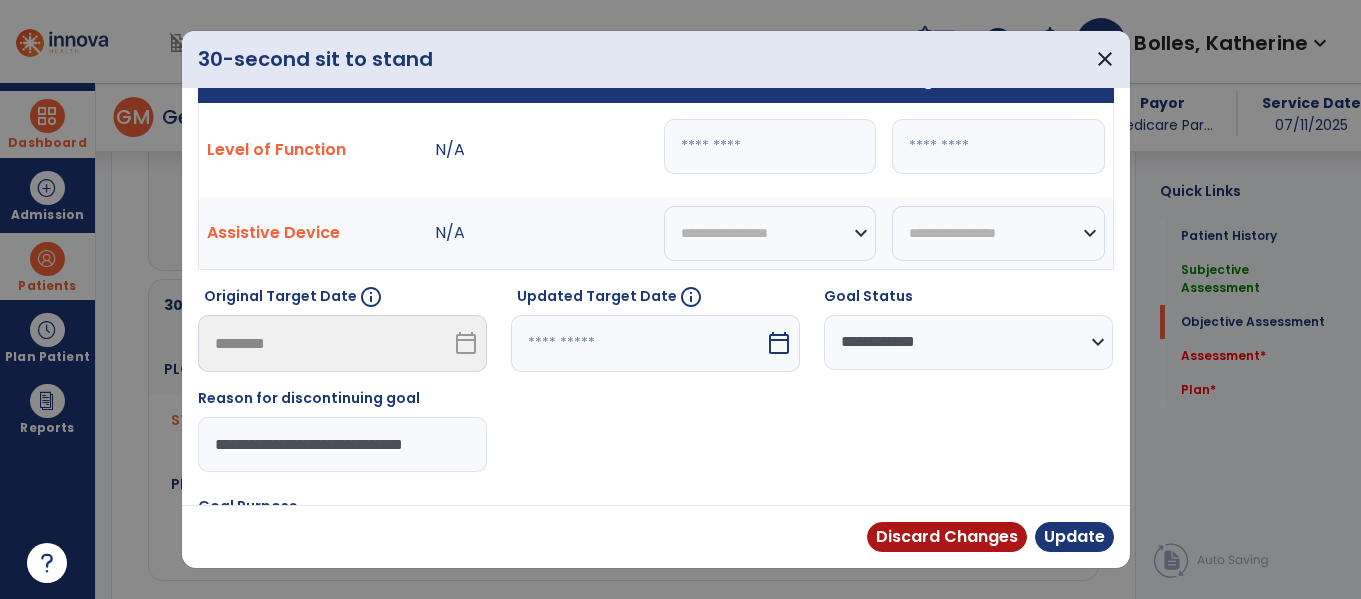 scroll, scrollTop: 0, scrollLeft: 1, axis: horizontal 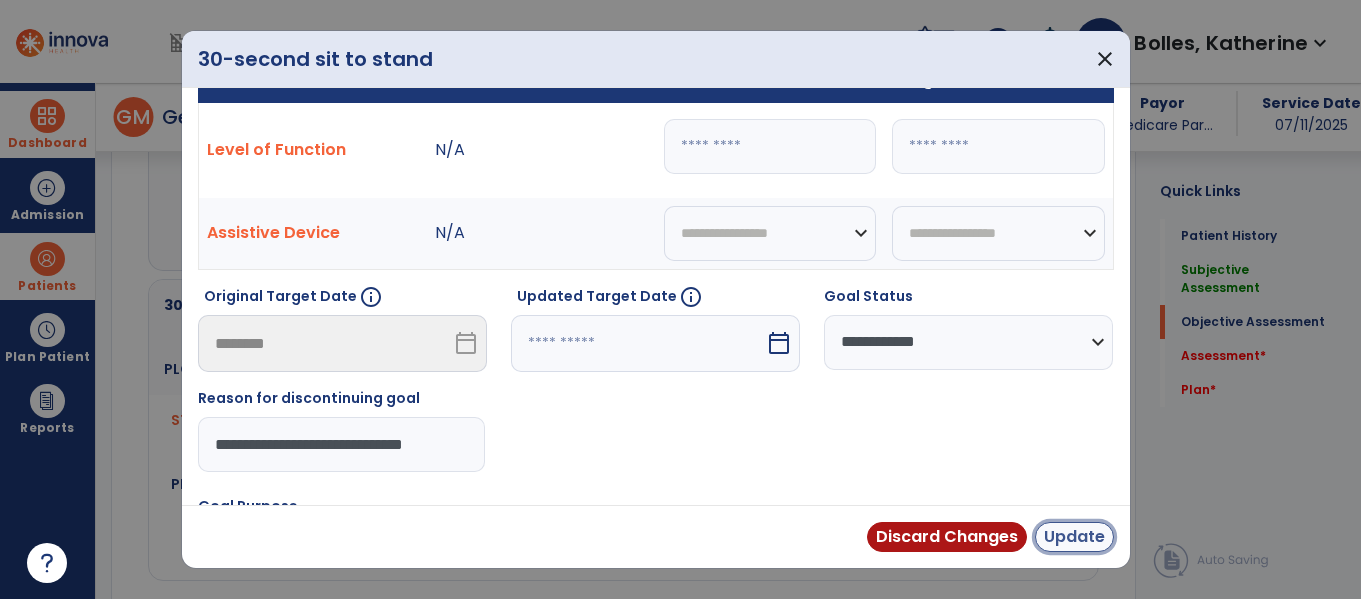 click on "Update" at bounding box center [1074, 537] 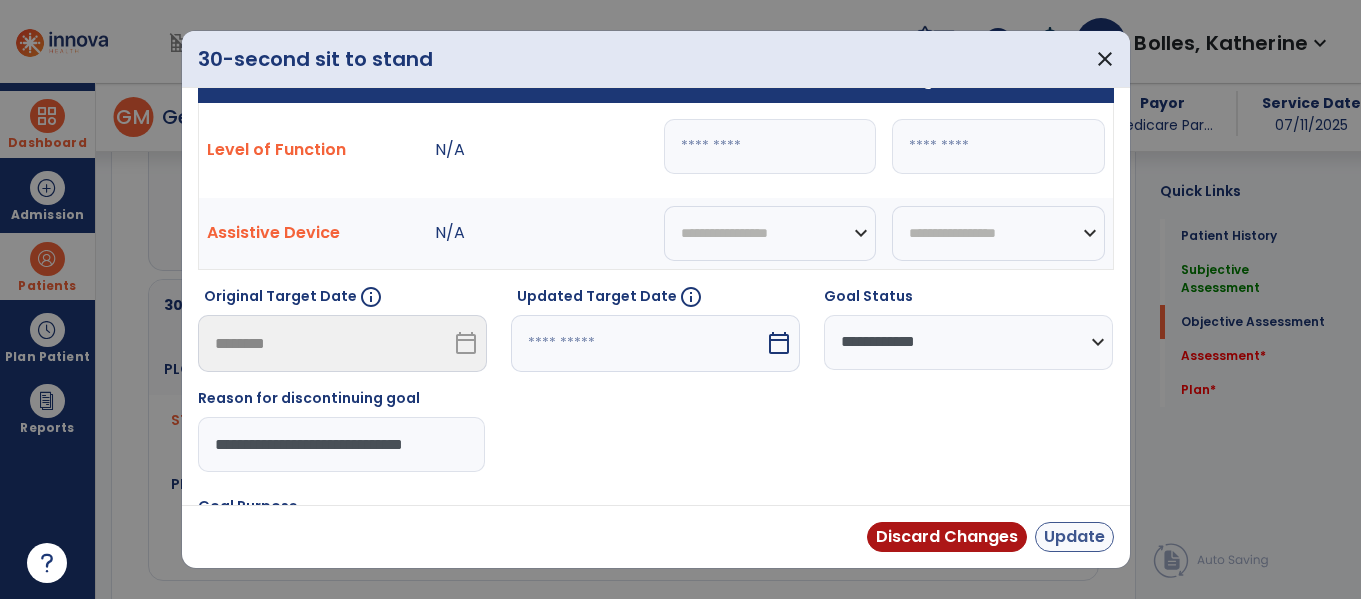 scroll, scrollTop: 0, scrollLeft: 0, axis: both 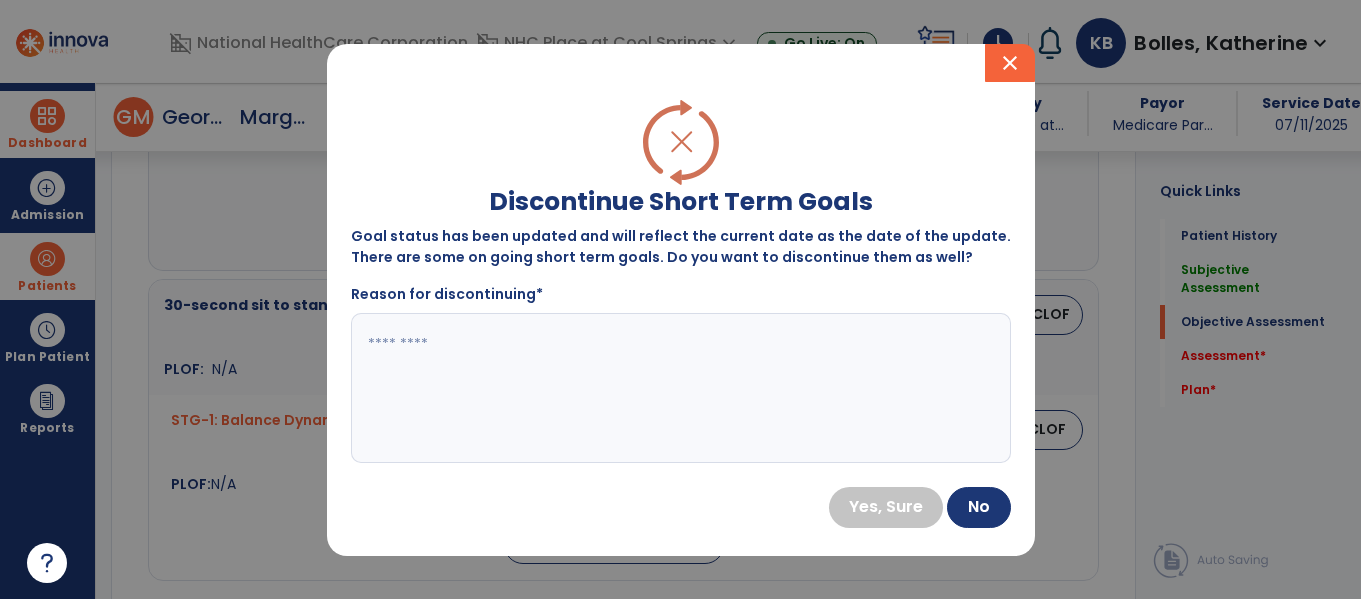 click at bounding box center [664, 388] 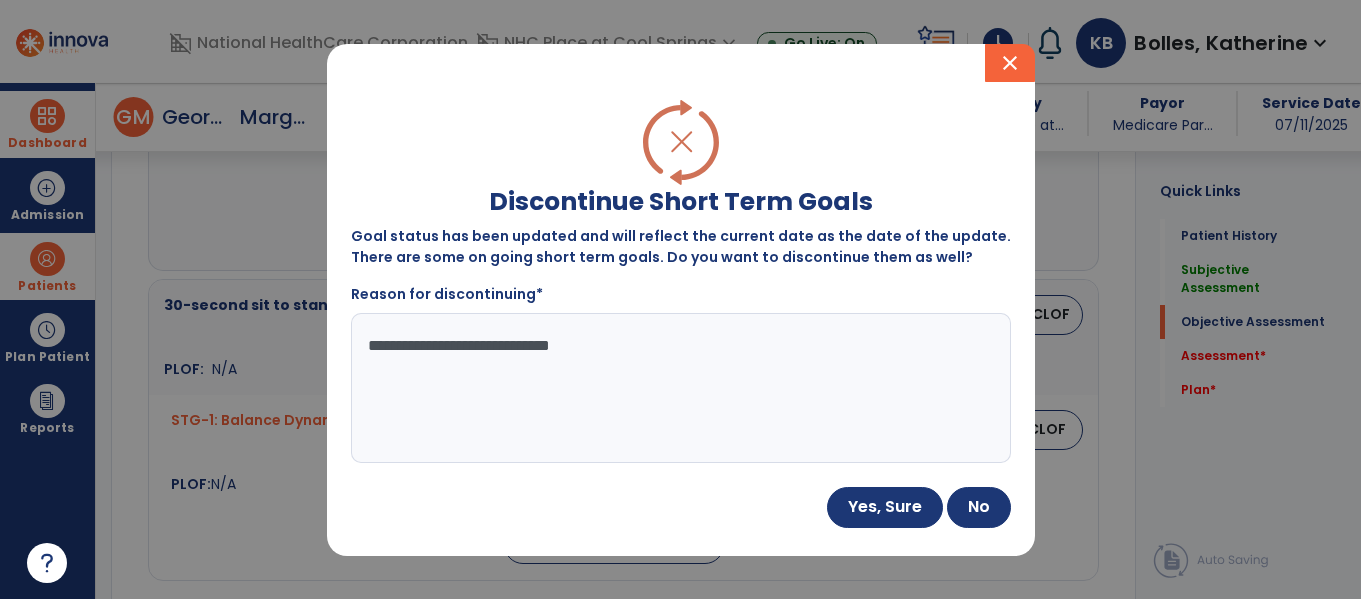 type on "**********" 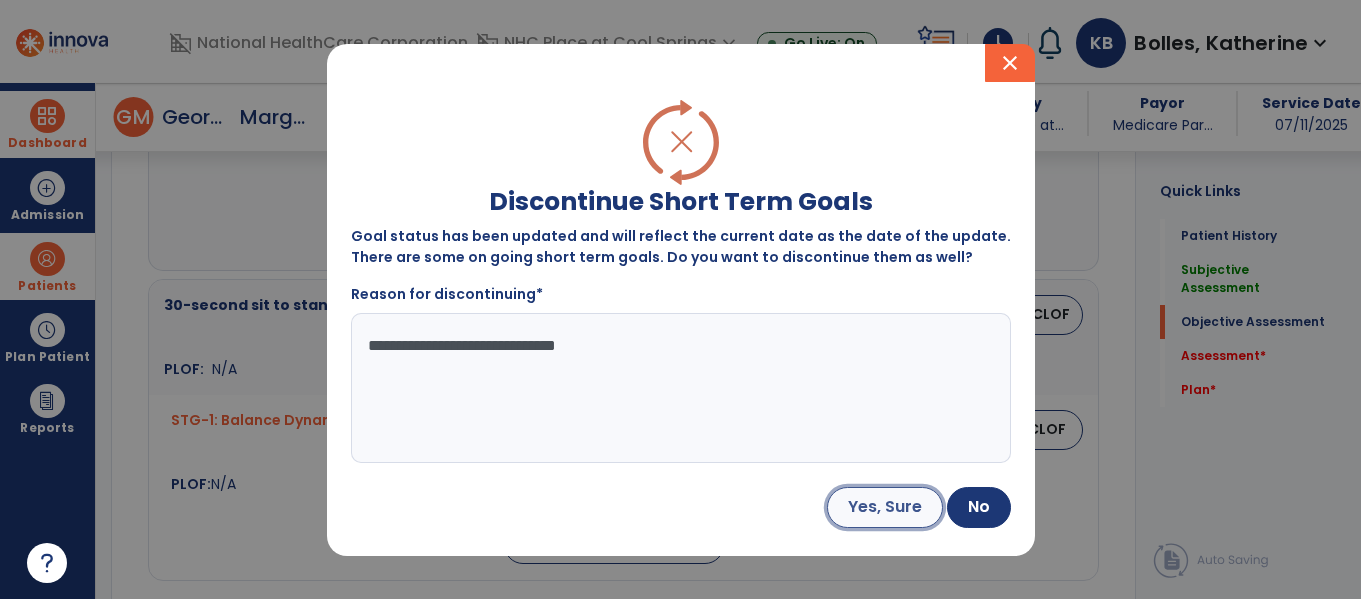 click on "Yes, Sure" at bounding box center (885, 507) 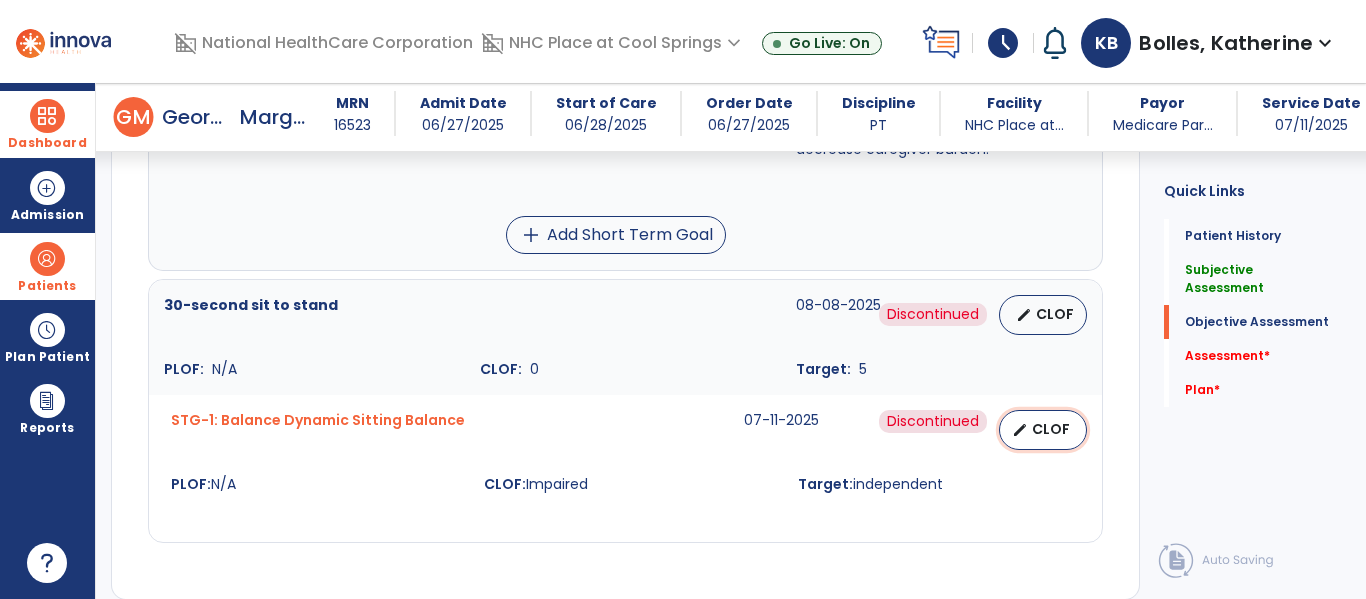 click on "edit" at bounding box center [1020, 430] 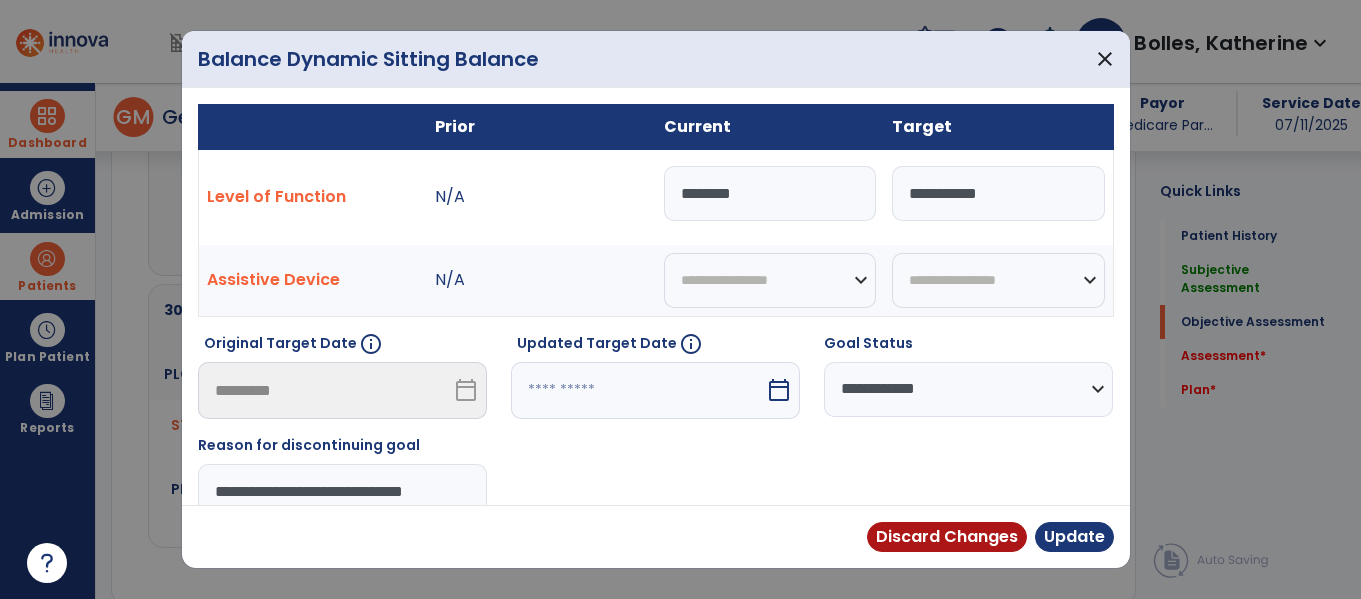 scroll, scrollTop: 1772, scrollLeft: 0, axis: vertical 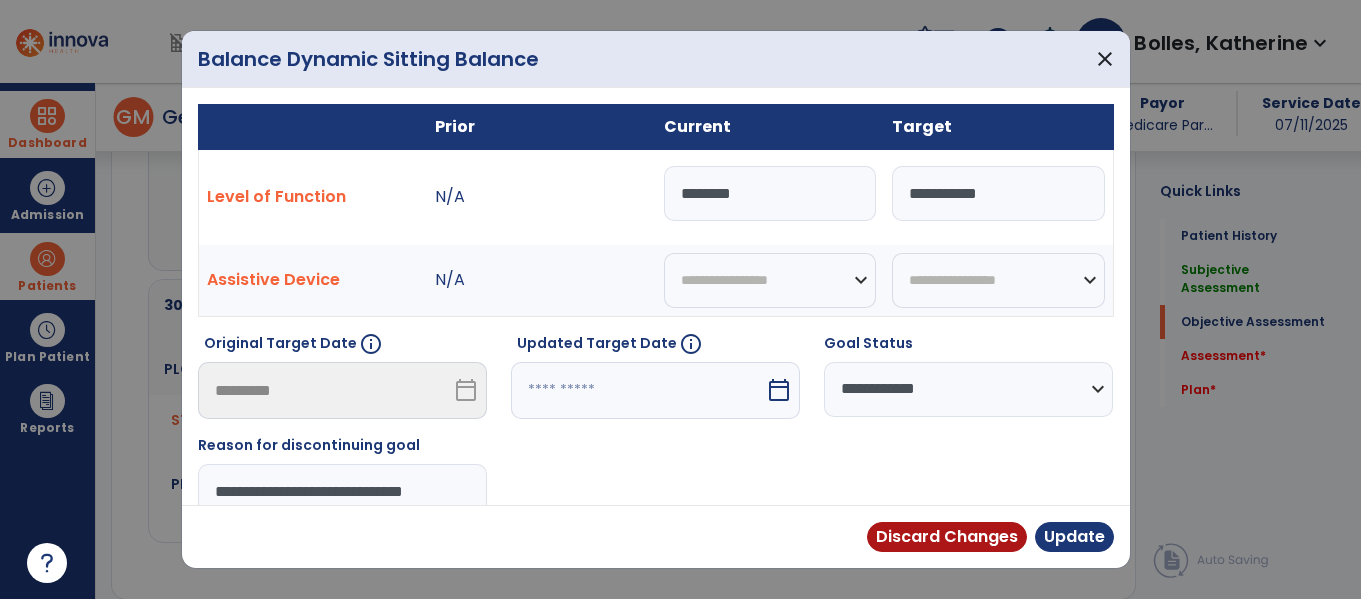 click on "**********" at bounding box center [968, 389] 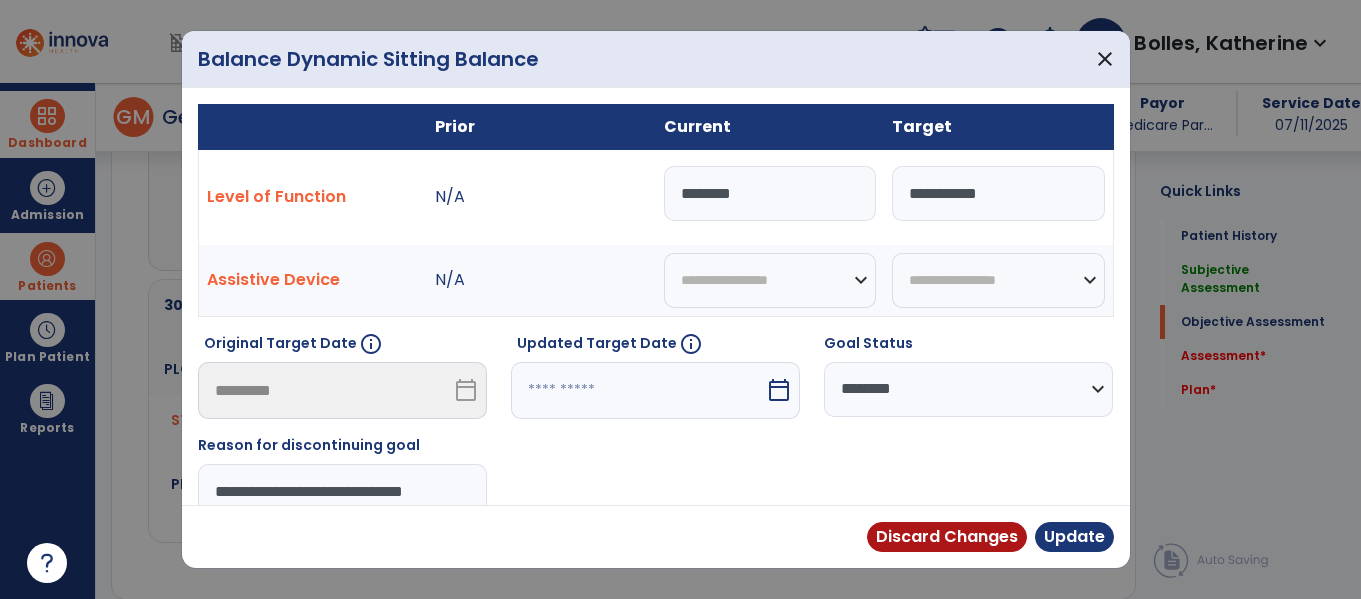 click on "**********" at bounding box center (968, 389) 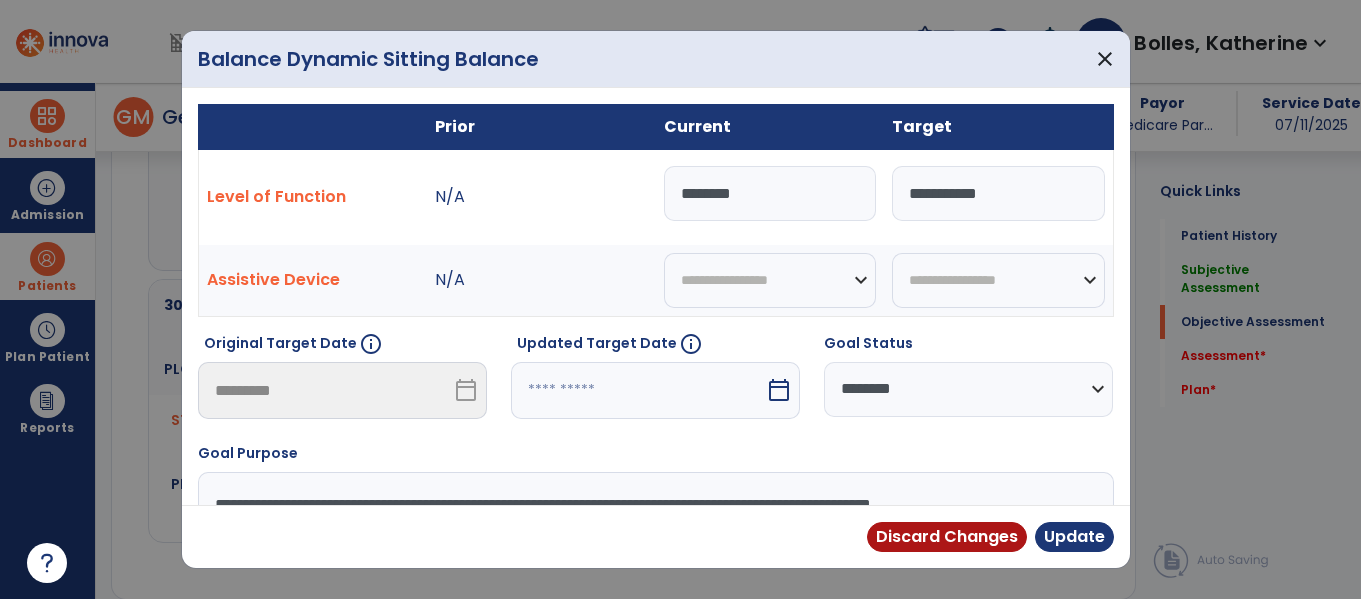 drag, startPoint x: 790, startPoint y: 192, endPoint x: 645, endPoint y: 200, distance: 145.22052 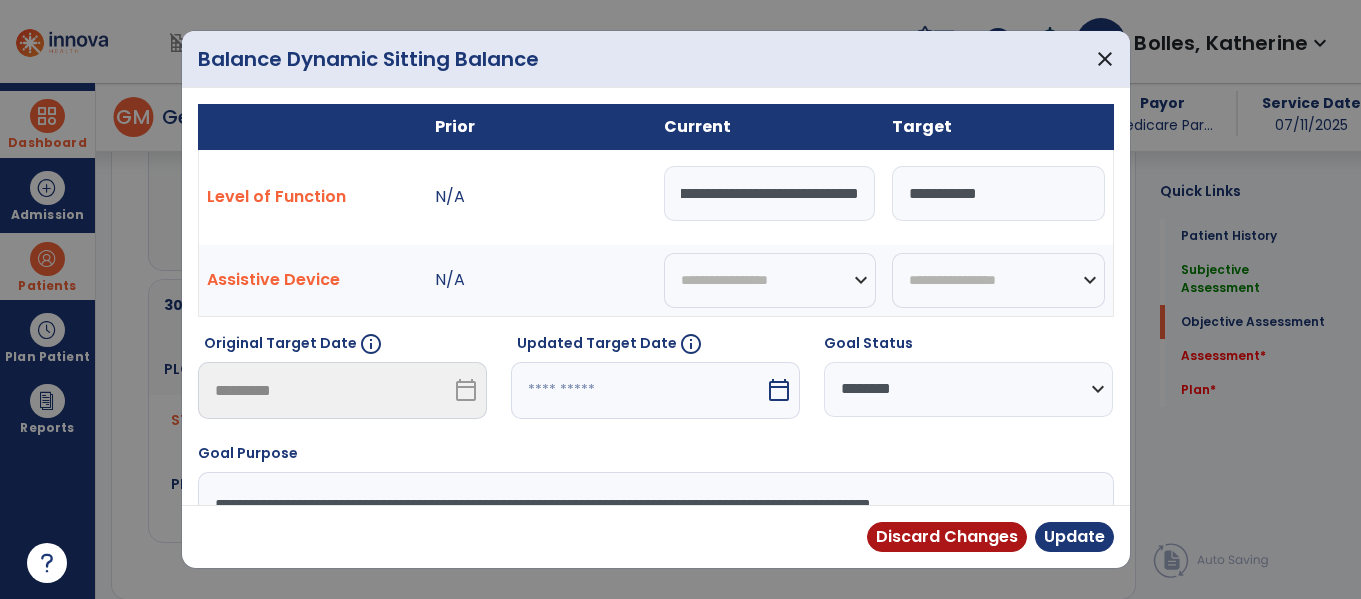 type on "**********" 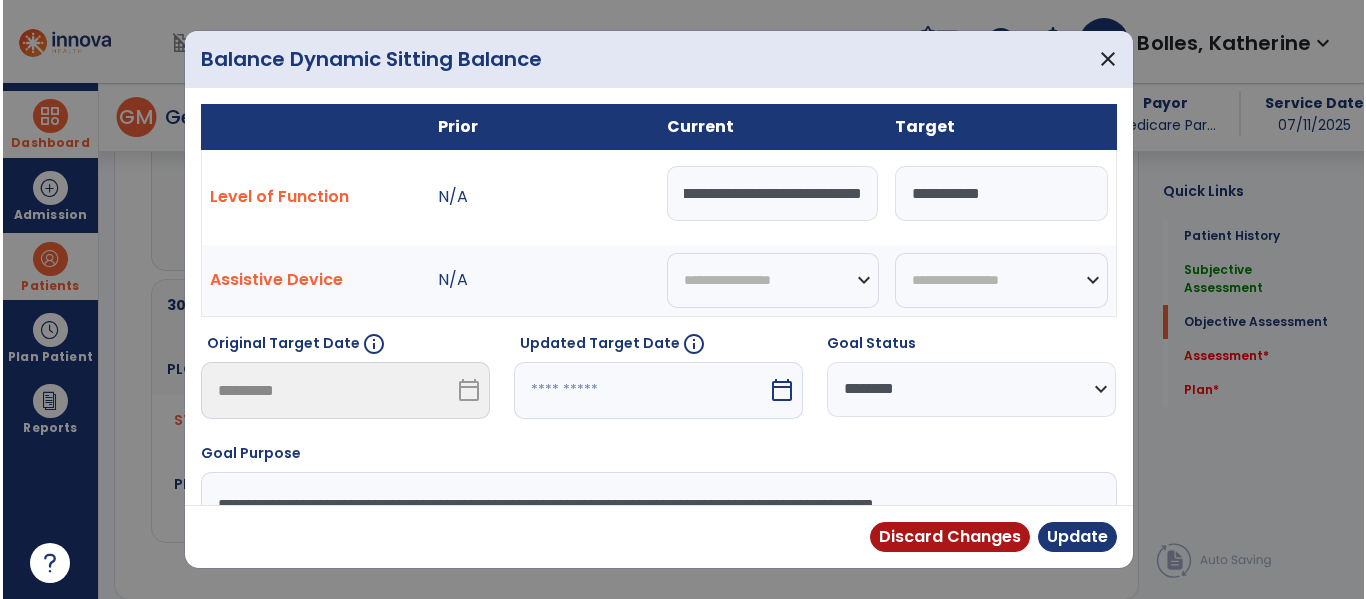 scroll, scrollTop: 0, scrollLeft: 252, axis: horizontal 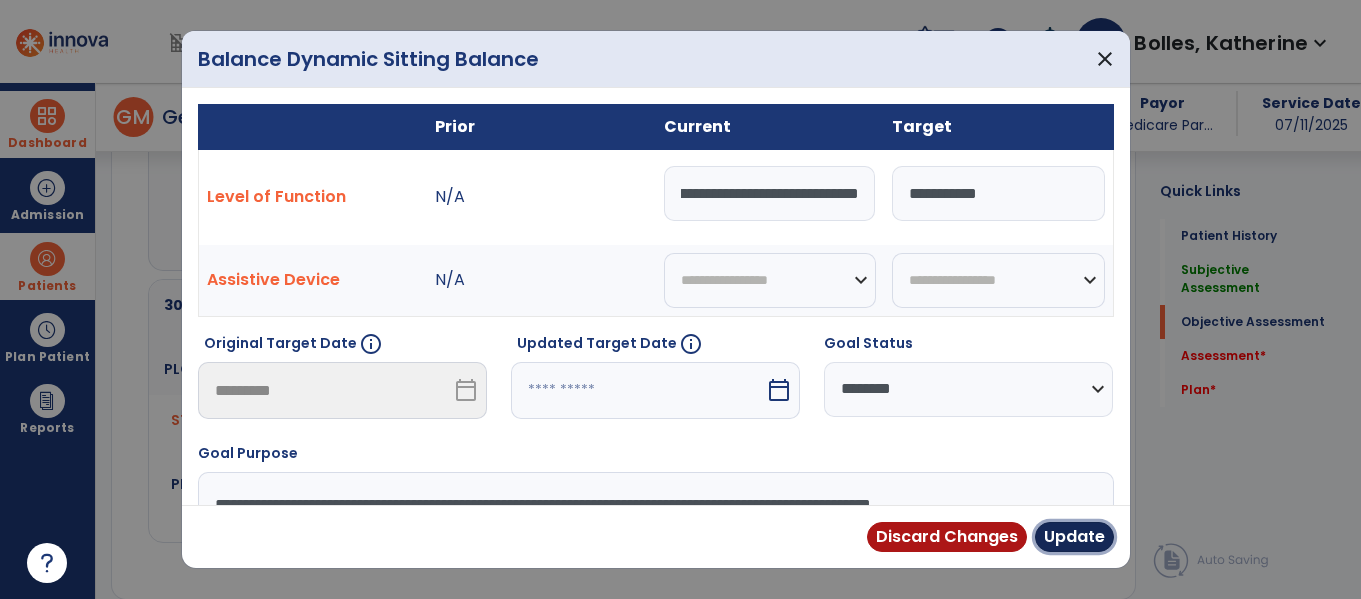 click on "Update" at bounding box center (1074, 537) 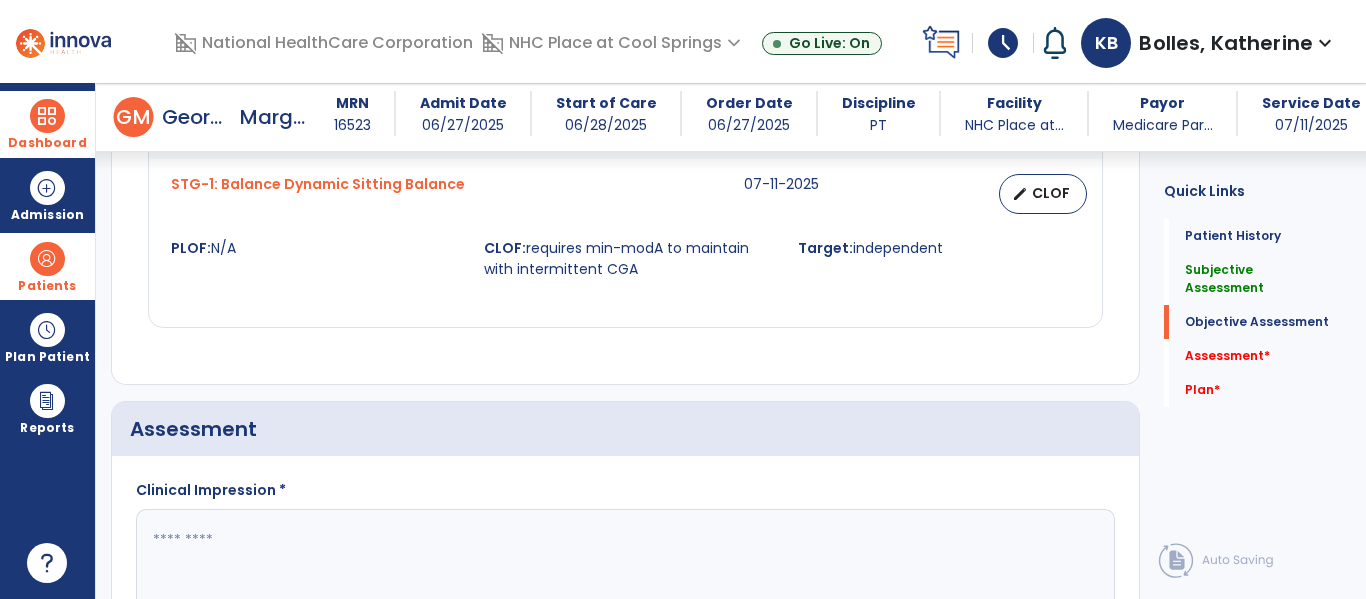 scroll, scrollTop: 2140, scrollLeft: 0, axis: vertical 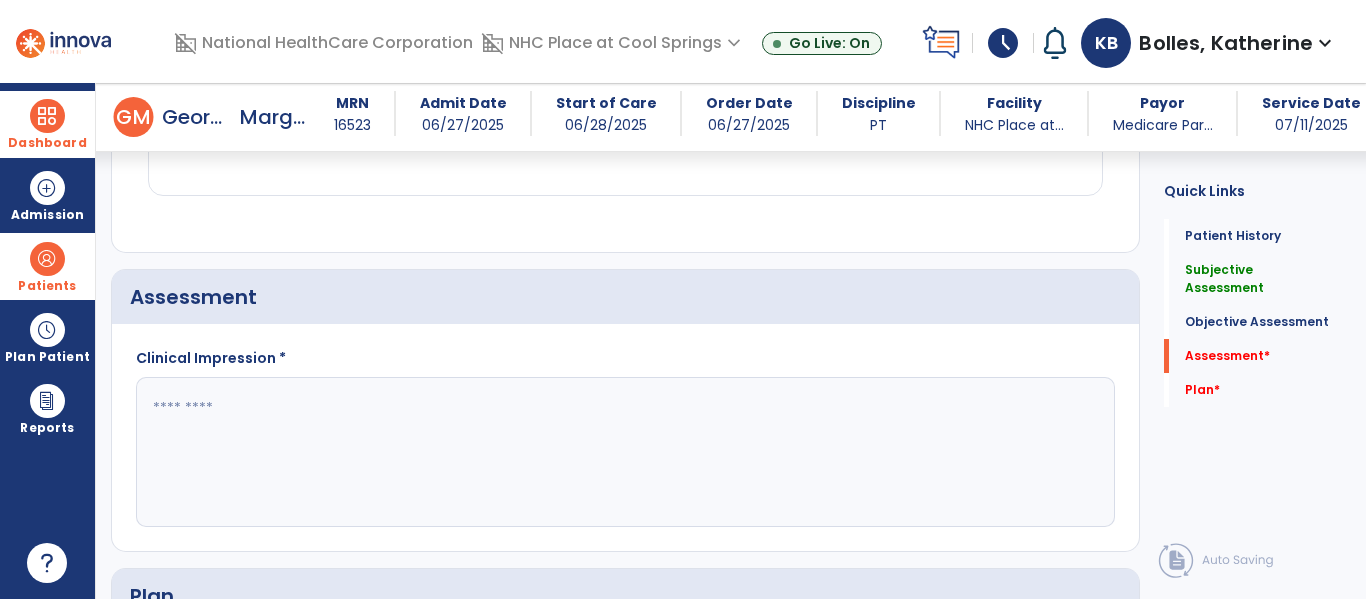 click 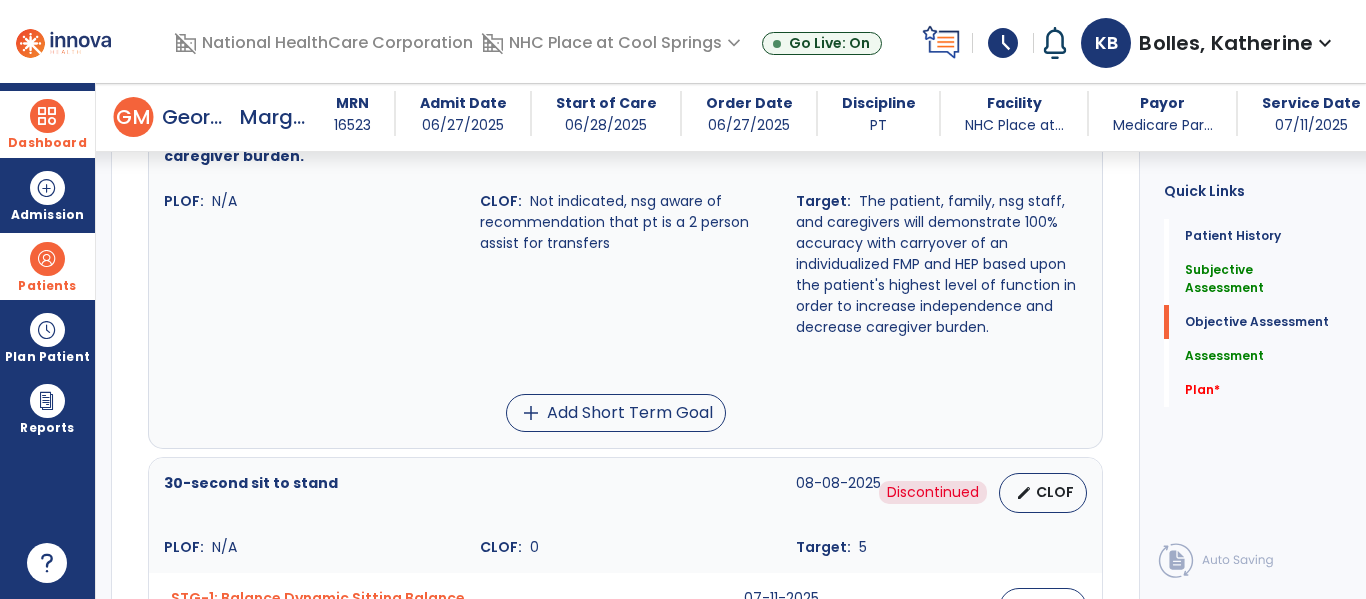 scroll, scrollTop: 1182, scrollLeft: 0, axis: vertical 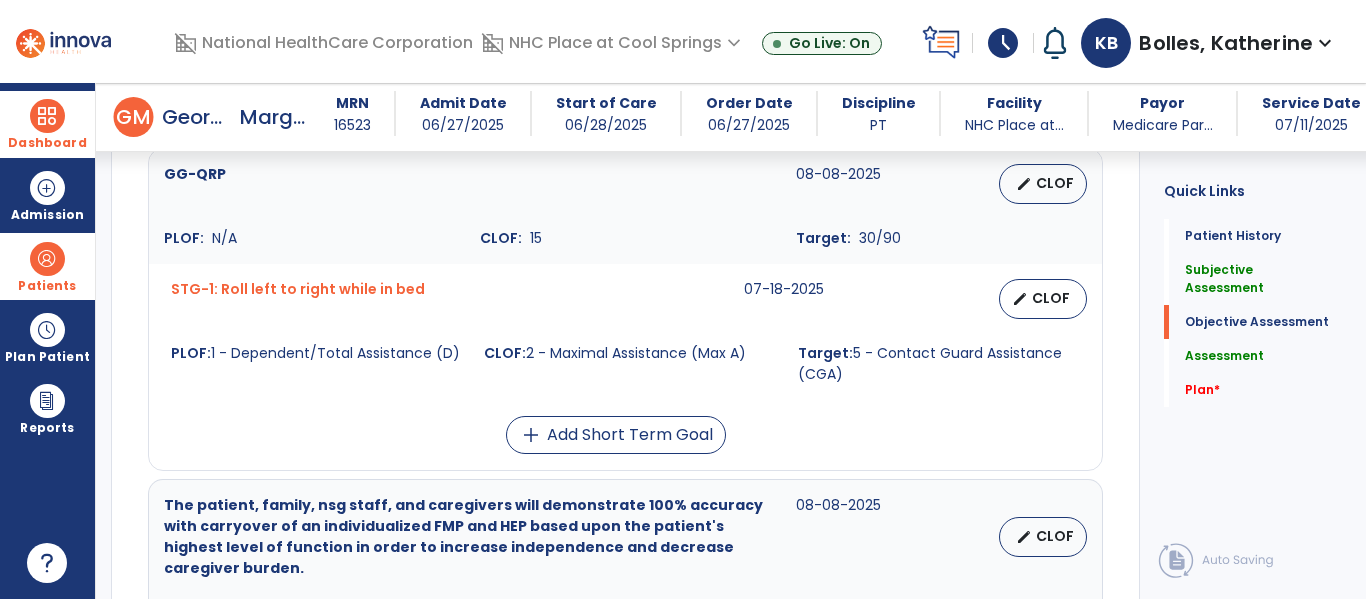 type on "**********" 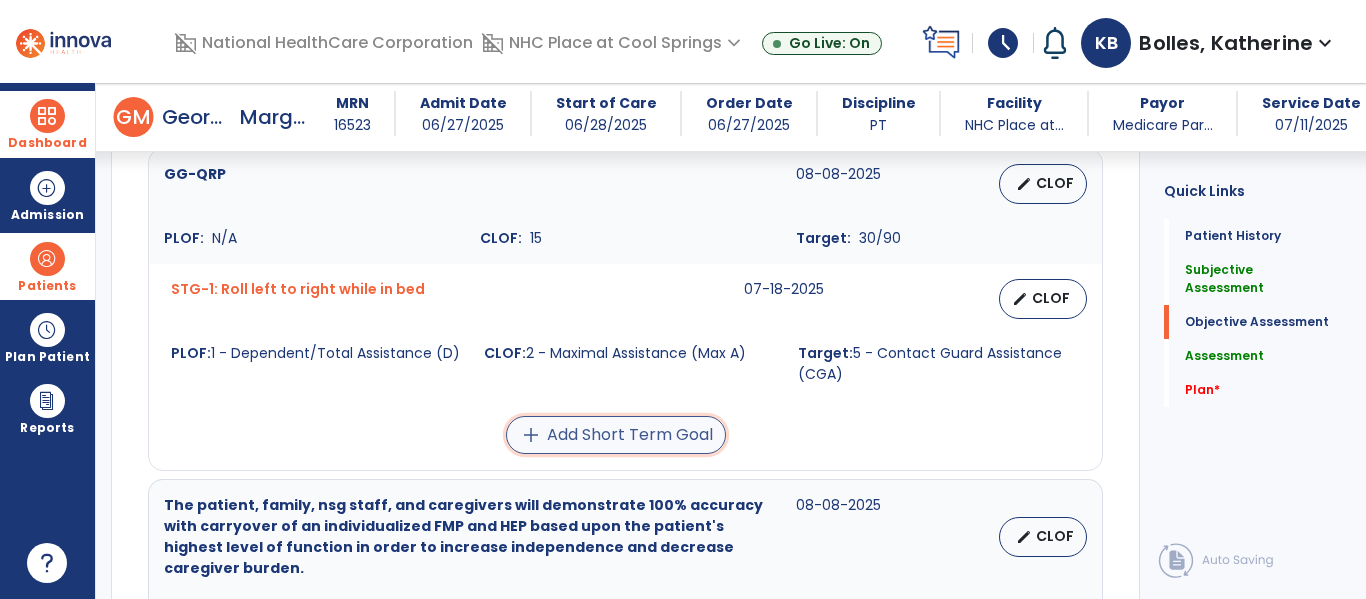 click on "add  Add Short Term Goal" at bounding box center (616, 435) 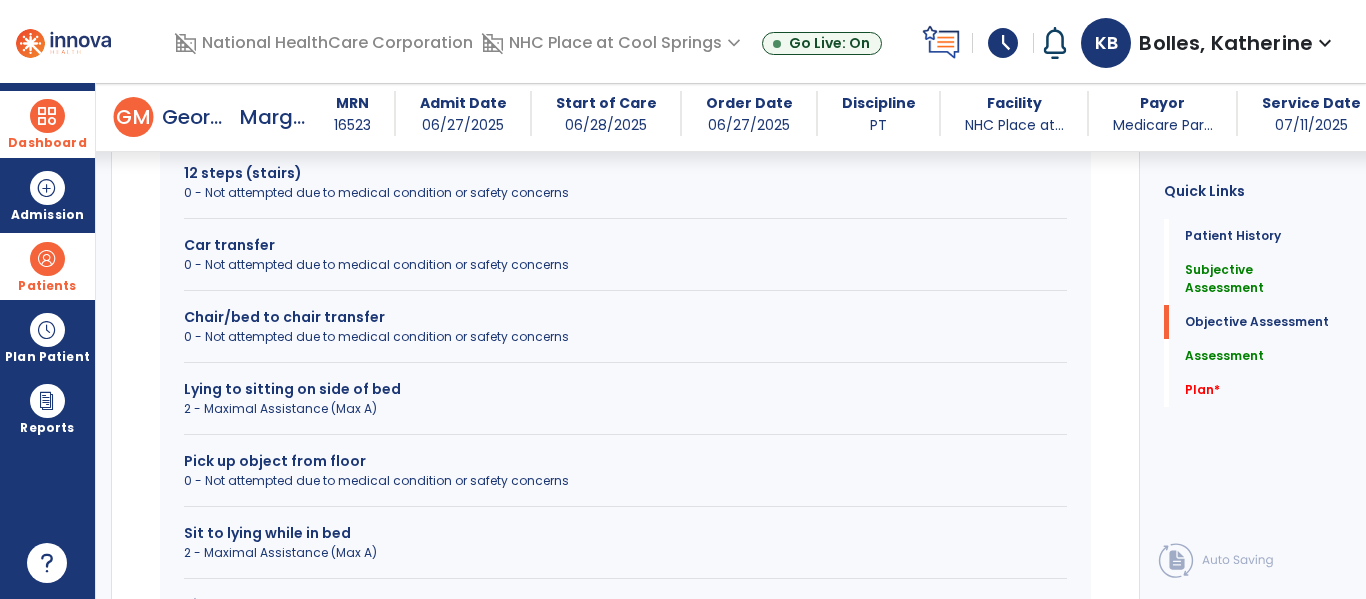 scroll, scrollTop: 1473, scrollLeft: 0, axis: vertical 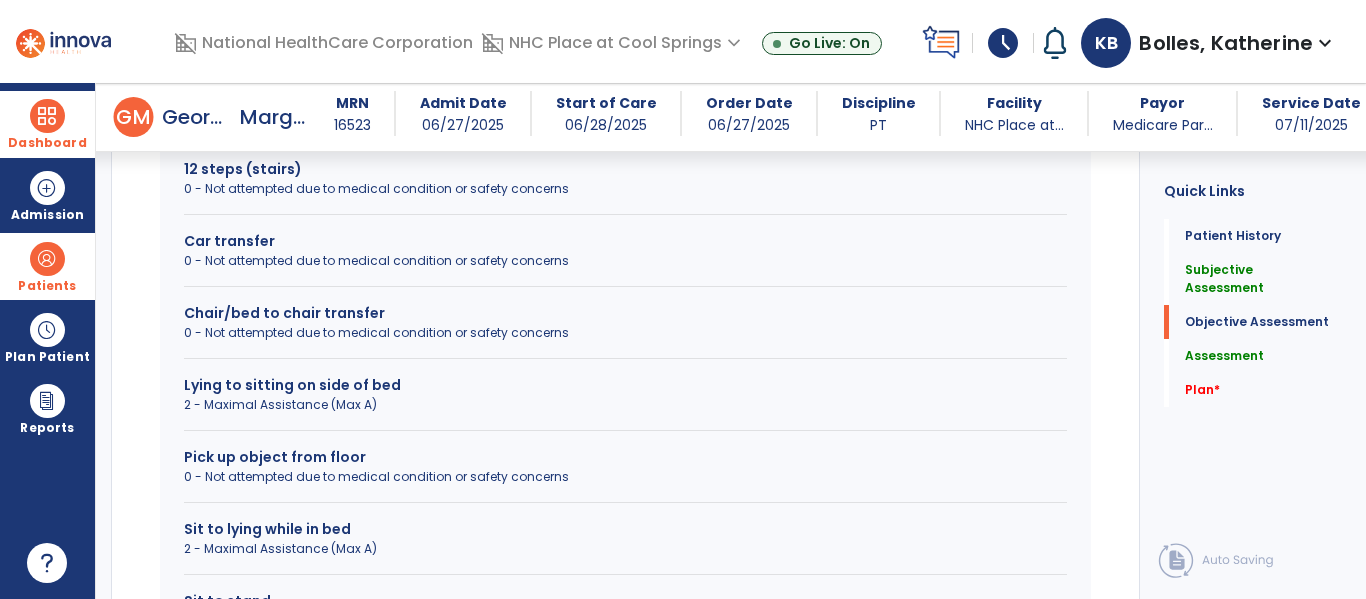 click on "Chair/bed to chair transfer" 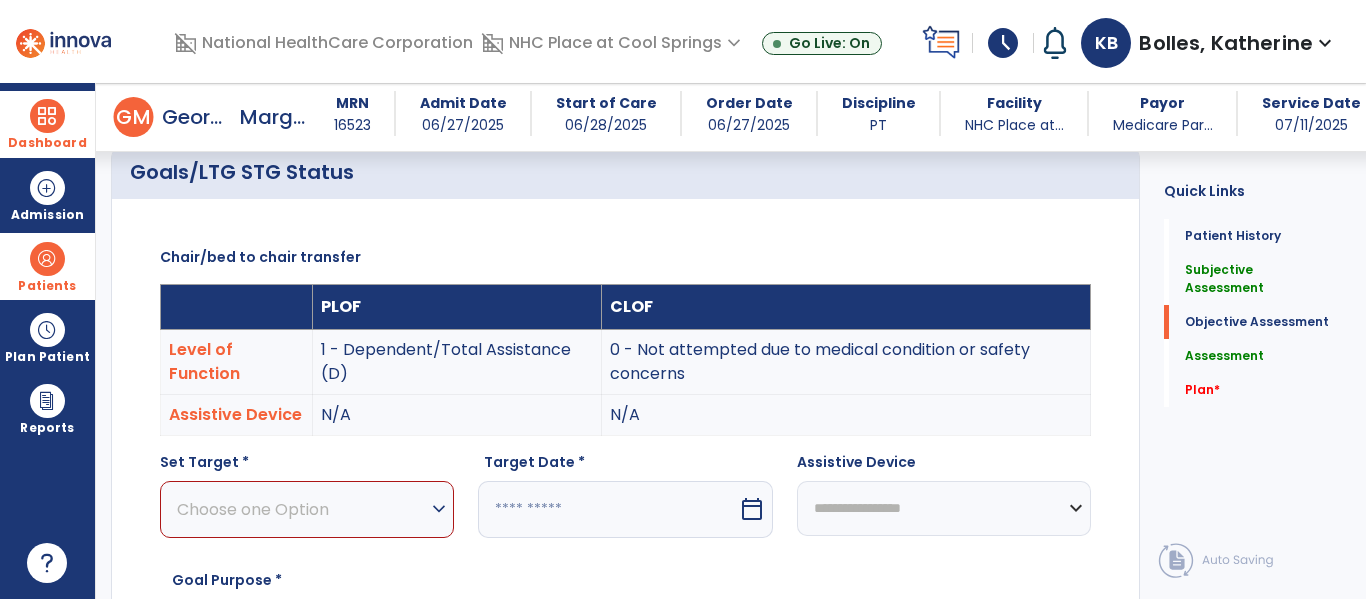scroll, scrollTop: 1083, scrollLeft: 0, axis: vertical 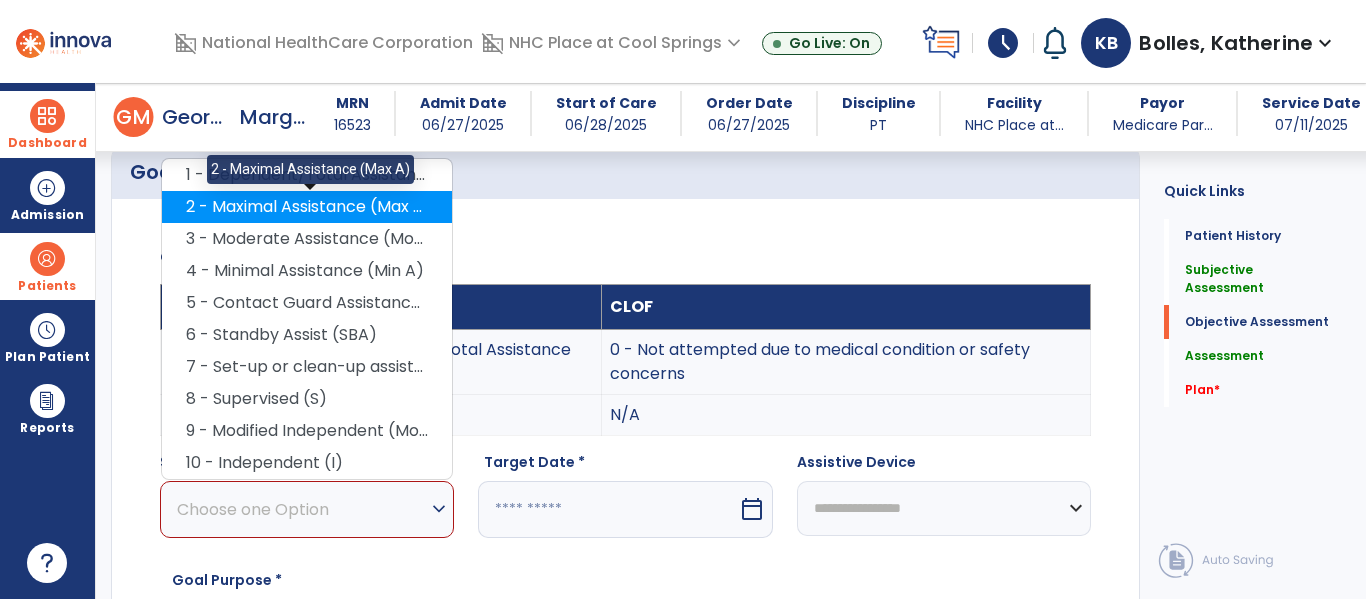 click on "2 - Maximal Assistance (Max A)" 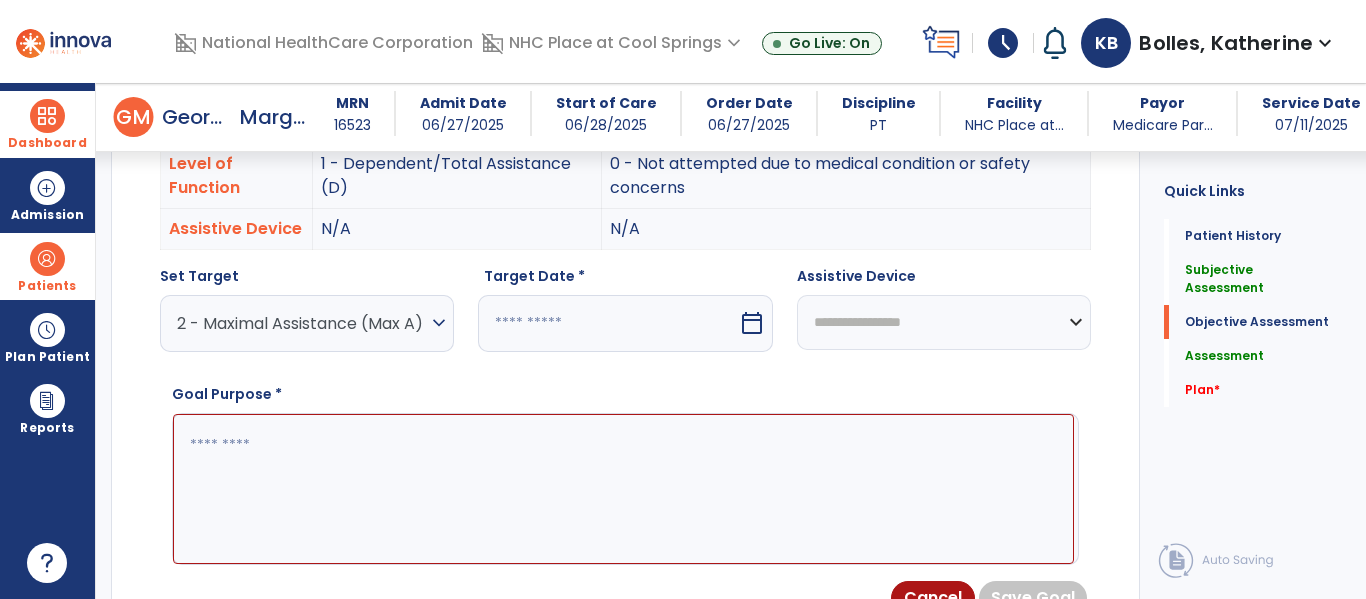 scroll, scrollTop: 1277, scrollLeft: 0, axis: vertical 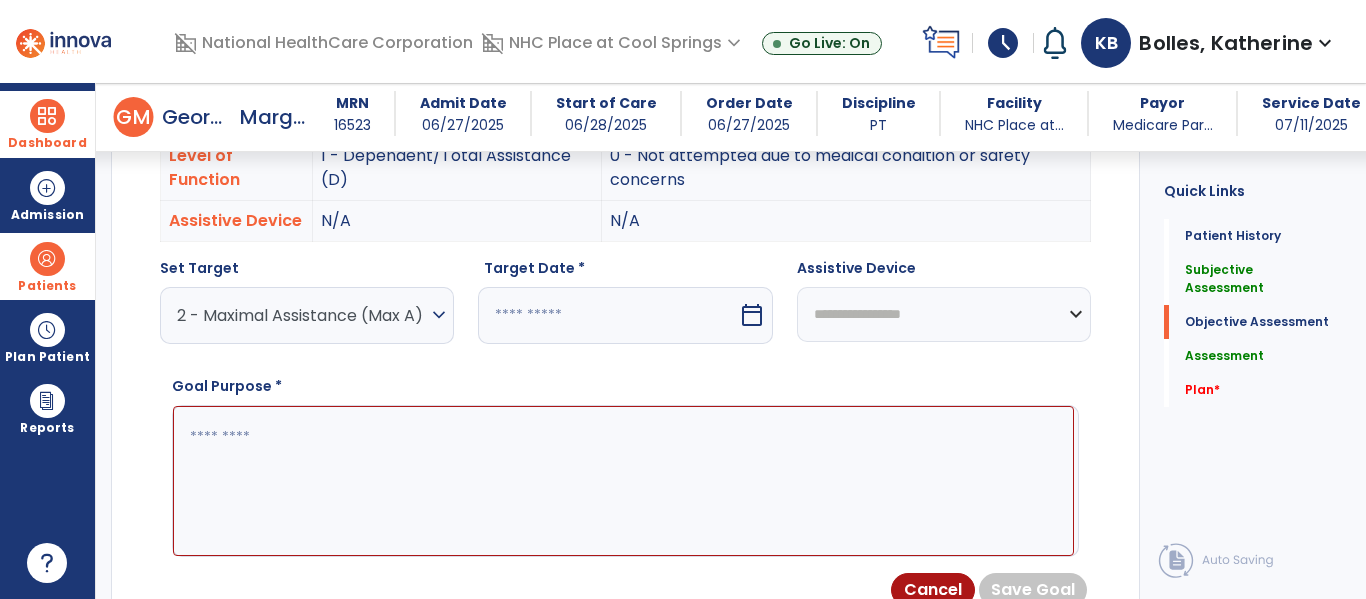 click at bounding box center [607, 315] 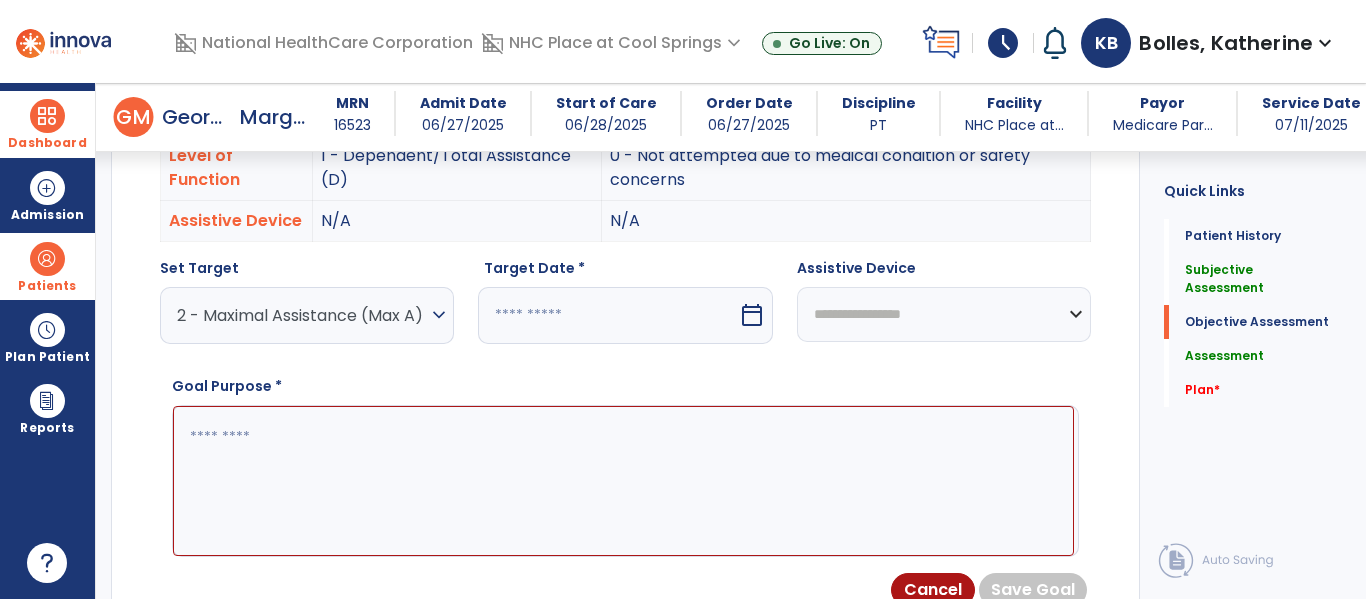 select on "*" 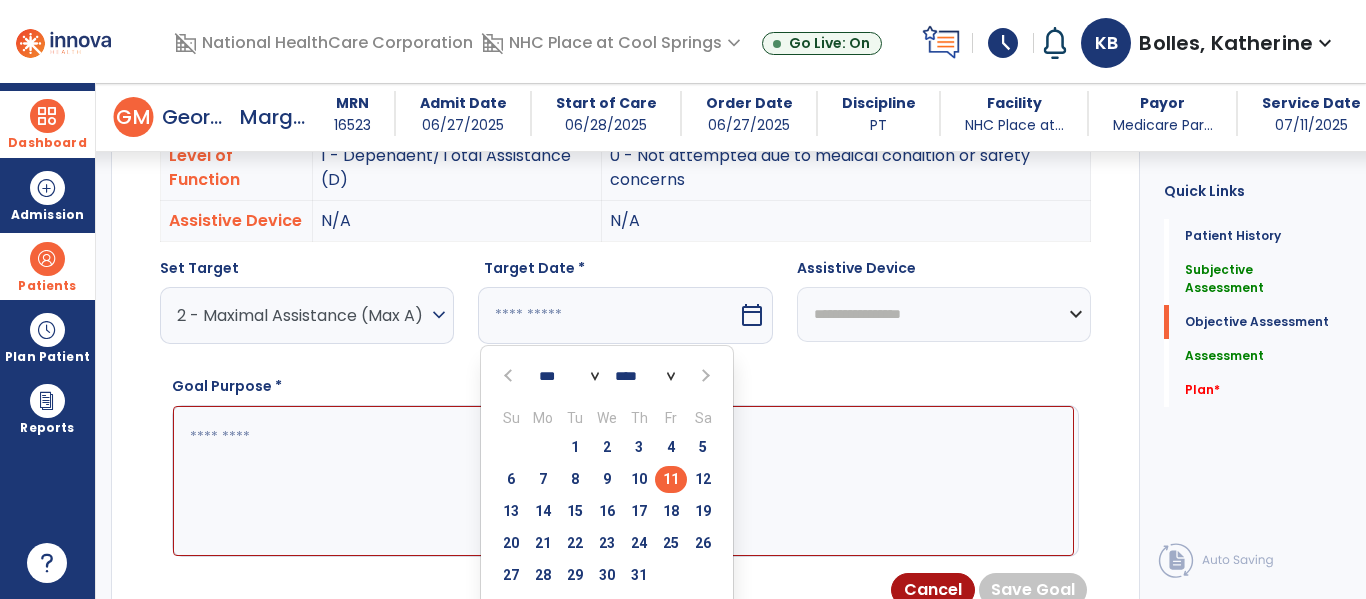 click at bounding box center (705, 376) 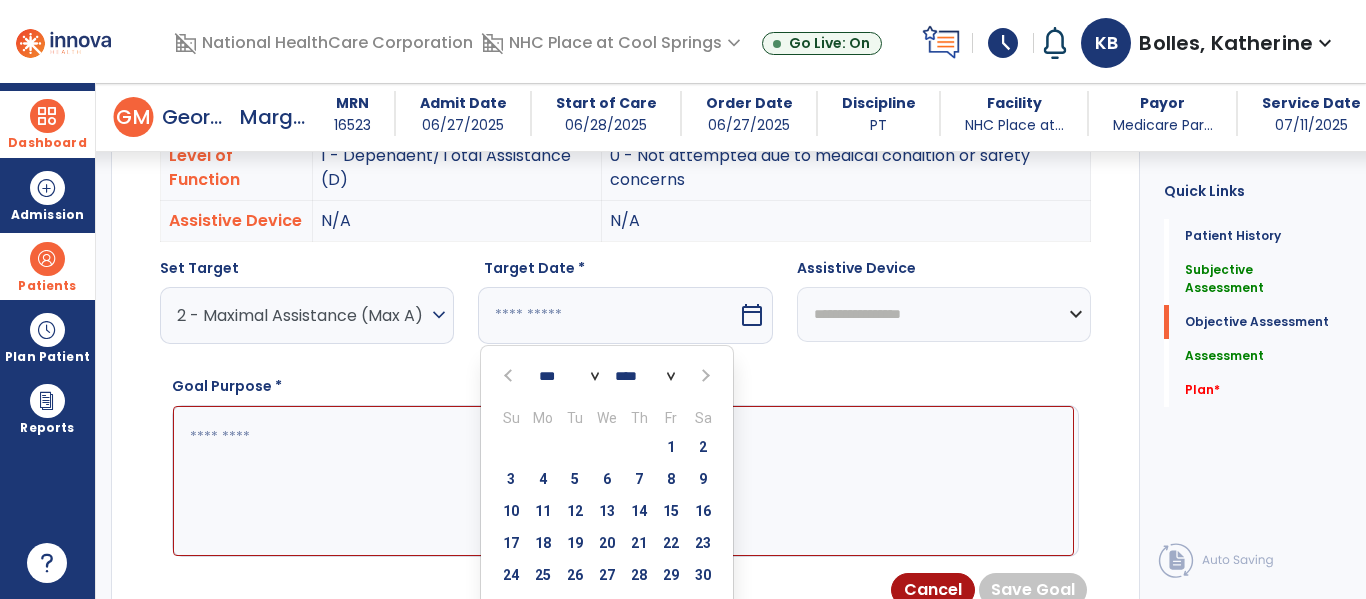 click at bounding box center (511, 375) 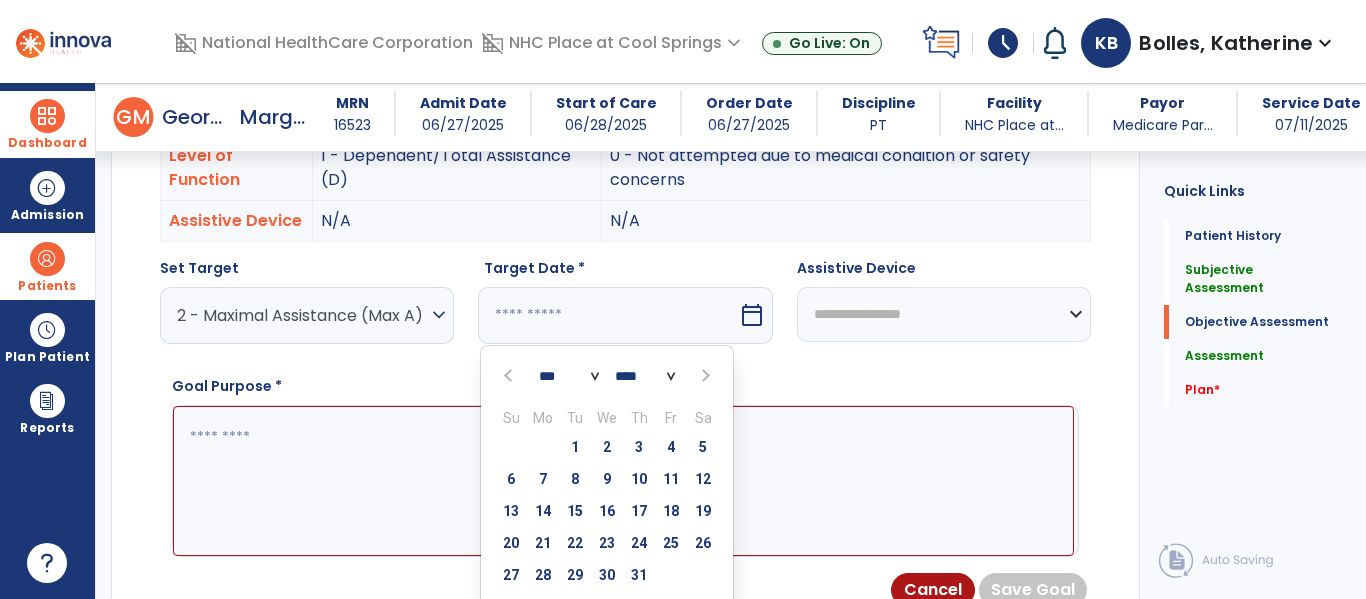 scroll, scrollTop: 1428, scrollLeft: 0, axis: vertical 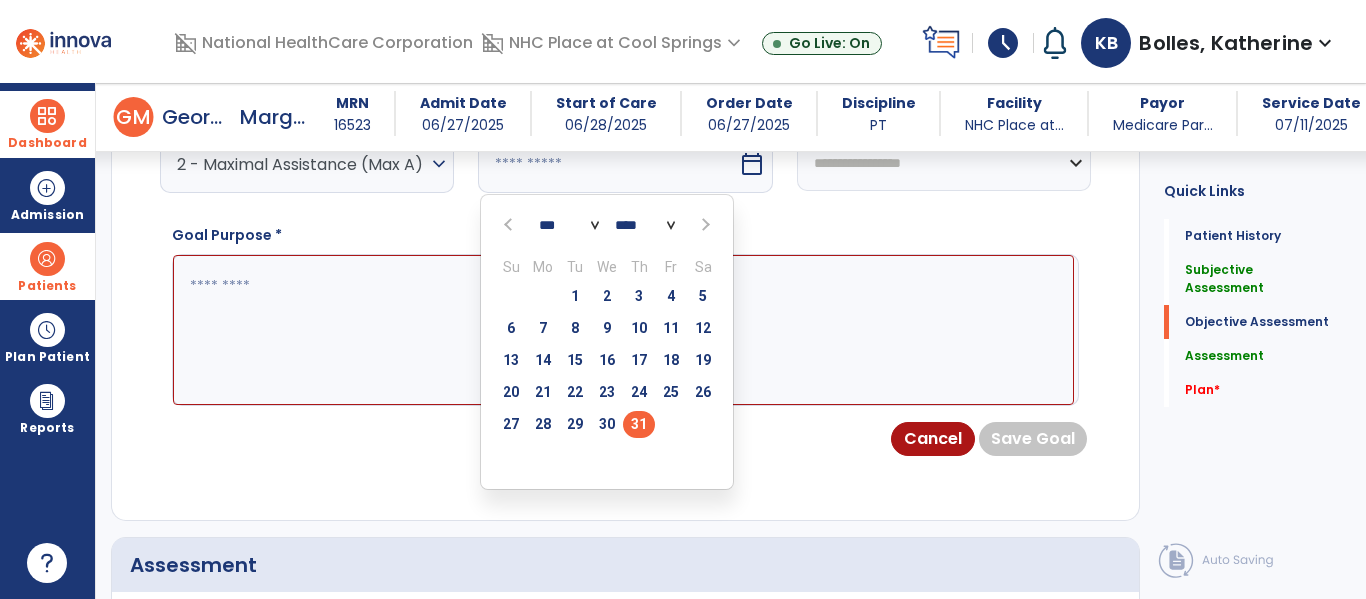click on "31" at bounding box center [639, 424] 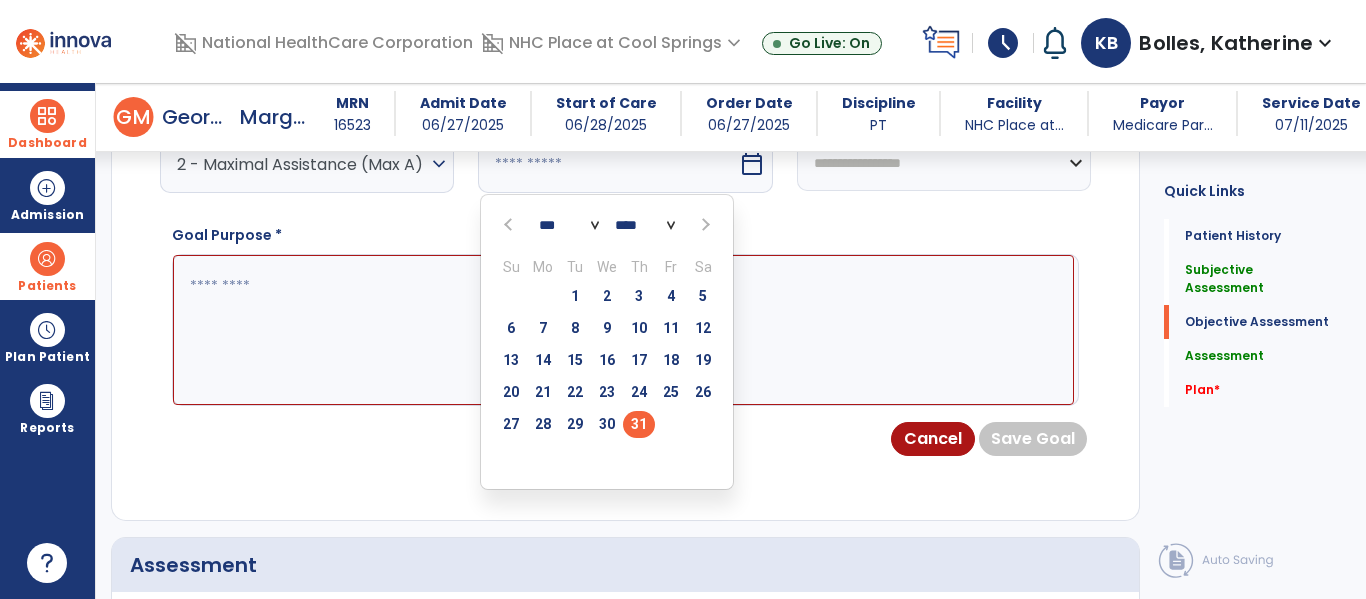 type on "*********" 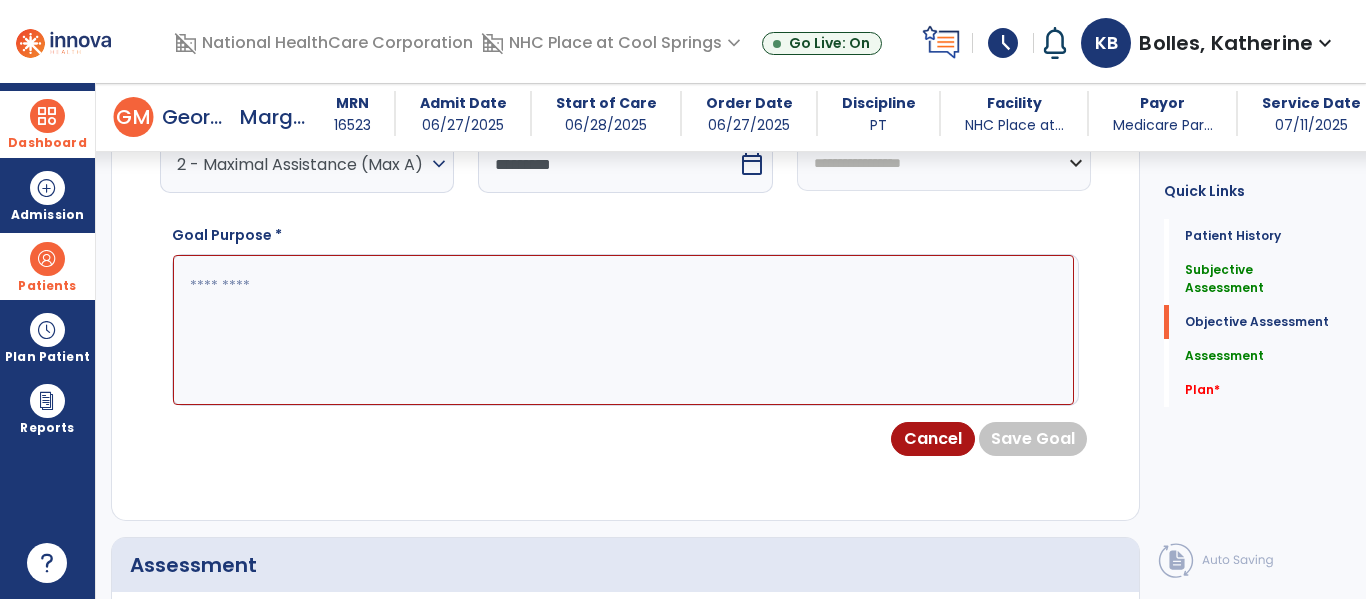 click 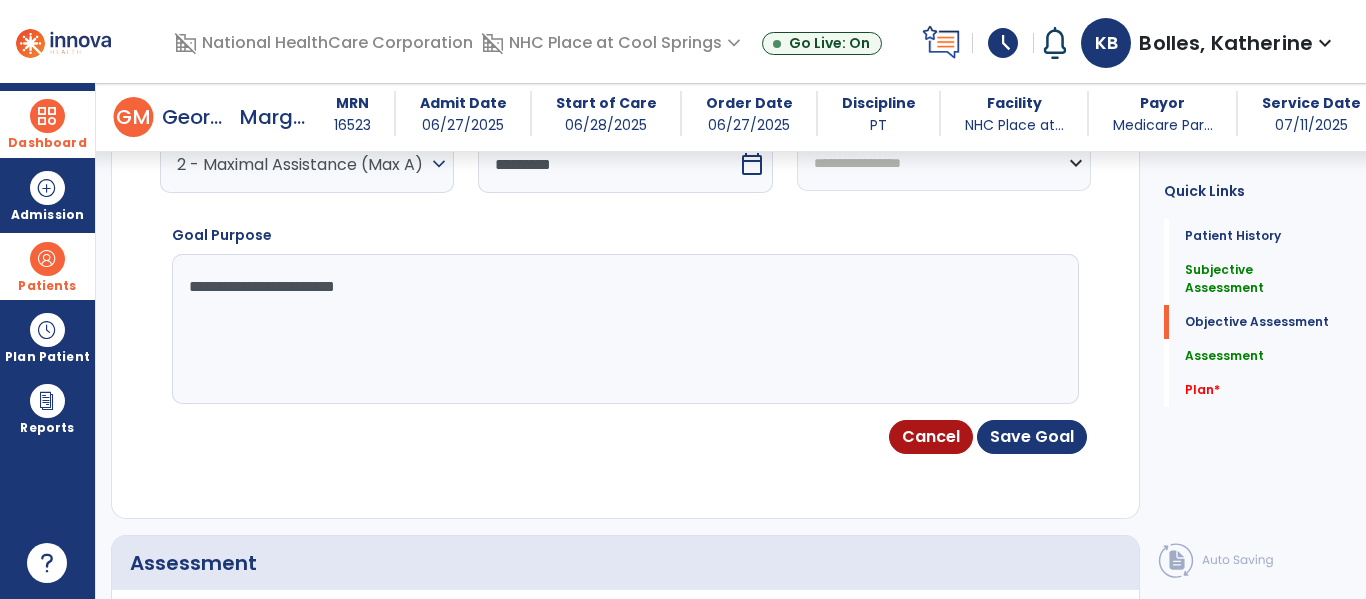 type on "**********" 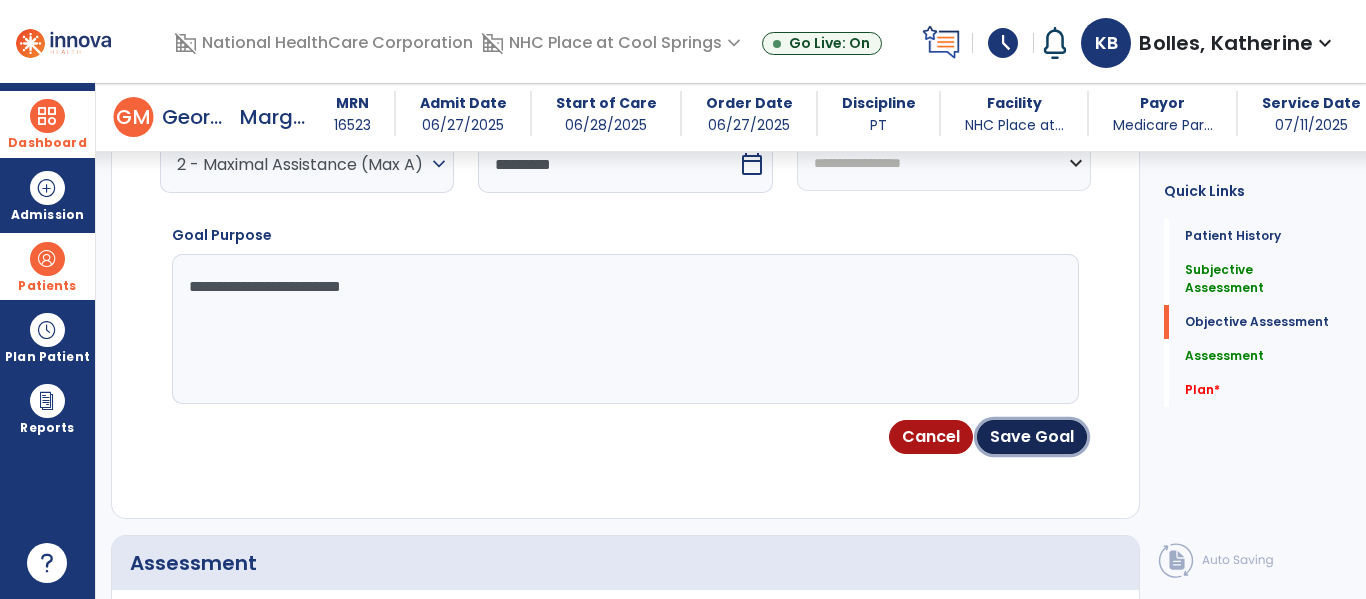 click on "Save Goal" 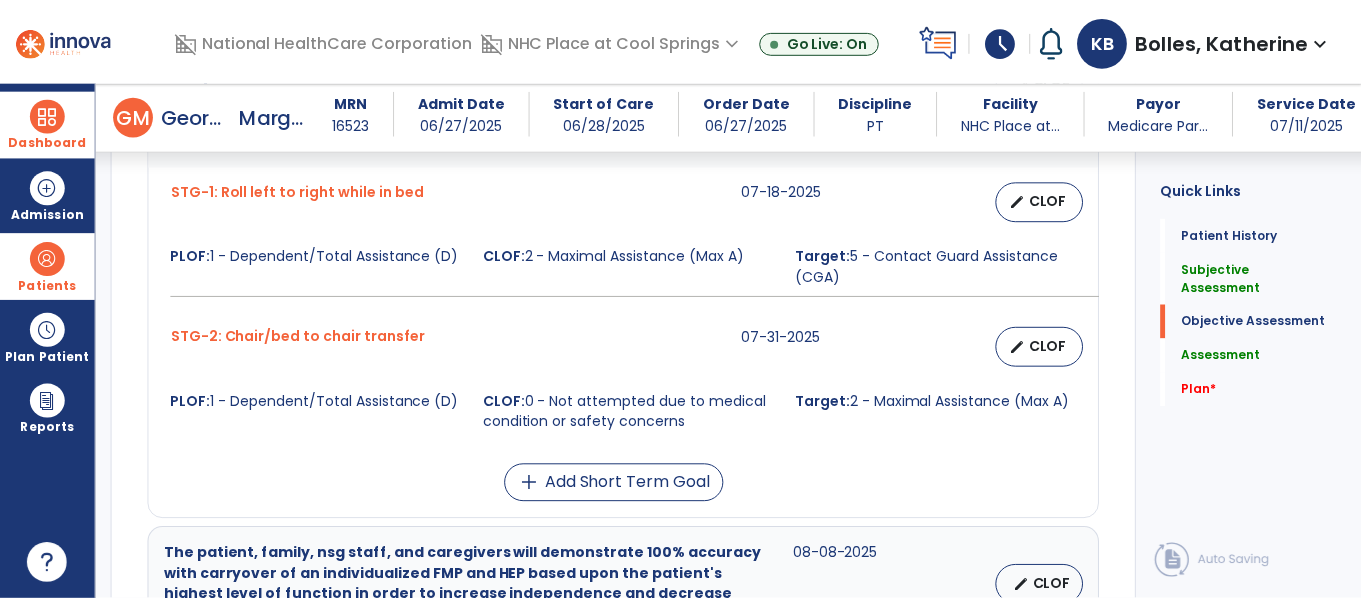 scroll, scrollTop: 1278, scrollLeft: 0, axis: vertical 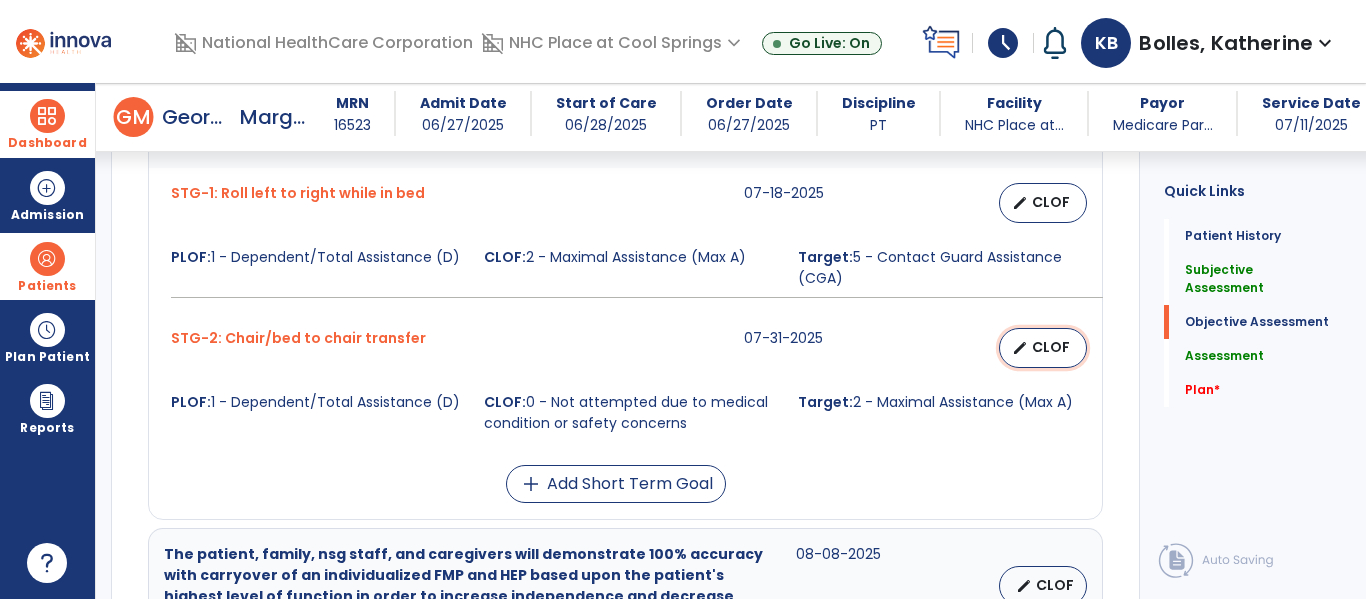 click on "CLOF" at bounding box center (1051, 347) 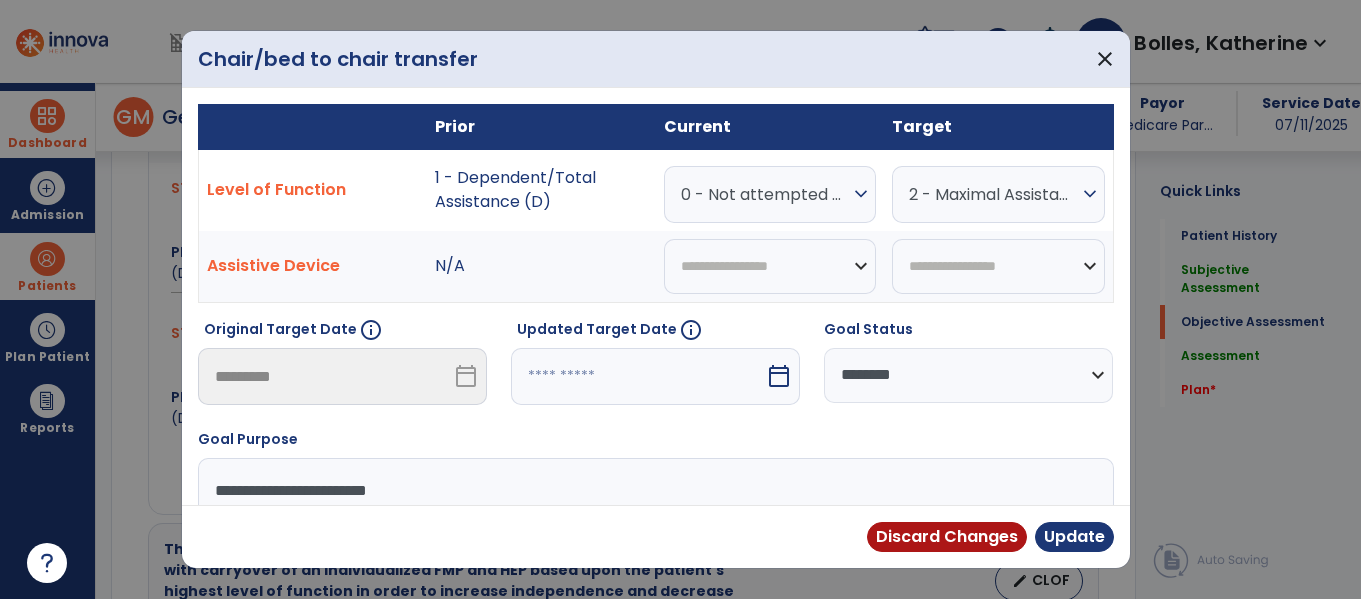 scroll, scrollTop: 1278, scrollLeft: 0, axis: vertical 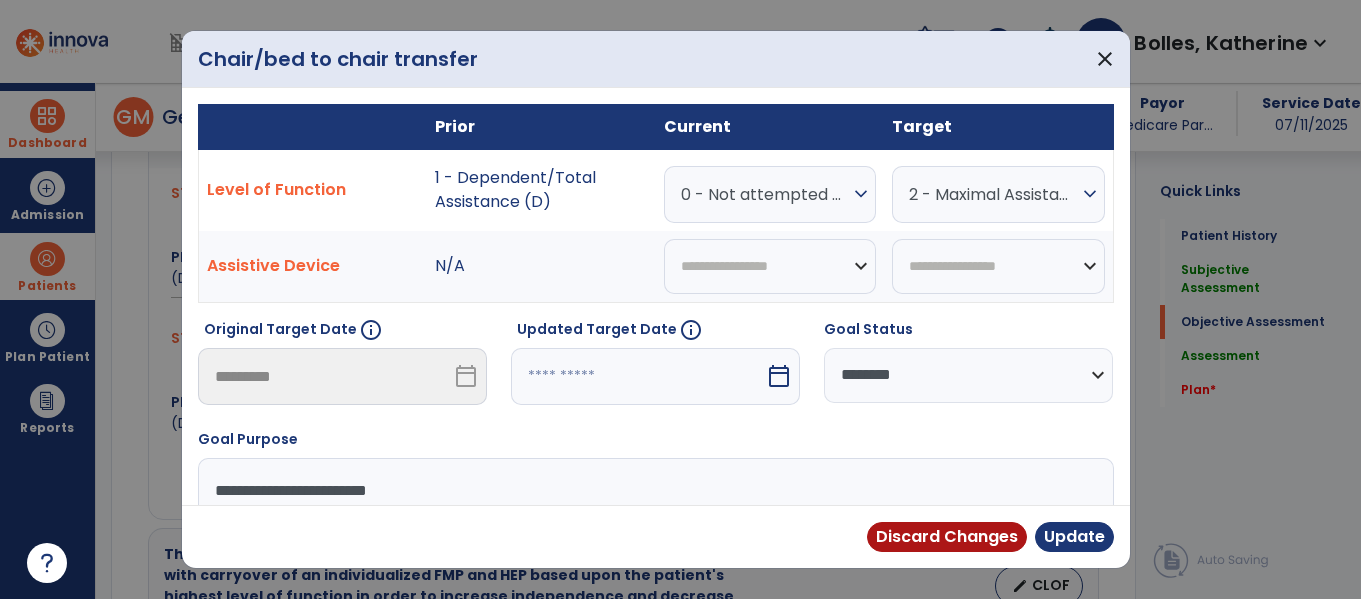 click on "0 - Not attempted due to medical condition or safety concerns" at bounding box center [765, 194] 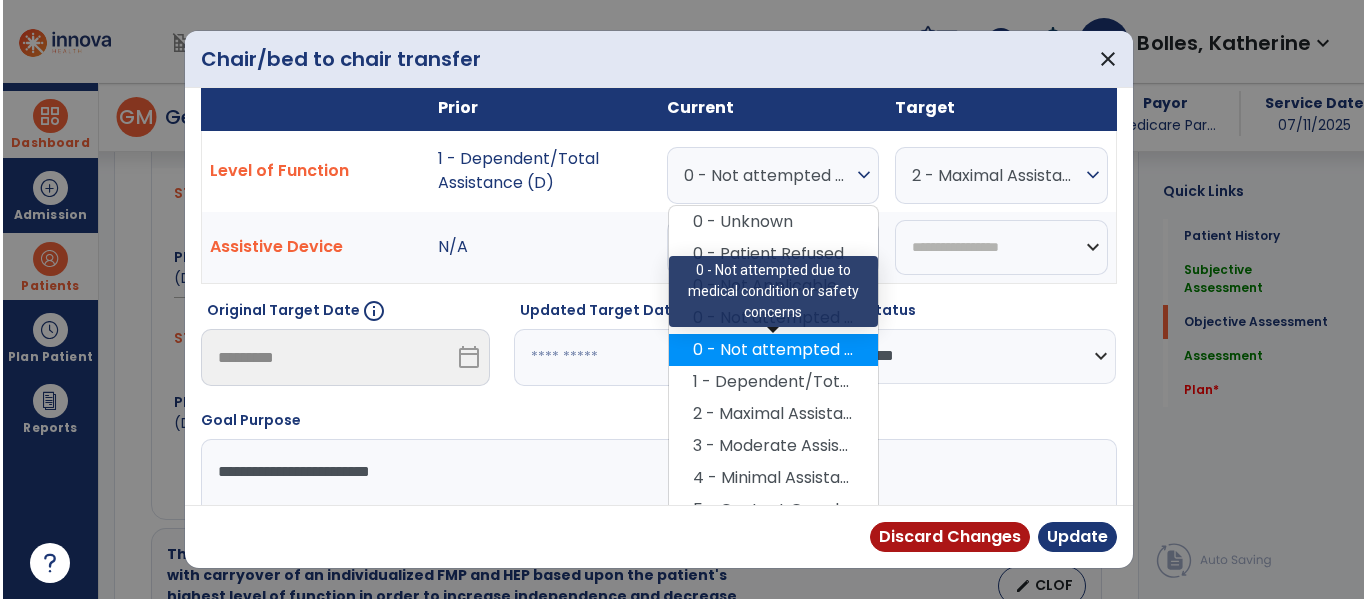 scroll, scrollTop: 18, scrollLeft: 0, axis: vertical 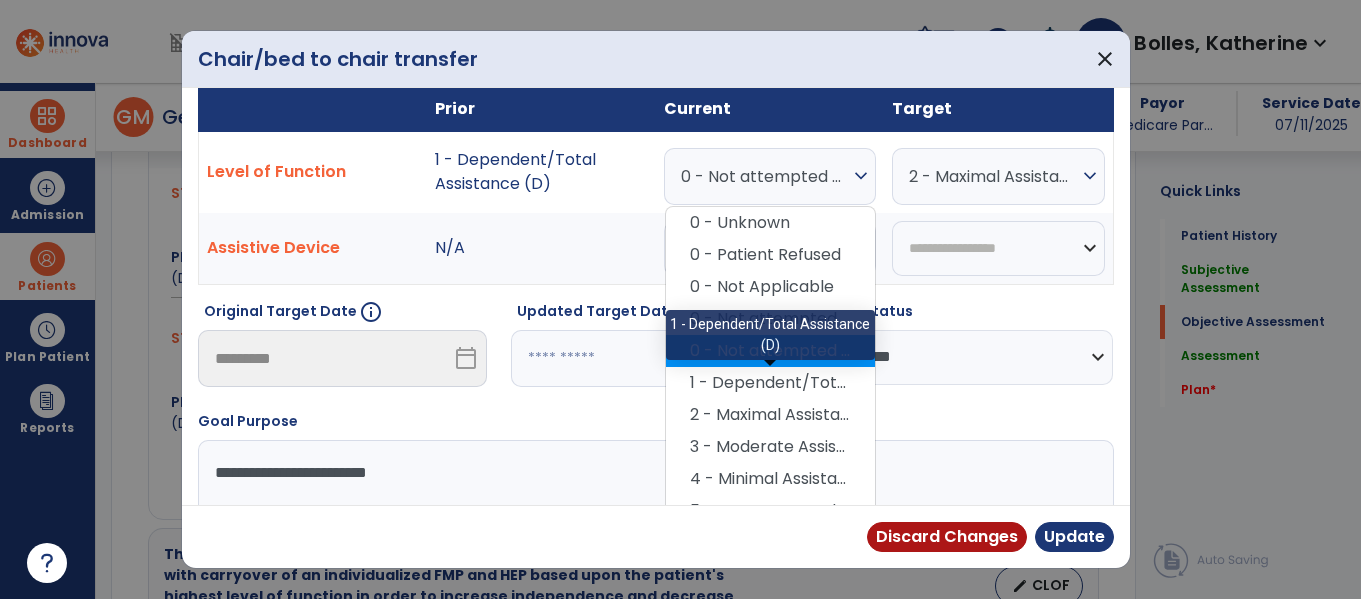 click on "1 - Dependent/Total Assistance (D)" at bounding box center (770, 383) 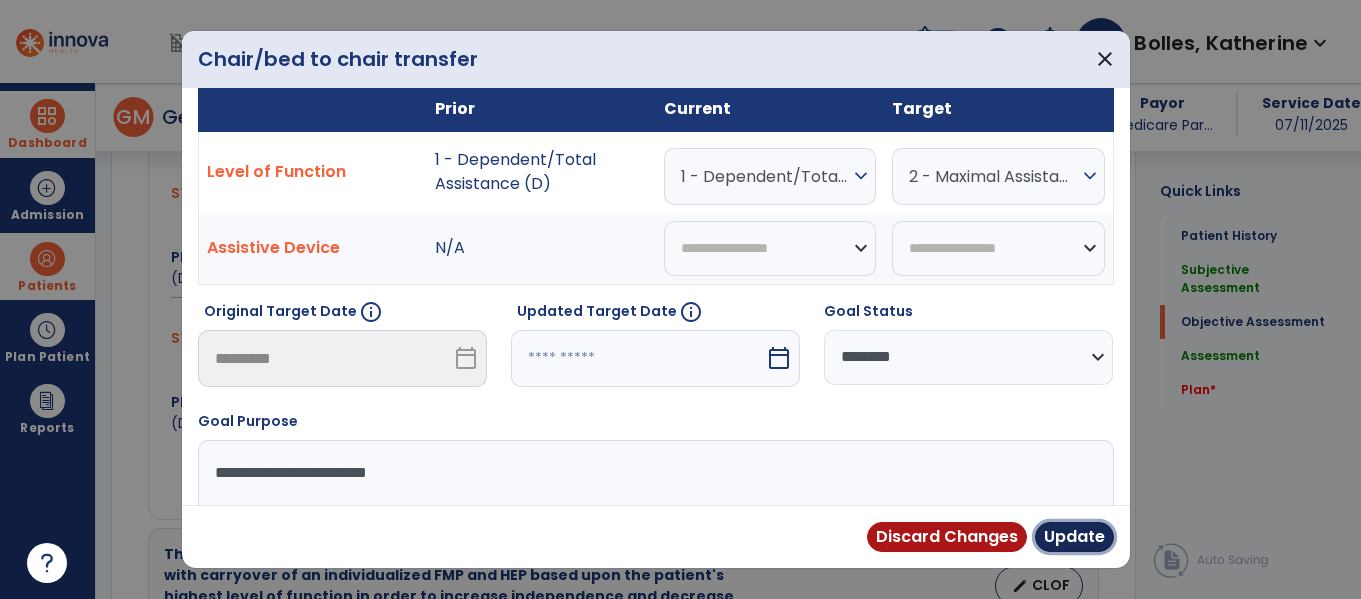 click on "Update" at bounding box center (1074, 537) 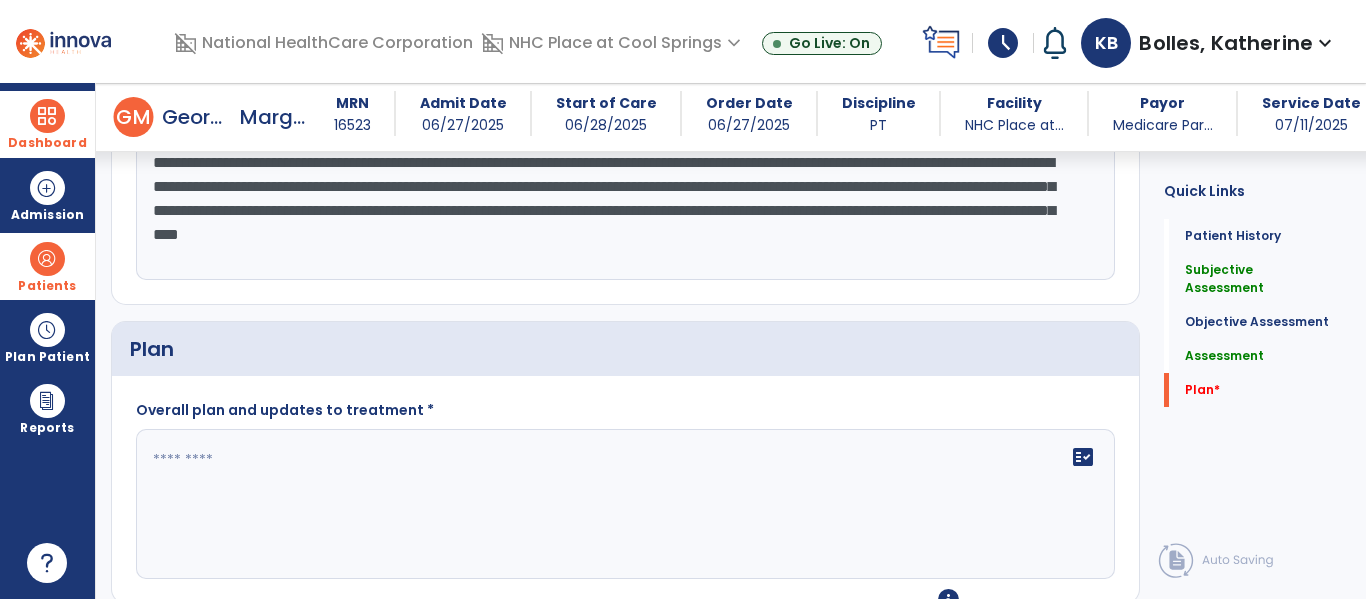 scroll, scrollTop: 2535, scrollLeft: 0, axis: vertical 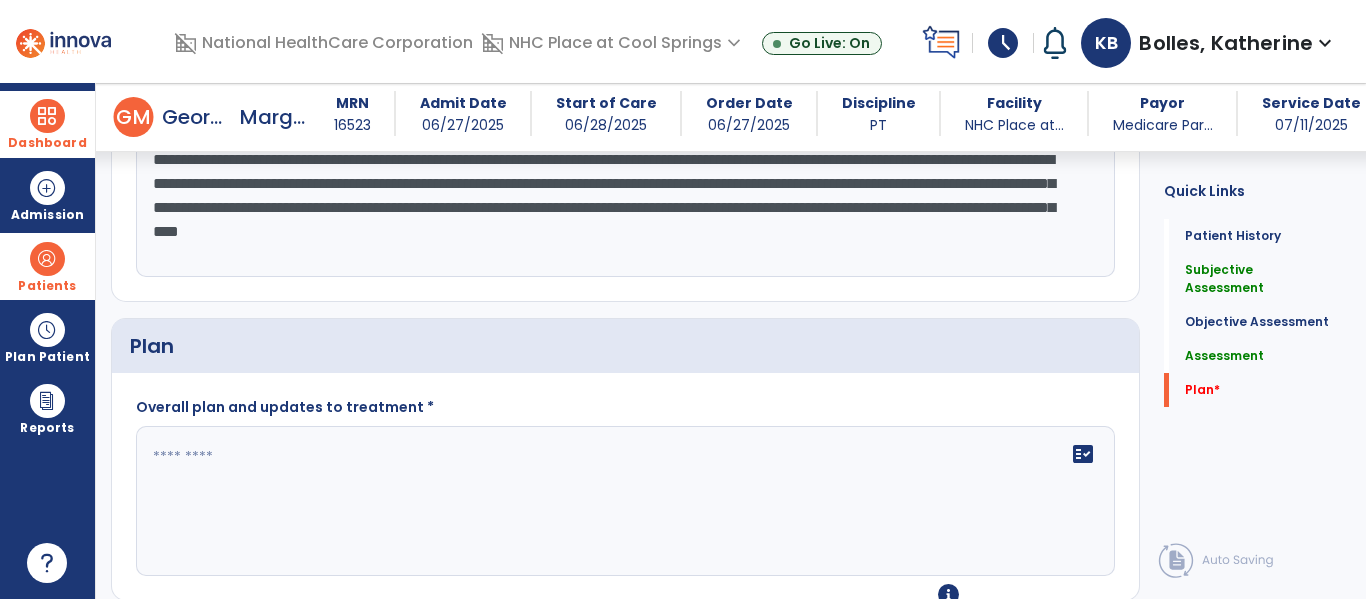 click 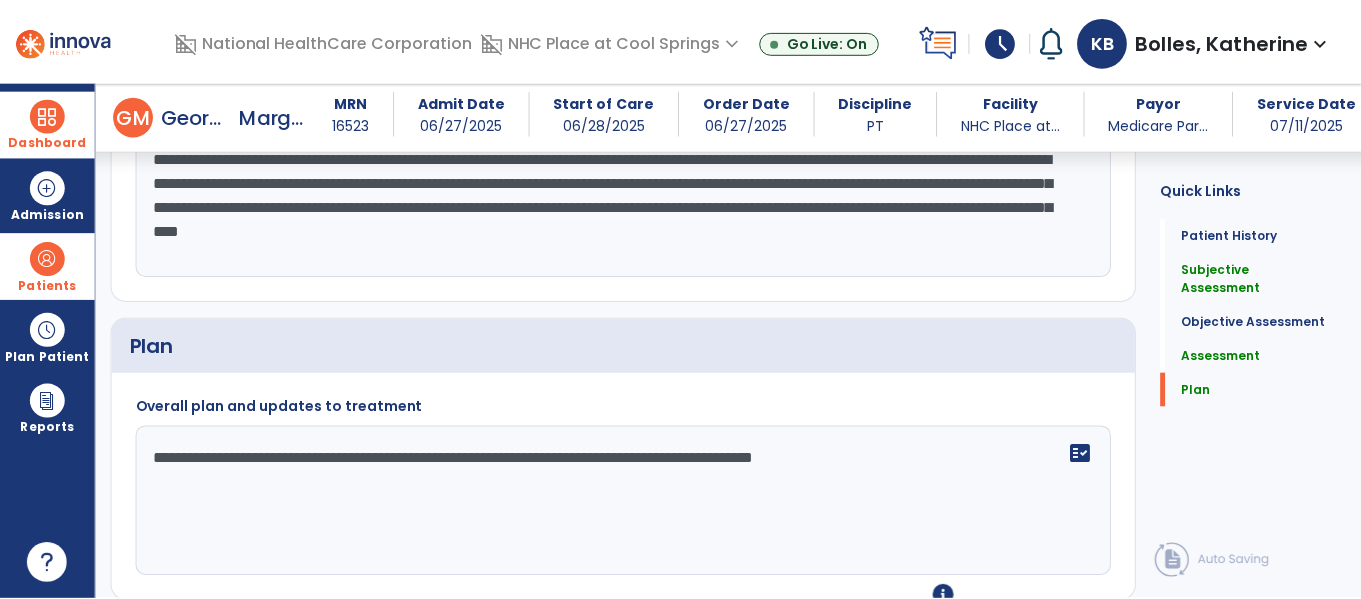 scroll, scrollTop: 2569, scrollLeft: 0, axis: vertical 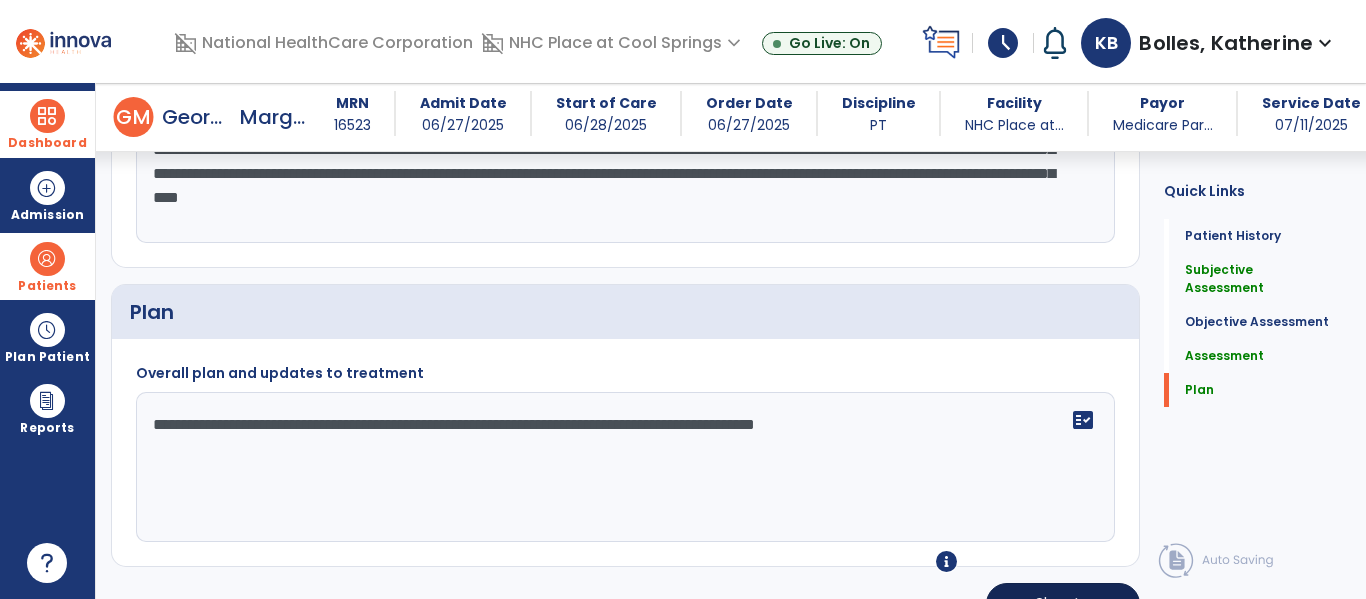 type on "**********" 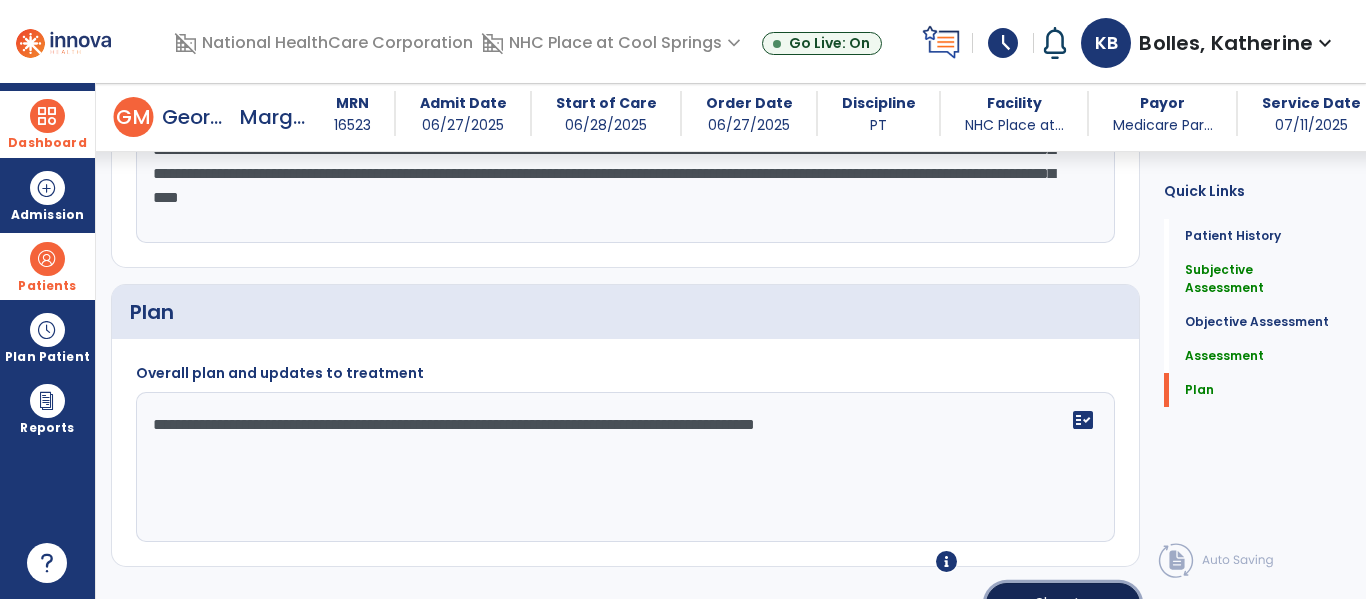 click on "chevron_right" 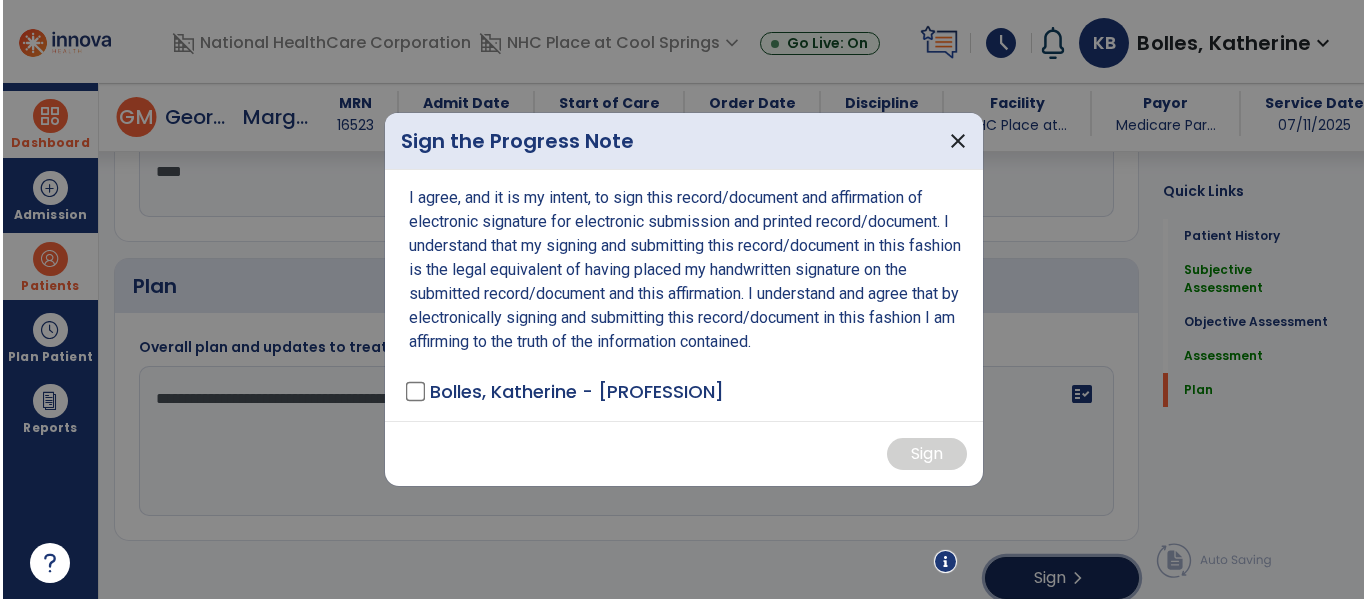 scroll, scrollTop: 2590, scrollLeft: 0, axis: vertical 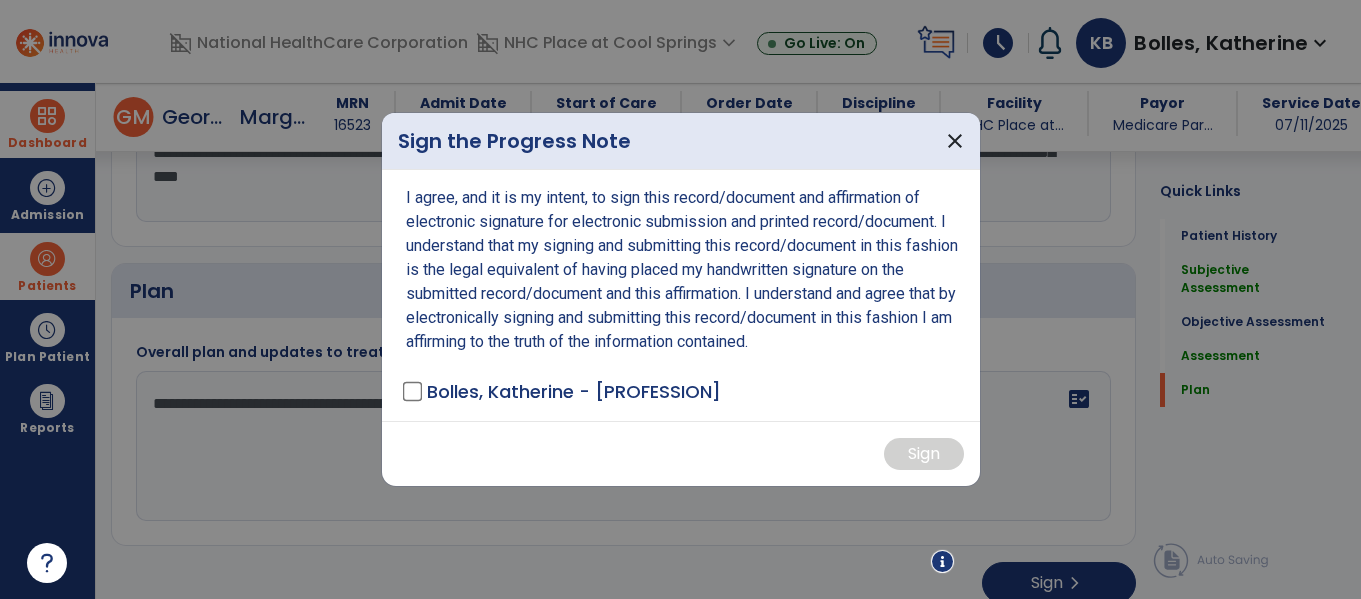 click on "Bolles, Katherine - [PROFESSION]" at bounding box center (563, 391) 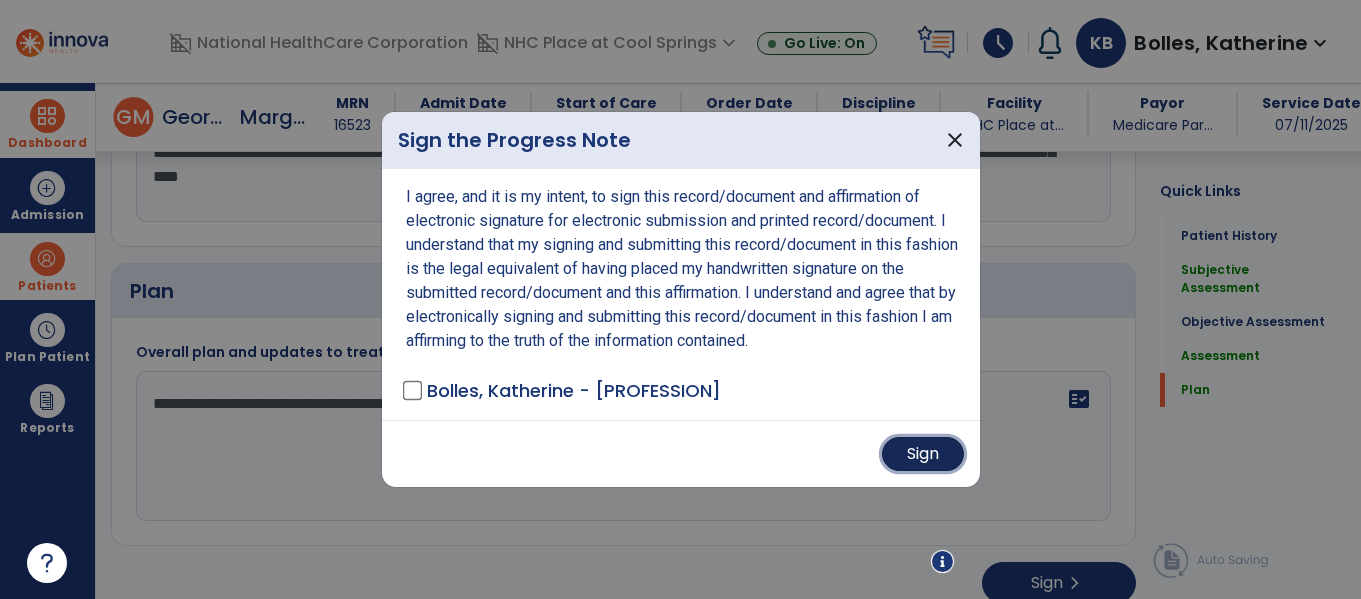 click on "Sign" at bounding box center [923, 454] 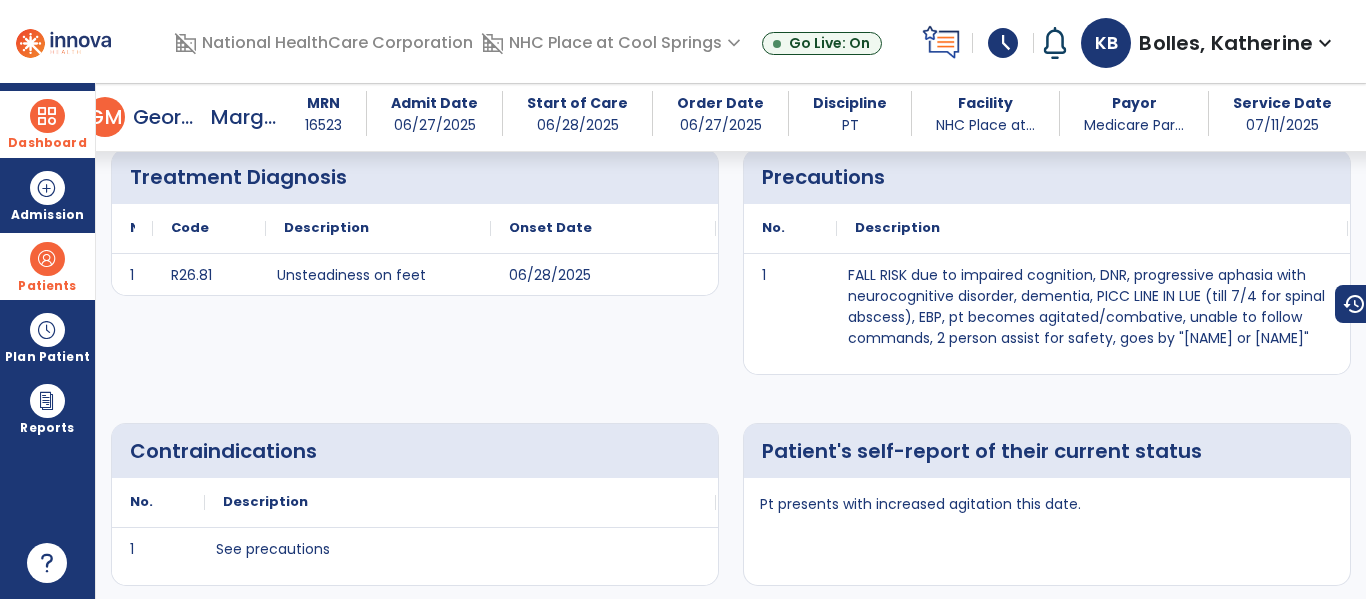 scroll, scrollTop: 0, scrollLeft: 0, axis: both 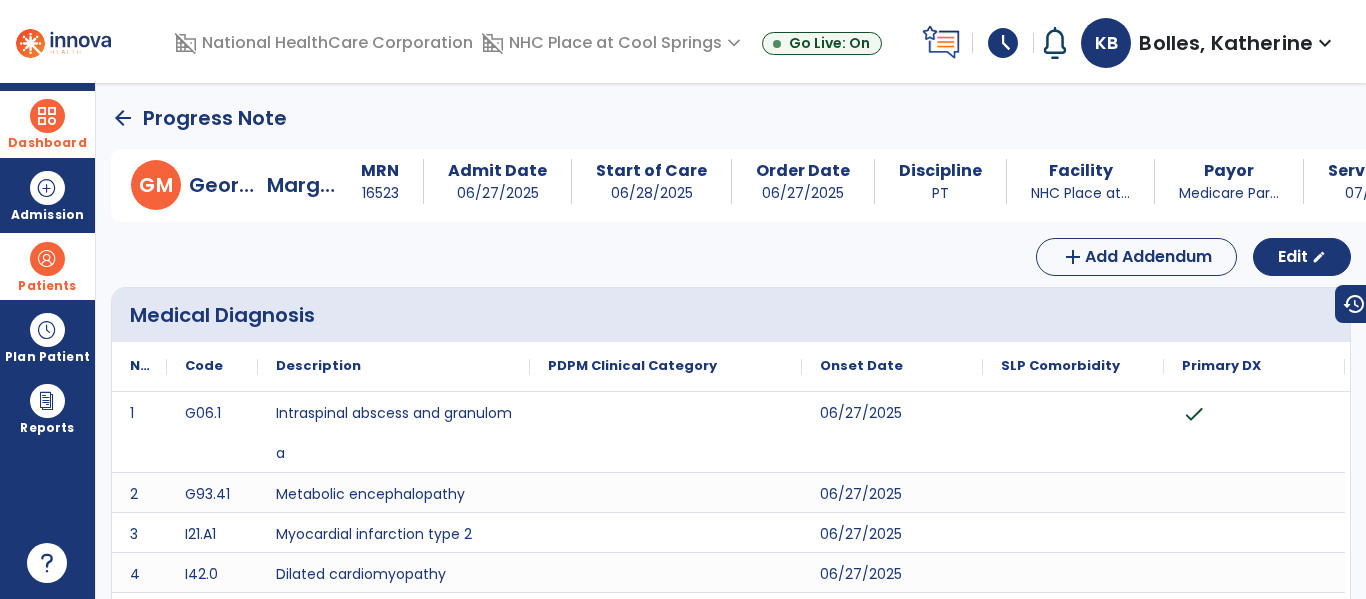 click on "arrow_back" 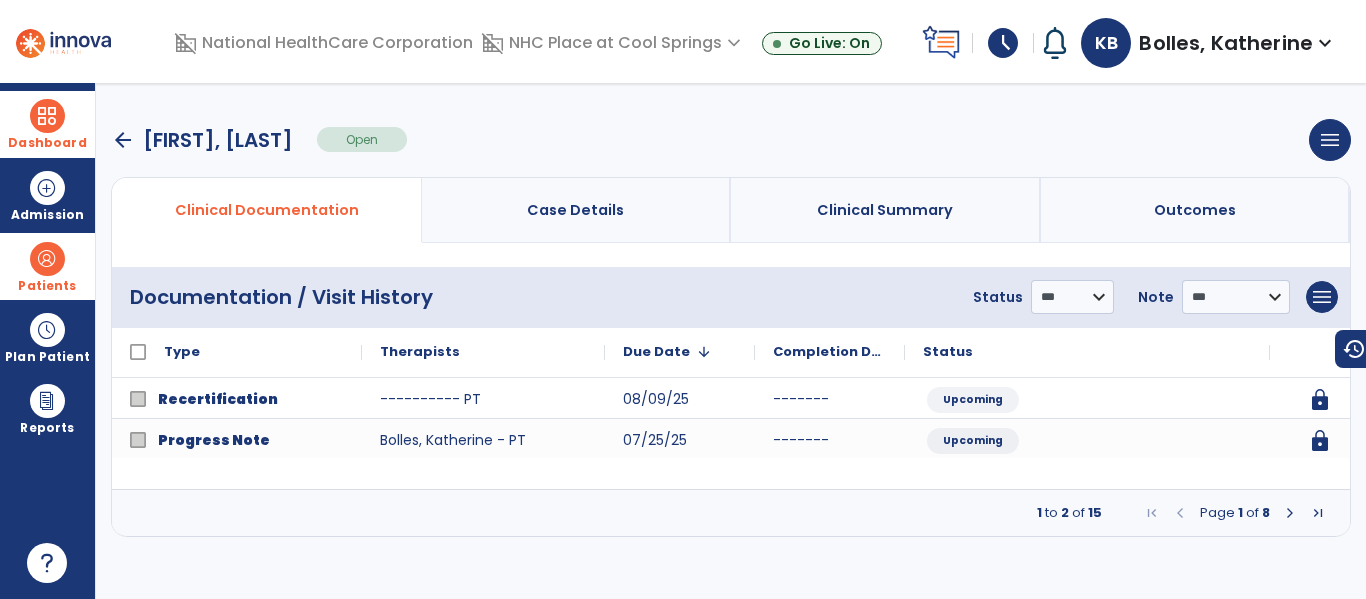 click at bounding box center (1290, 513) 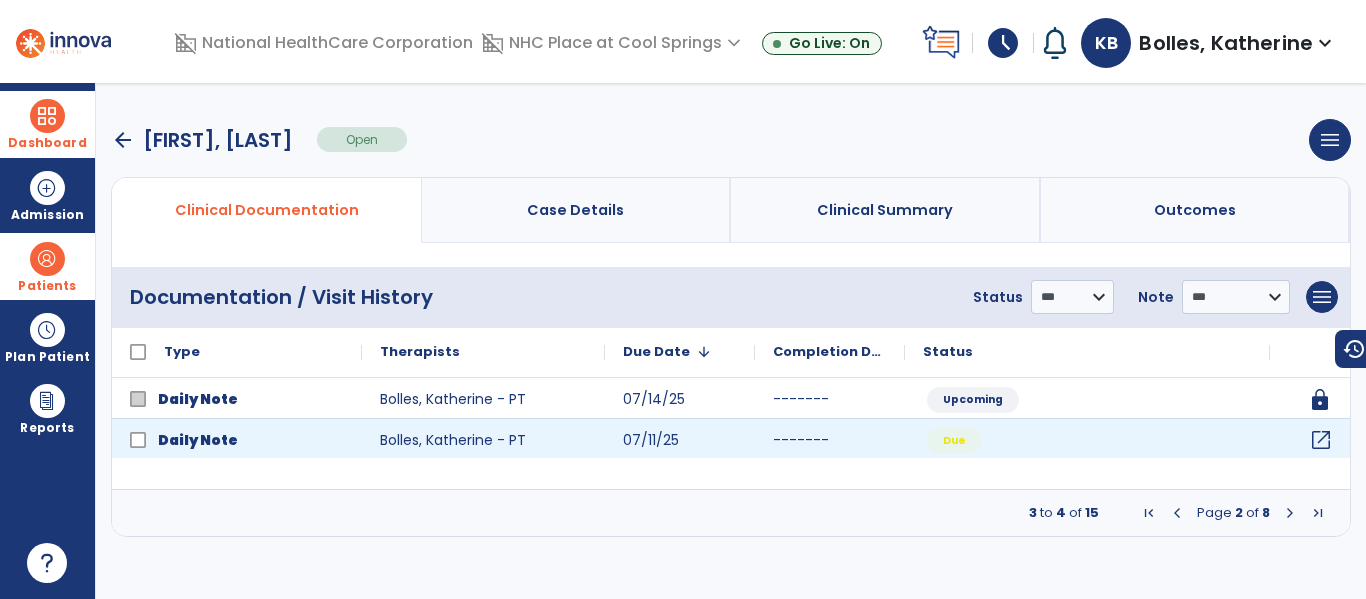 click on "open_in_new" 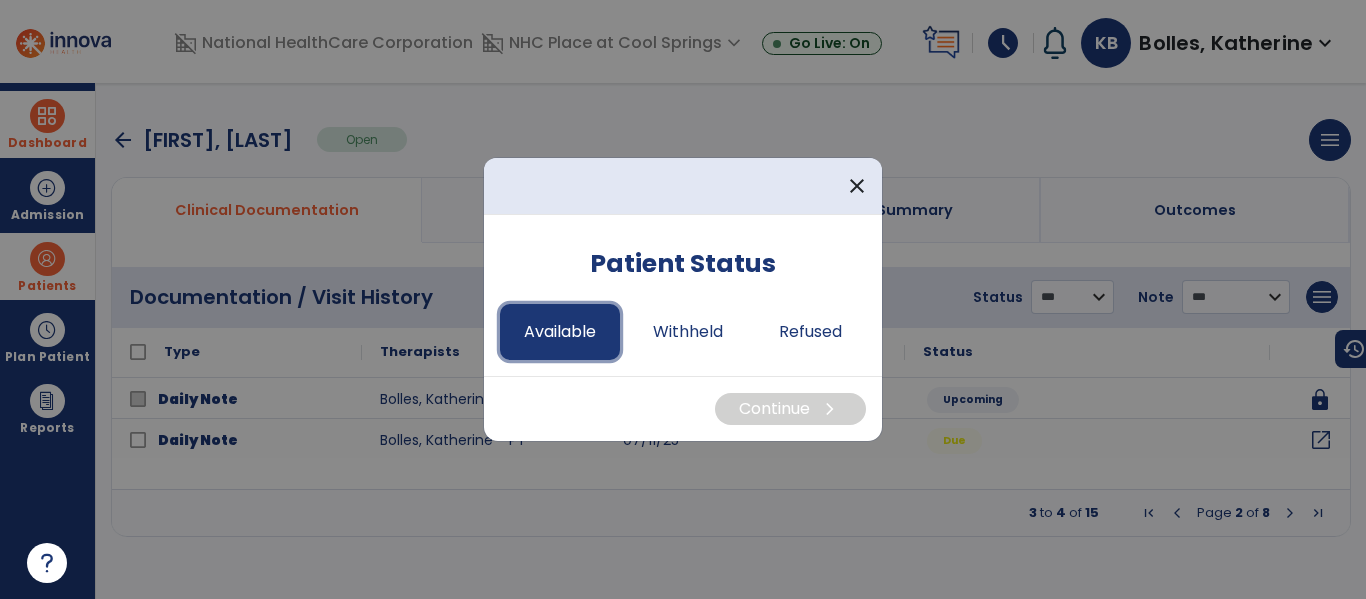 click on "Available" at bounding box center [560, 332] 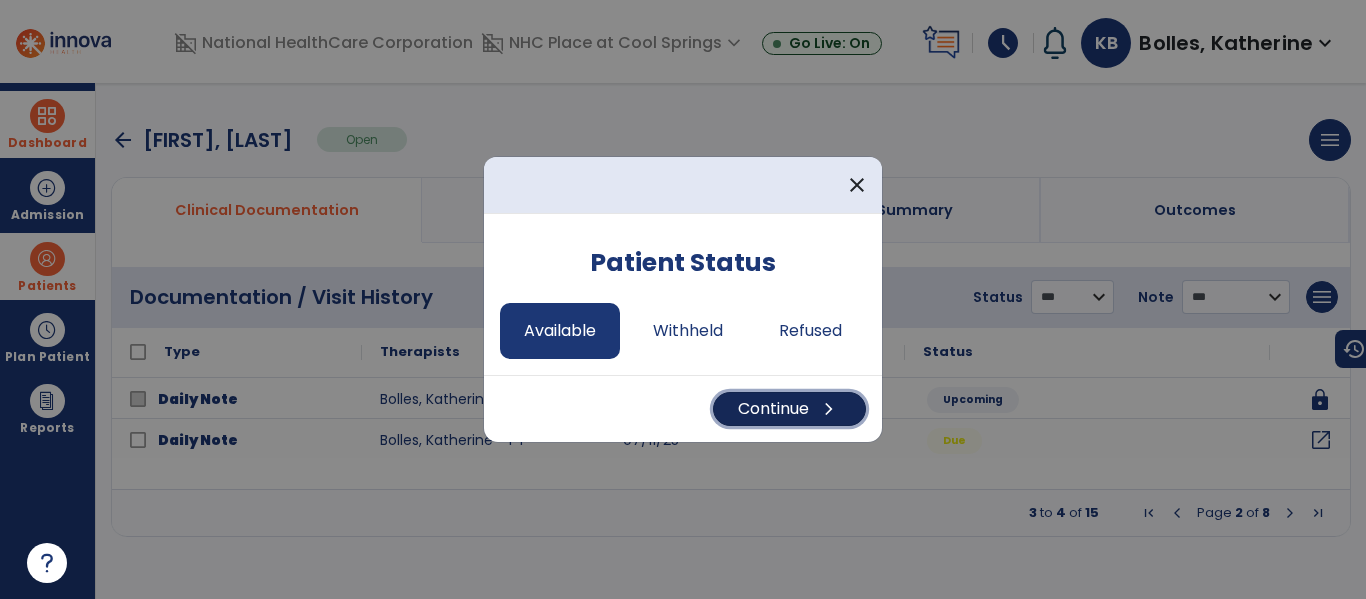 click on "Continue   chevron_right" at bounding box center [789, 409] 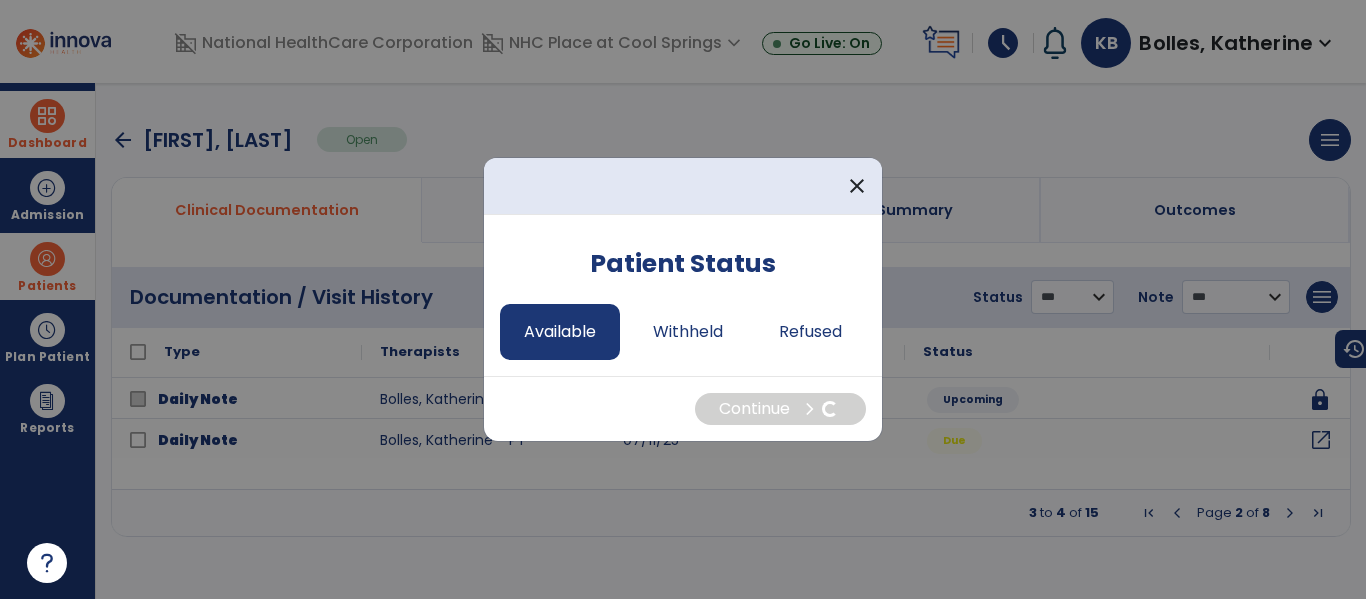 select on "*" 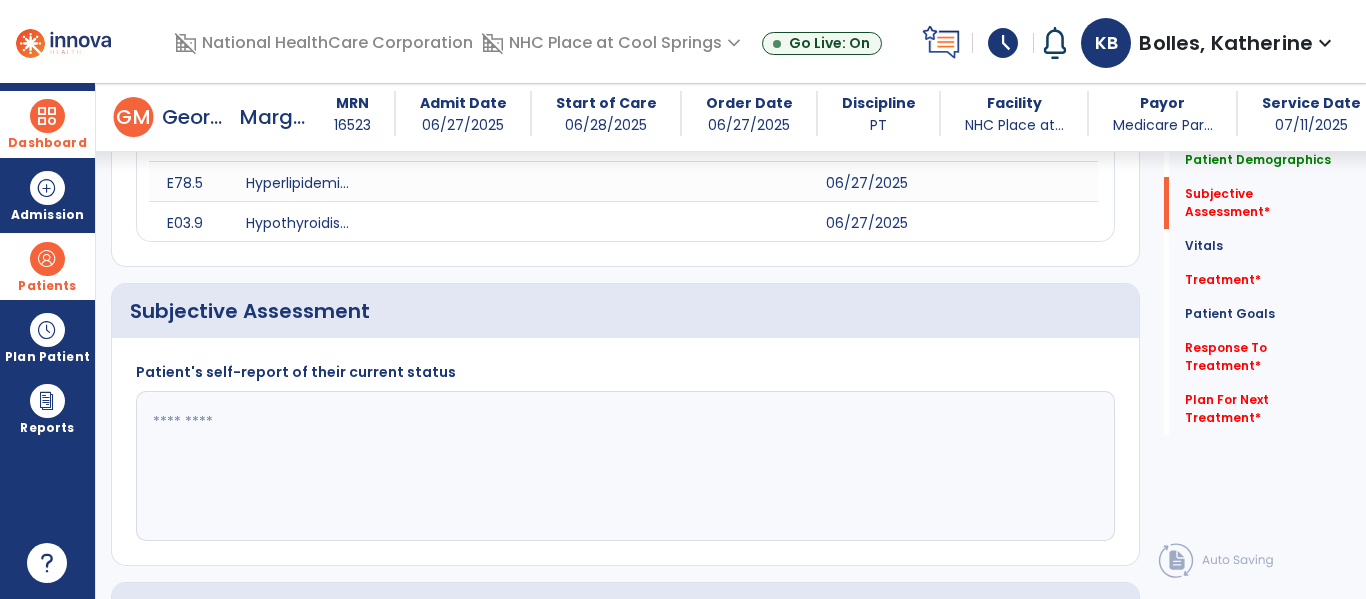 scroll, scrollTop: 646, scrollLeft: 0, axis: vertical 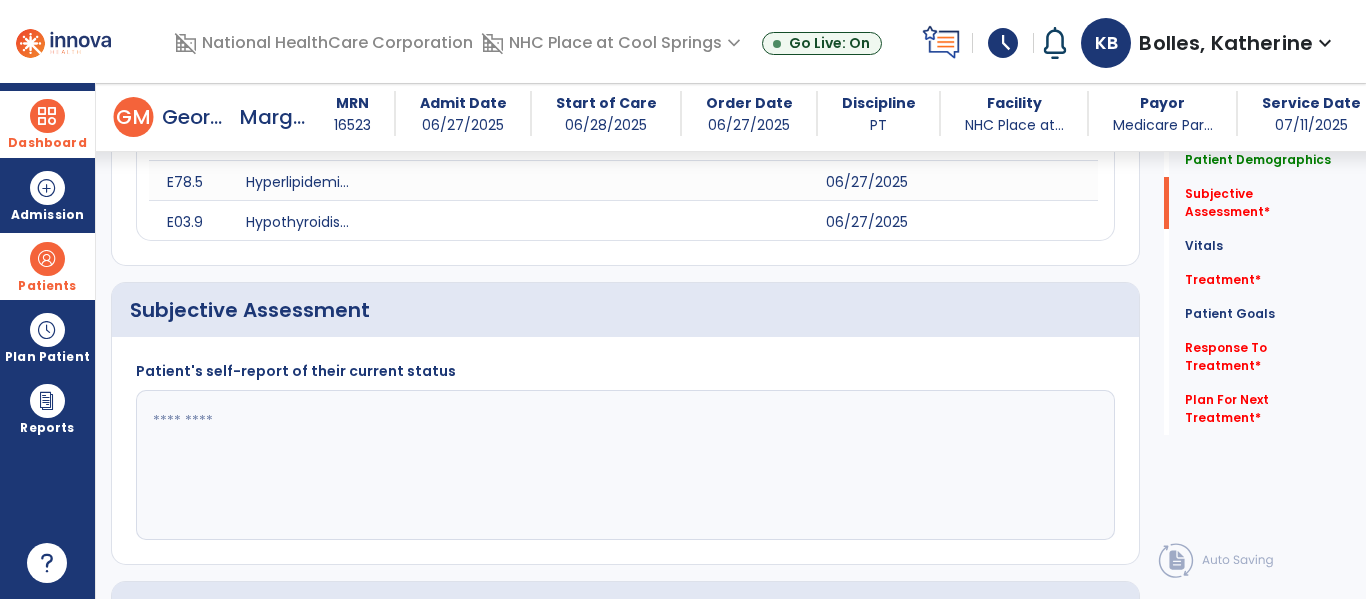 click 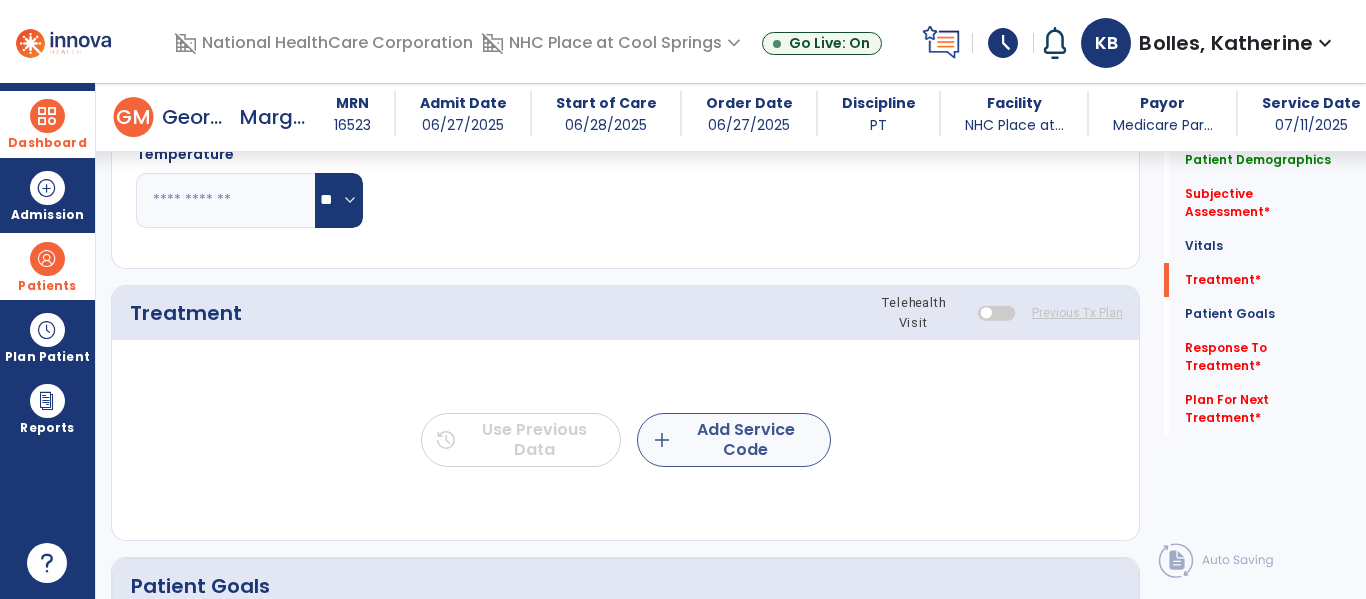 type on "**********" 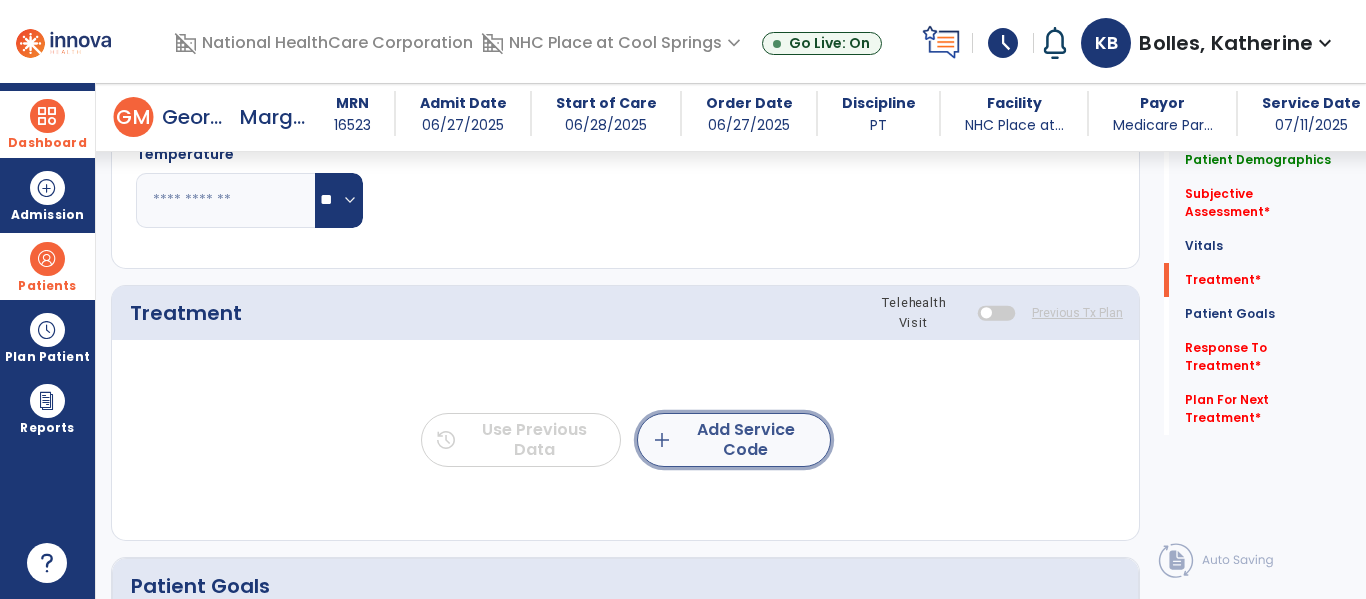 click on "add  Add Service Code" 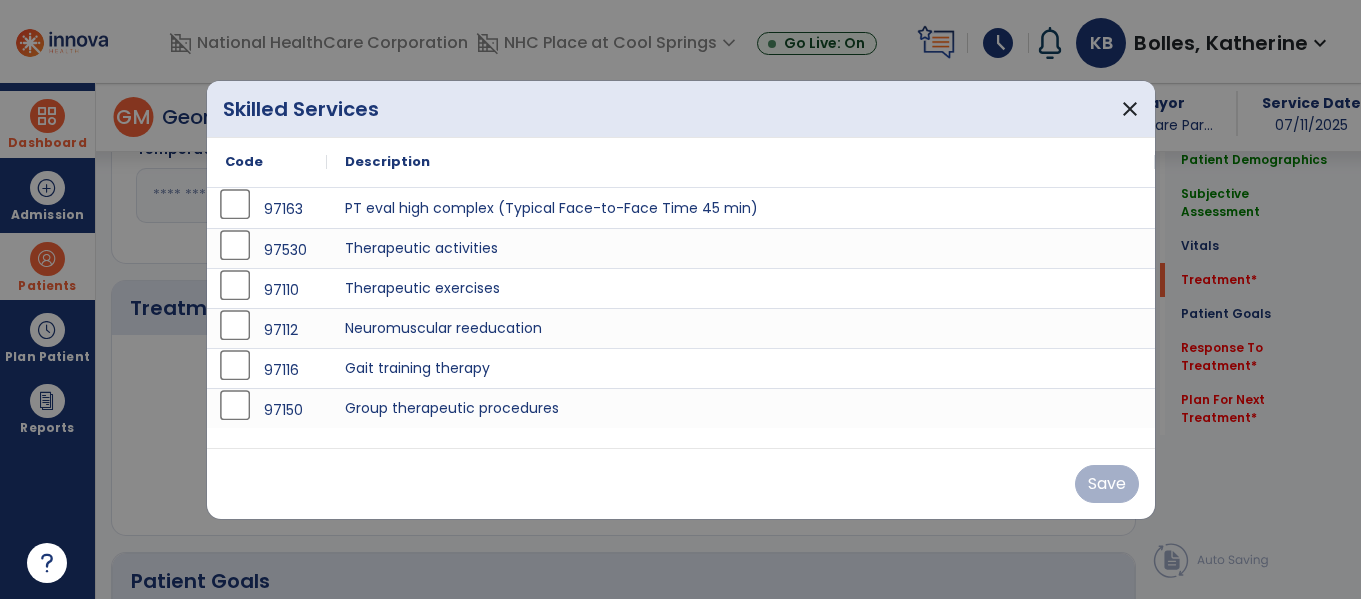 scroll, scrollTop: 1364, scrollLeft: 0, axis: vertical 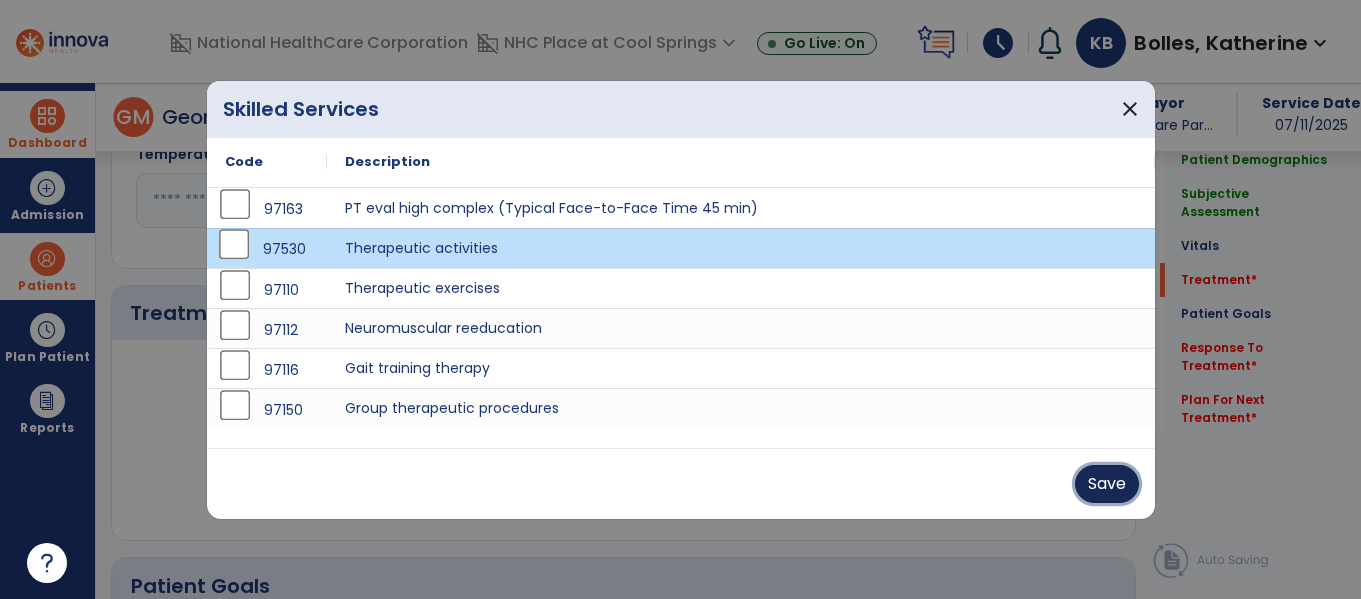 click on "Save" at bounding box center [1107, 484] 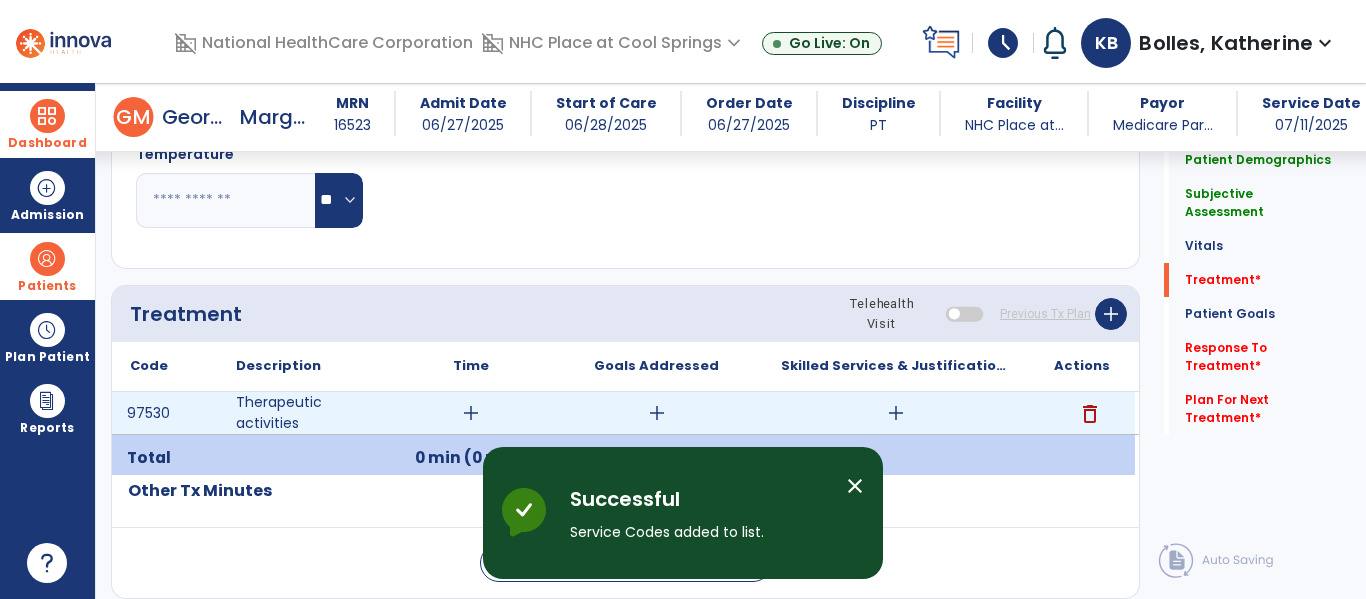 click on "add" at bounding box center [471, 413] 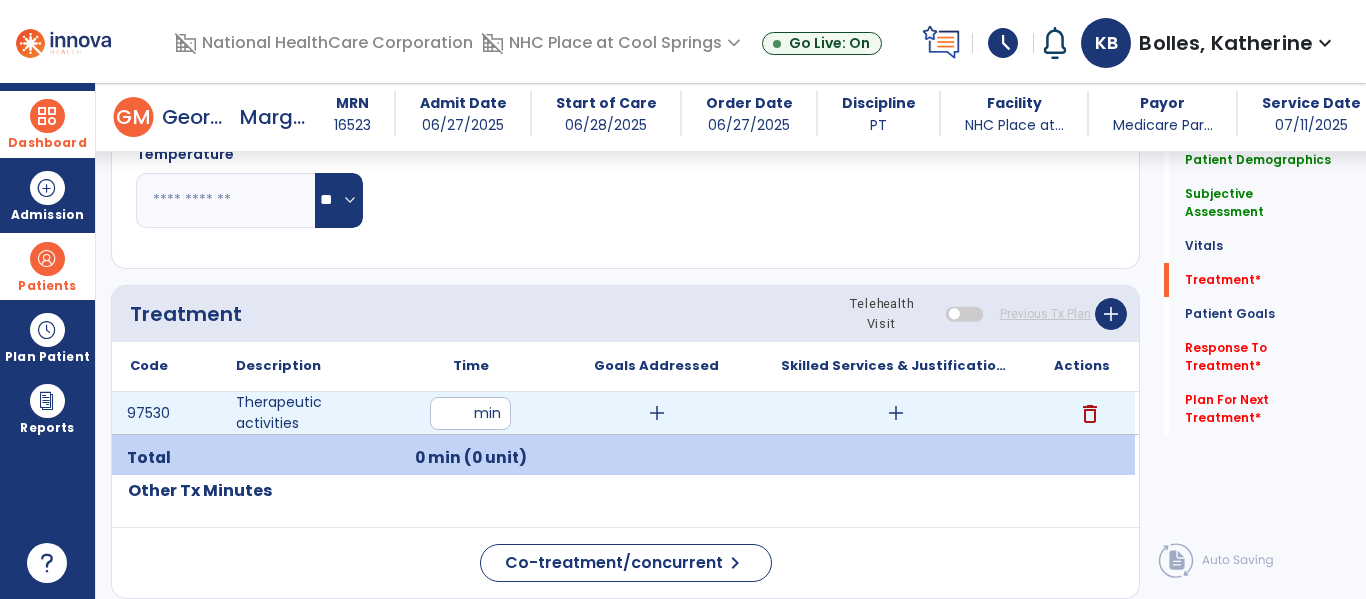 type on "*" 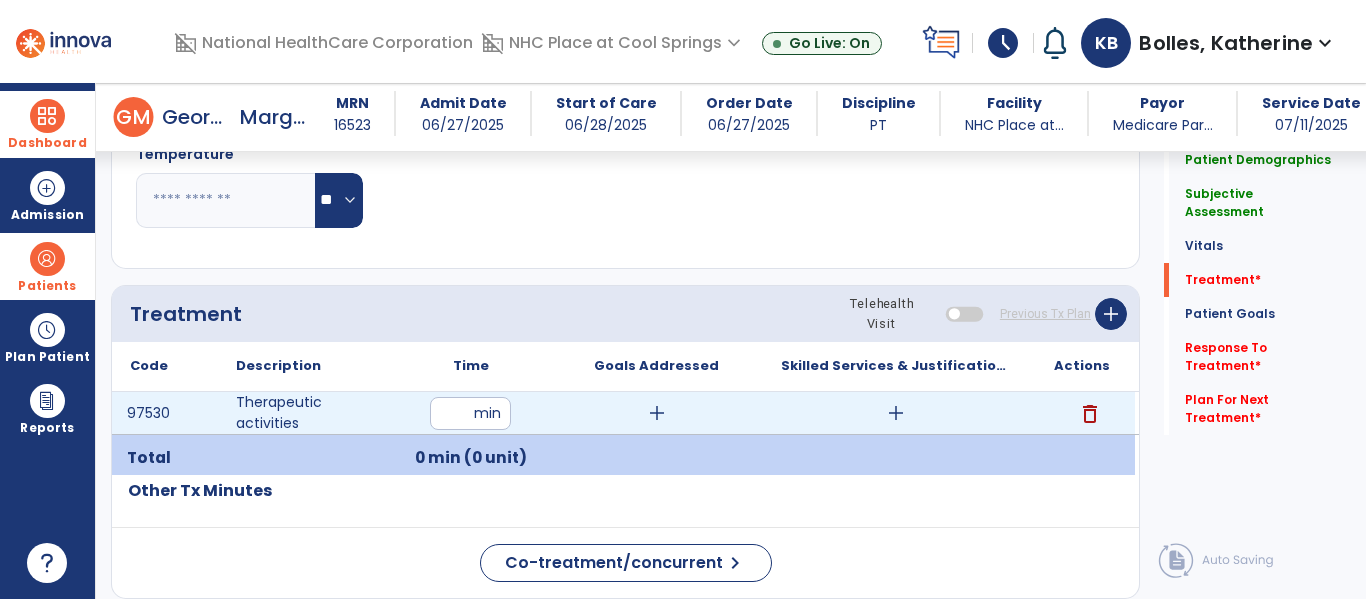 type on "**" 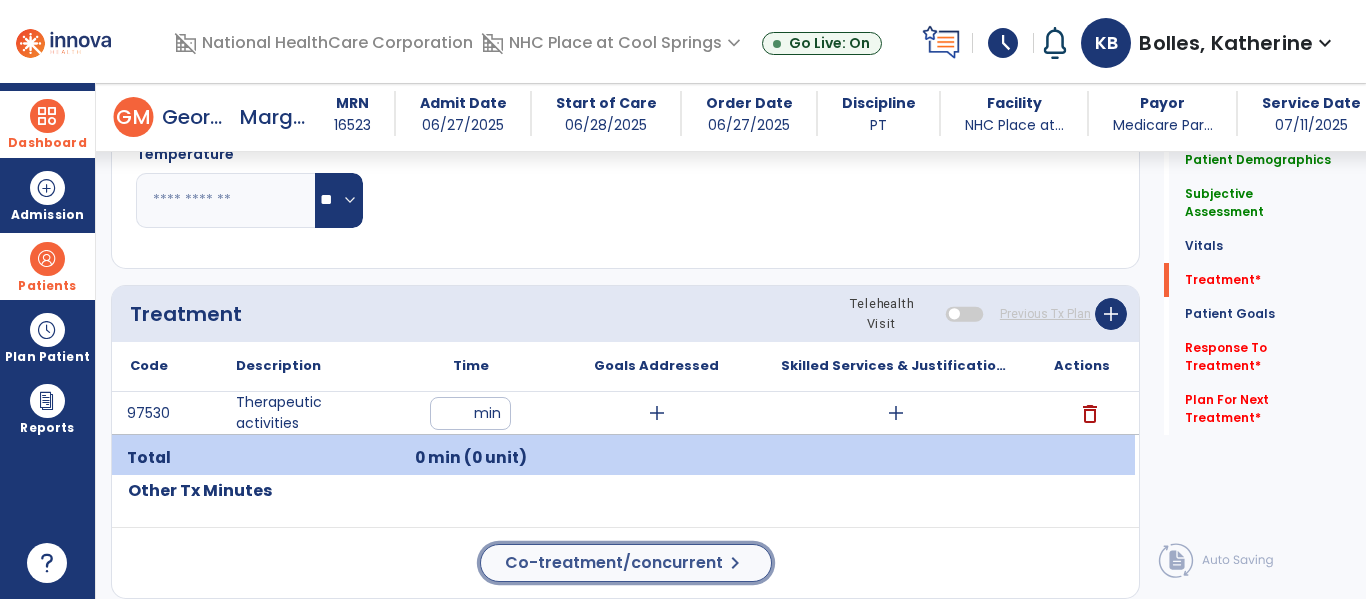 click on "Co-treatment/concurrent" 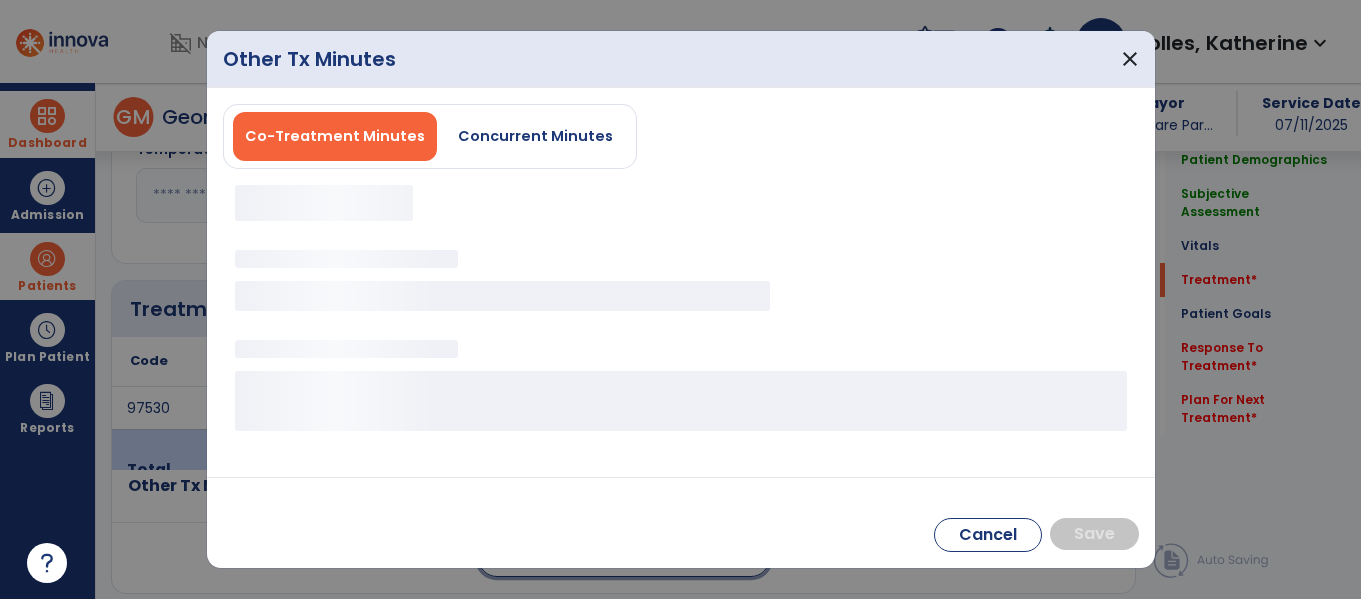 scroll, scrollTop: 1364, scrollLeft: 0, axis: vertical 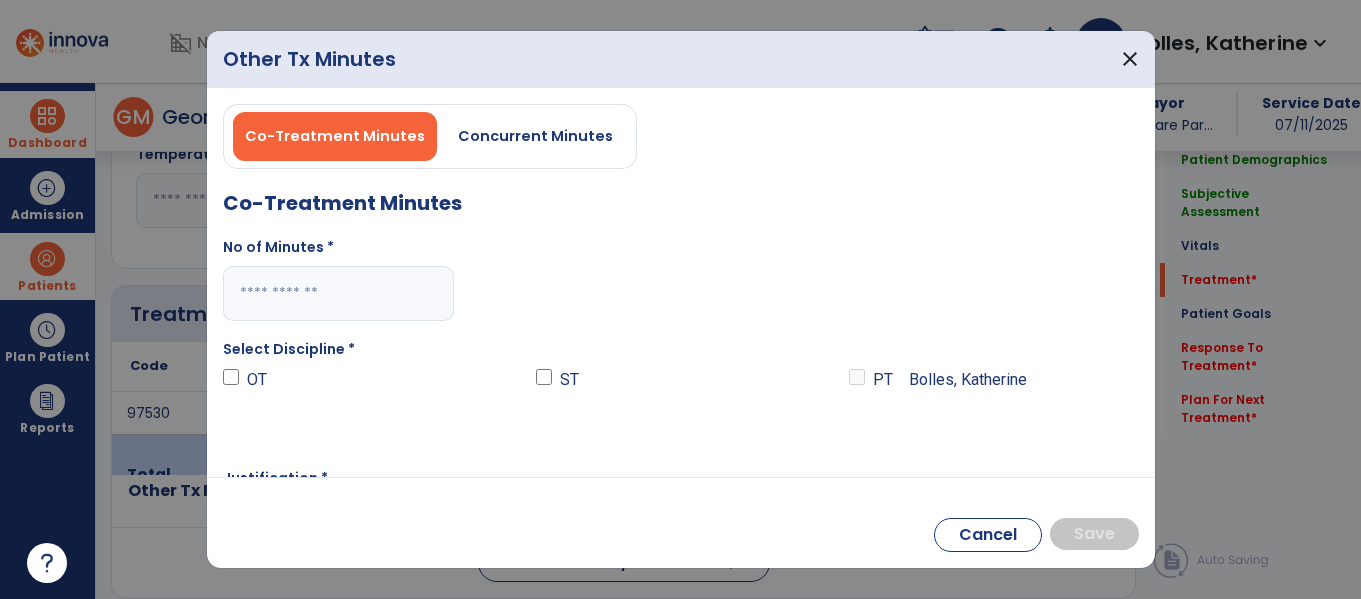 click at bounding box center [338, 293] 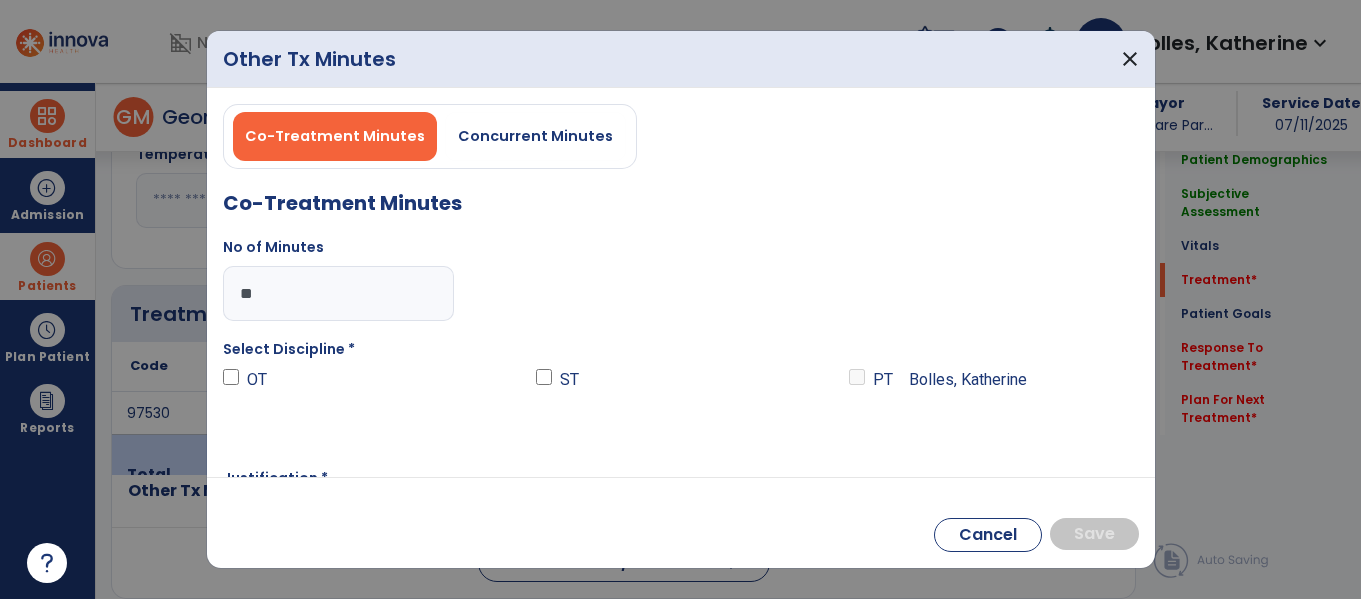 type on "**" 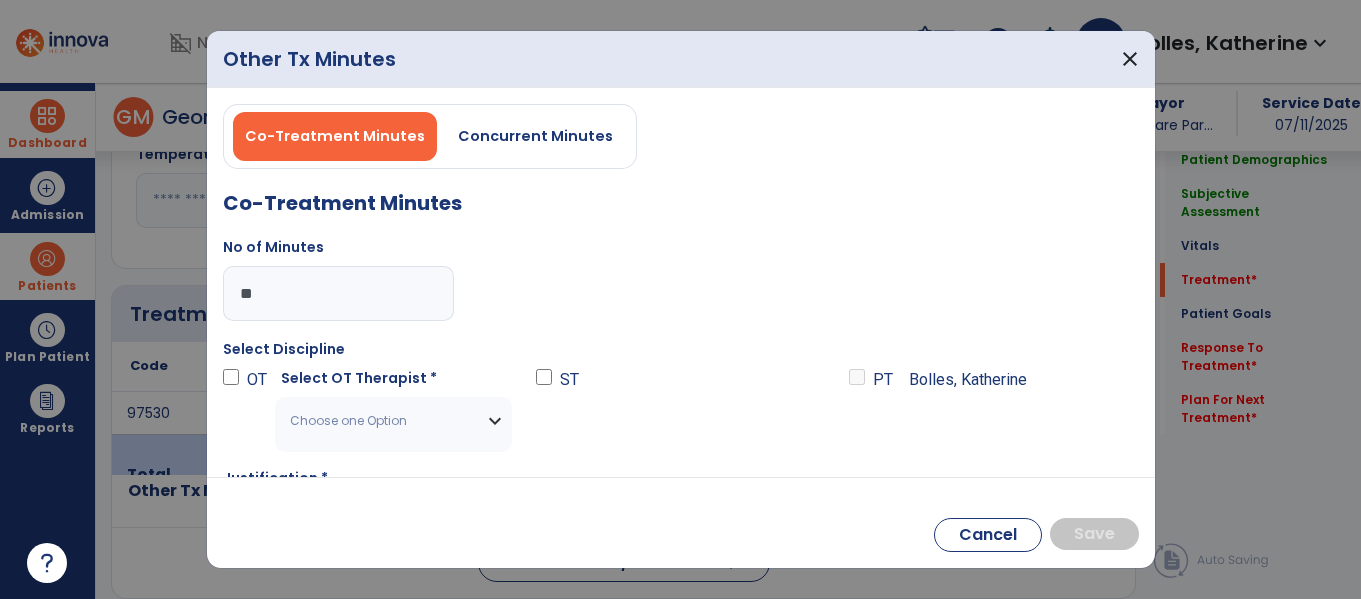 click on "Choose one Option" at bounding box center [393, 421] 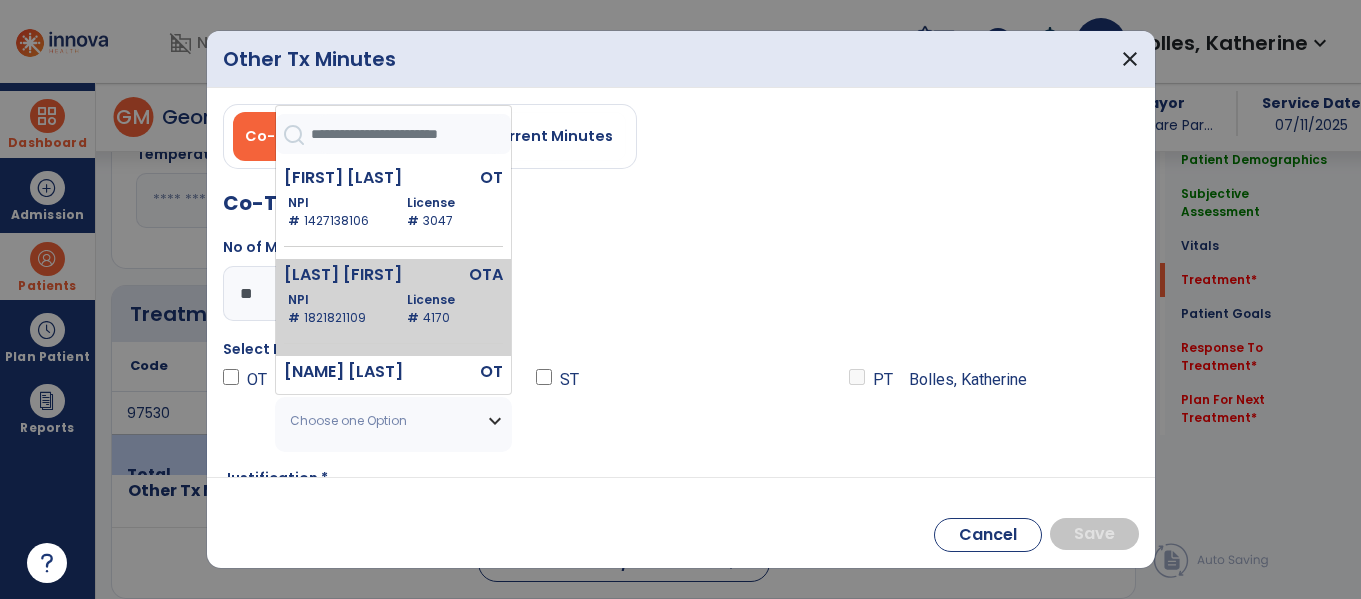 click on "[LAST] [FIRST]" at bounding box center [353, 275] 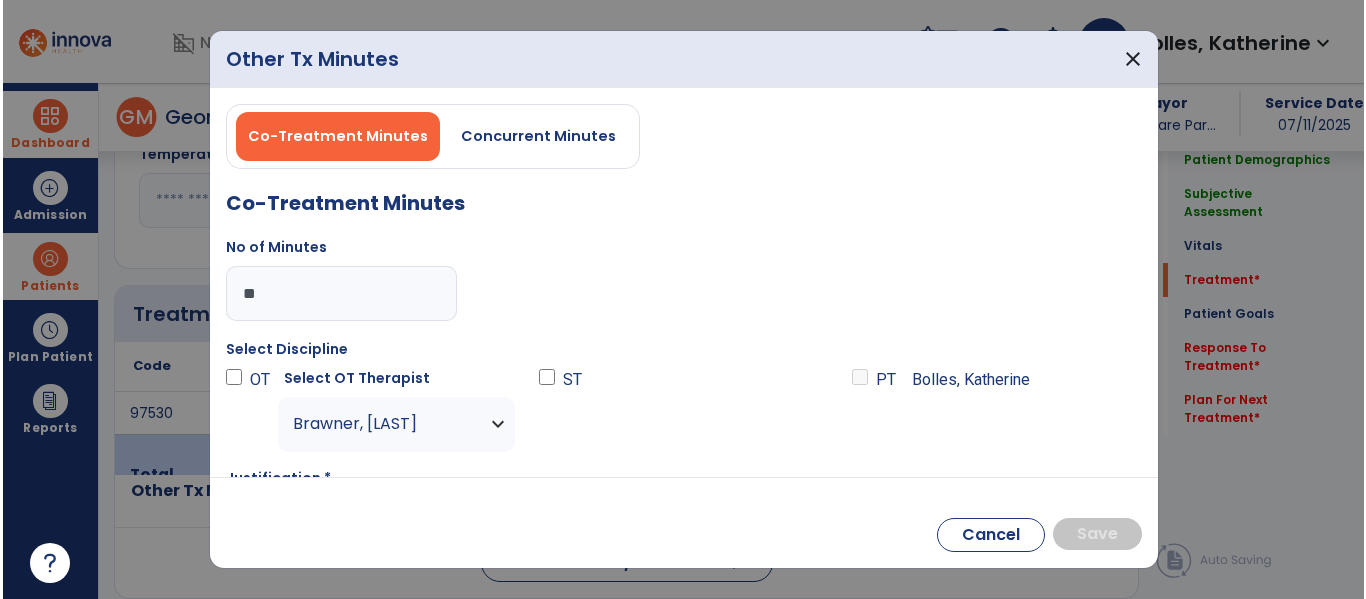scroll, scrollTop: 115, scrollLeft: 0, axis: vertical 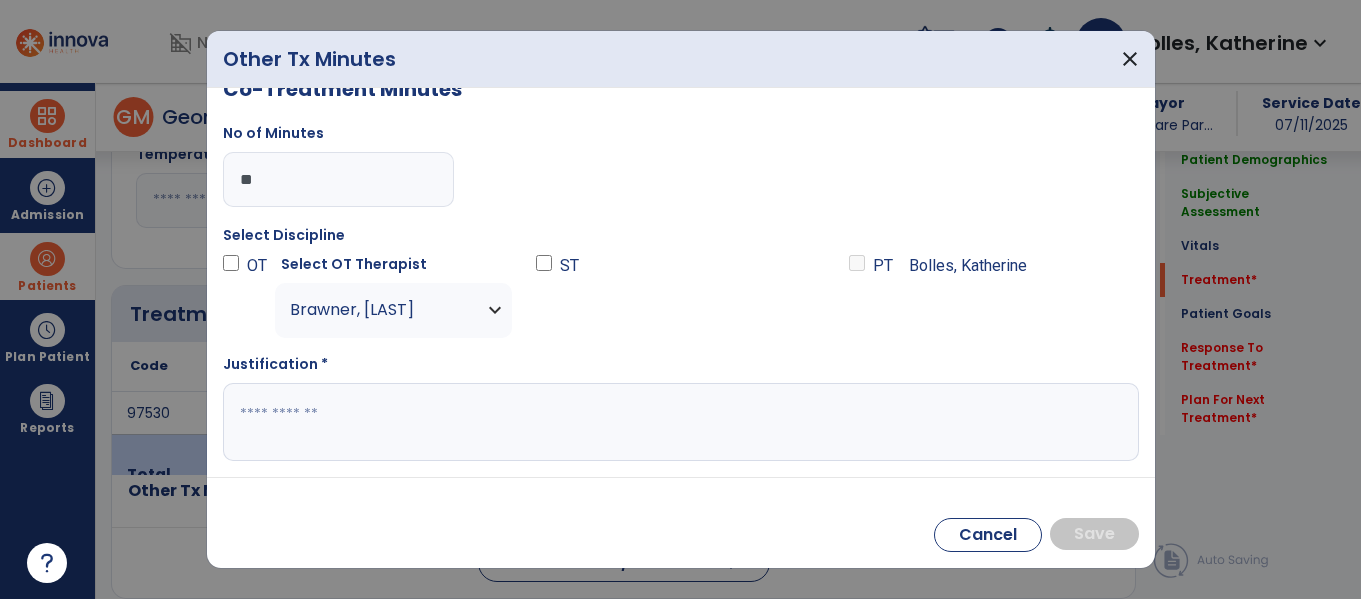 click at bounding box center [678, 422] 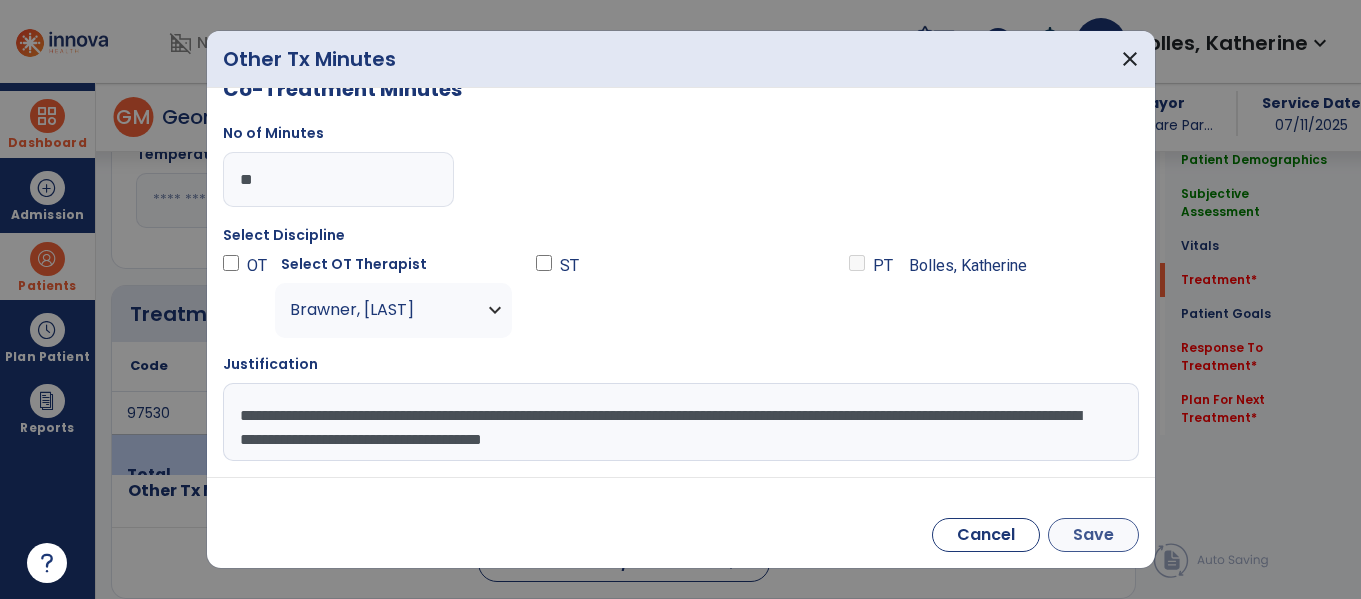 type on "**********" 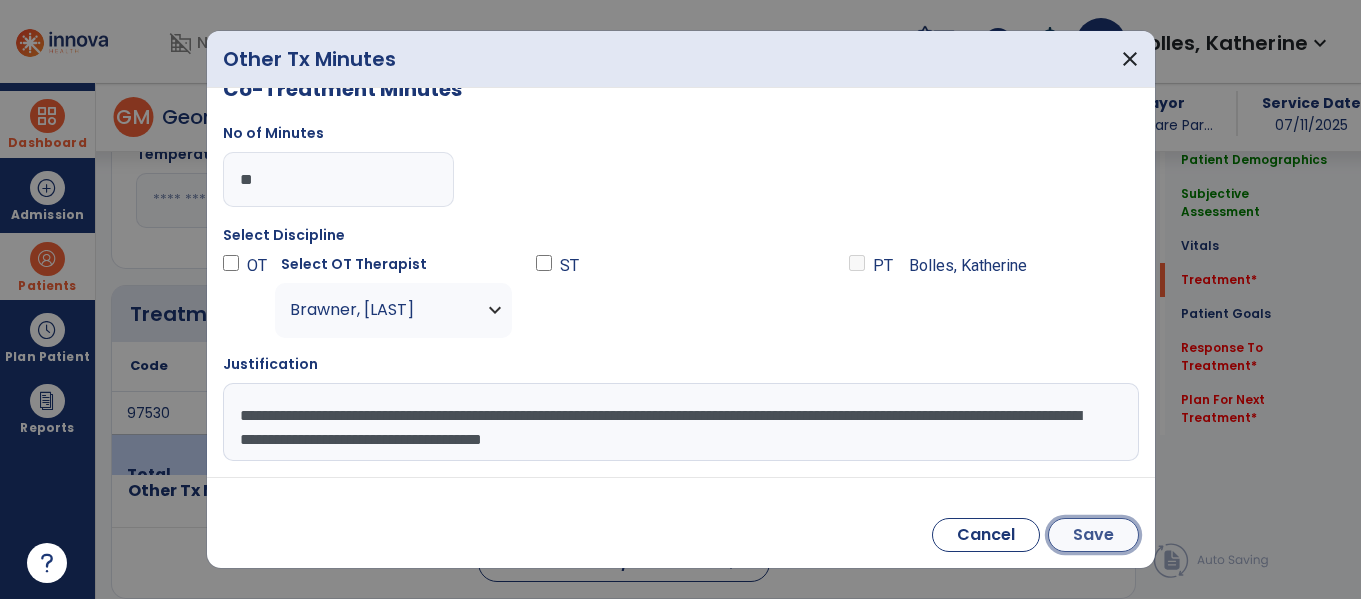 click on "Save" at bounding box center (1093, 535) 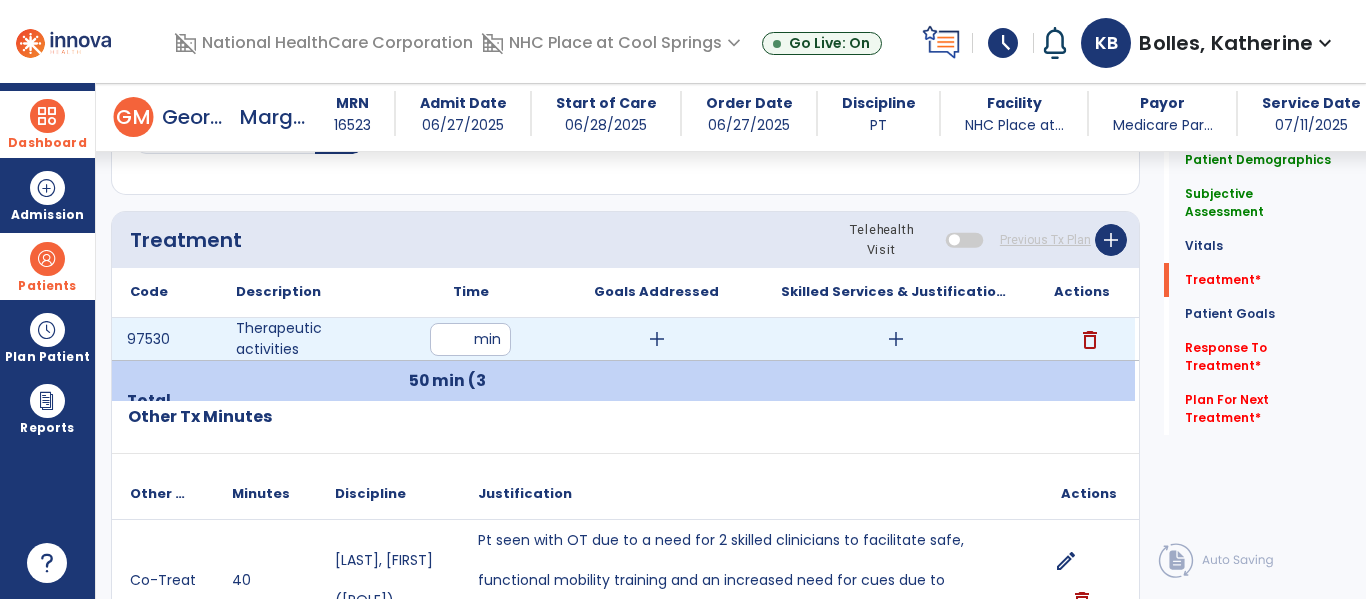 click on "add" at bounding box center (657, 339) 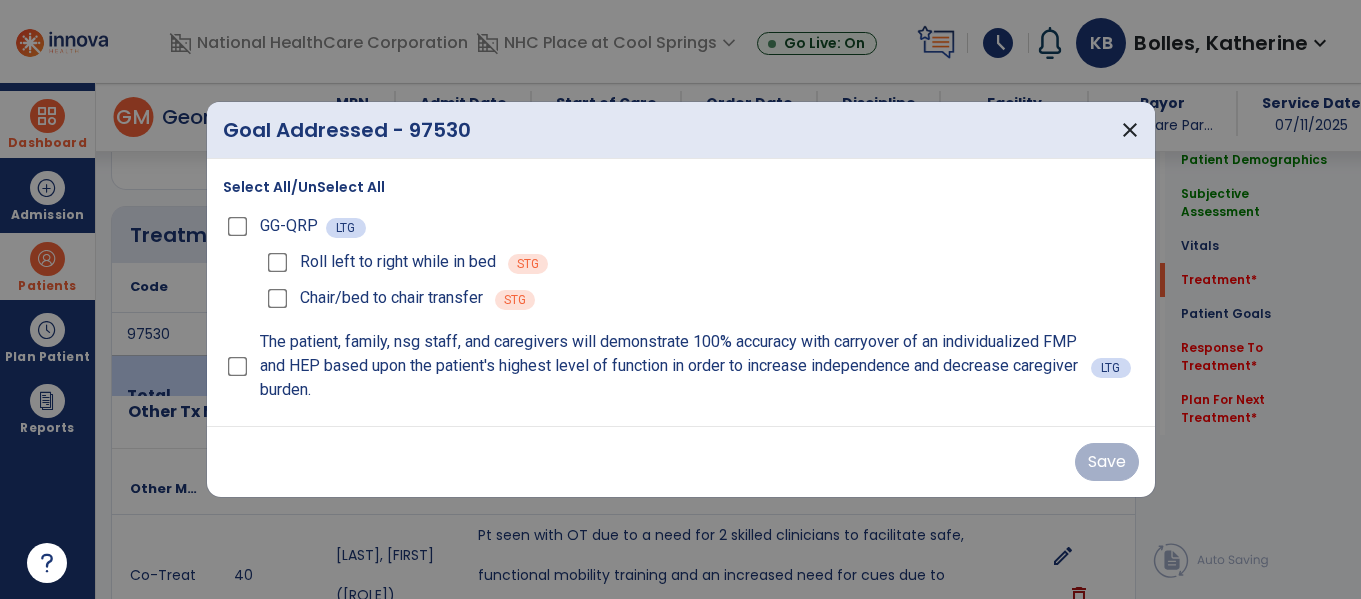 scroll, scrollTop: 1438, scrollLeft: 0, axis: vertical 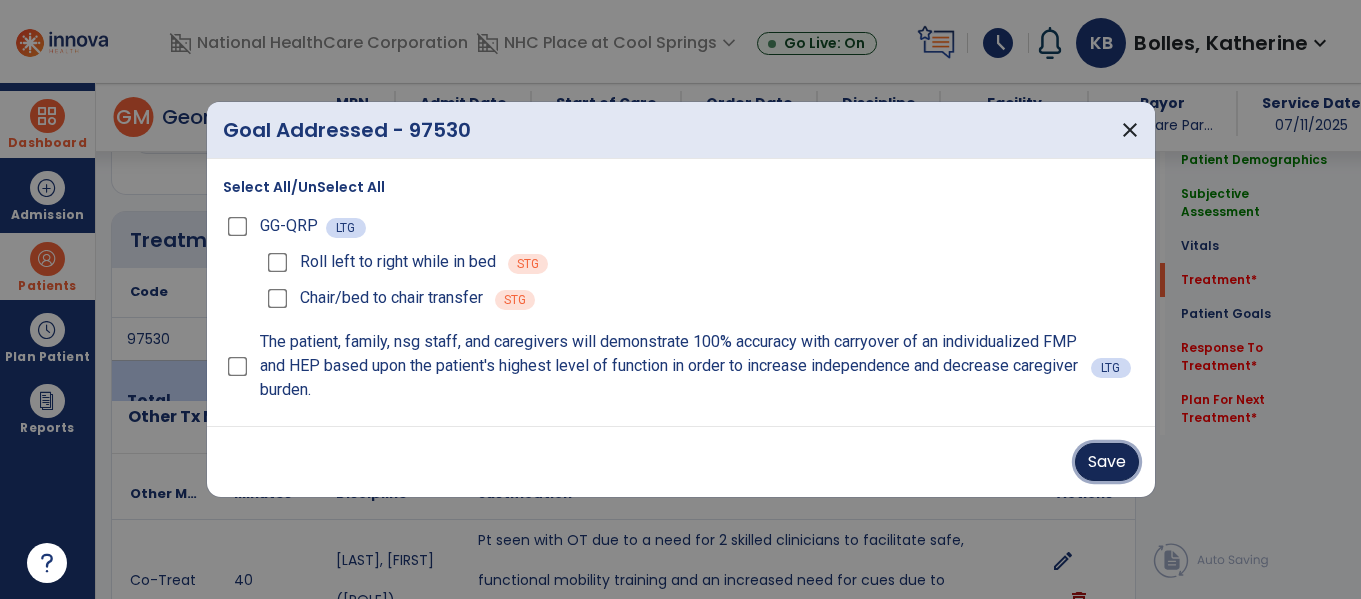 click on "Save" at bounding box center [1107, 462] 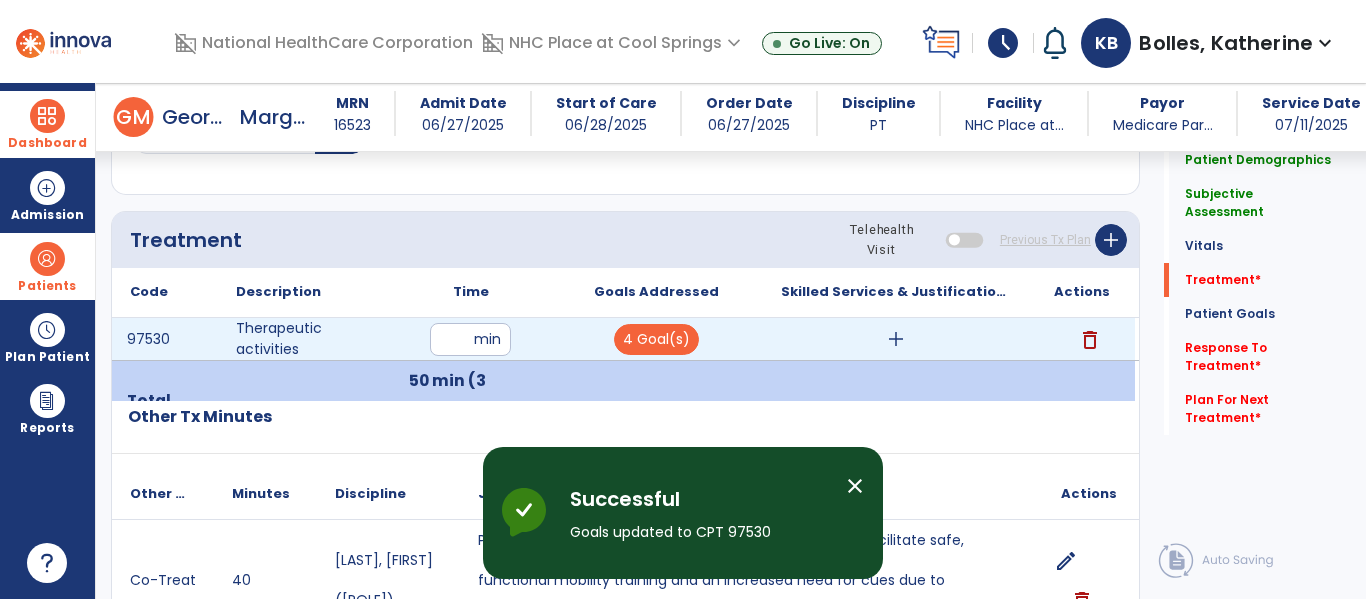 click on "add" at bounding box center [896, 339] 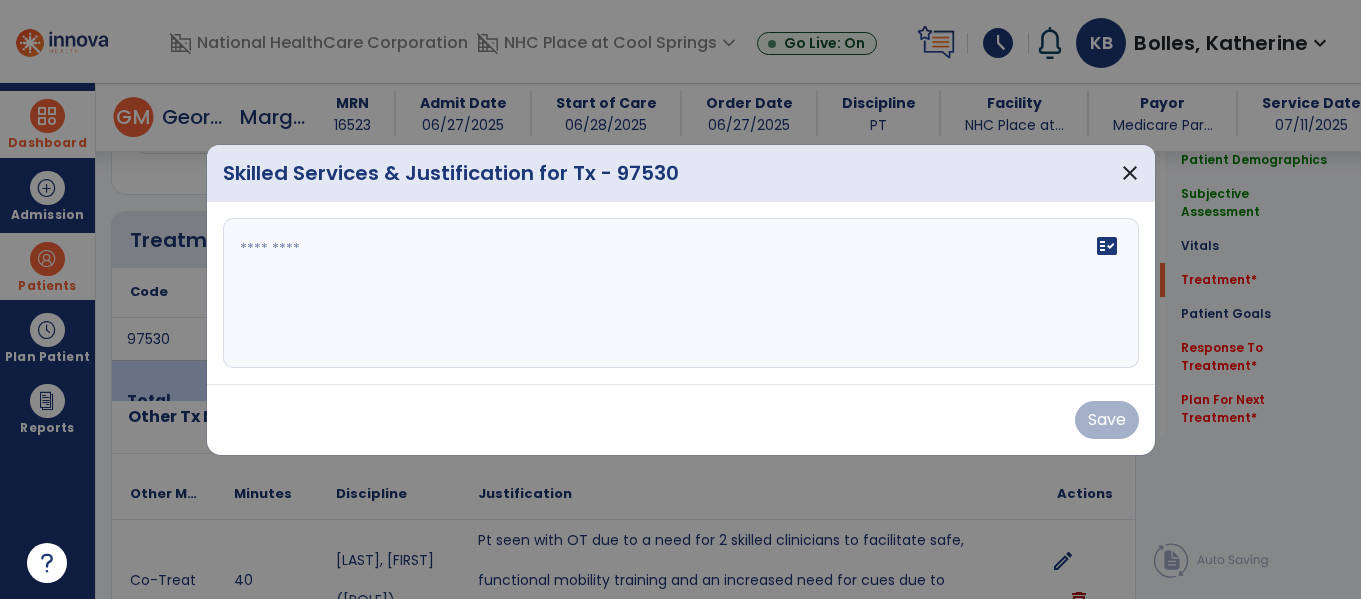 scroll, scrollTop: 1438, scrollLeft: 0, axis: vertical 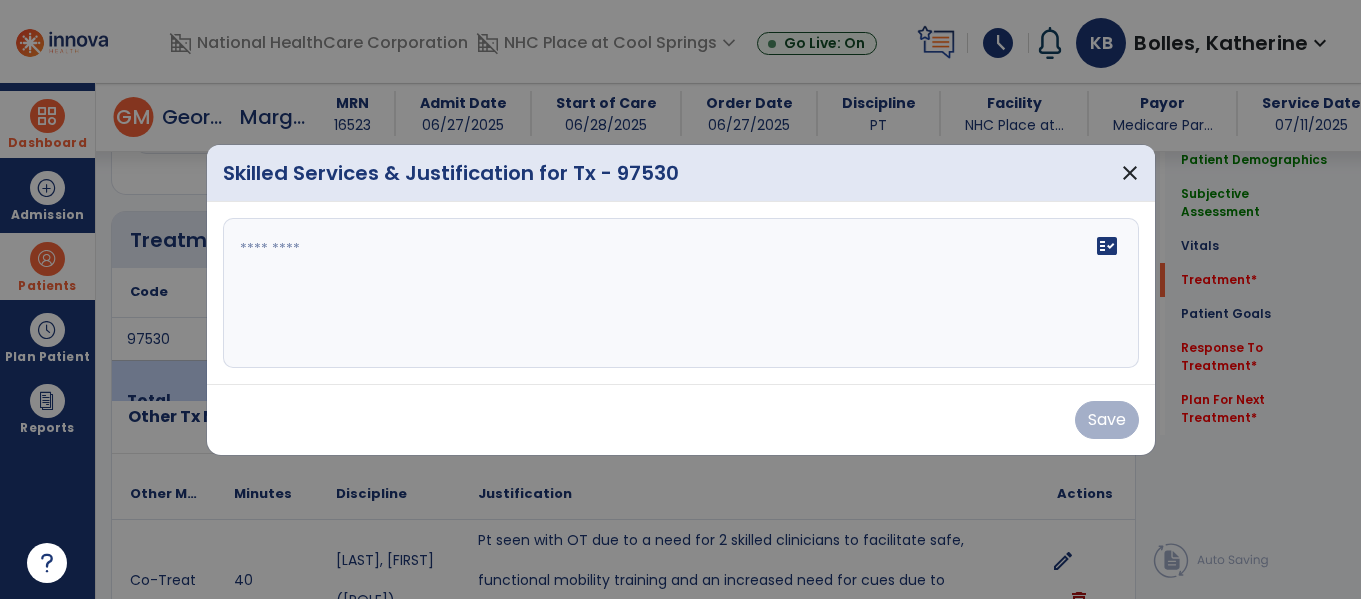 click on "fact_check" at bounding box center [681, 293] 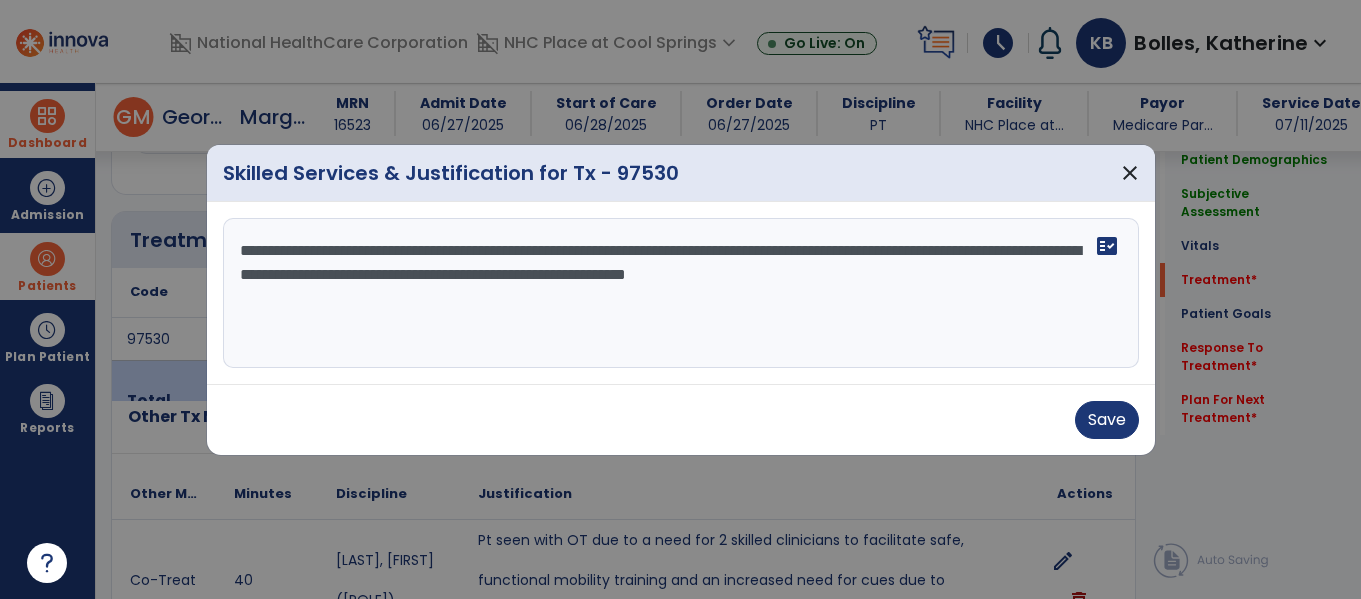 click on "**********" at bounding box center (681, 293) 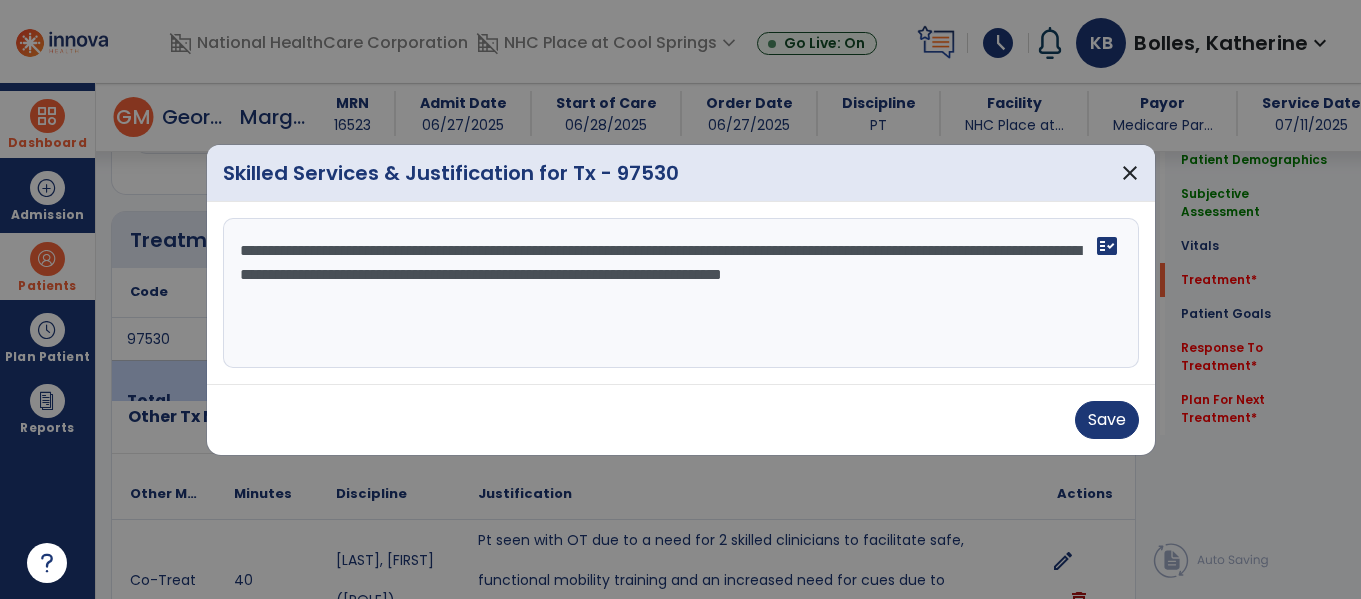 click on "**********" at bounding box center (681, 293) 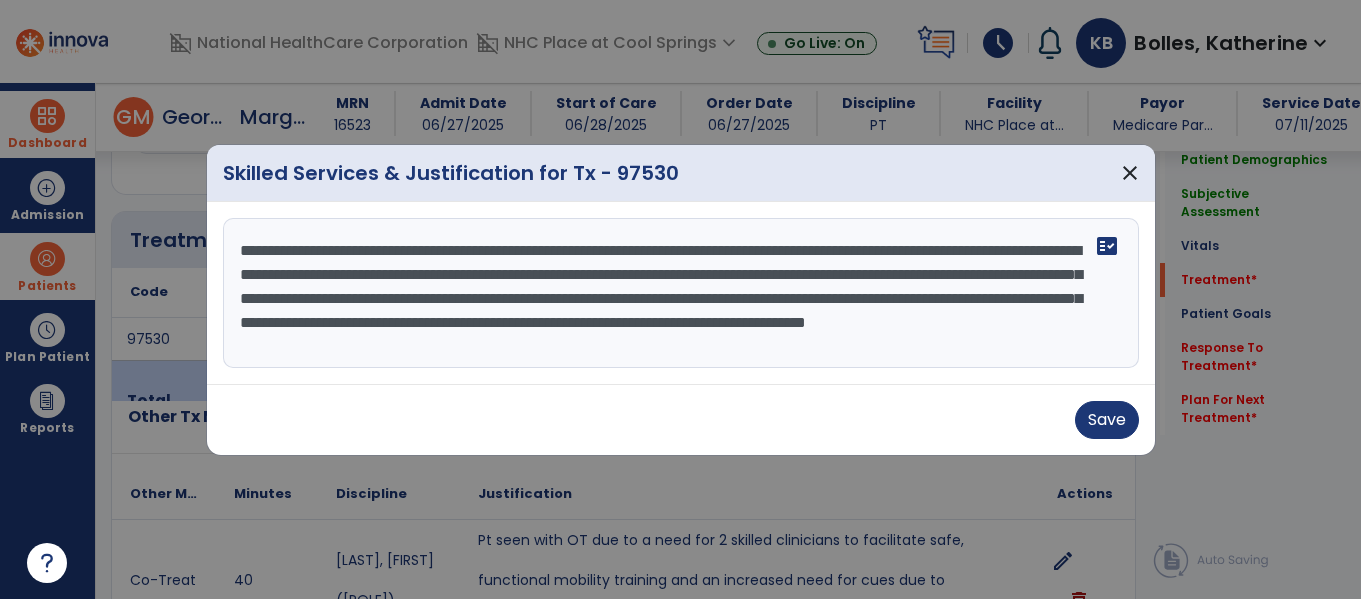 click on "**********" at bounding box center (681, 293) 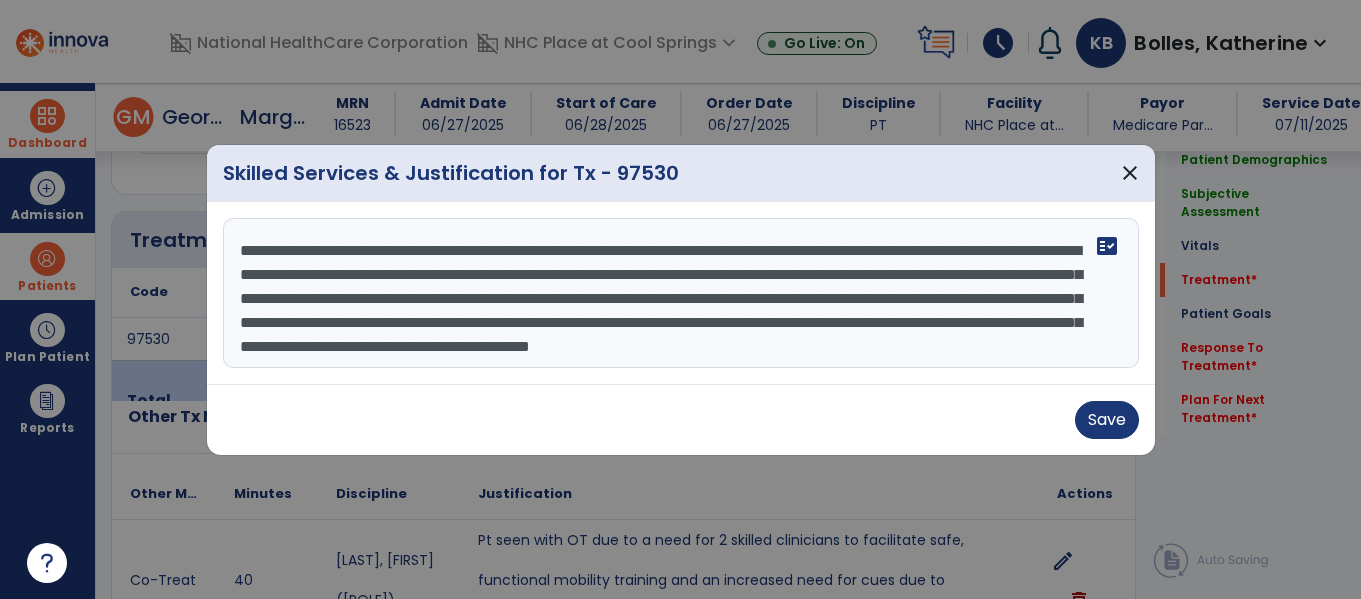 scroll, scrollTop: 24, scrollLeft: 0, axis: vertical 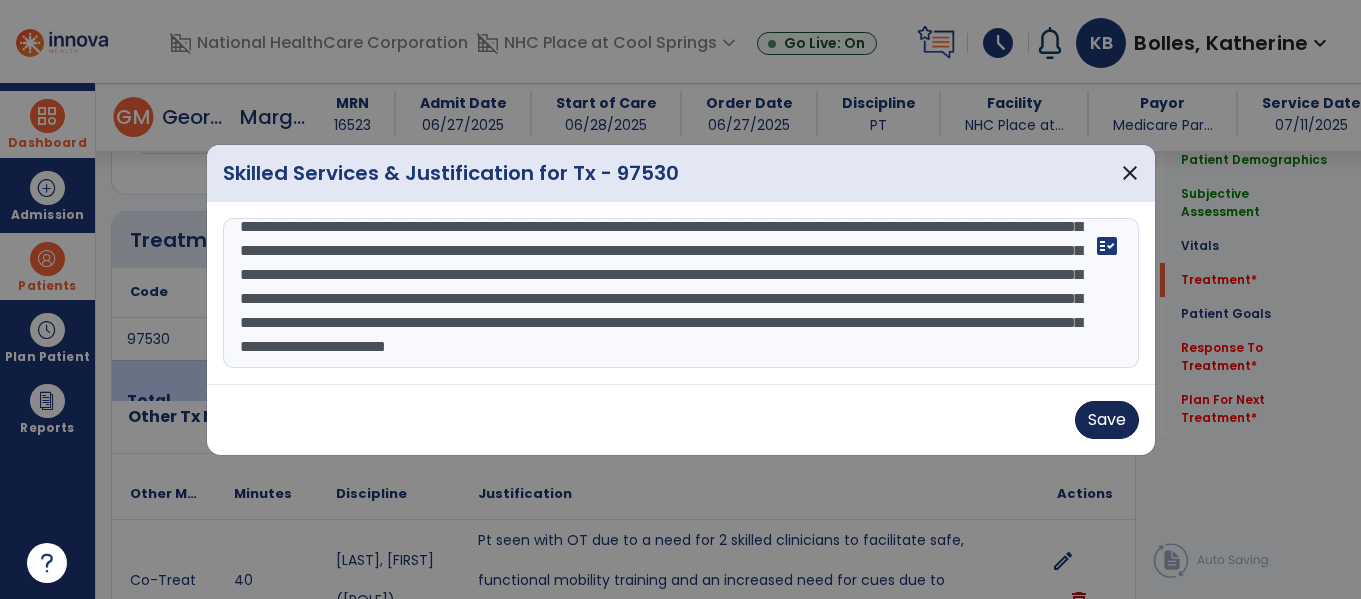 type on "**********" 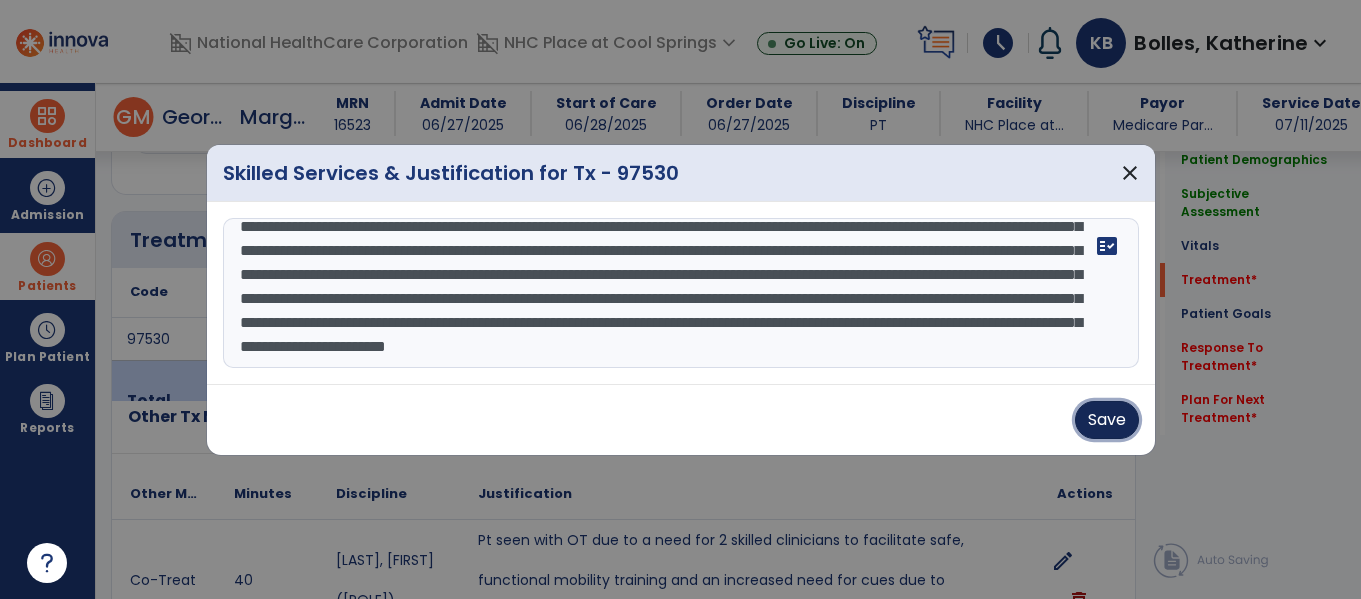 click on "Save" at bounding box center [1107, 420] 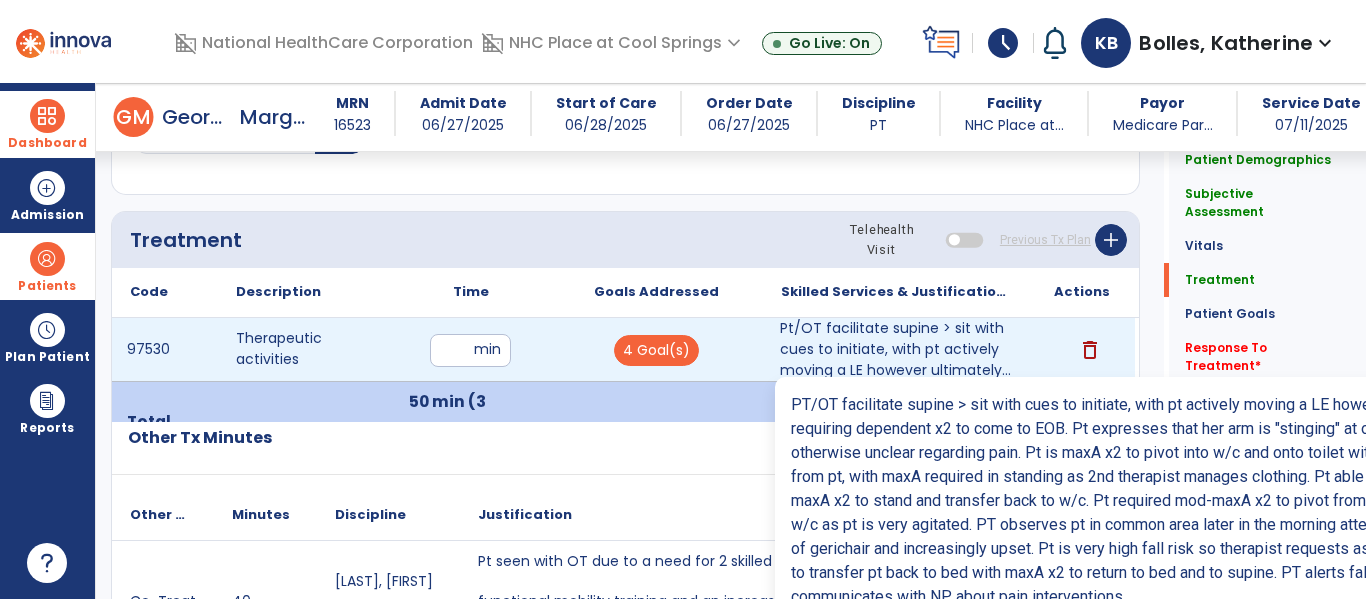 click on "Pt/OT facilitate supine > sit with cues to initiate, with pt actively moving a LE however ultimately..." at bounding box center [896, 349] 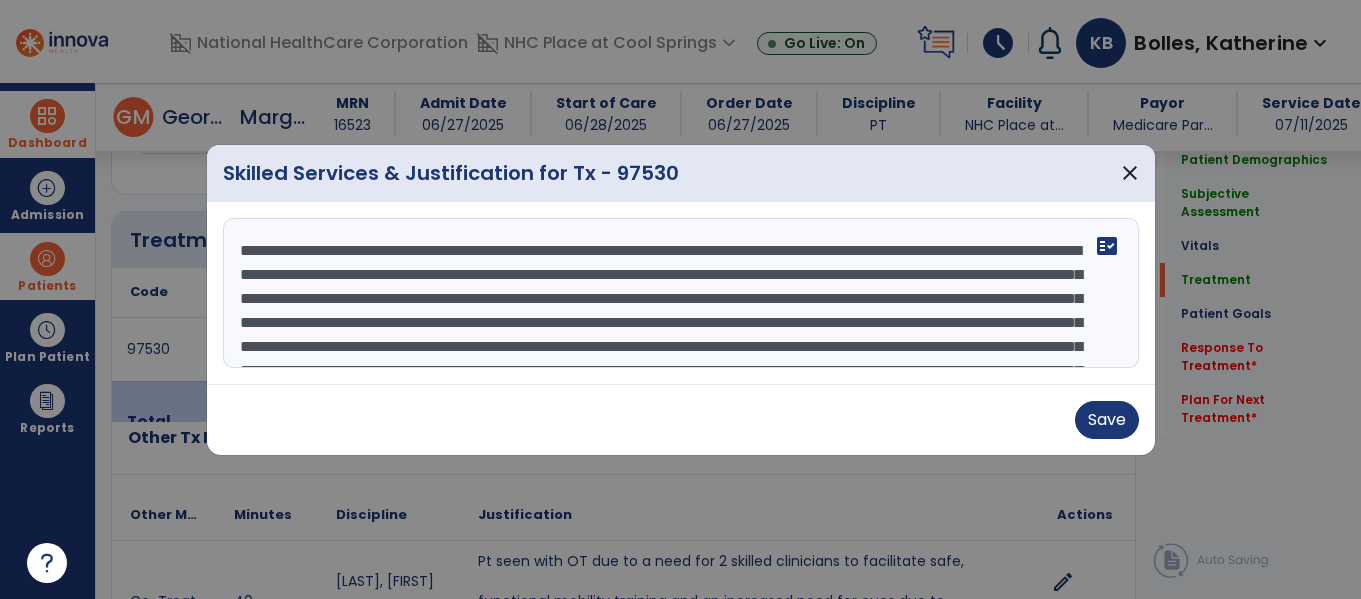 scroll, scrollTop: 1438, scrollLeft: 0, axis: vertical 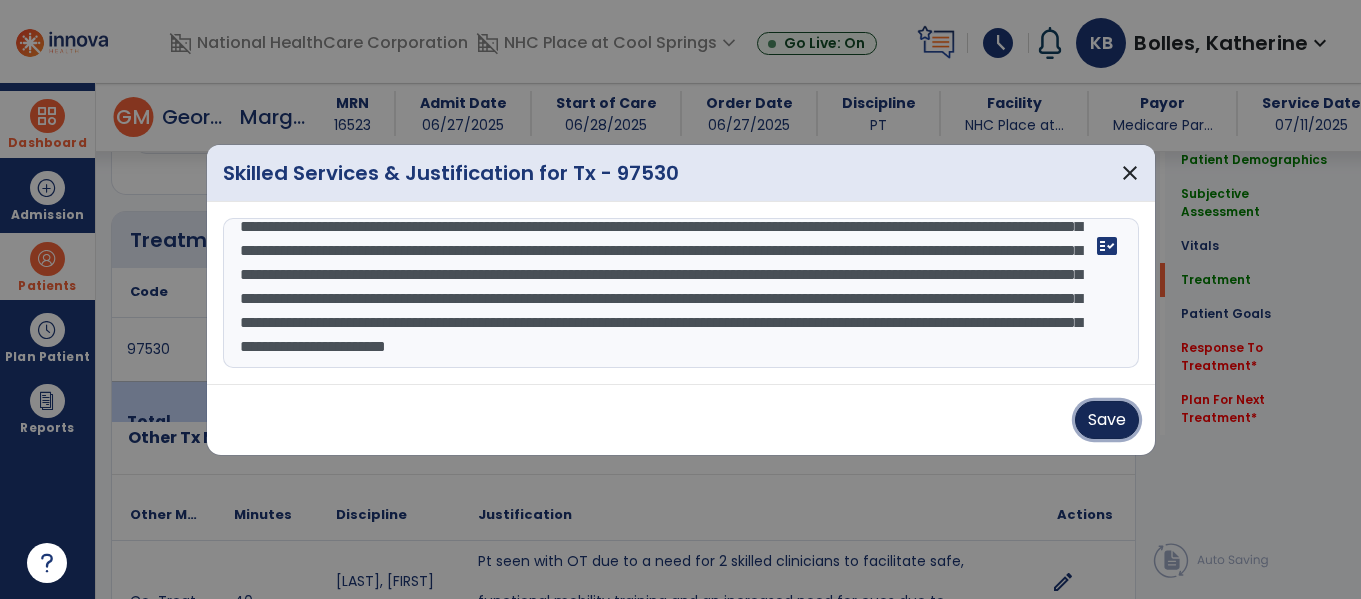 click on "Save" at bounding box center [1107, 420] 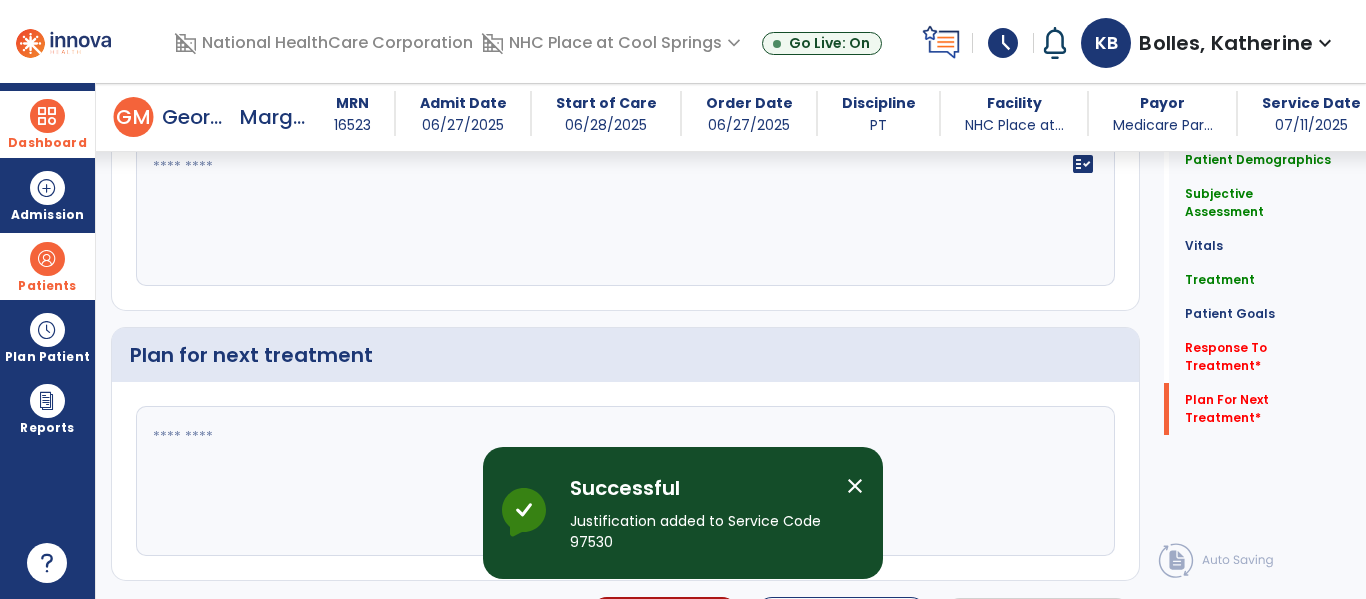 scroll, scrollTop: 3095, scrollLeft: 0, axis: vertical 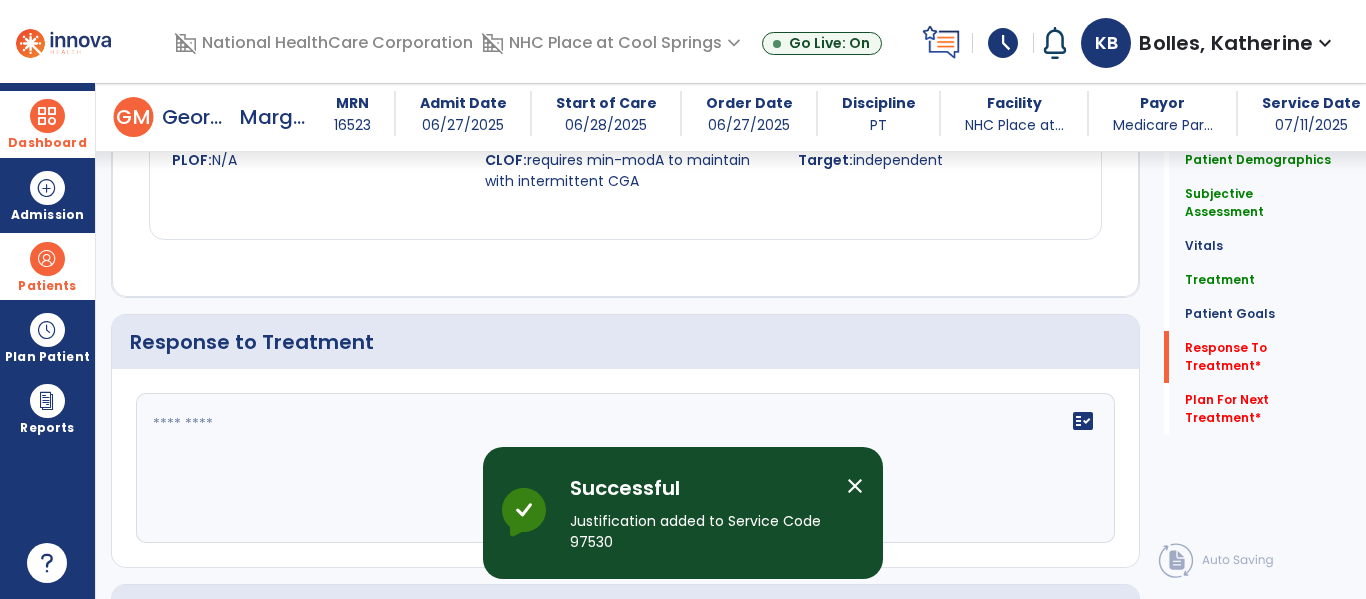 click on "fact_check" 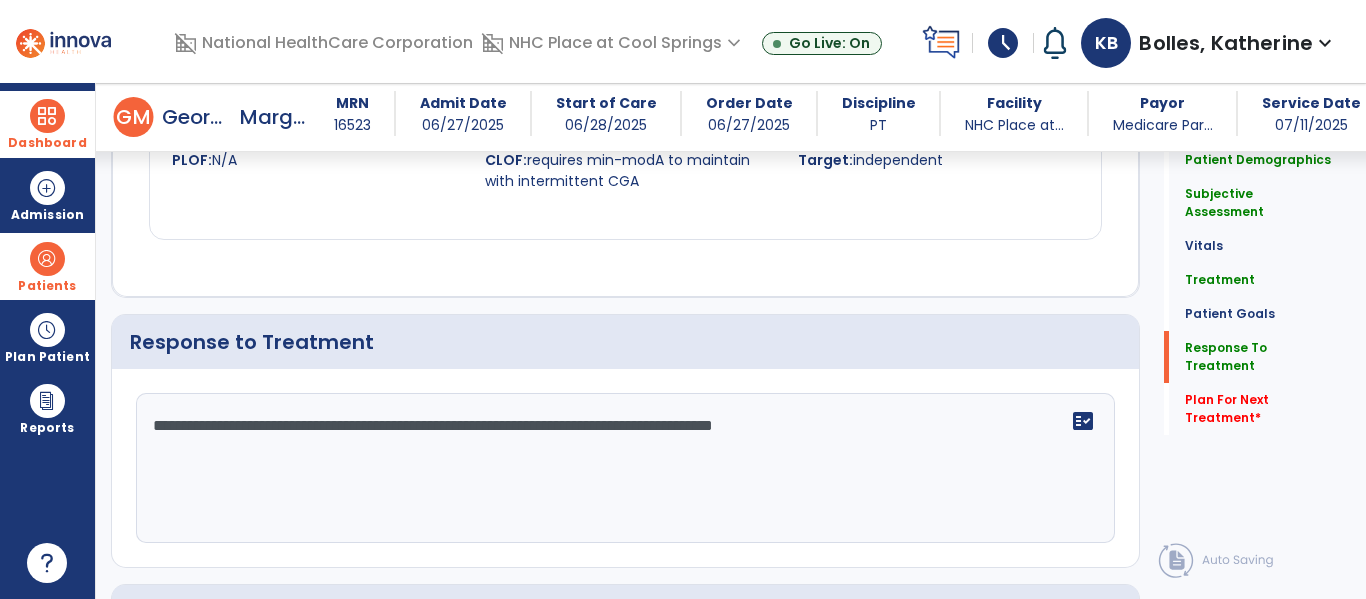 scroll, scrollTop: 3359, scrollLeft: 0, axis: vertical 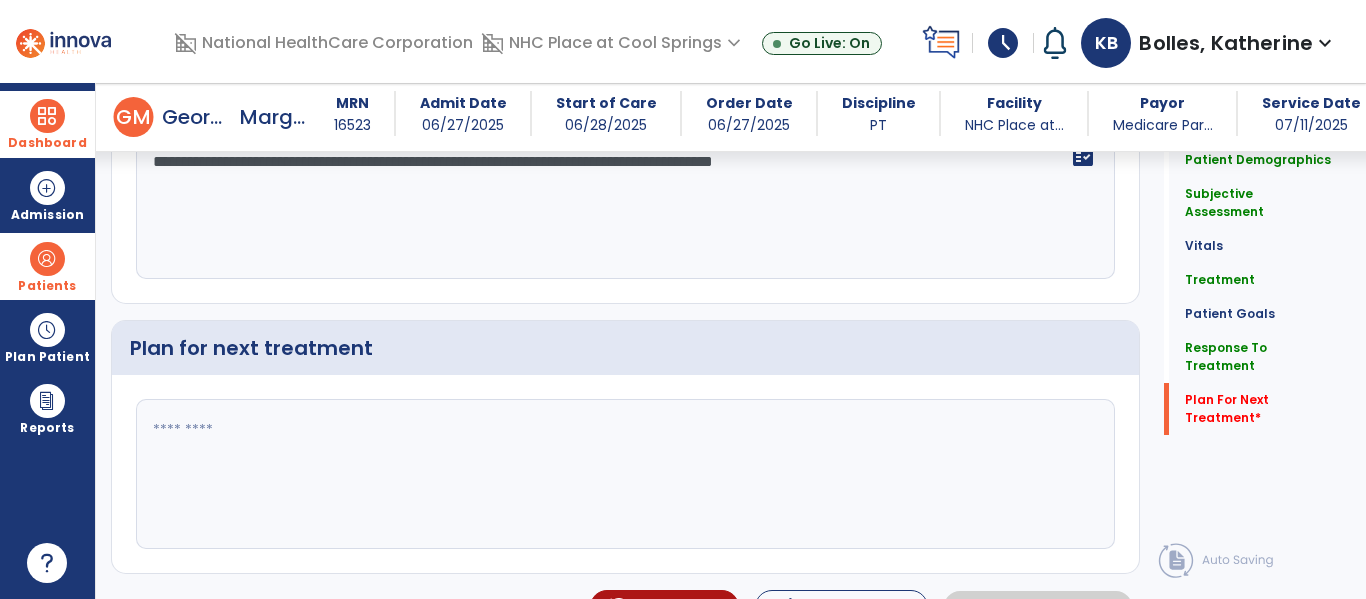 type on "**********" 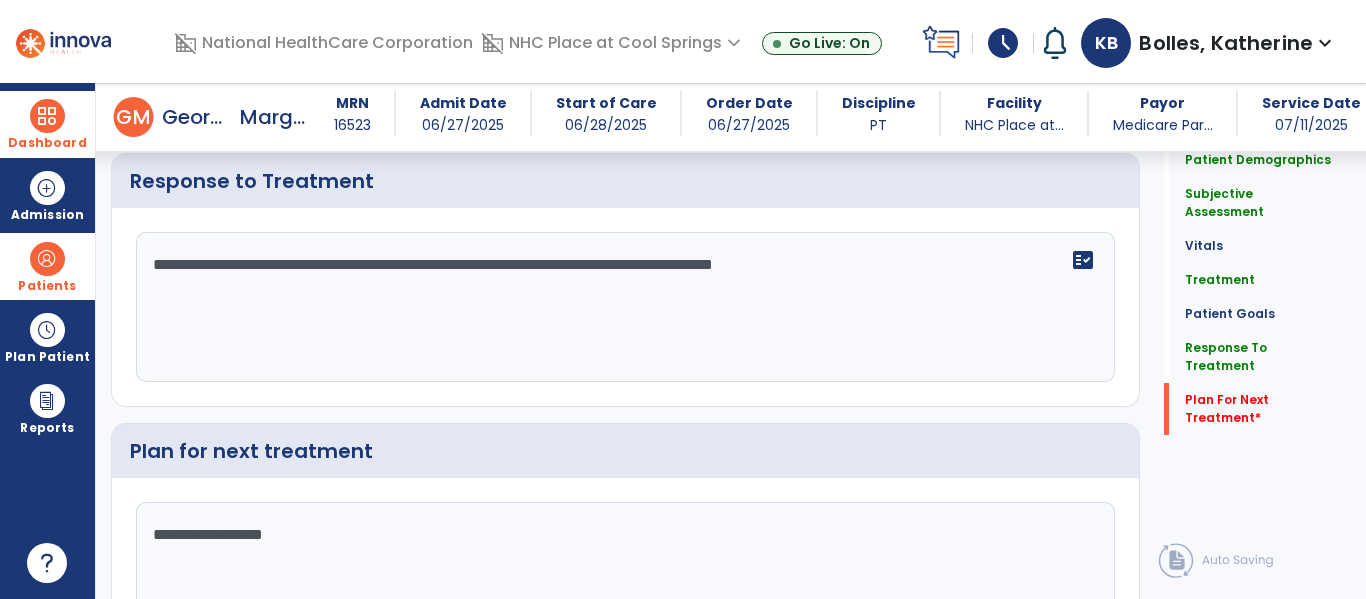 scroll, scrollTop: 3359, scrollLeft: 0, axis: vertical 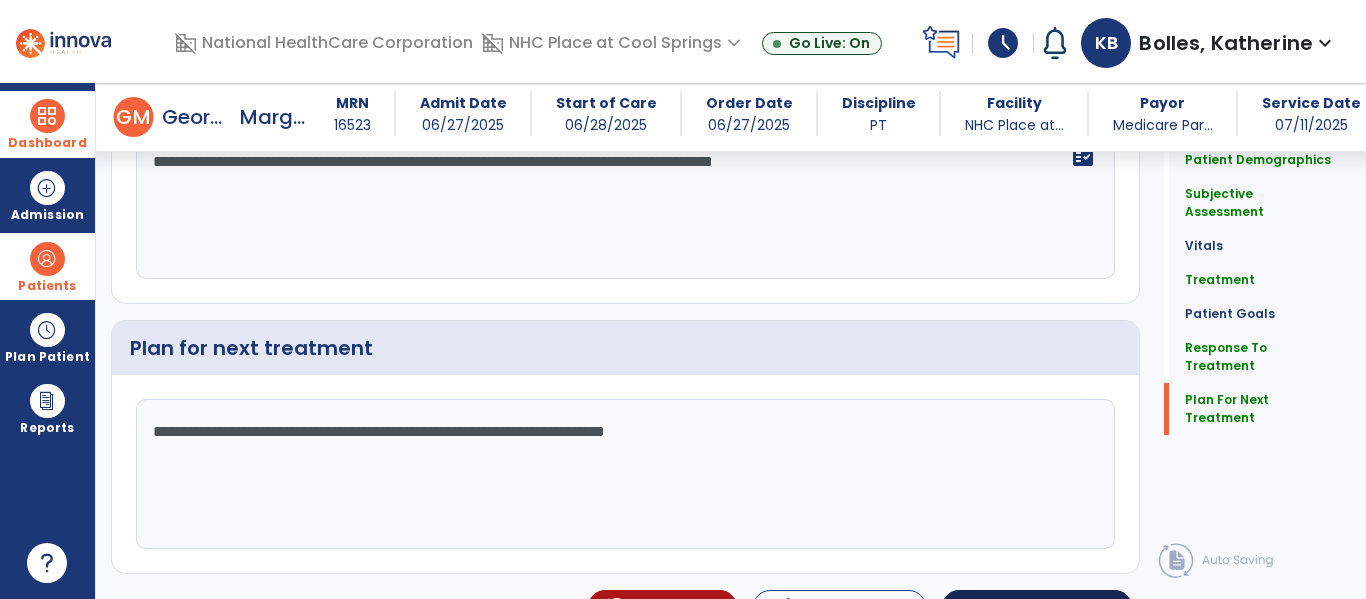 type on "**********" 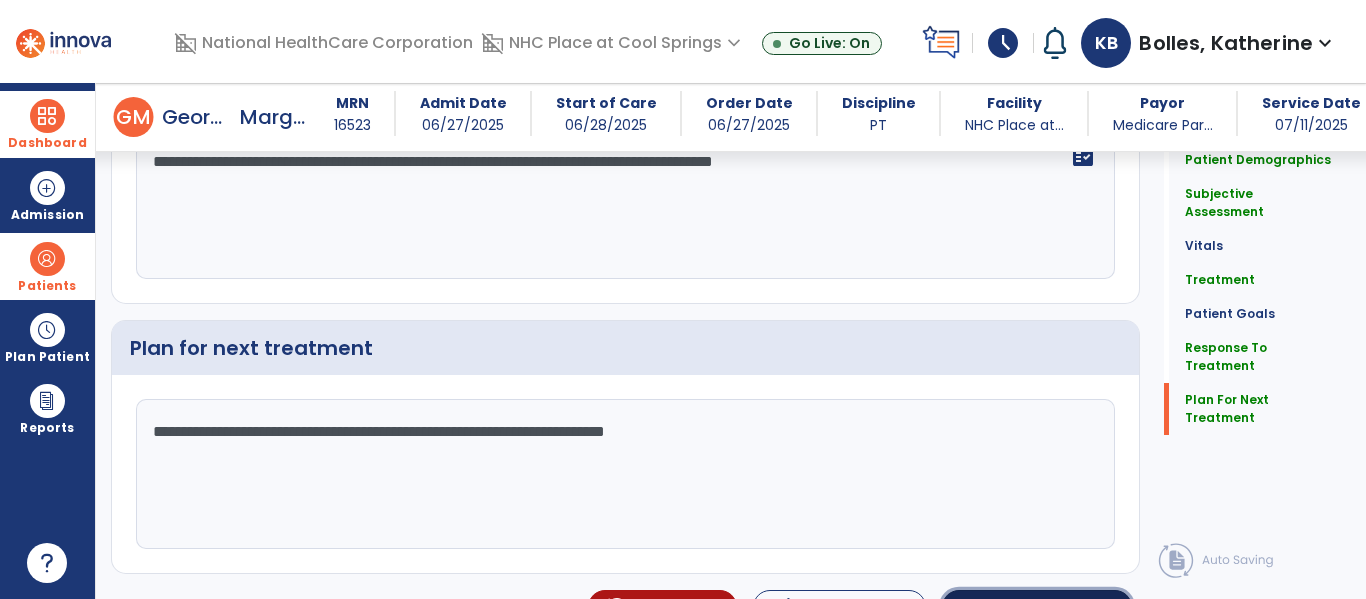 click on "chevron_right" 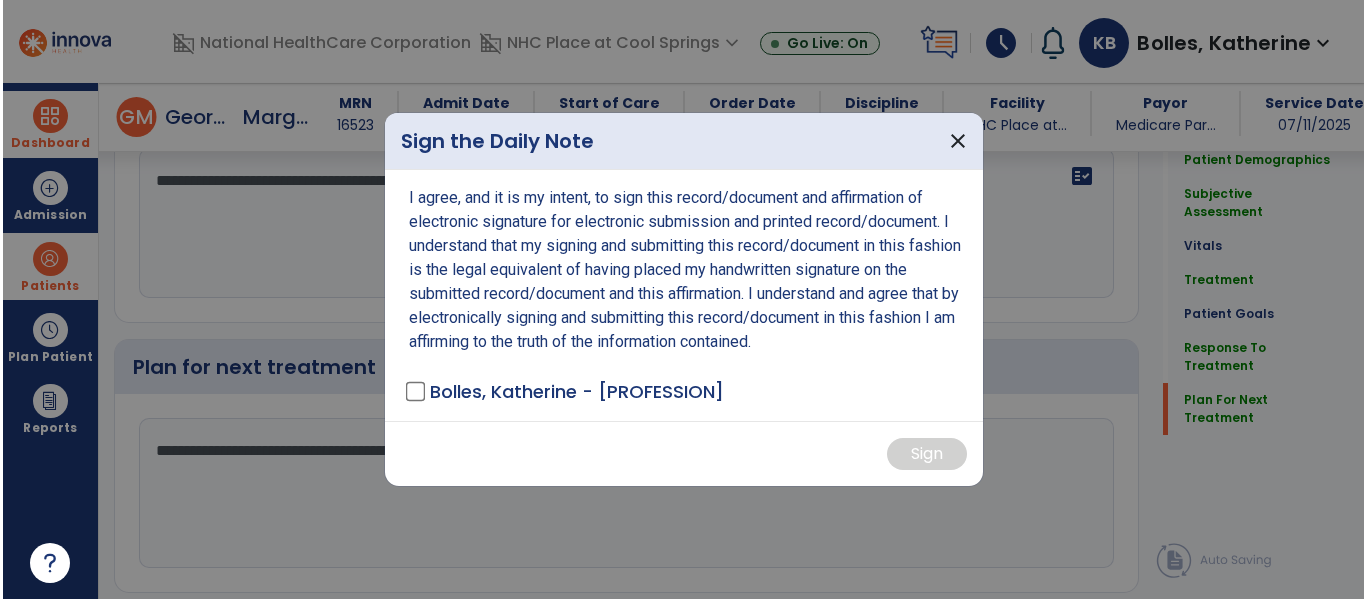 scroll, scrollTop: 3420, scrollLeft: 0, axis: vertical 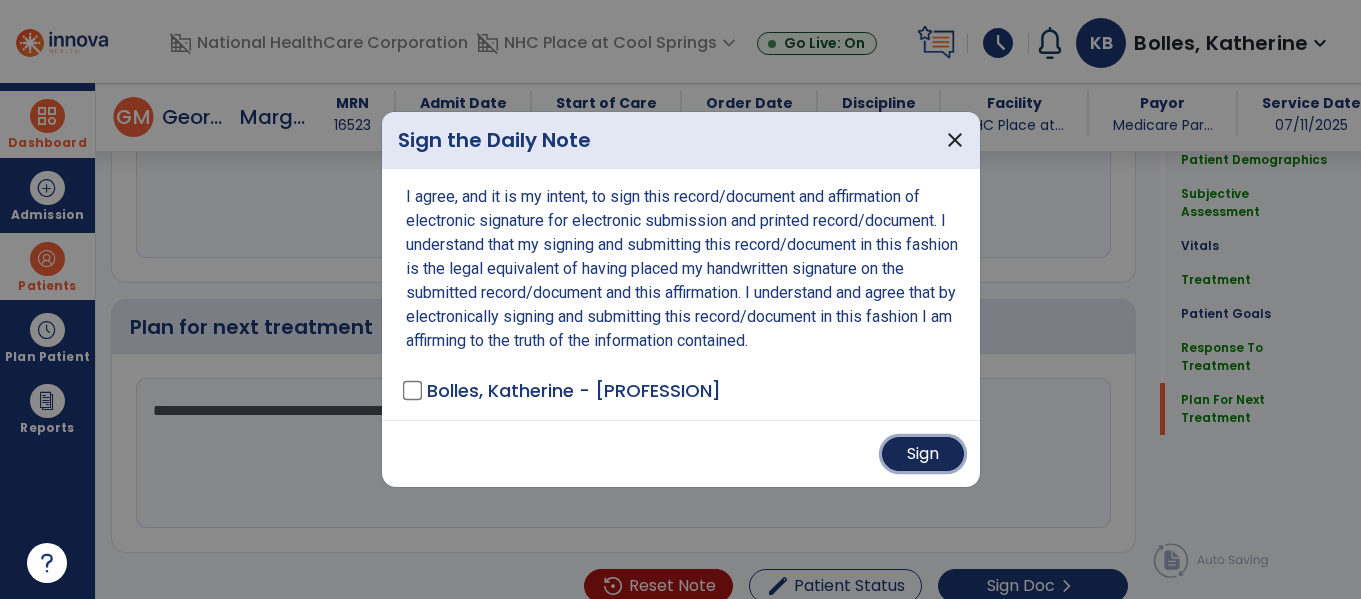 click on "Sign" at bounding box center (923, 454) 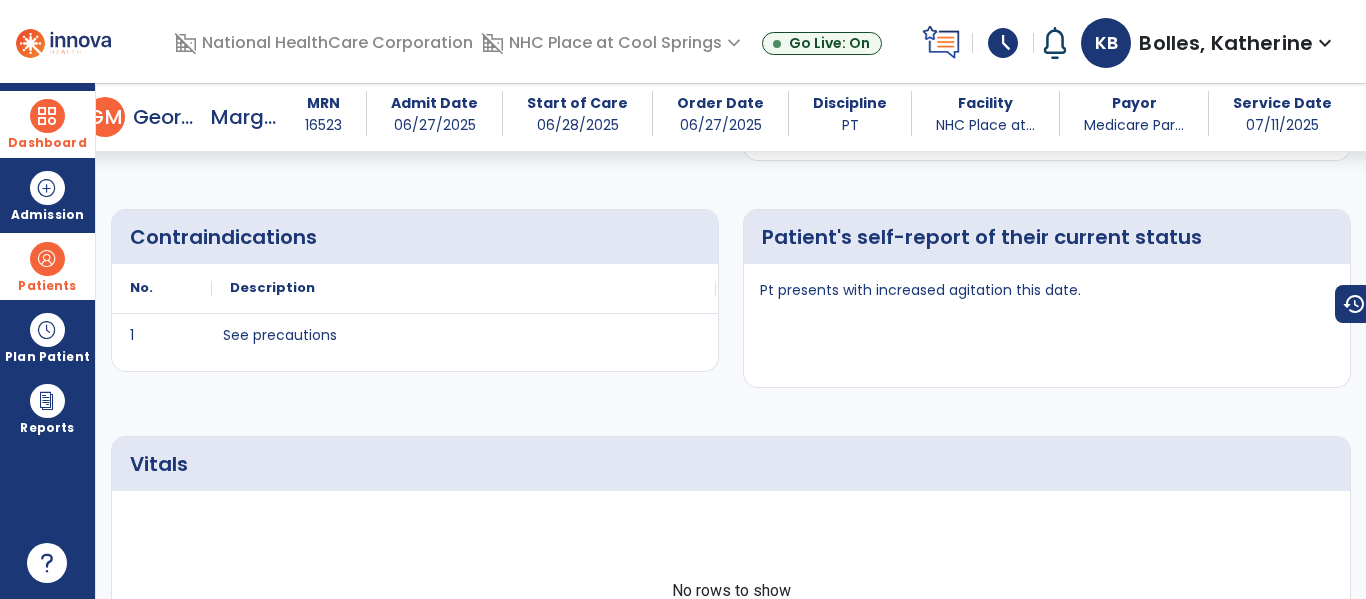 scroll, scrollTop: 0, scrollLeft: 0, axis: both 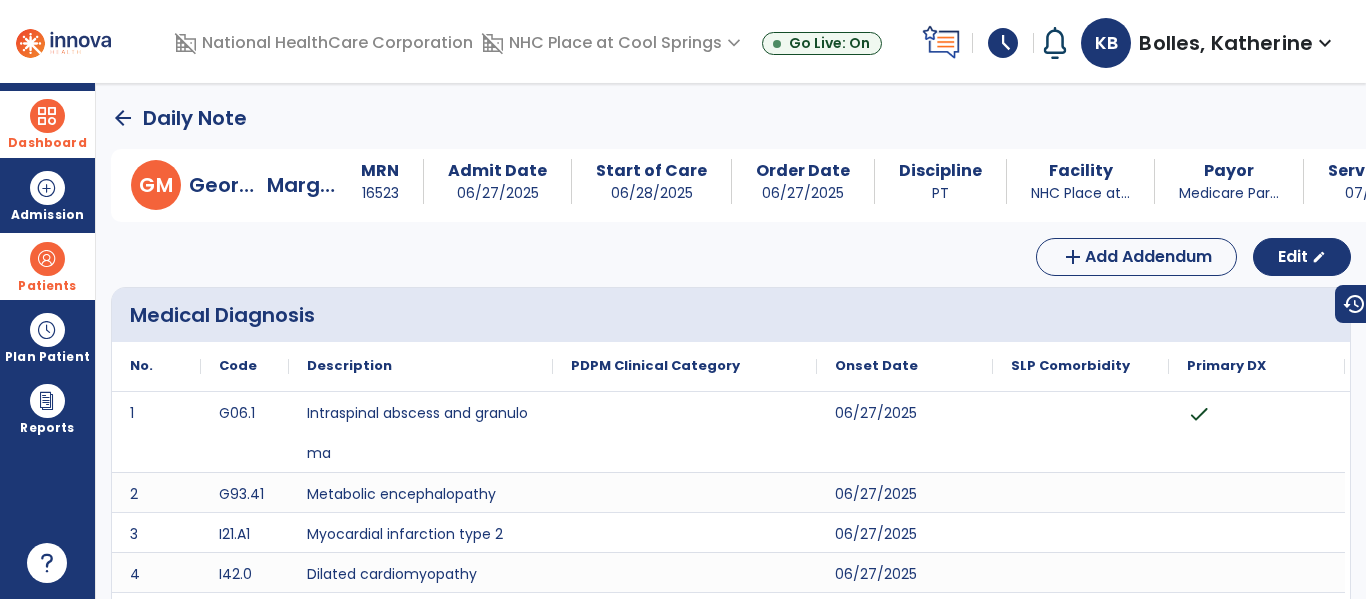 click on "arrow_back" 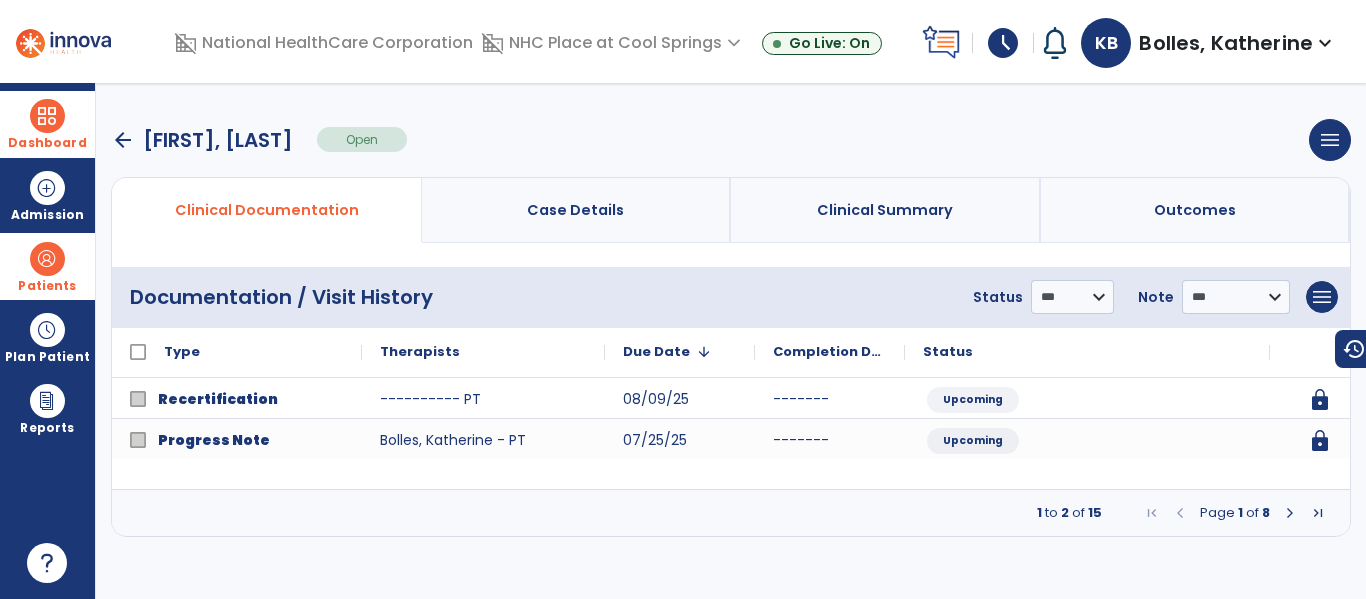 drag, startPoint x: 38, startPoint y: 138, endPoint x: 83, endPoint y: 136, distance: 45.044422 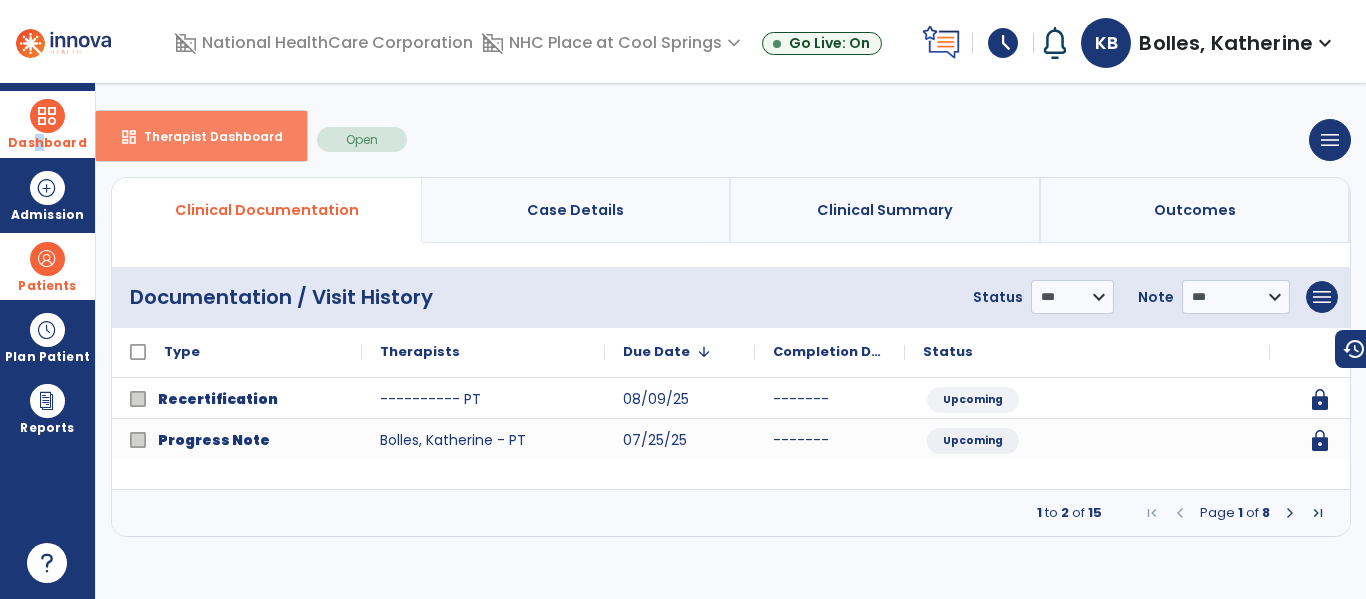 click on "Therapist Dashboard" at bounding box center (205, 136) 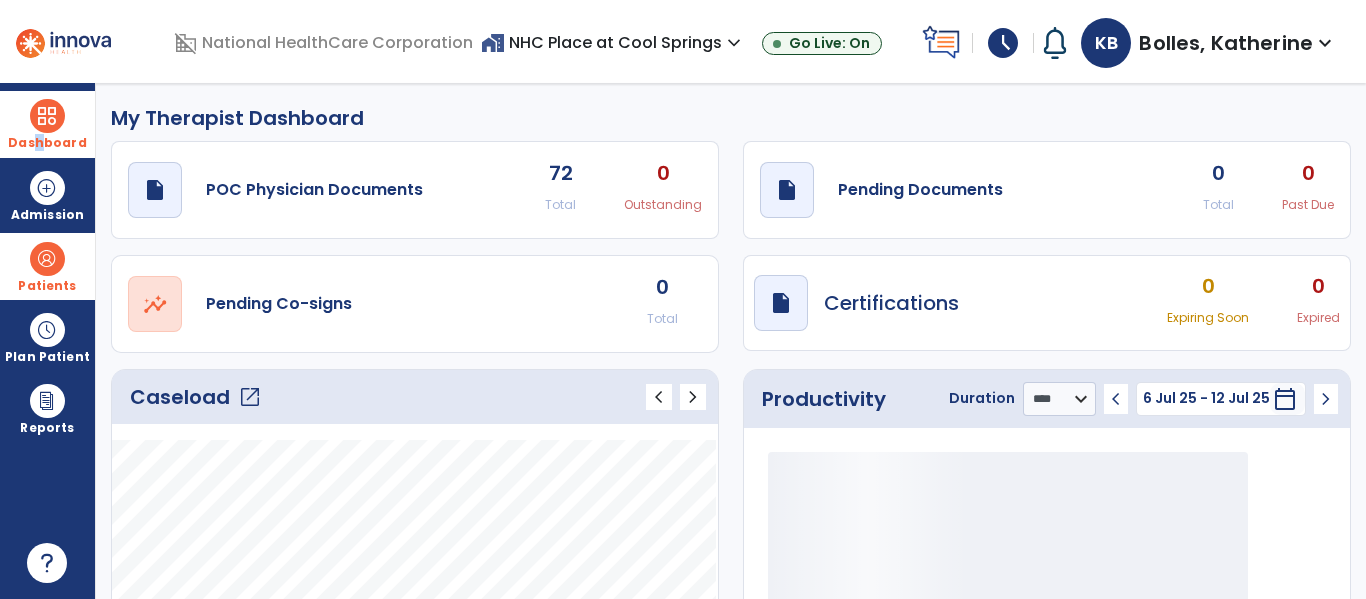 click on "draft   open_in_new  Pending Documents 0 Total 0 Past Due" 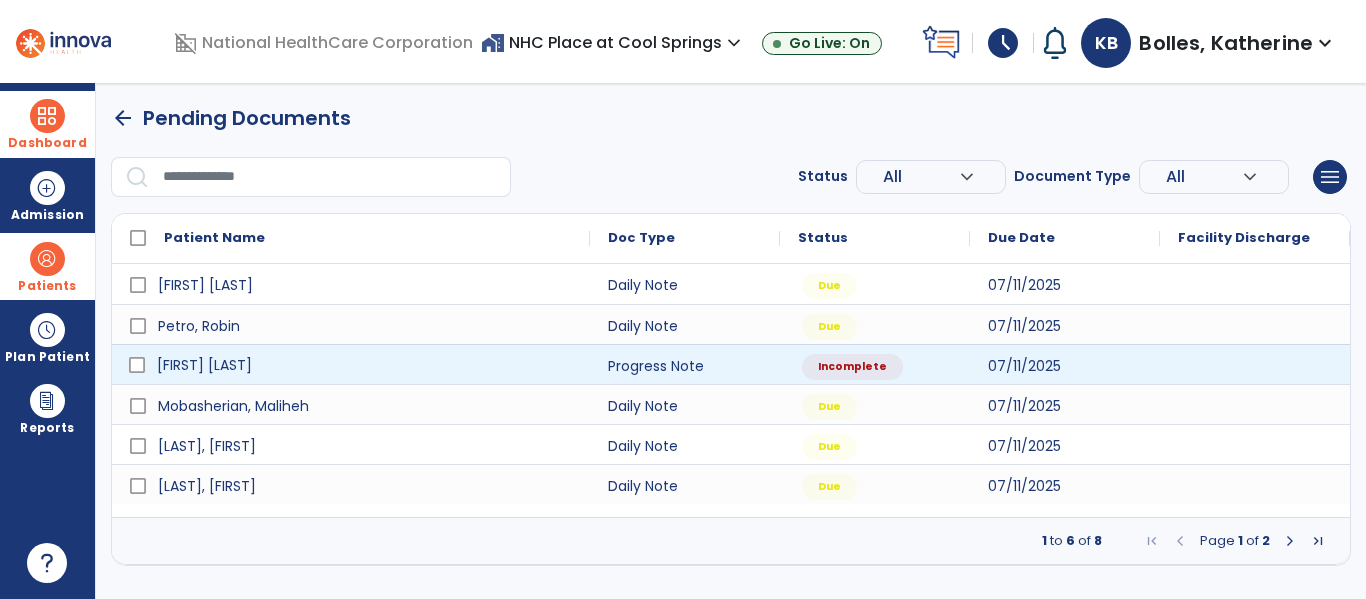 click on "[FIRST] [LAST]" at bounding box center [365, 365] 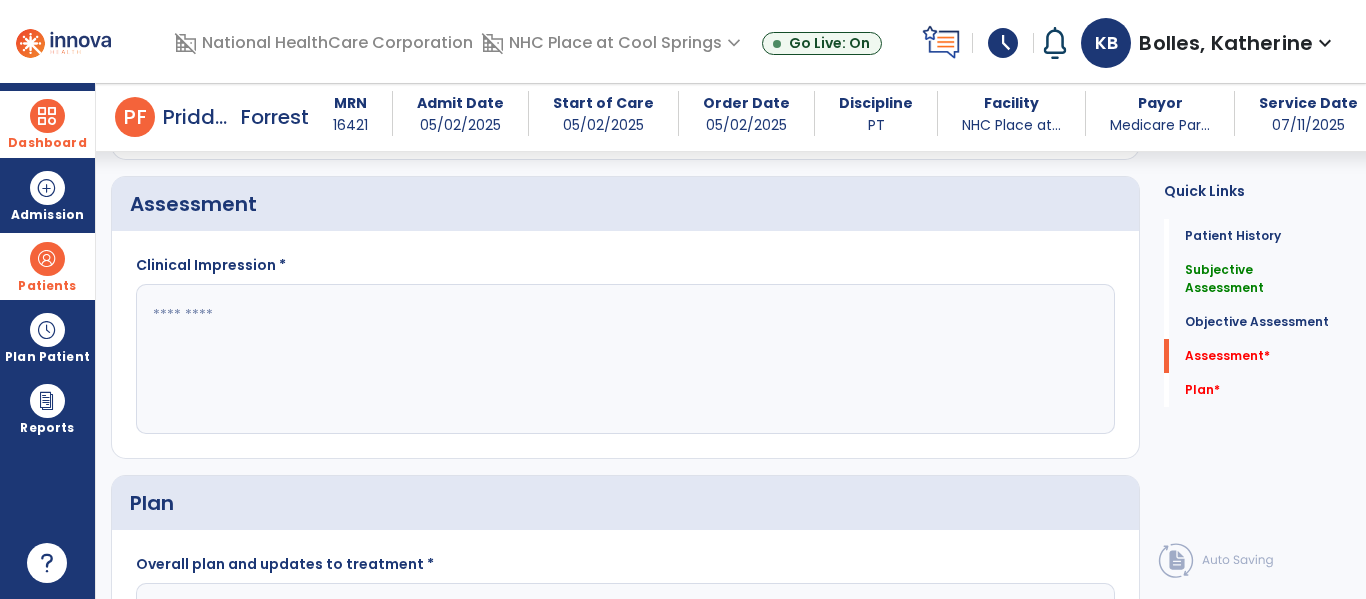 scroll, scrollTop: 2162, scrollLeft: 0, axis: vertical 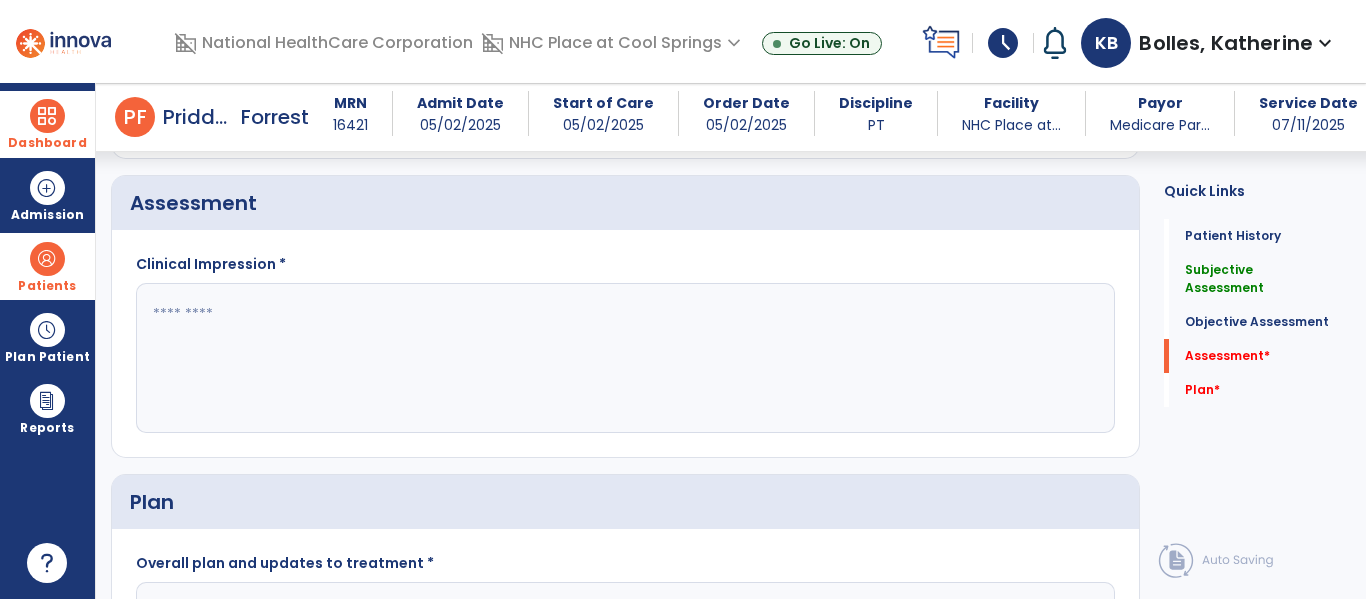 click 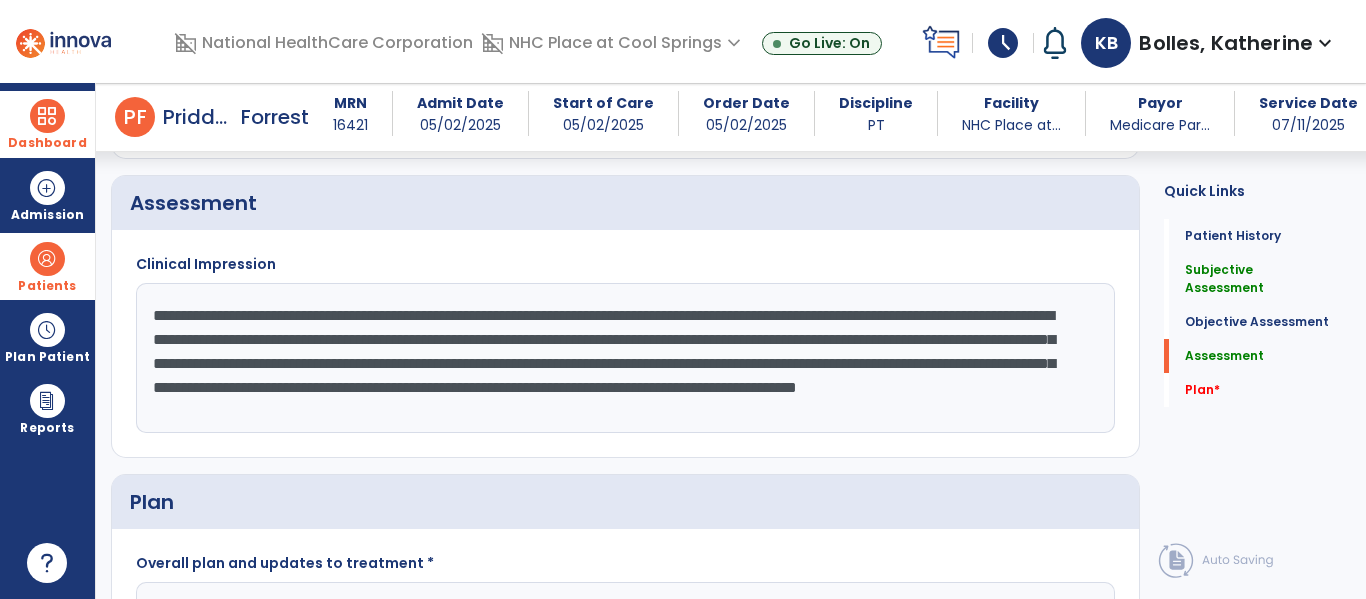 scroll, scrollTop: 15, scrollLeft: 0, axis: vertical 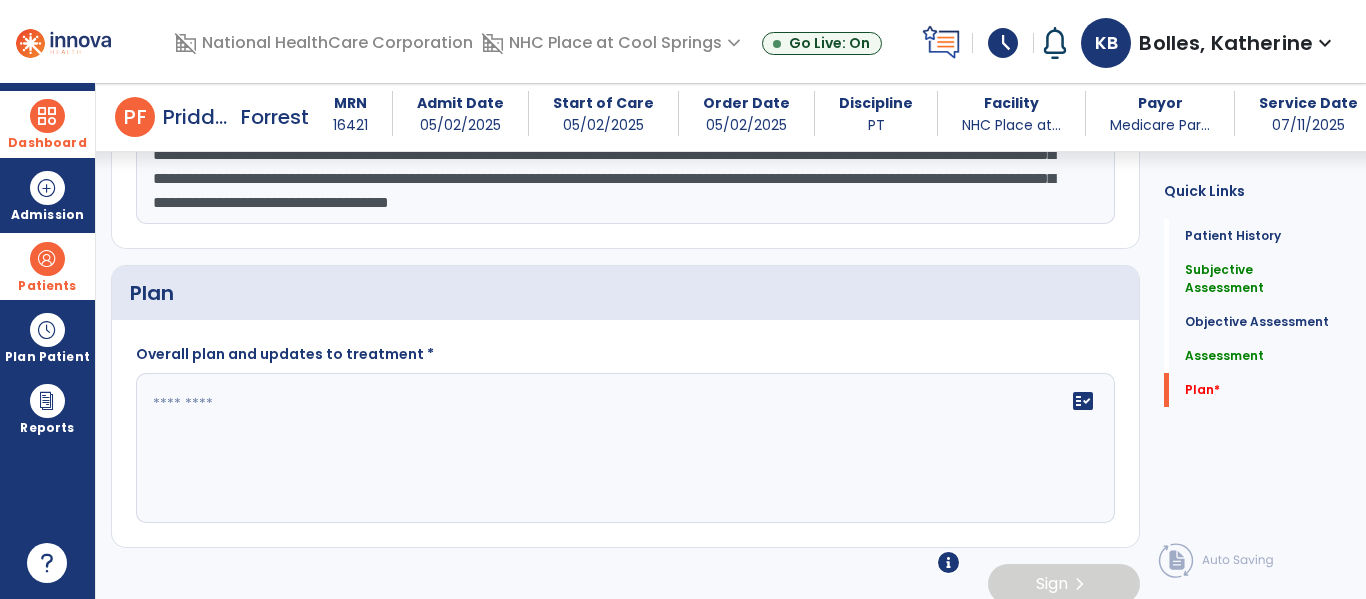 type on "**********" 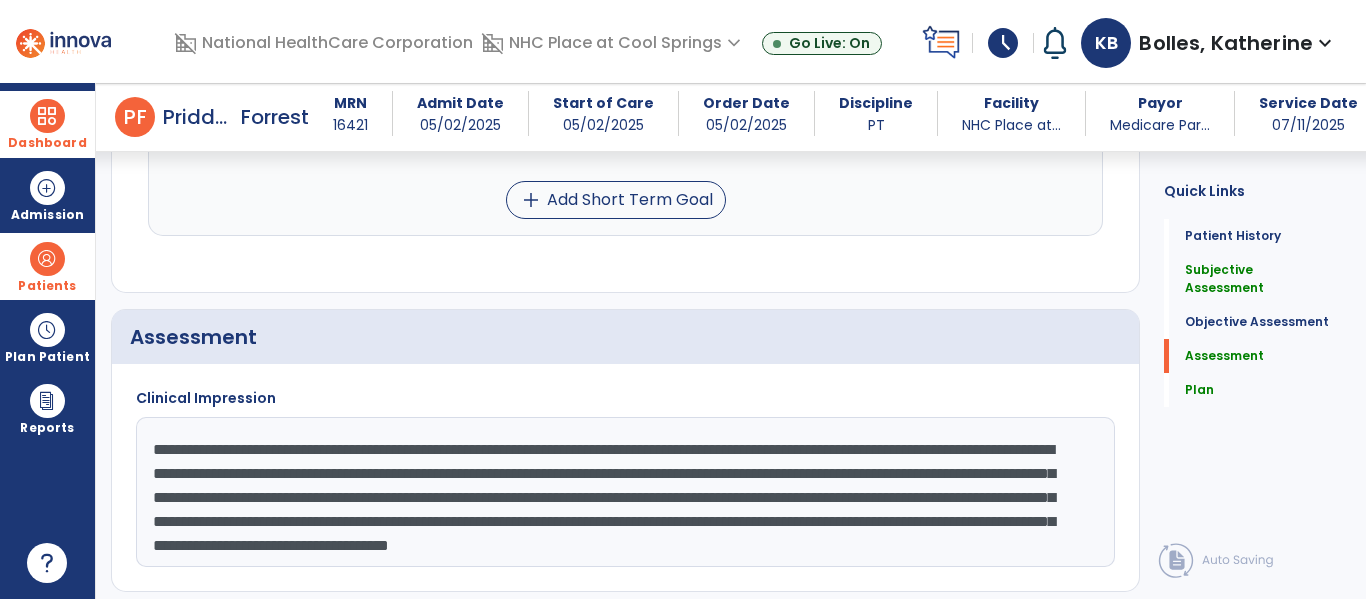 scroll, scrollTop: 2029, scrollLeft: 0, axis: vertical 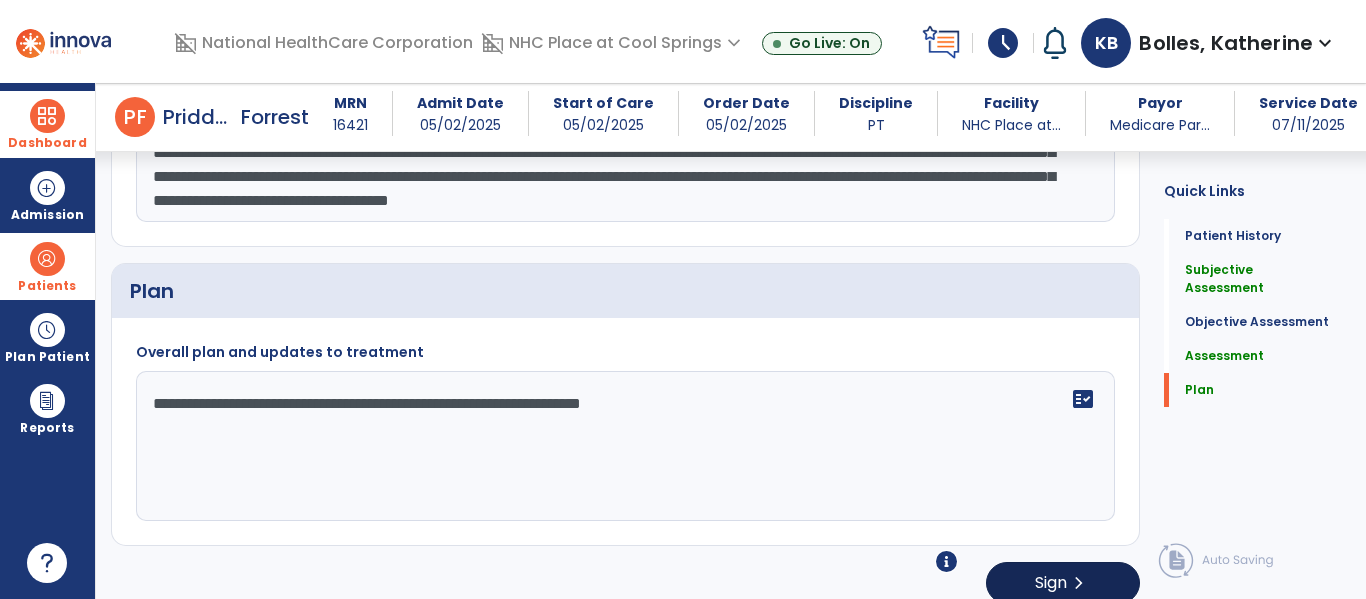 type on "**********" 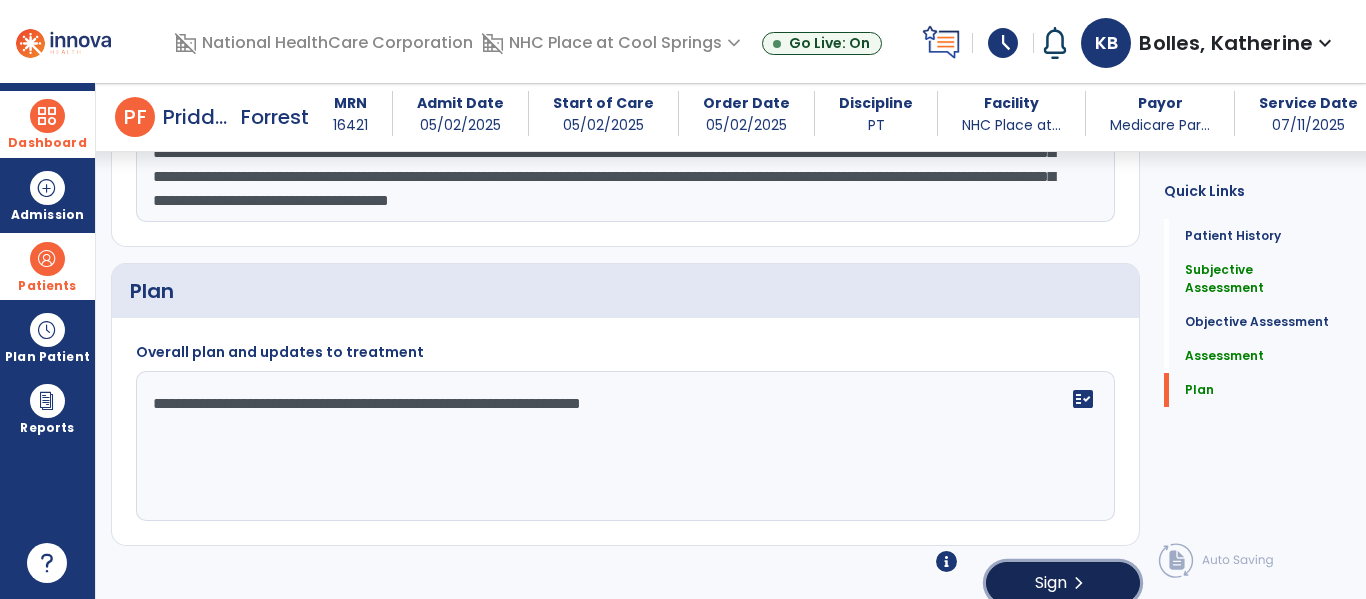click on "Sign" 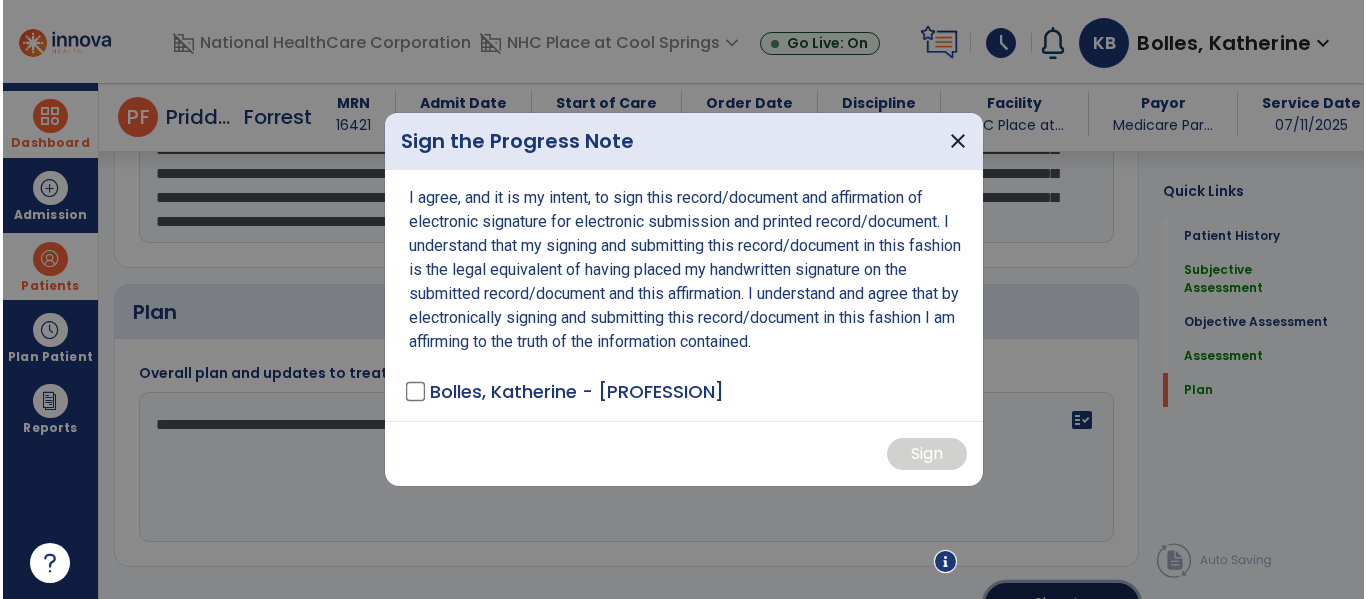 scroll, scrollTop: 2373, scrollLeft: 0, axis: vertical 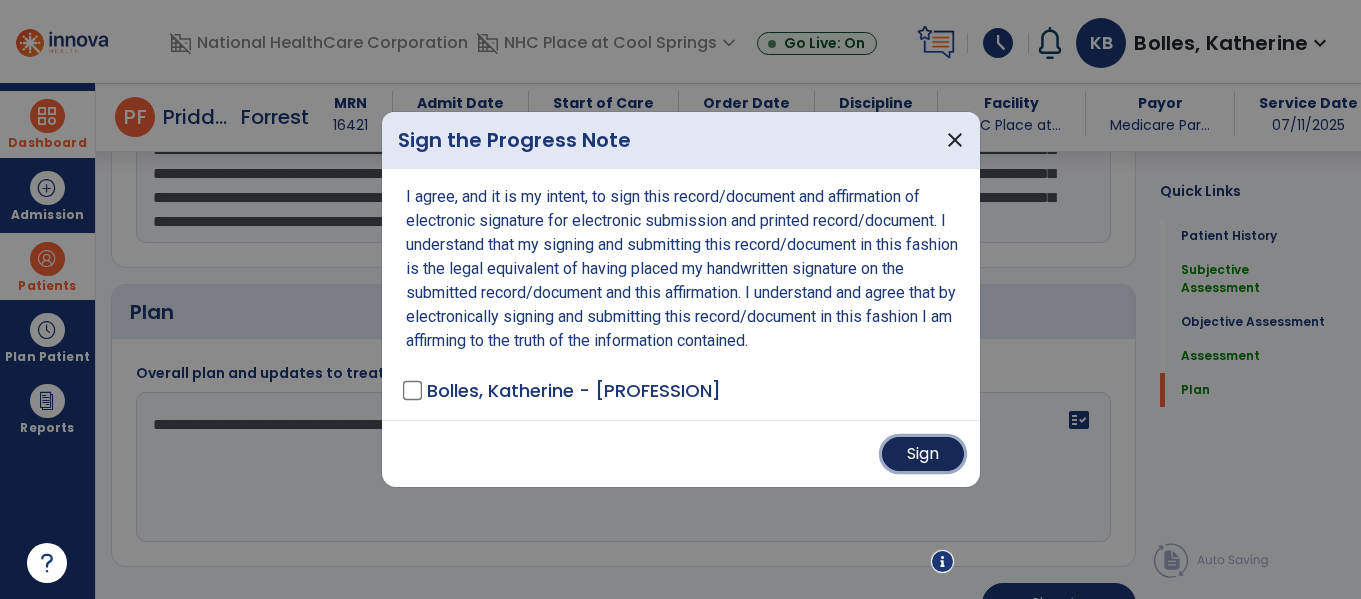click on "Sign" at bounding box center (923, 454) 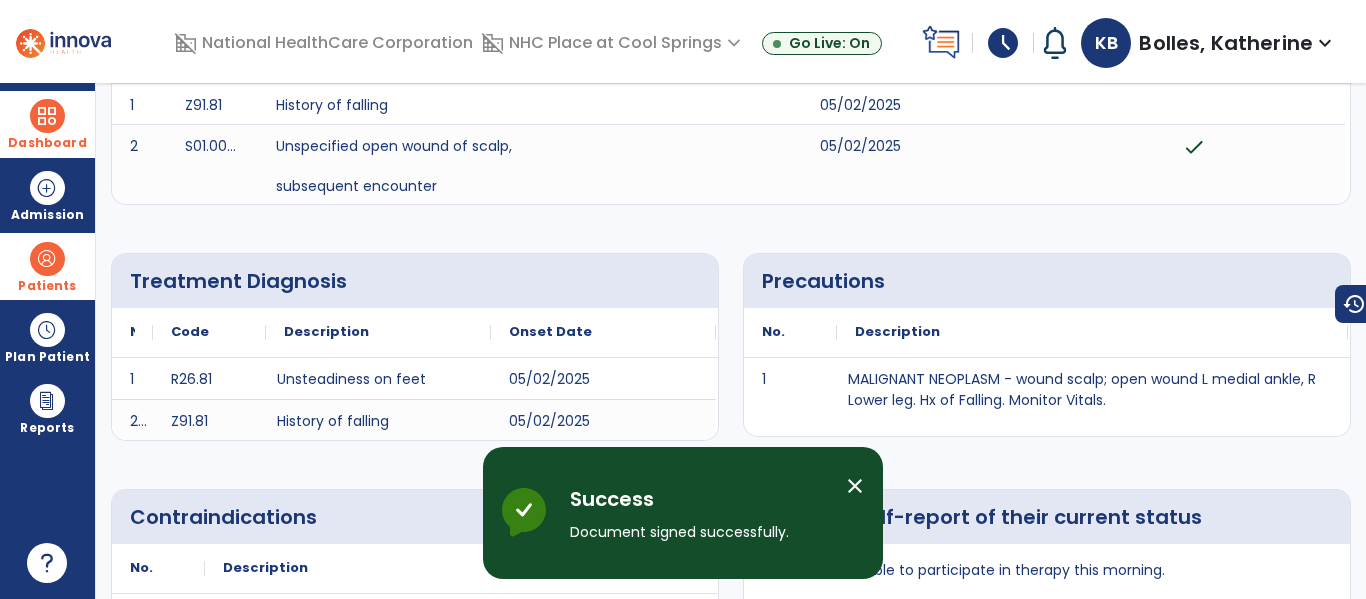 scroll, scrollTop: 0, scrollLeft: 0, axis: both 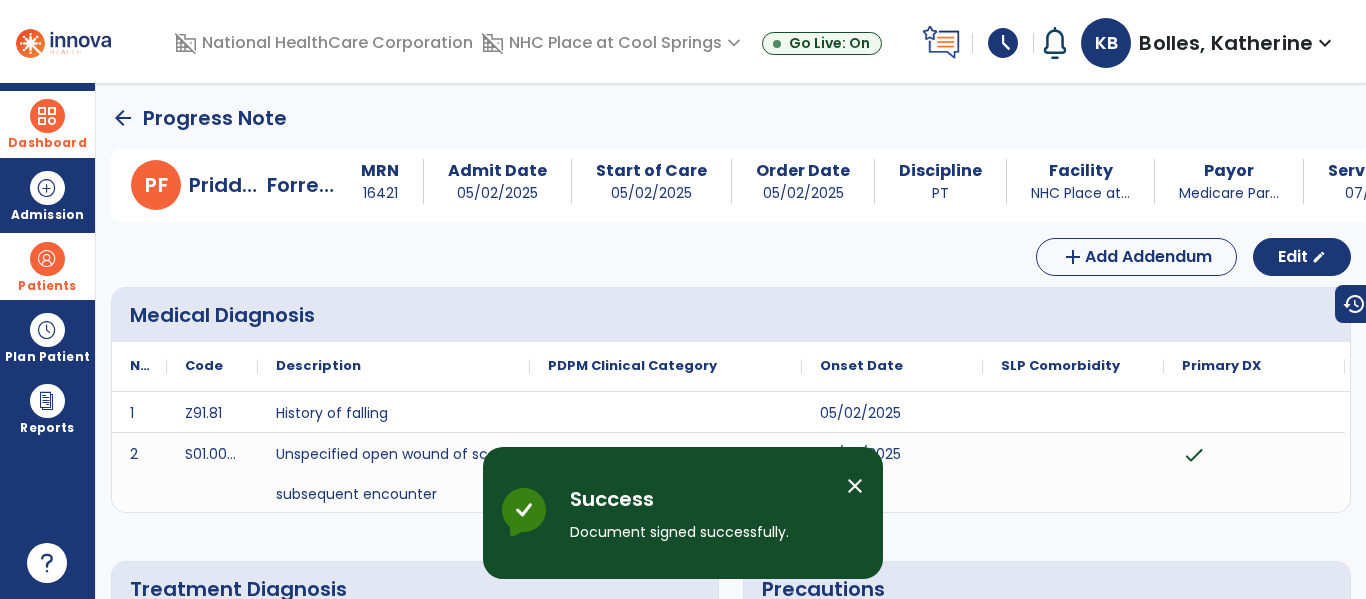 click on "arrow_back" 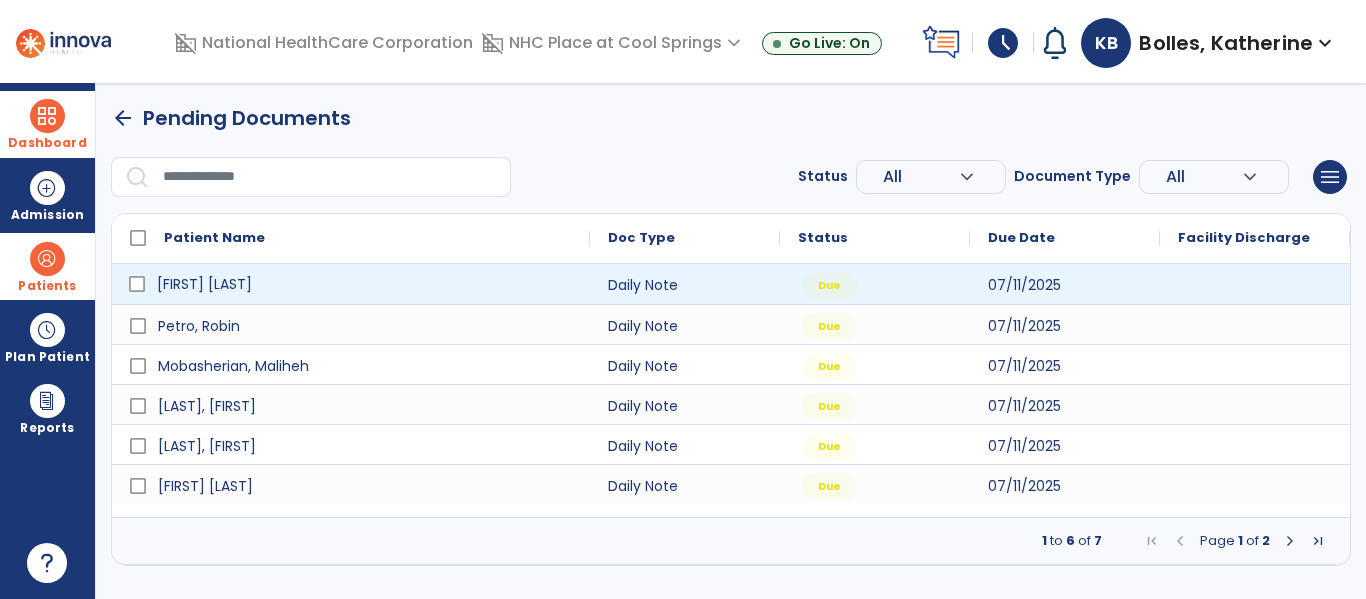 click on "[FIRST] [LAST]" at bounding box center [365, 284] 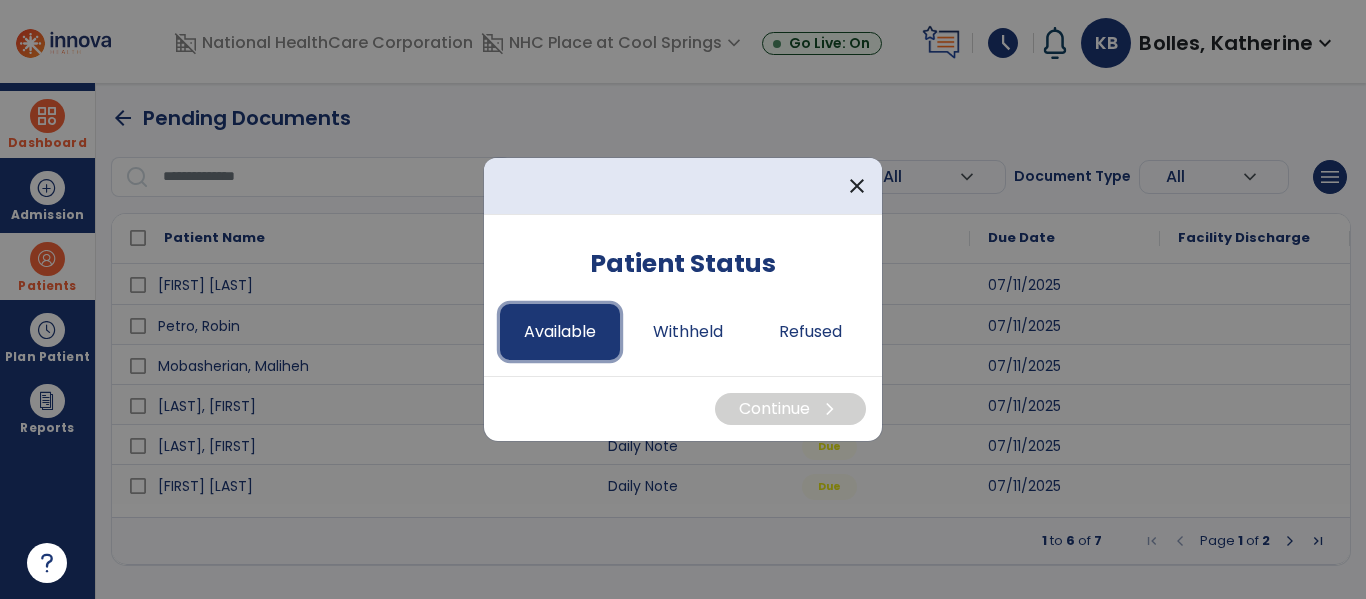 click on "Available" at bounding box center (560, 332) 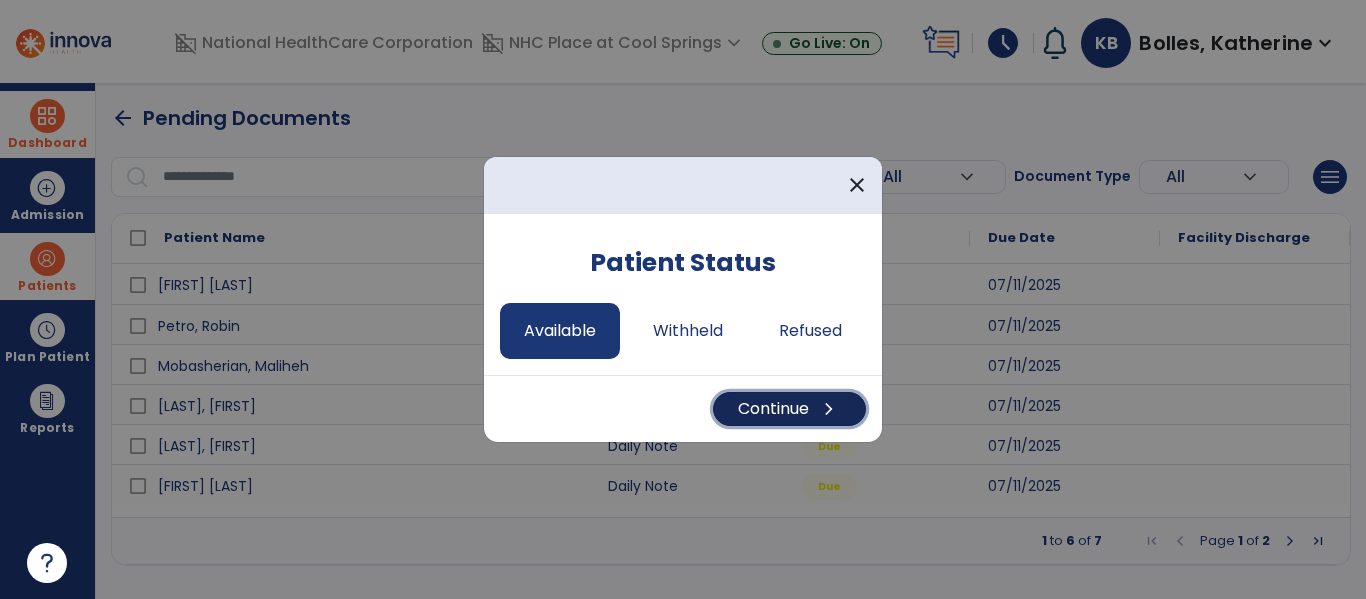 click on "Continue   chevron_right" at bounding box center (789, 409) 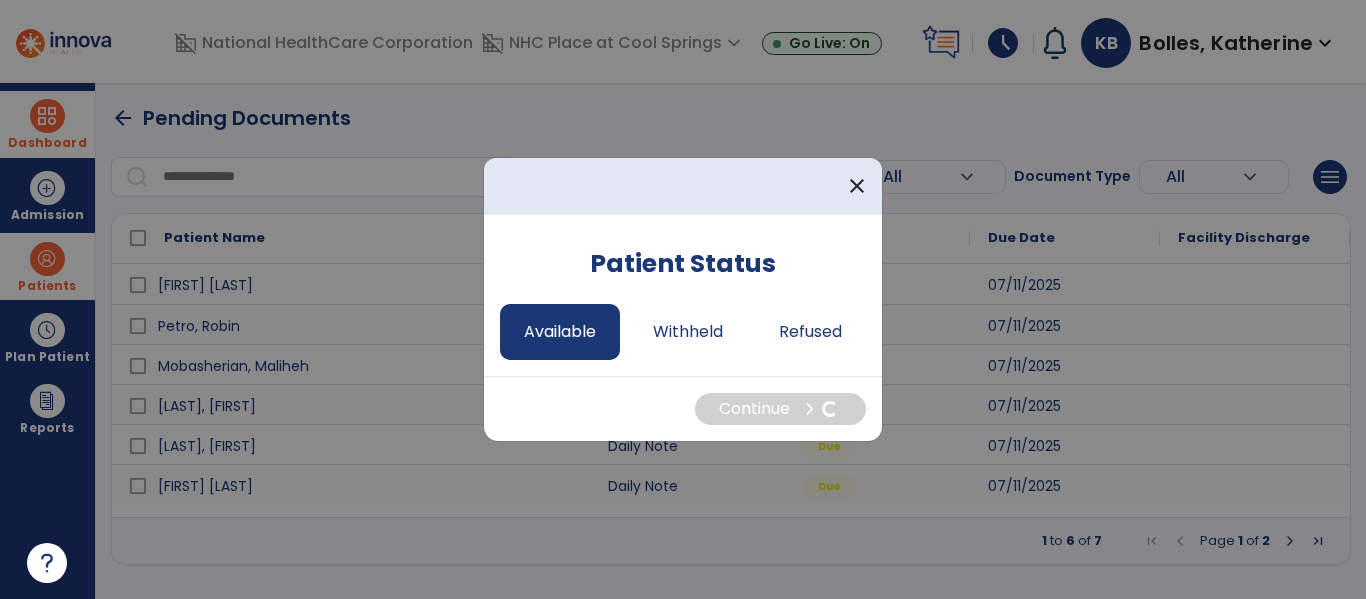 select on "*" 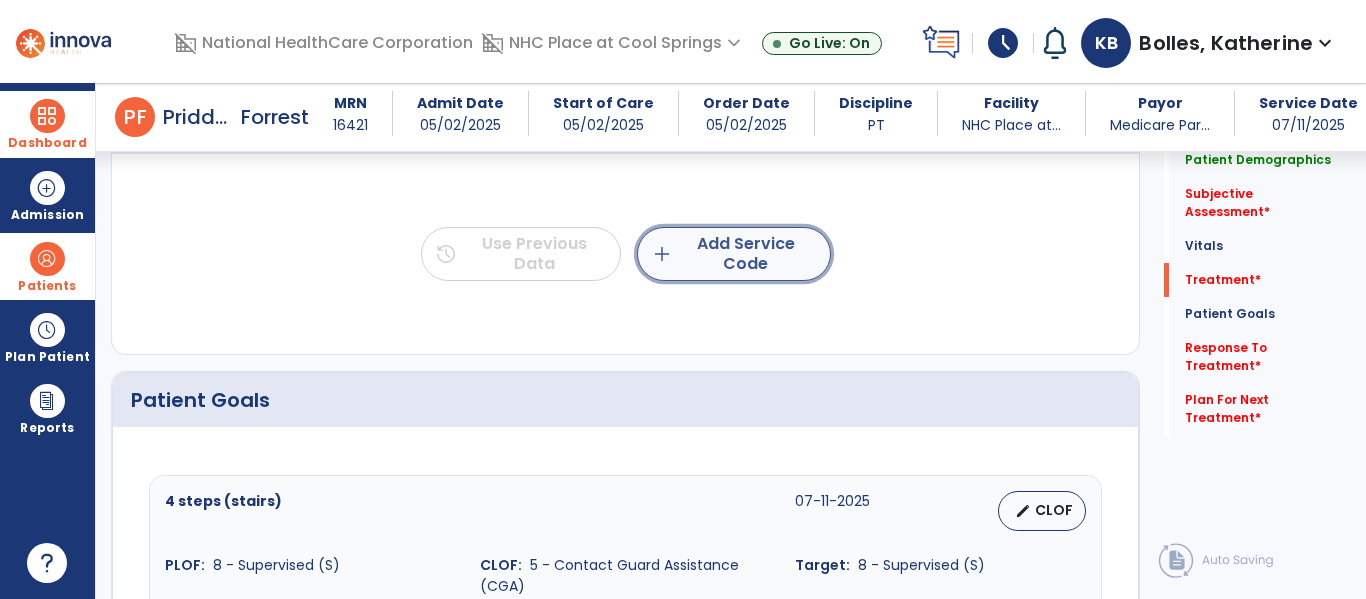 click on "add  Add Service Code" 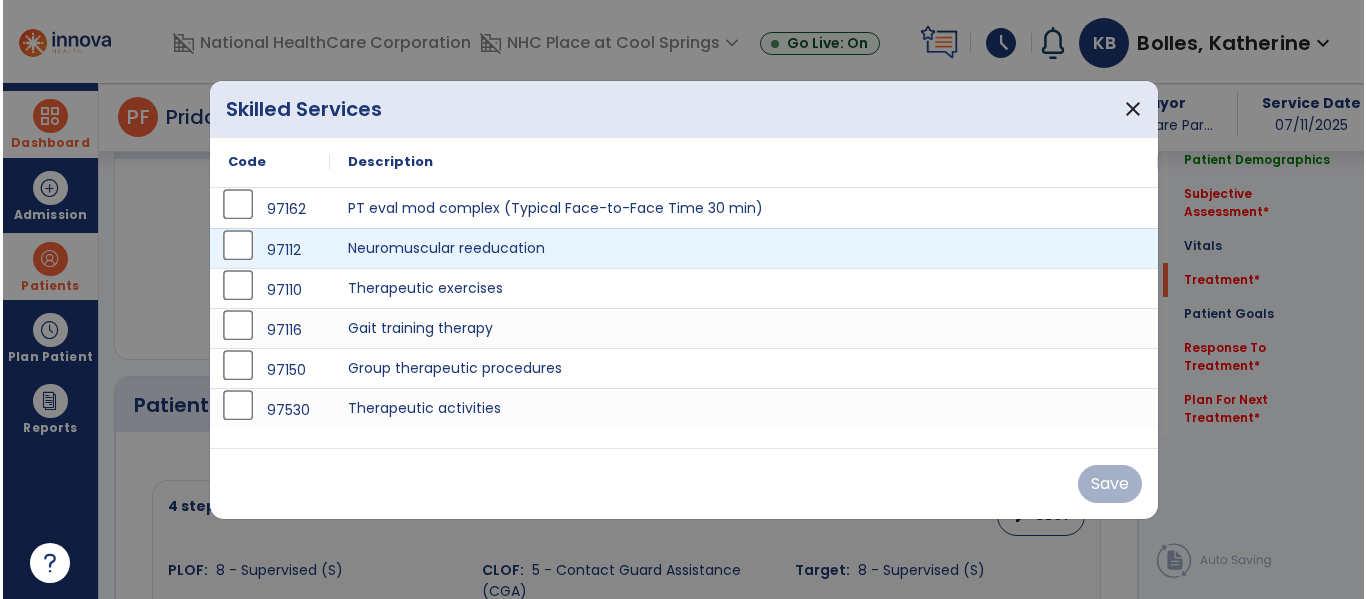 scroll, scrollTop: 1190, scrollLeft: 0, axis: vertical 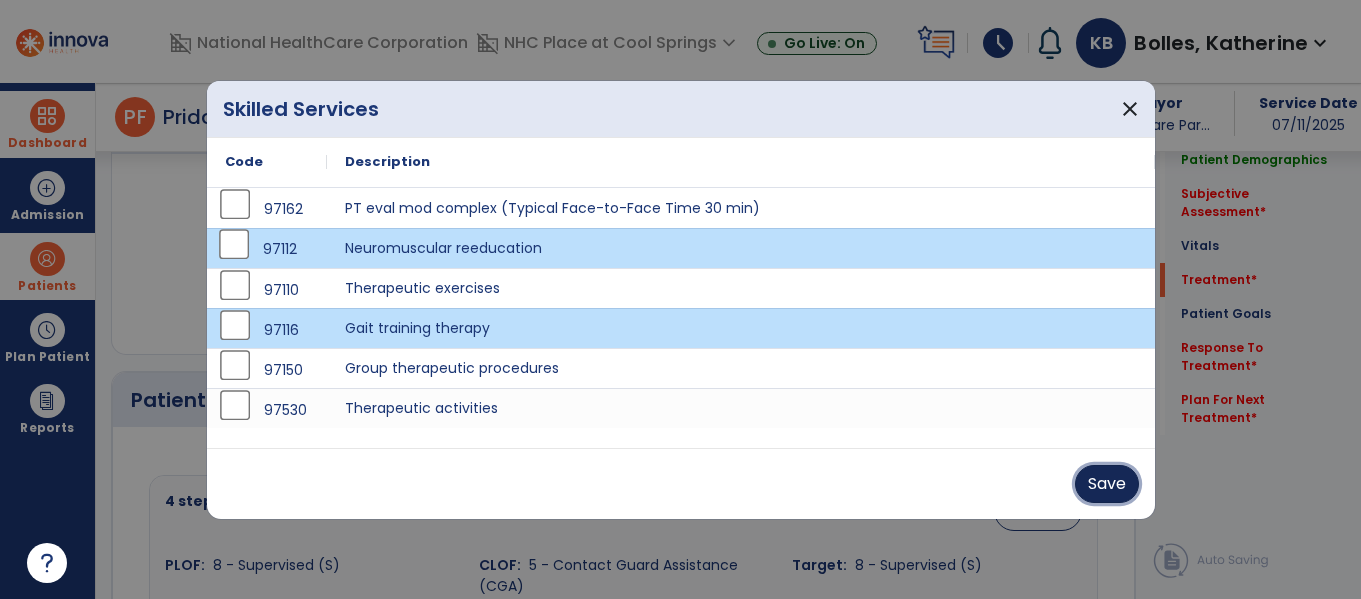 click on "Save" at bounding box center (1107, 484) 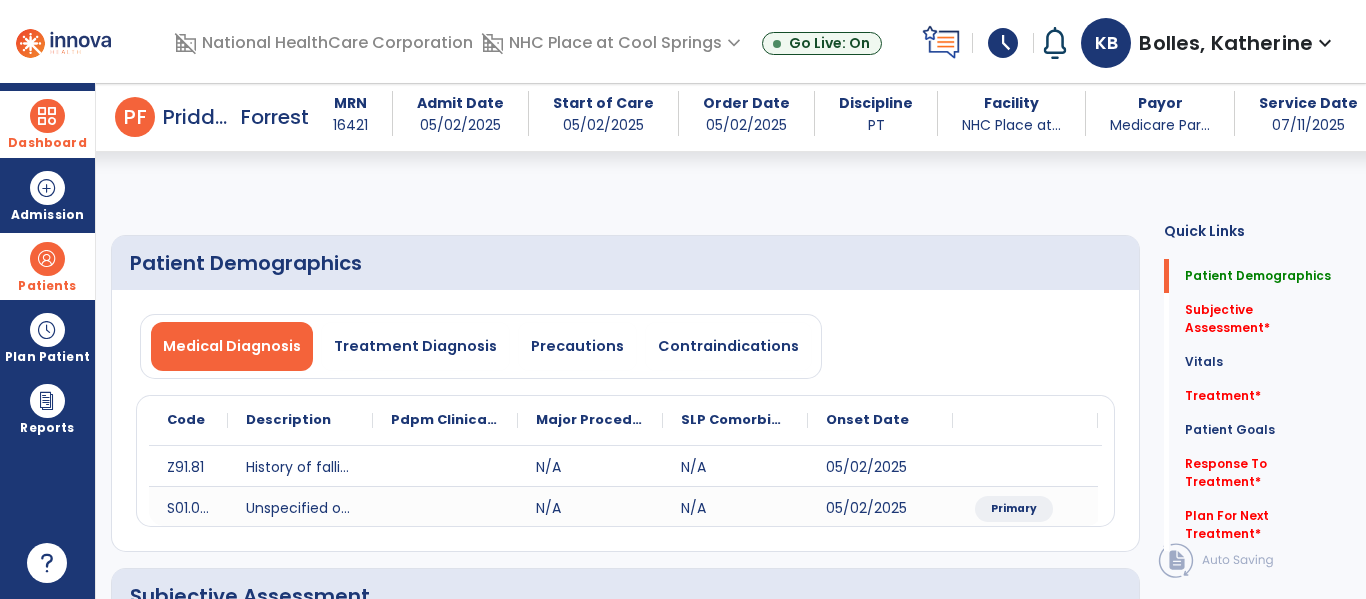 scroll, scrollTop: 251, scrollLeft: 0, axis: vertical 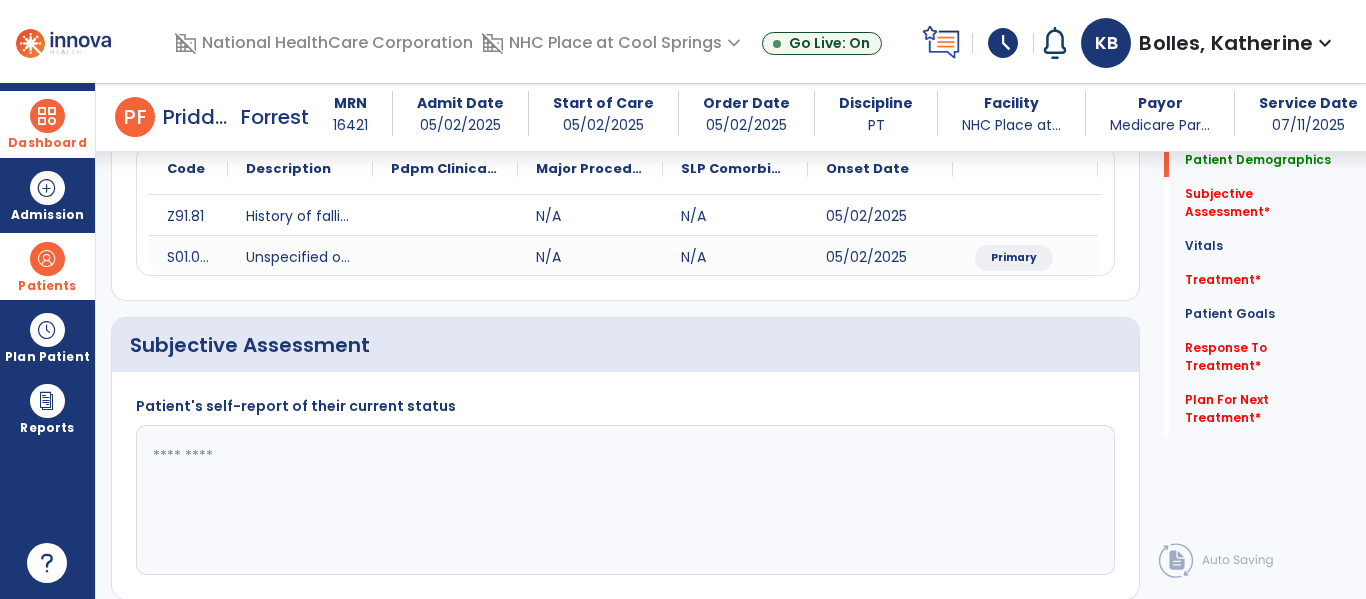click 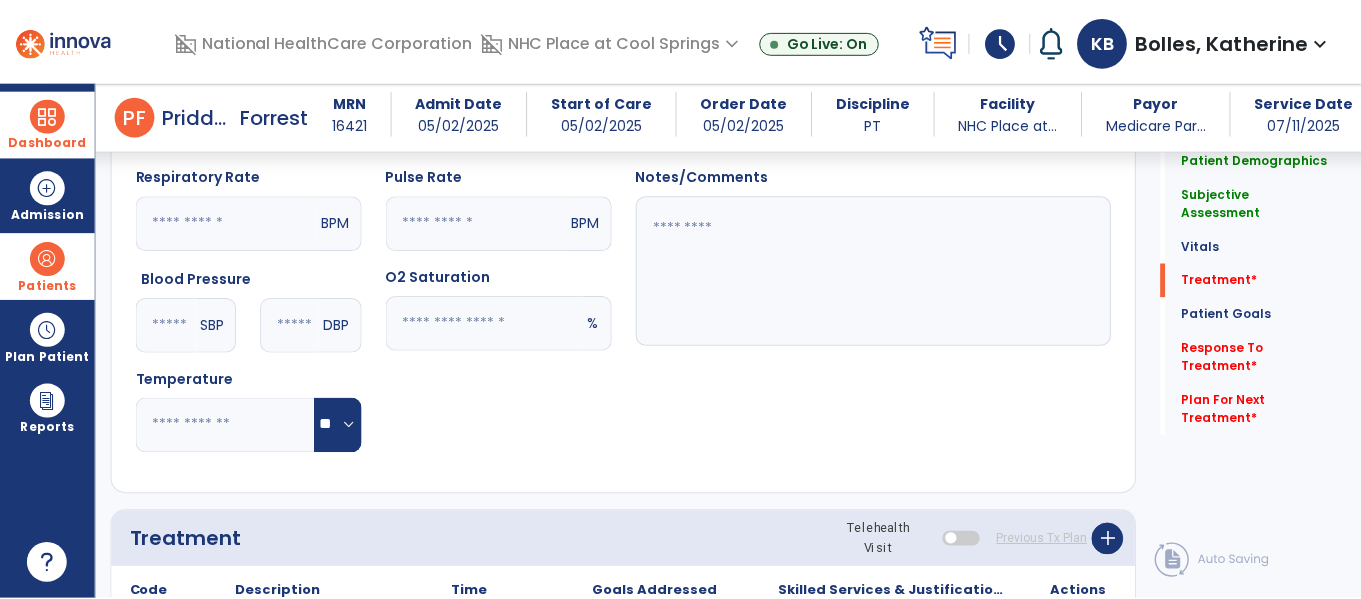 scroll, scrollTop: 1115, scrollLeft: 0, axis: vertical 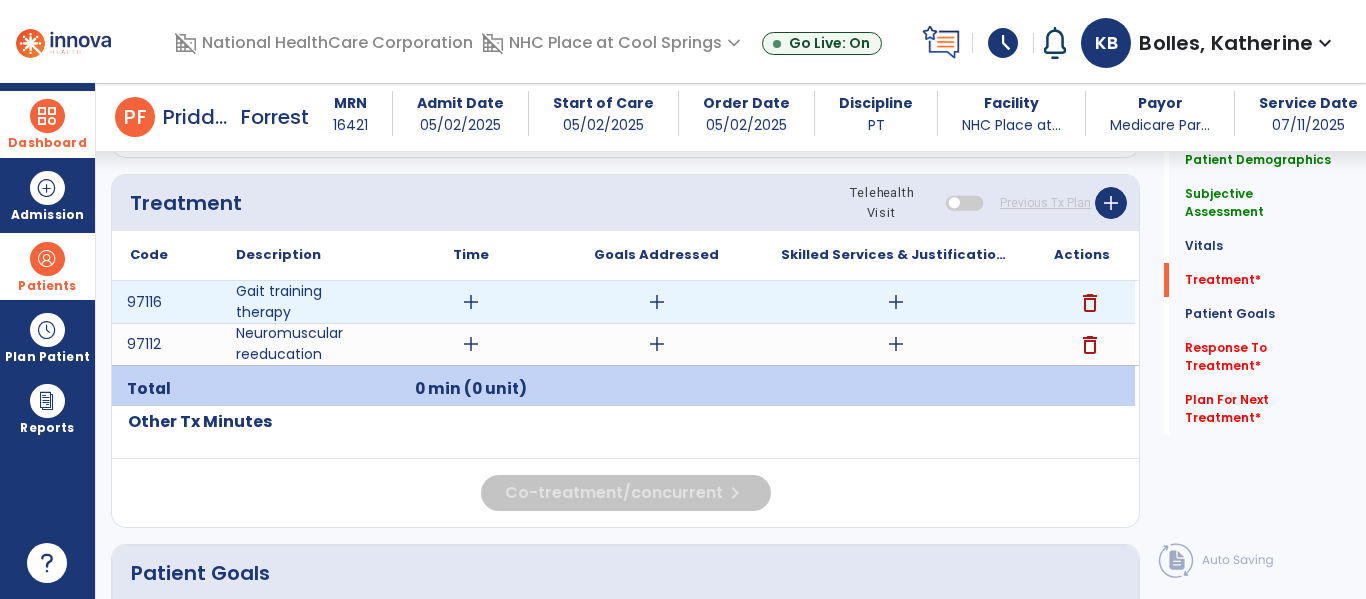 type on "**********" 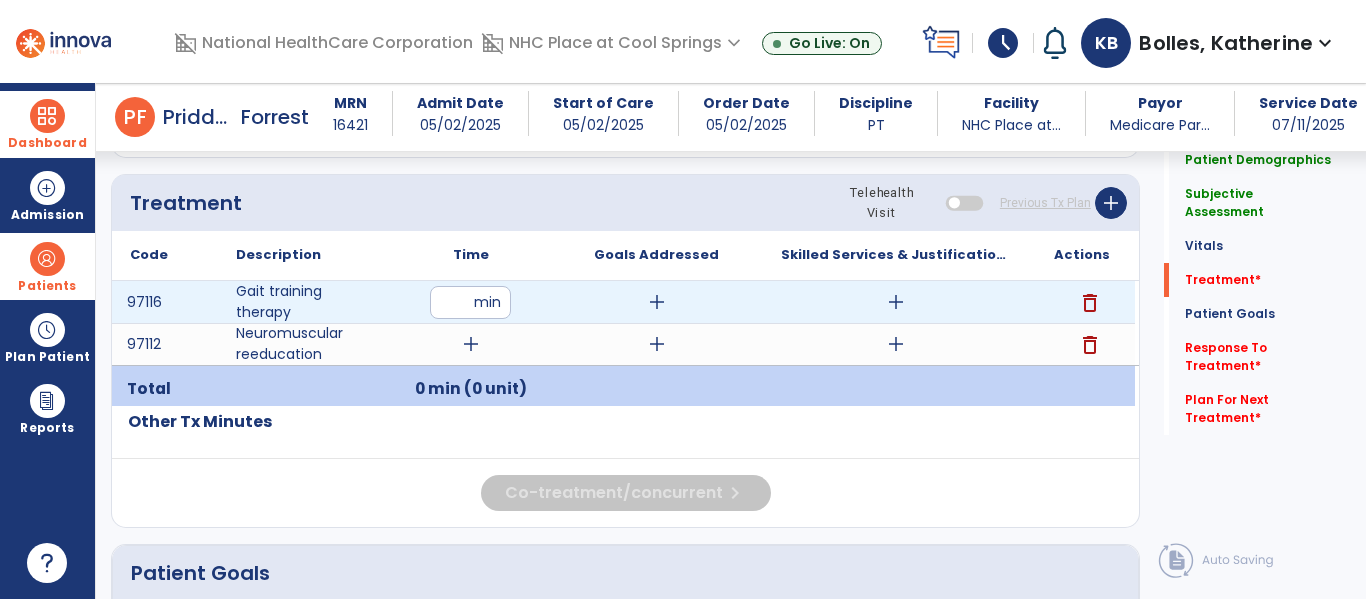 type on "*" 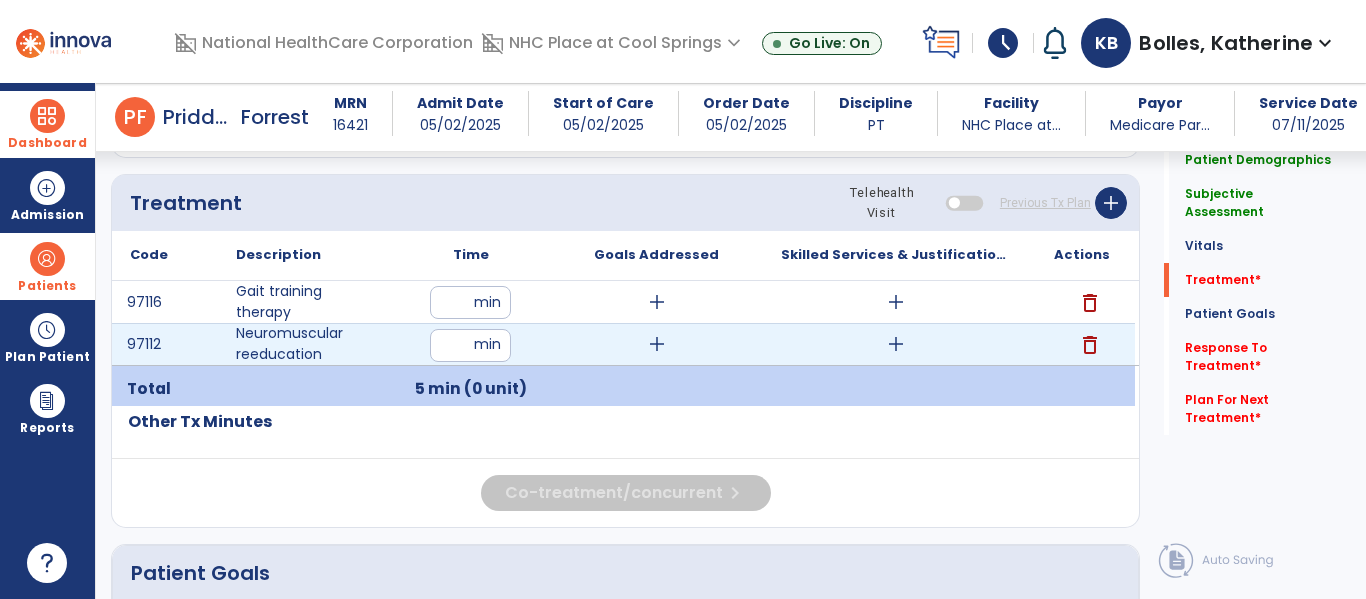 type on "**" 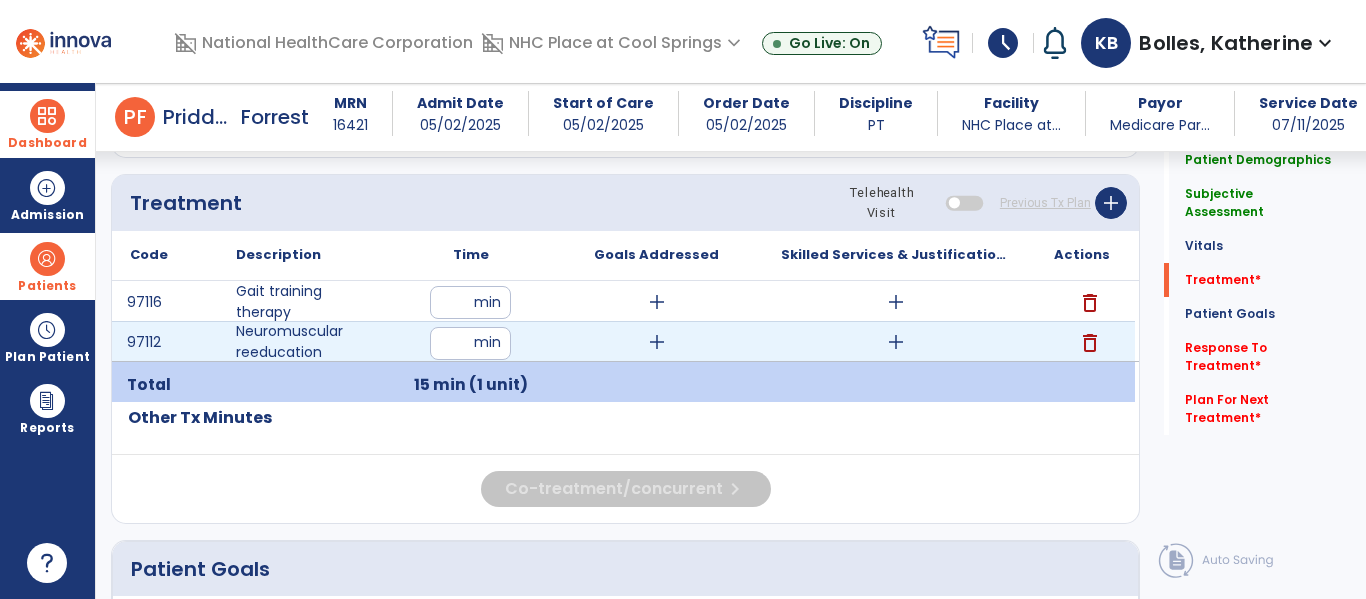 click on "add" at bounding box center [657, 342] 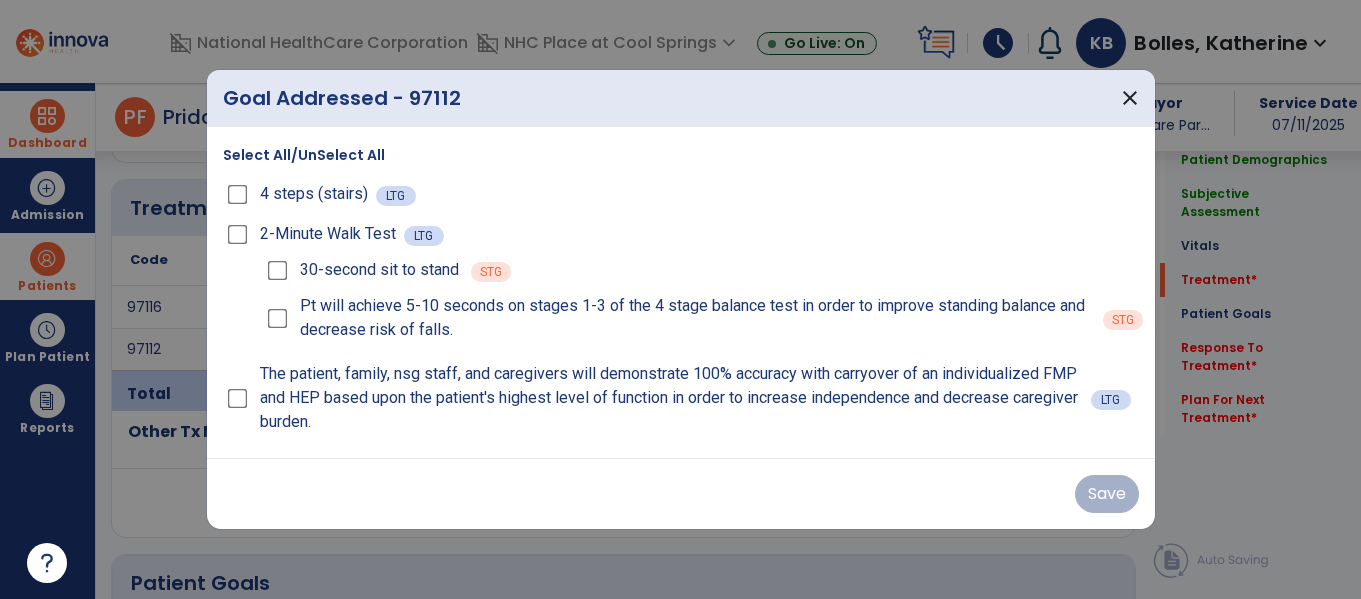 scroll, scrollTop: 1115, scrollLeft: 0, axis: vertical 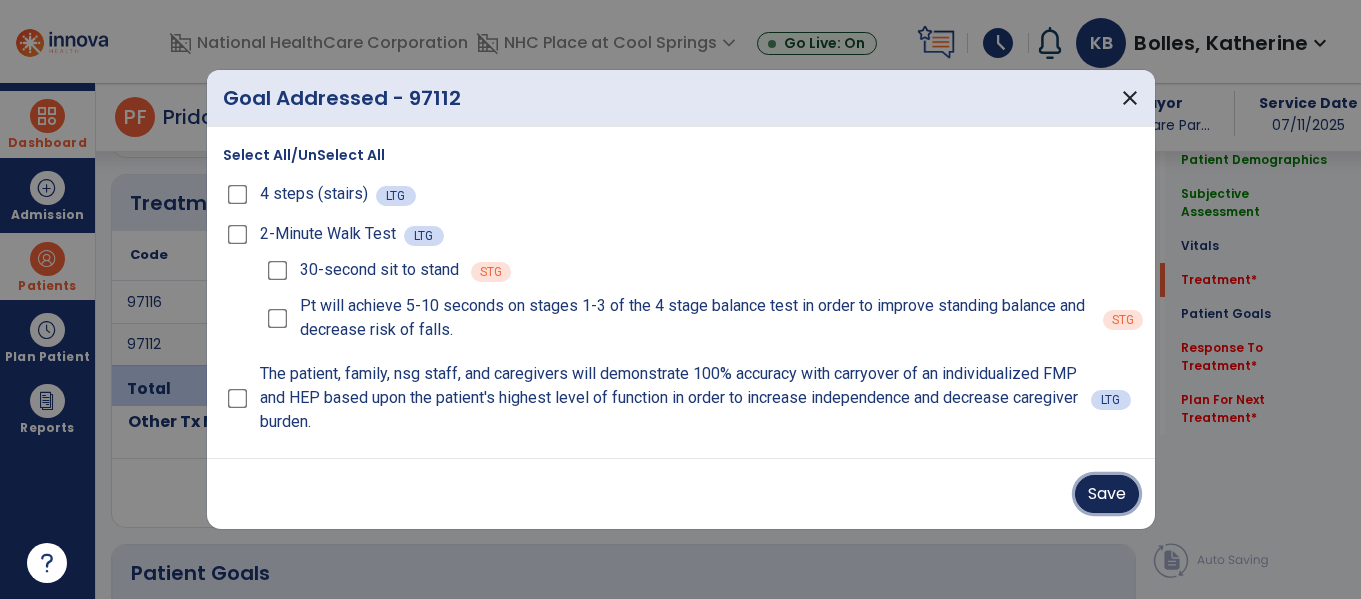 click on "Save" at bounding box center (1107, 494) 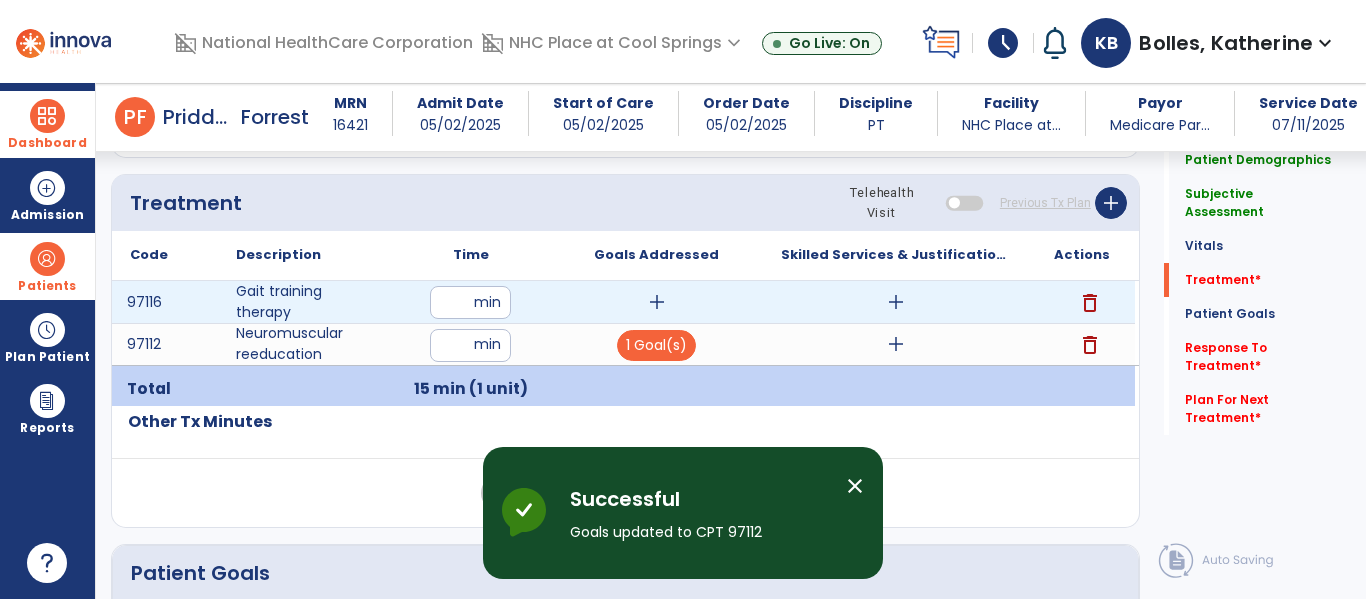 click on "add" at bounding box center [657, 302] 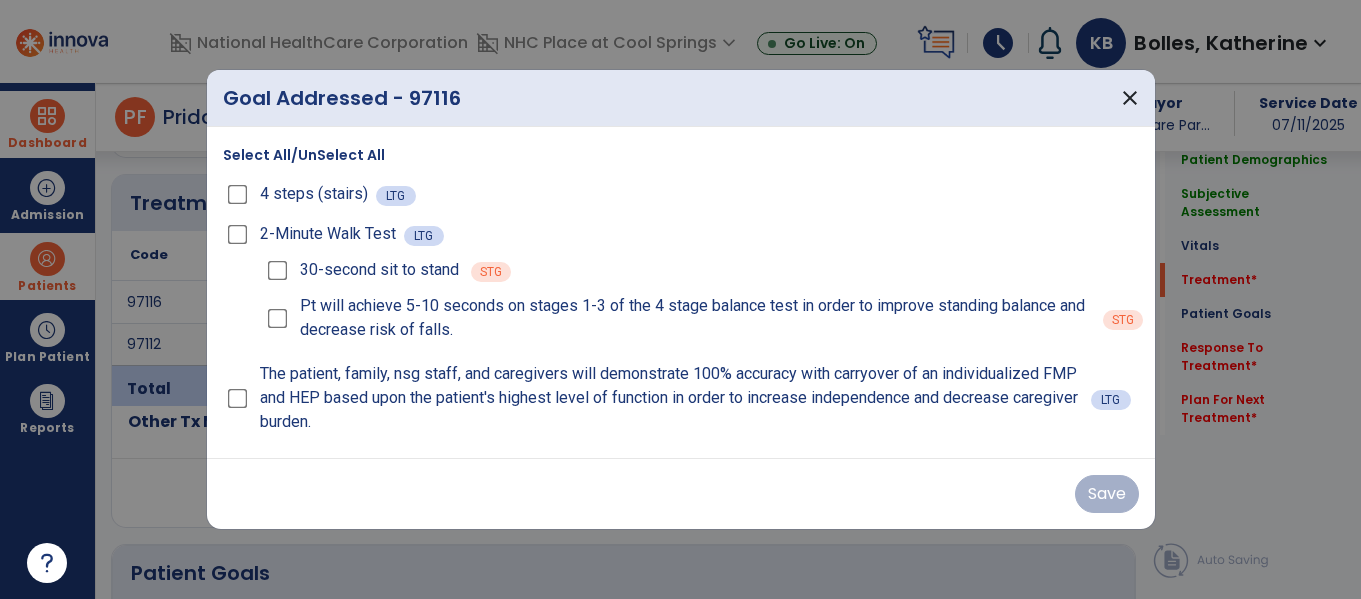 scroll, scrollTop: 1115, scrollLeft: 0, axis: vertical 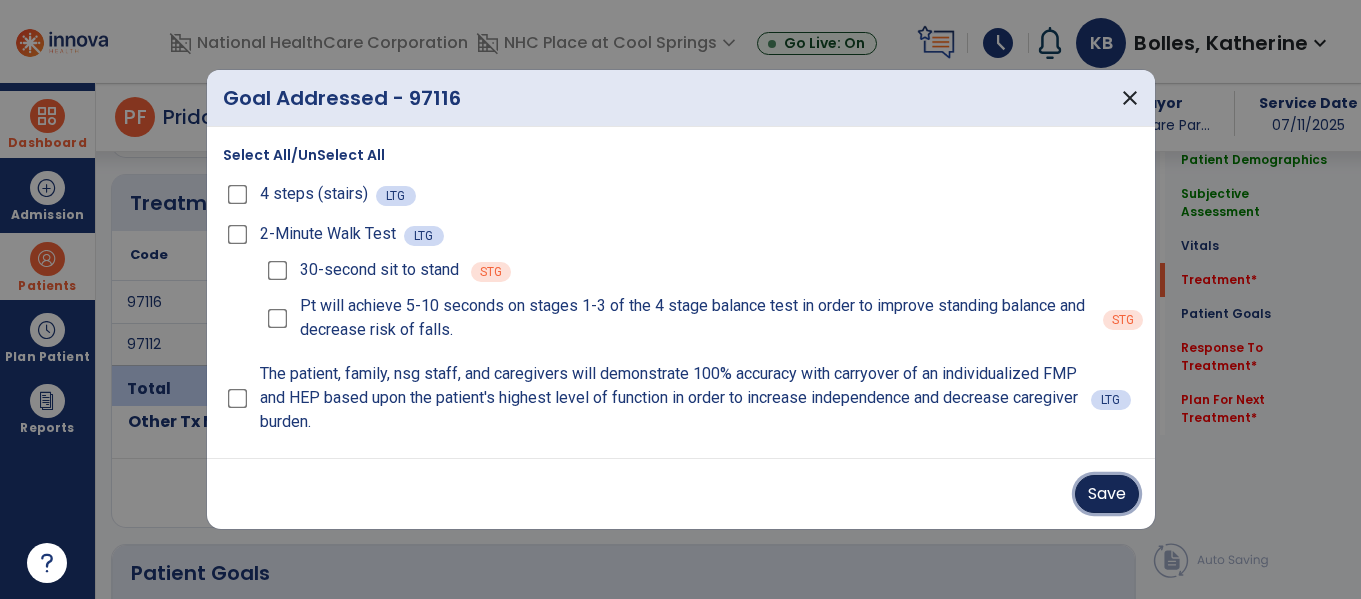 click on "Save" at bounding box center [1107, 494] 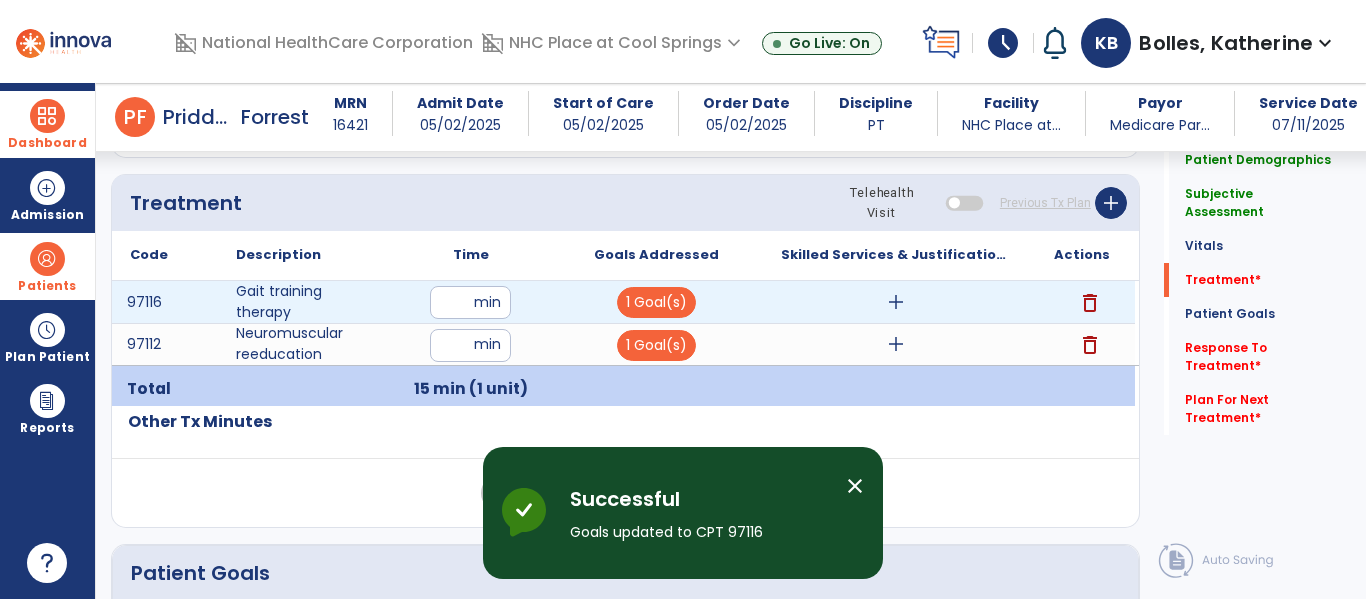 click on "add" at bounding box center (896, 302) 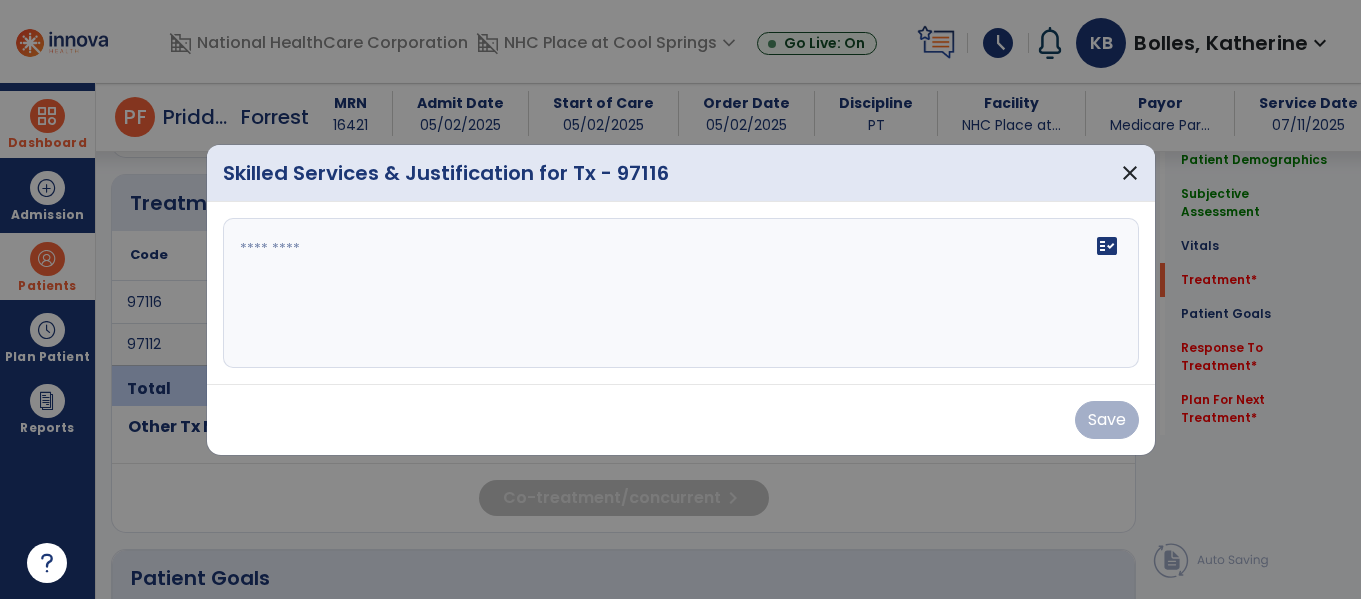 scroll, scrollTop: 1115, scrollLeft: 0, axis: vertical 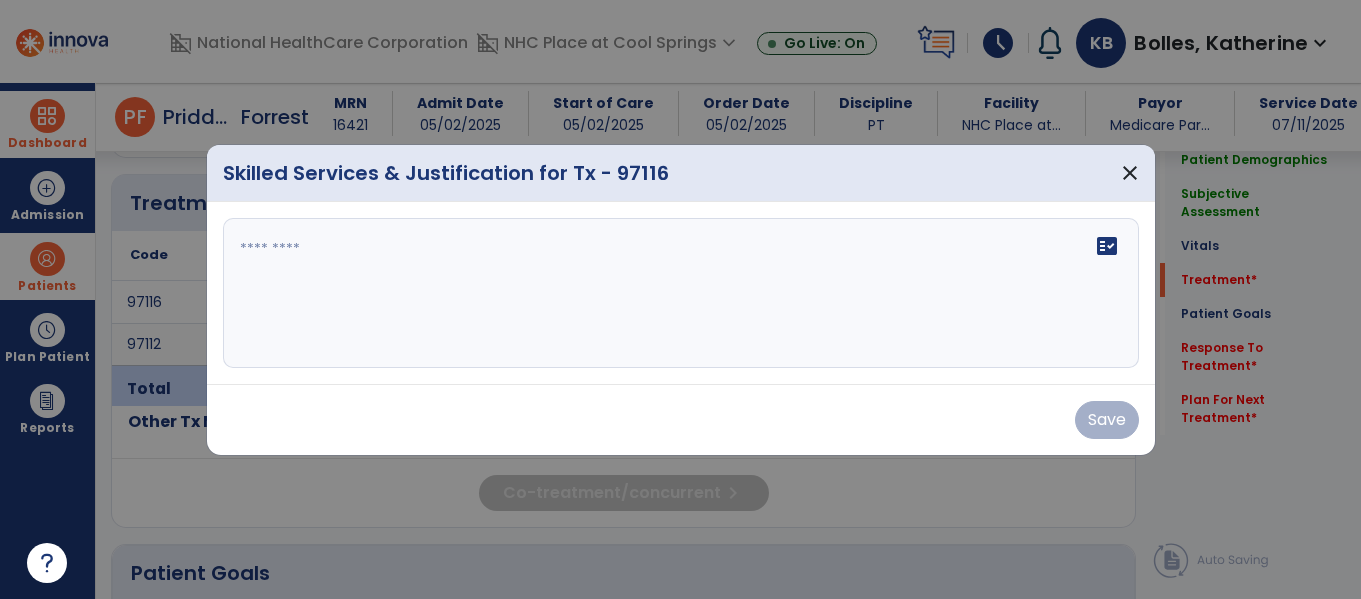 click on "fact_check" at bounding box center [681, 293] 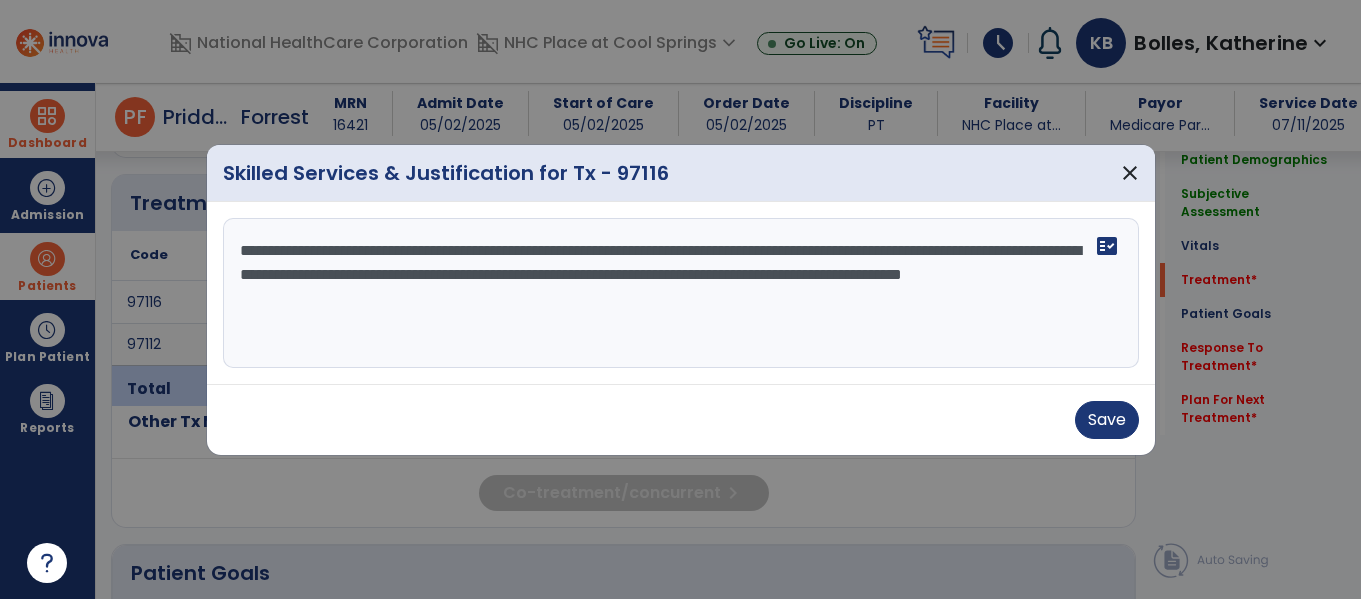 type on "**********" 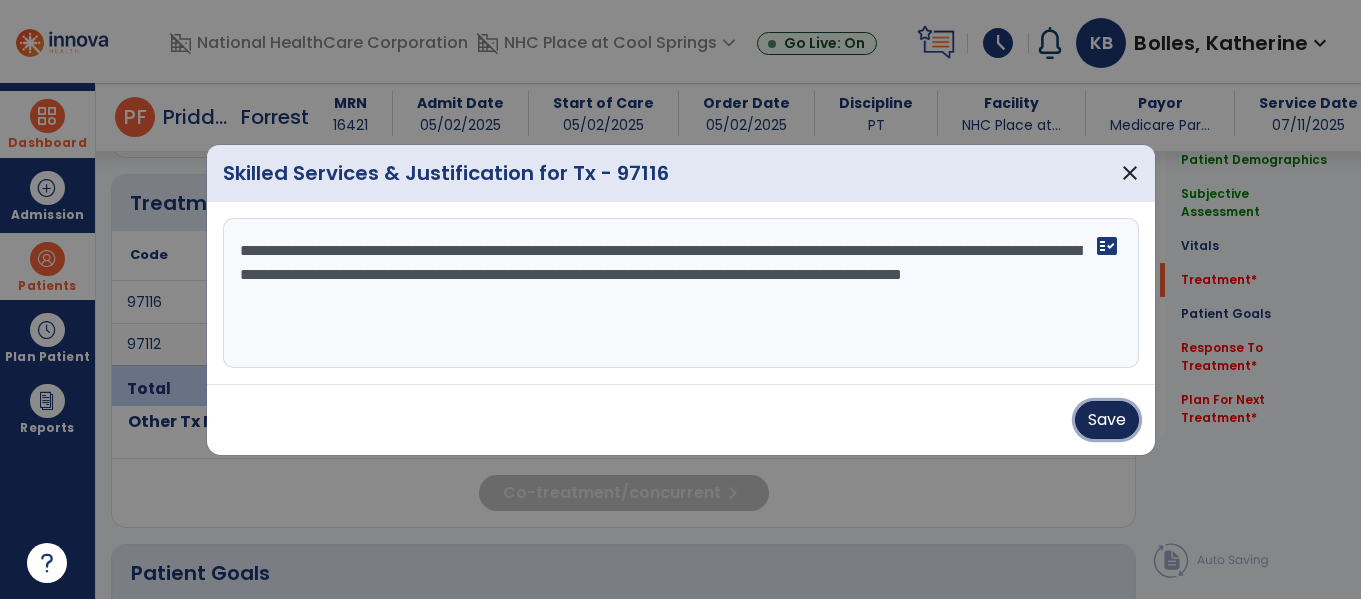 click on "Save" at bounding box center (1107, 420) 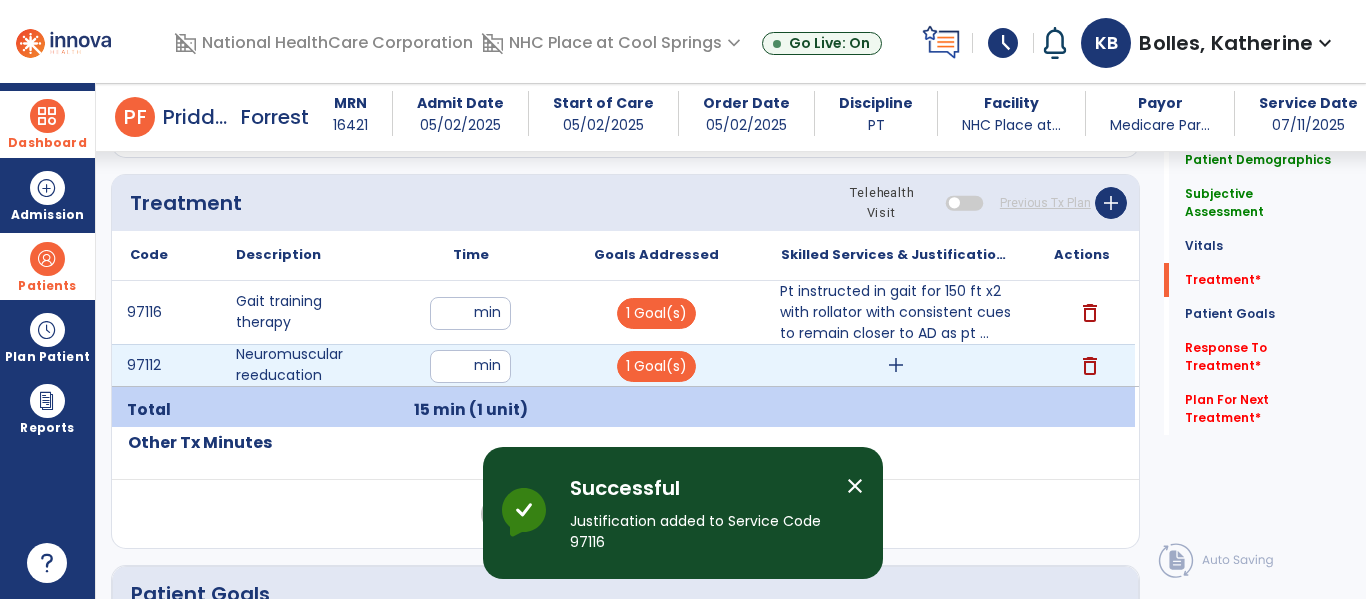 click on "add" at bounding box center [896, 365] 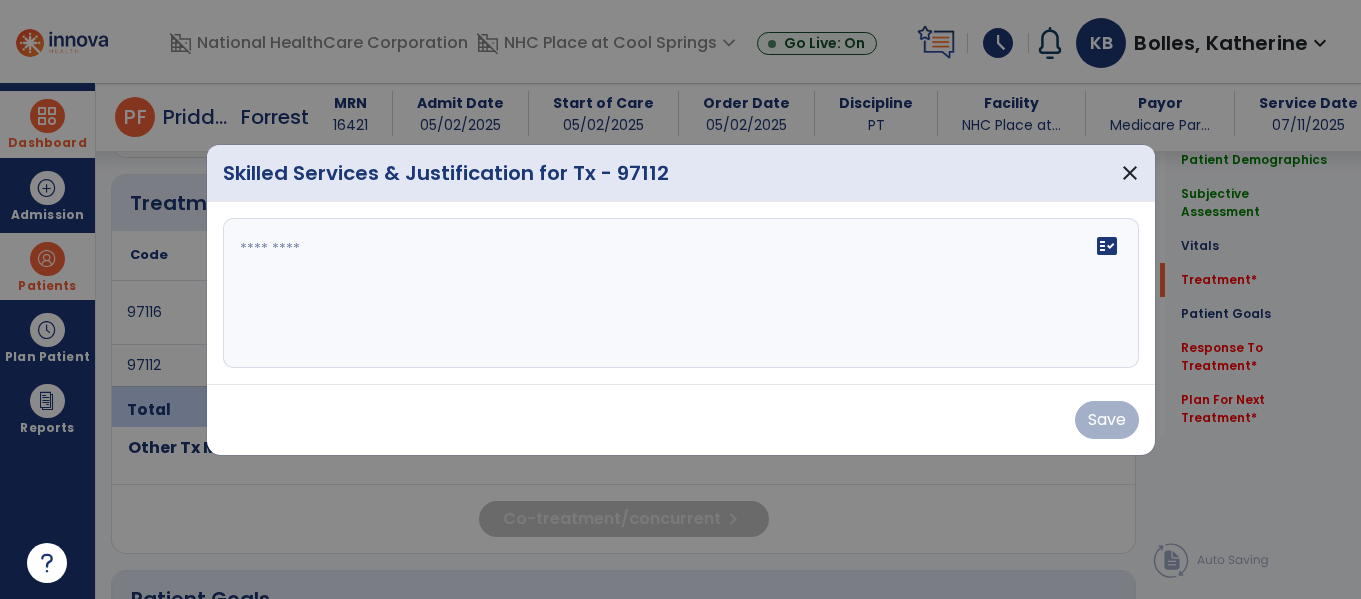 scroll, scrollTop: 1115, scrollLeft: 0, axis: vertical 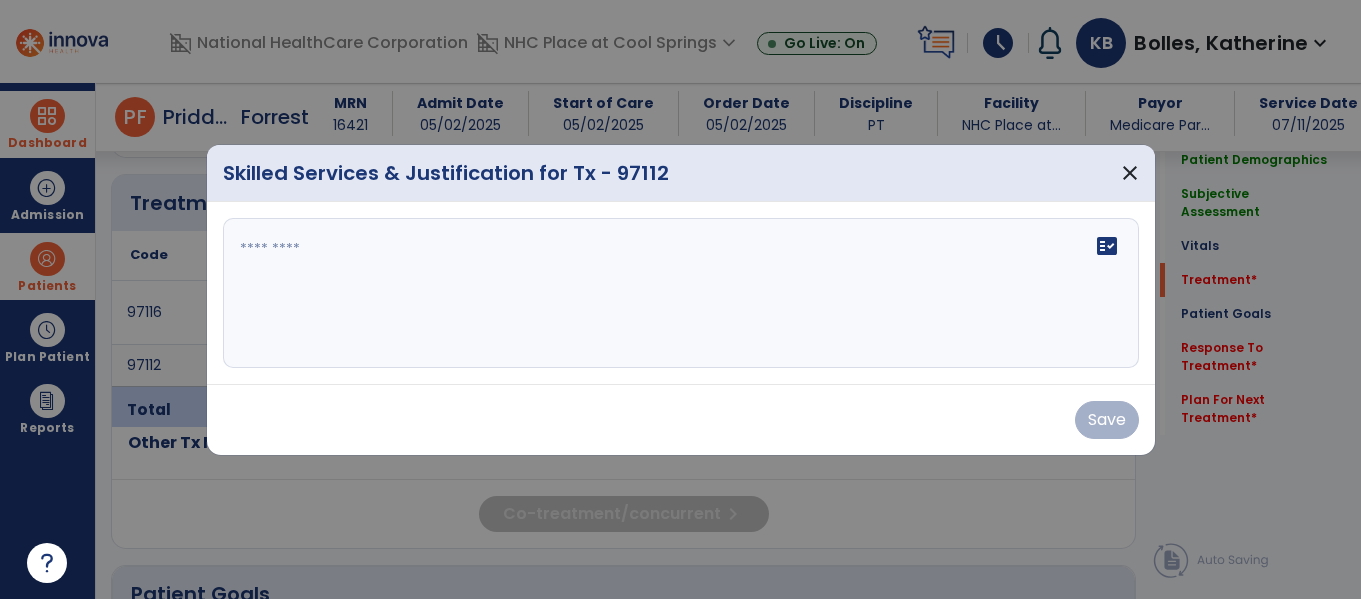 click on "fact_check" at bounding box center [681, 293] 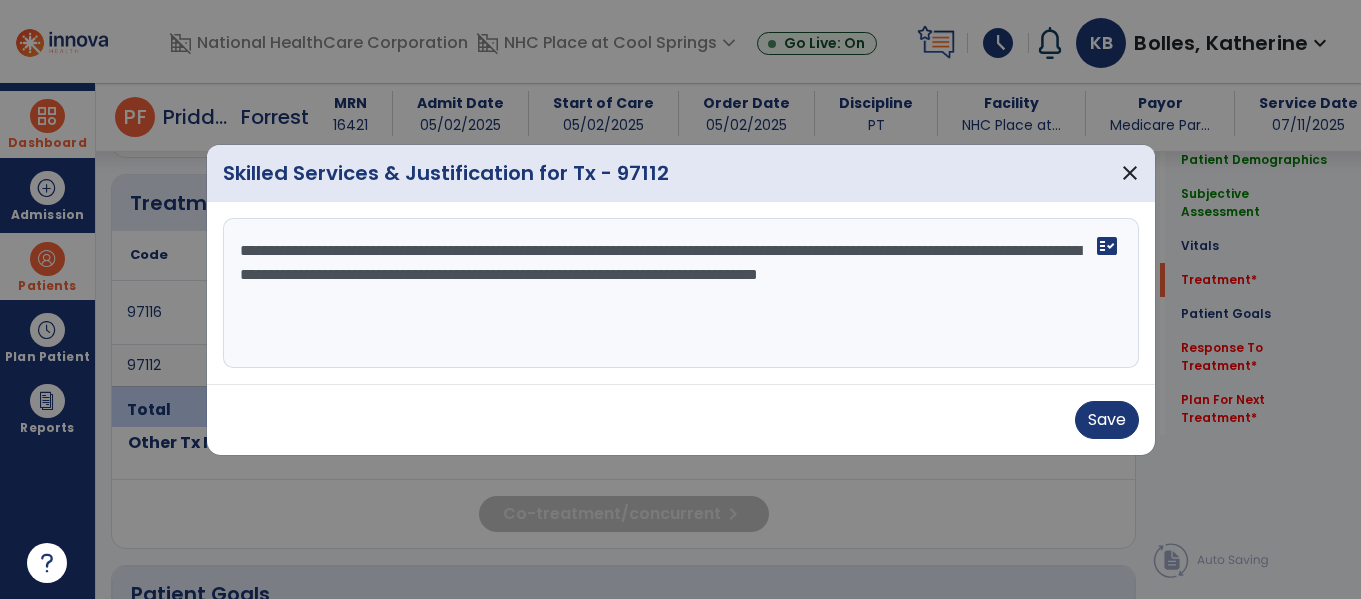 click on "**********" at bounding box center (681, 293) 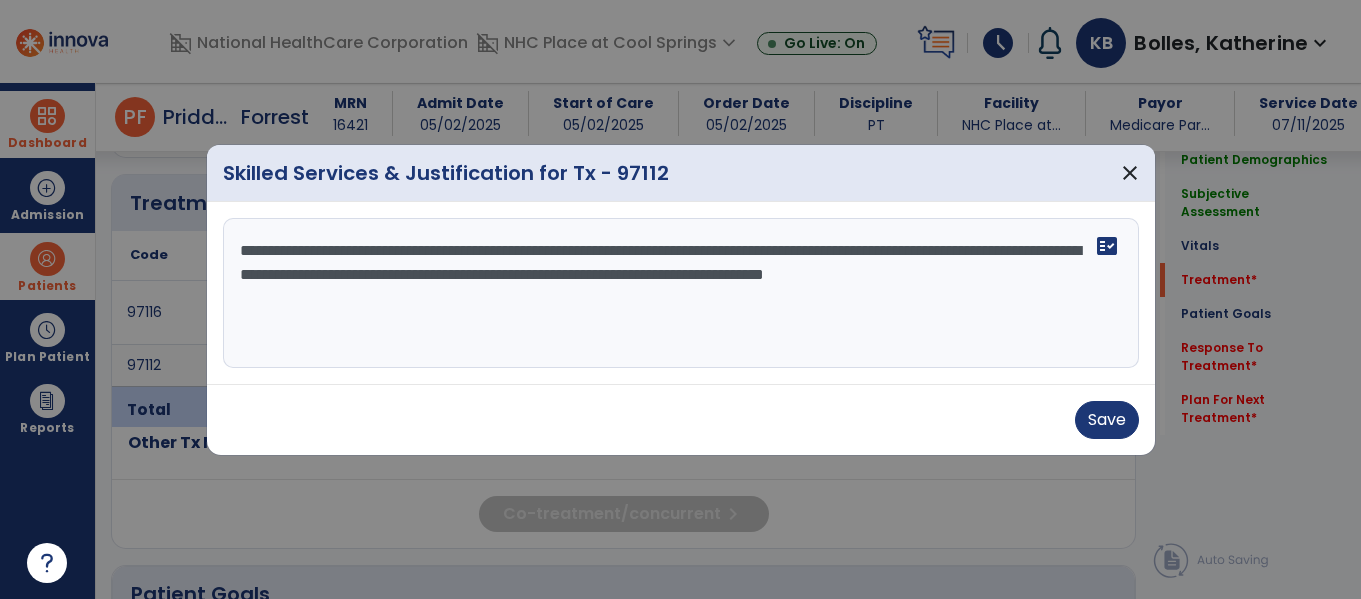 click on "**********" at bounding box center (681, 293) 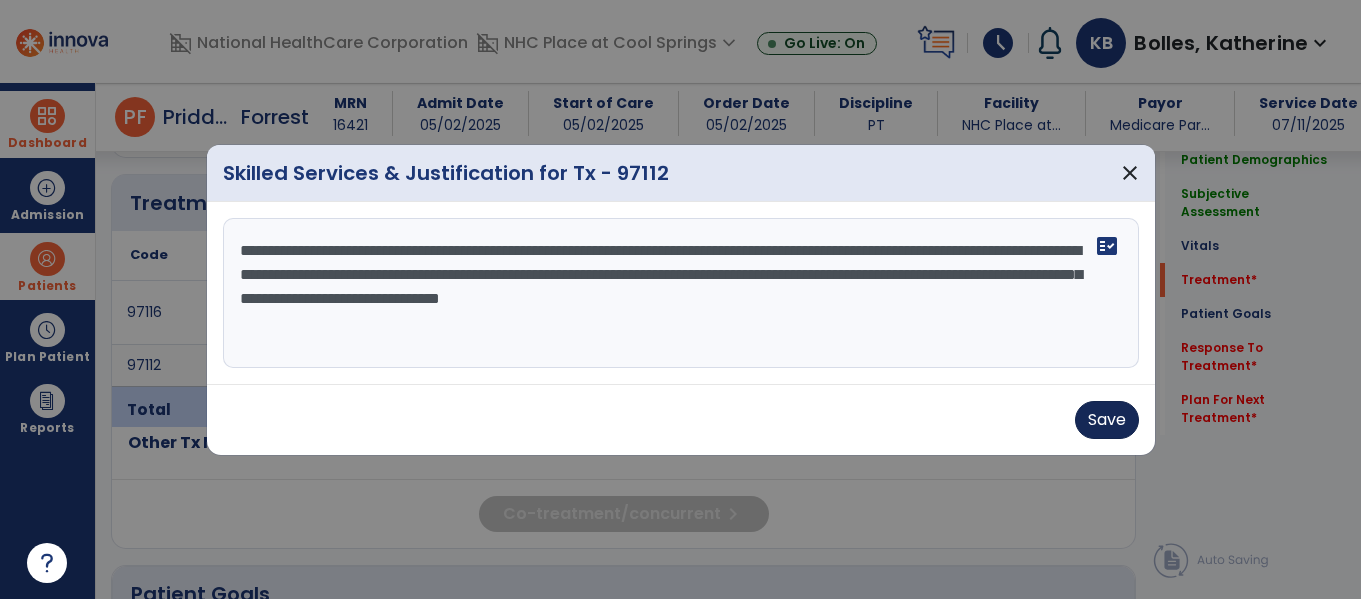 type on "**********" 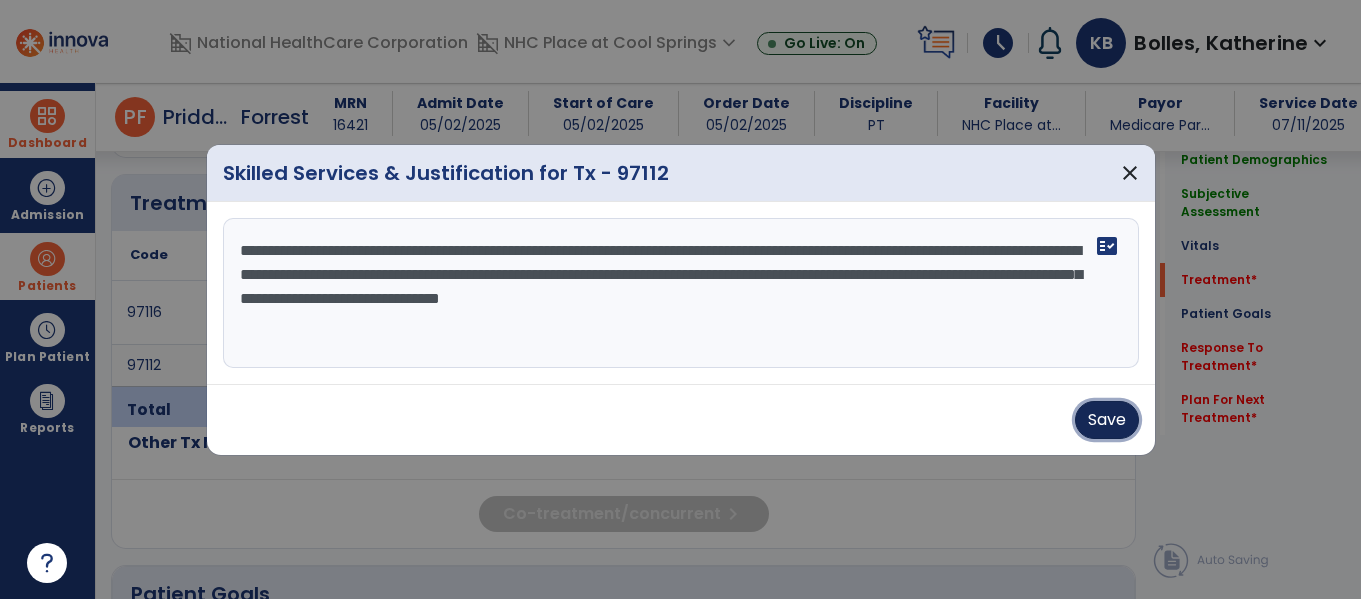 click on "Save" at bounding box center [1107, 420] 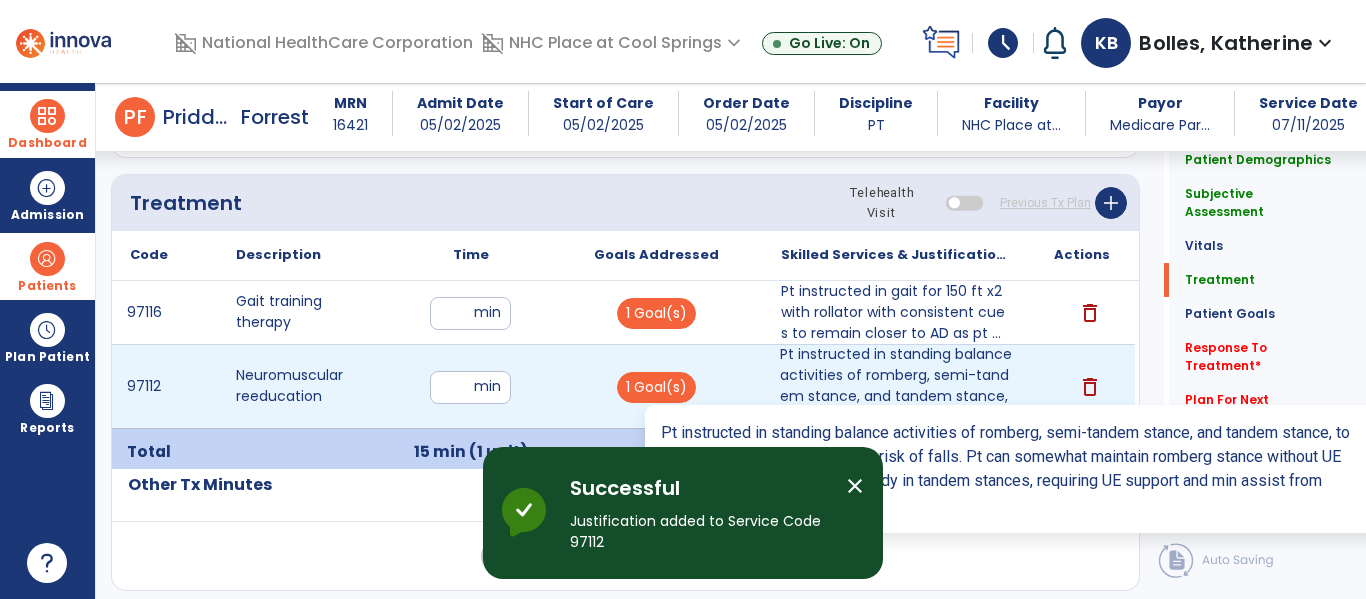 click on "Pt instructed in standing balance activities of romberg, semi-tandem stance, and tandem stance, to i..." at bounding box center (896, 386) 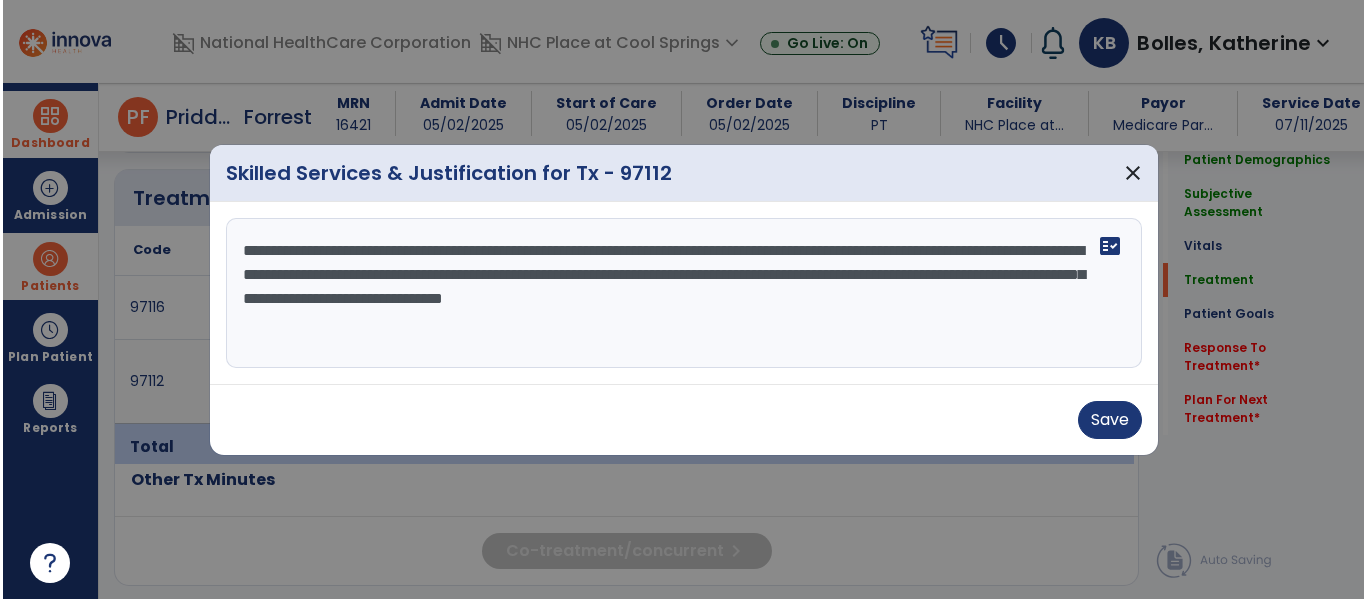 scroll, scrollTop: 1115, scrollLeft: 0, axis: vertical 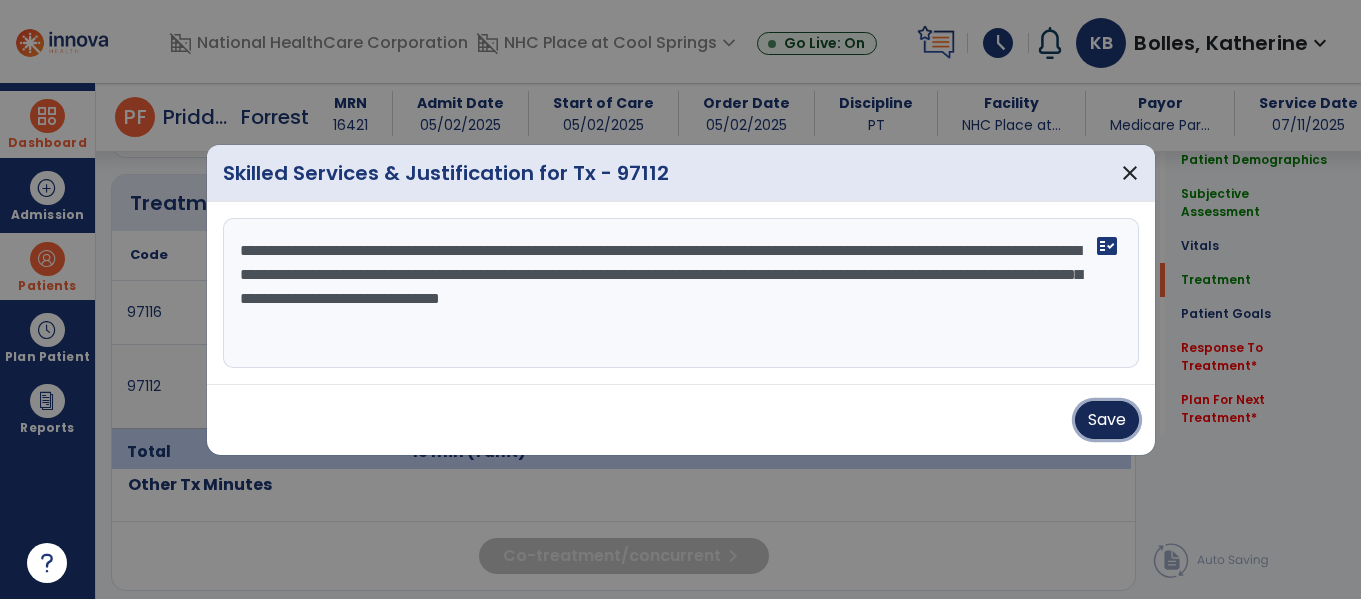 click on "Save" at bounding box center (1107, 420) 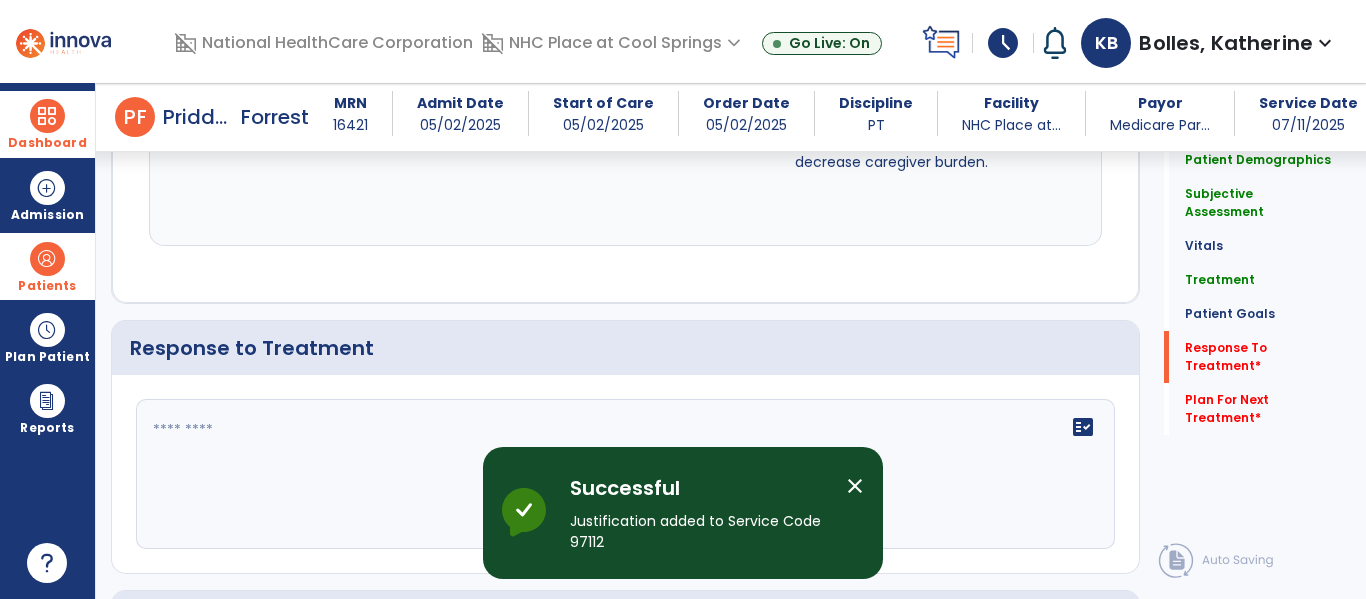 scroll, scrollTop: 2782, scrollLeft: 0, axis: vertical 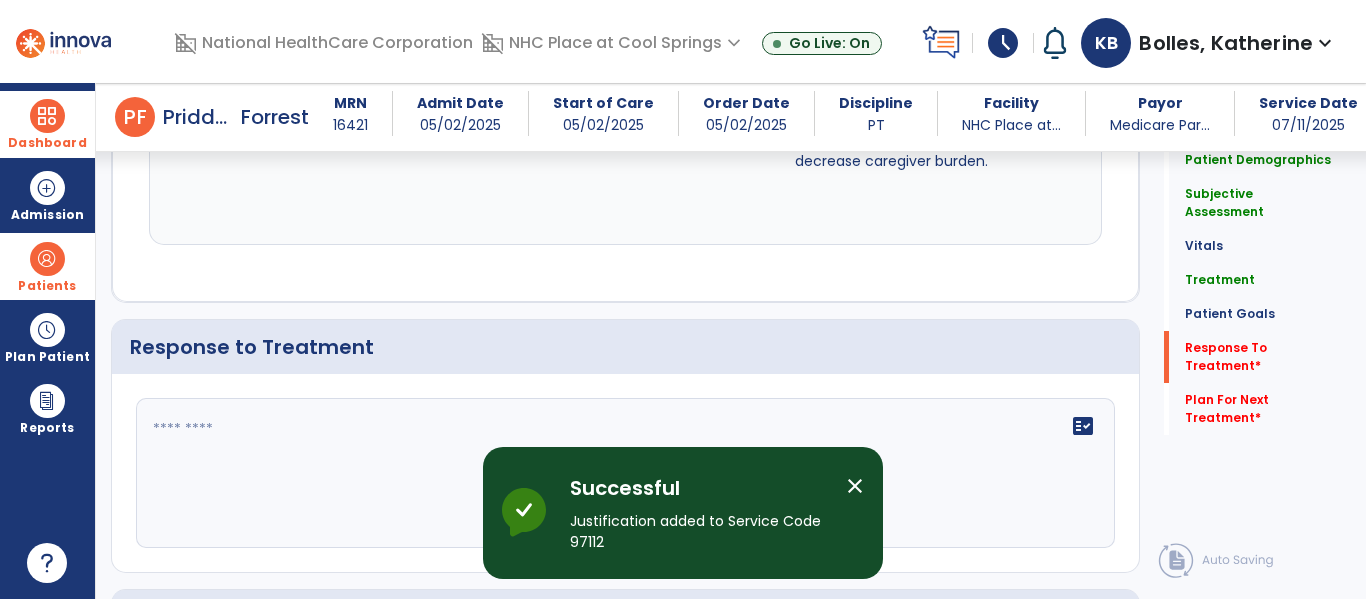 click on "fact_check" 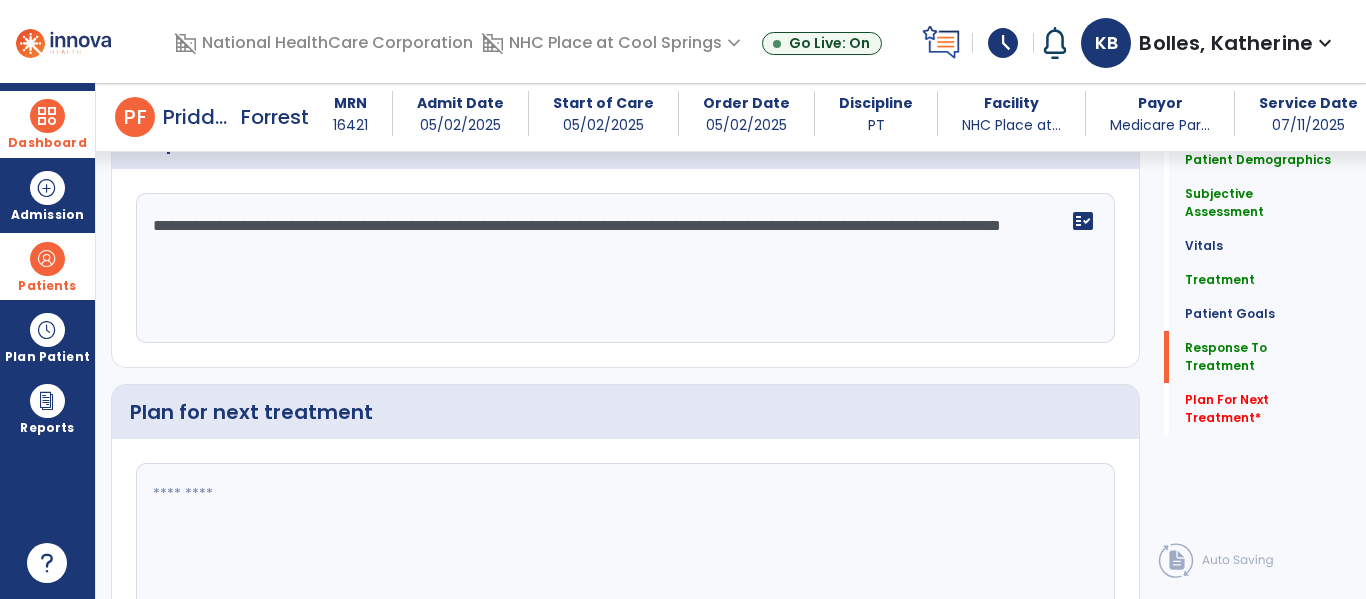 scroll, scrollTop: 2988, scrollLeft: 0, axis: vertical 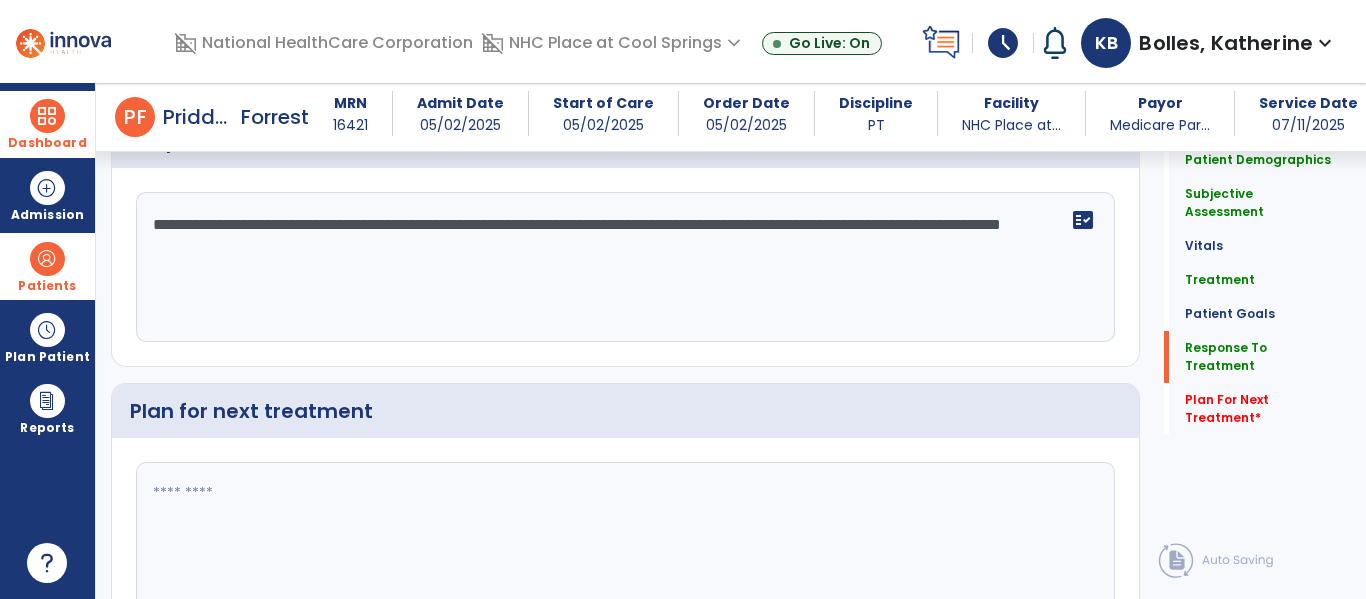 type on "**********" 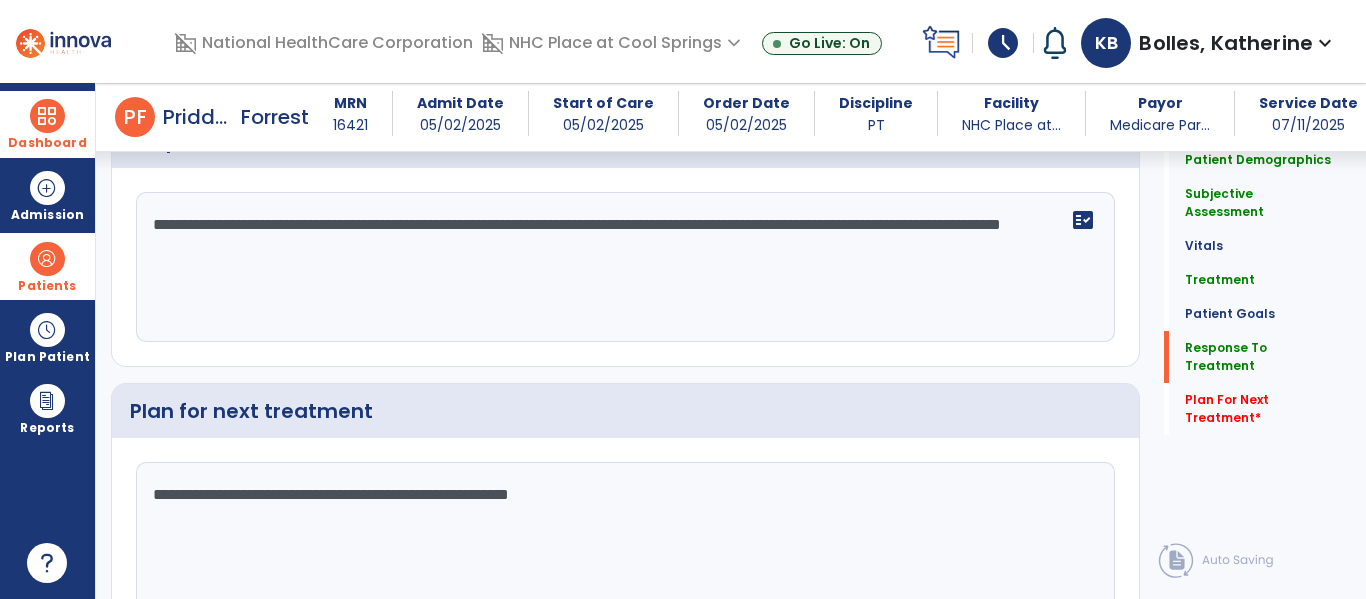 scroll, scrollTop: 3051, scrollLeft: 0, axis: vertical 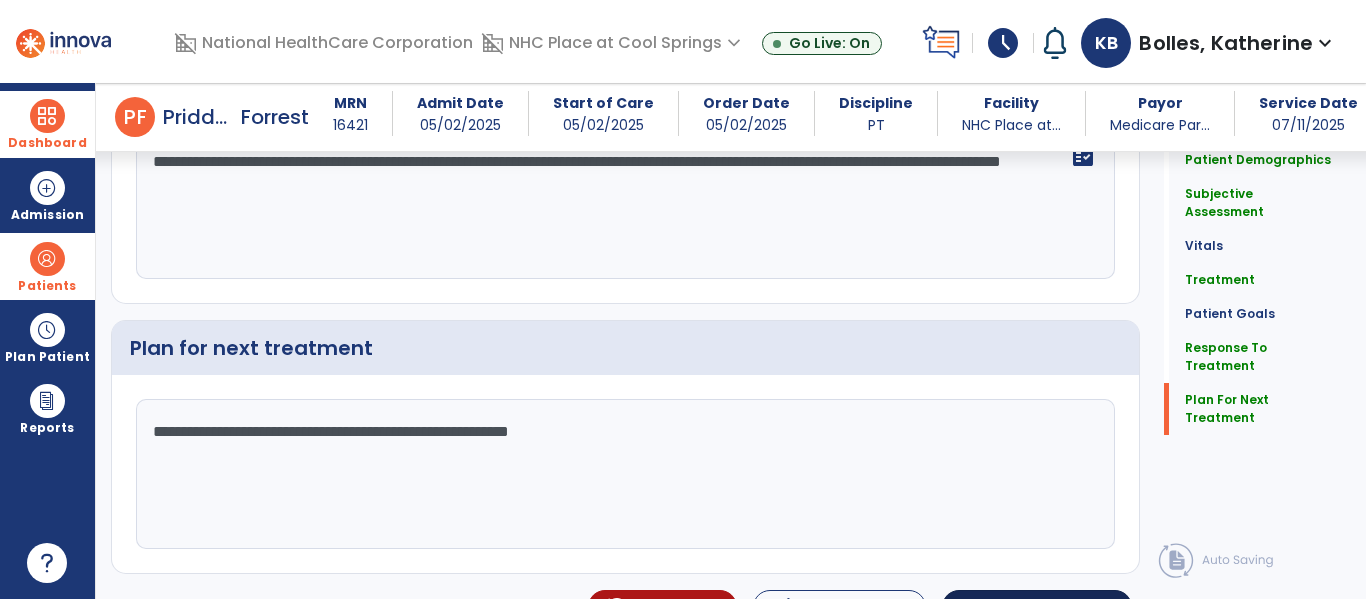 type on "**********" 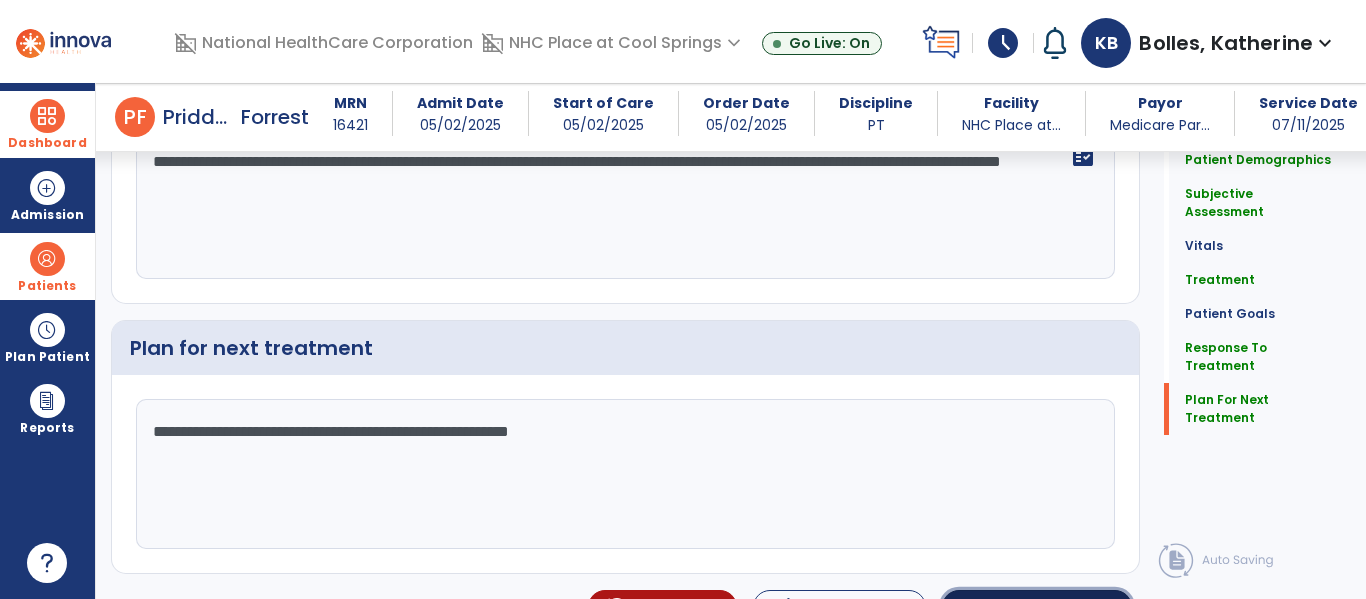click on "Sign Doc" 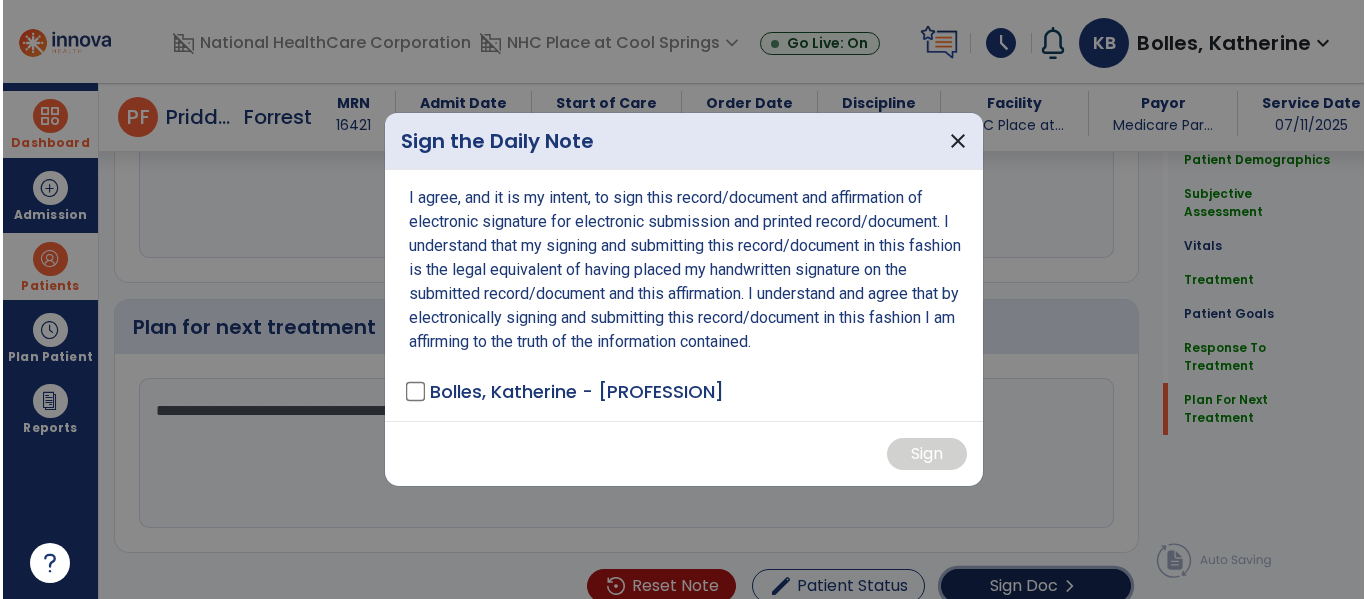 scroll, scrollTop: 3072, scrollLeft: 0, axis: vertical 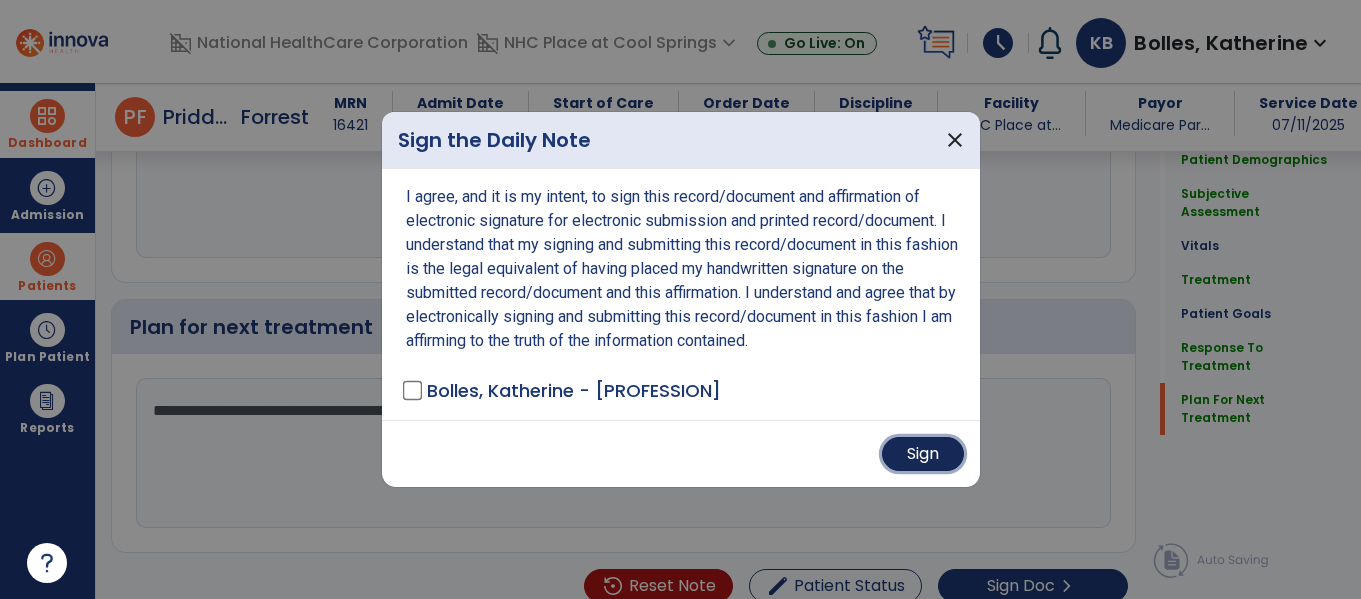 click on "Sign" at bounding box center [923, 454] 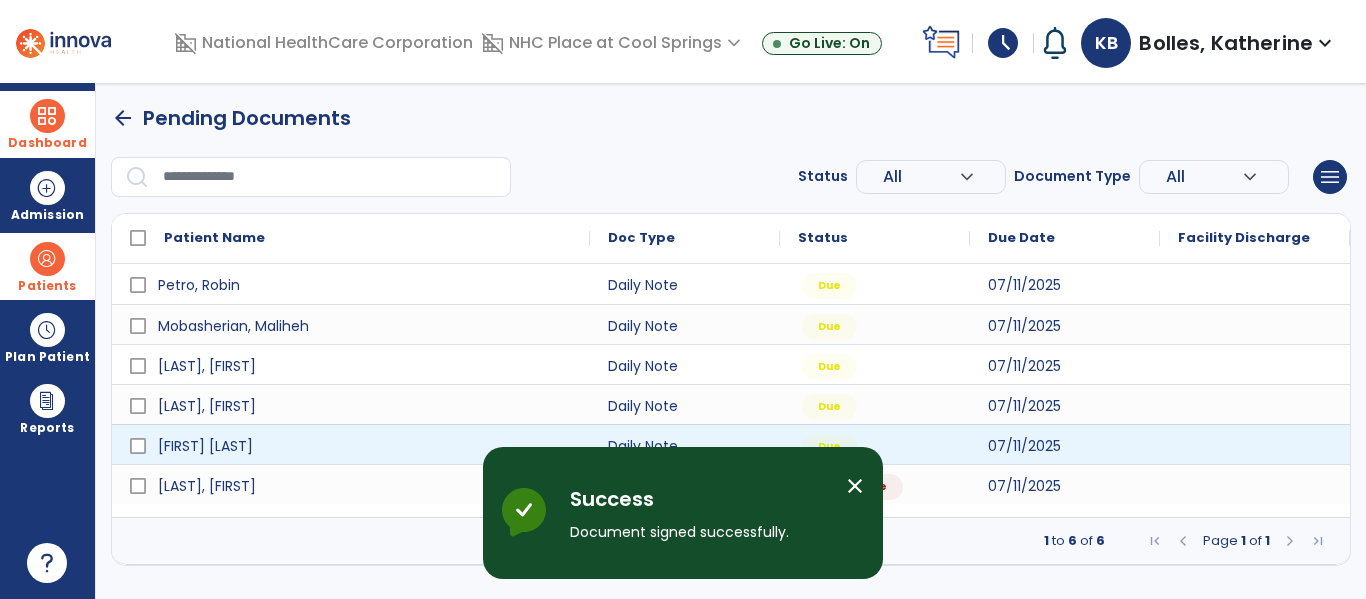 scroll, scrollTop: 0, scrollLeft: 0, axis: both 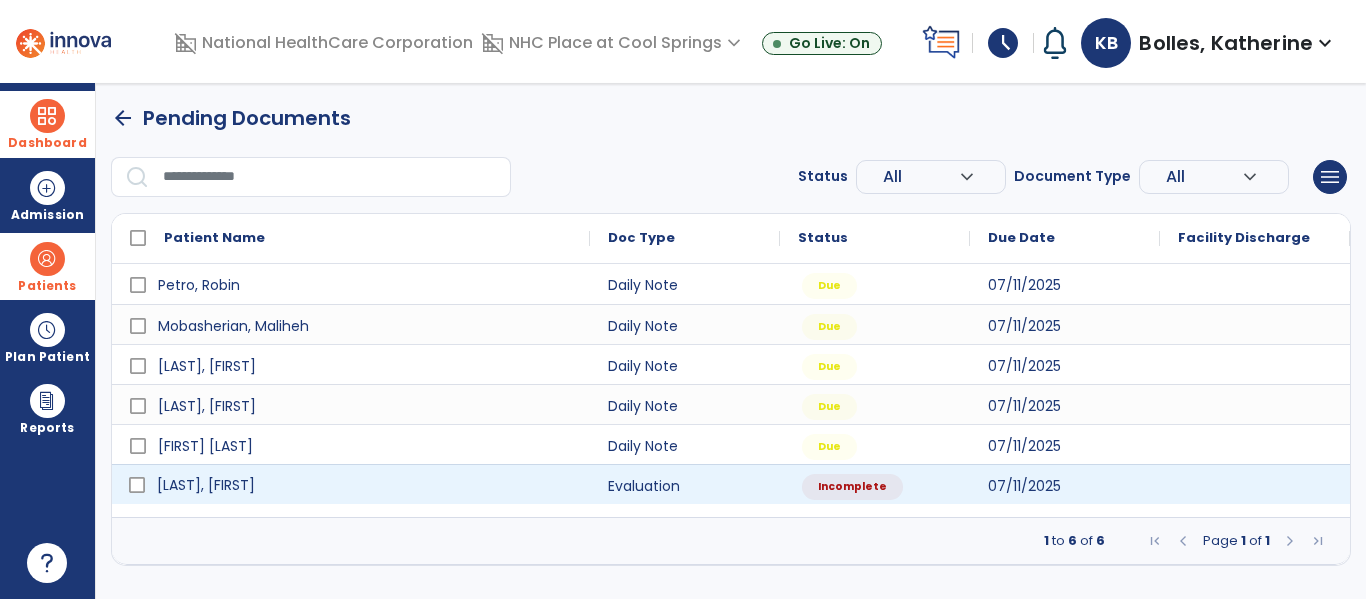 click on "[LAST], [FIRST]" at bounding box center (365, 485) 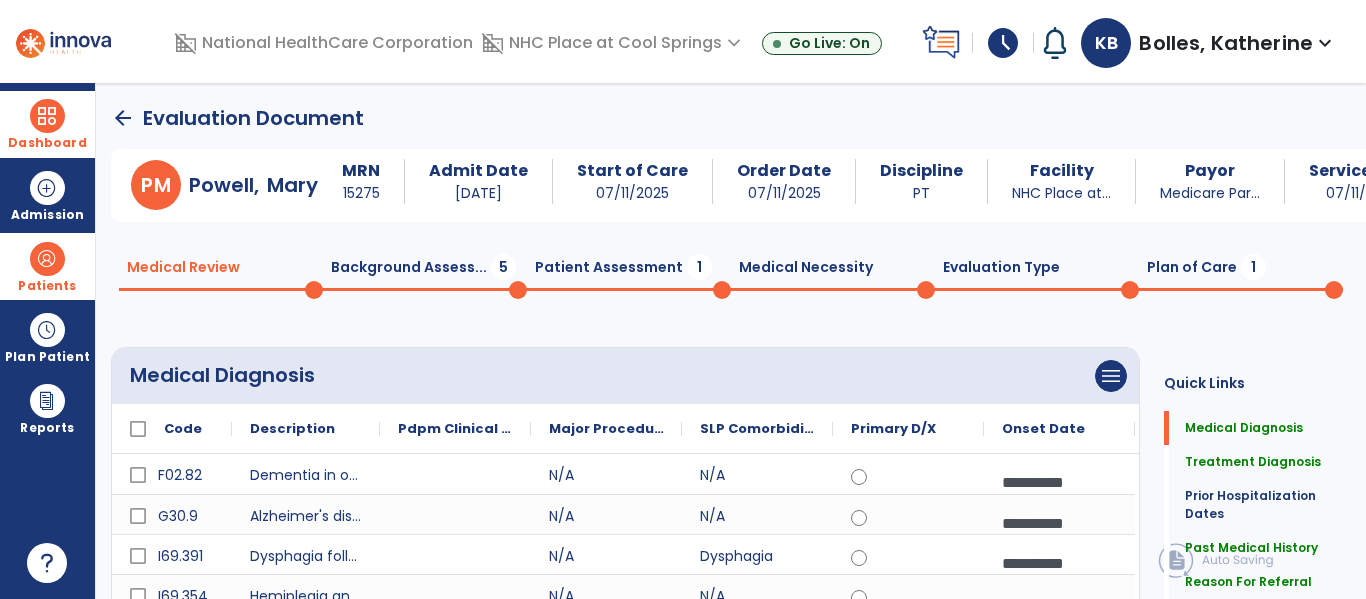 drag, startPoint x: 1215, startPoint y: 269, endPoint x: 1197, endPoint y: 277, distance: 19.697716 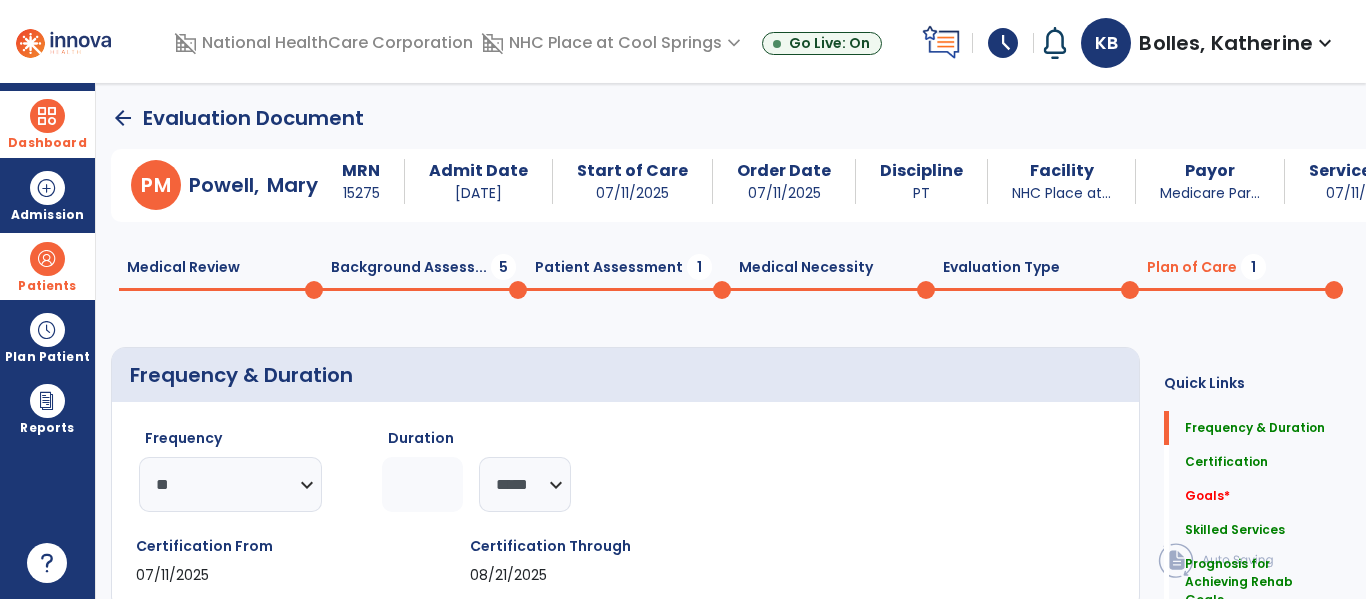 click on "*" 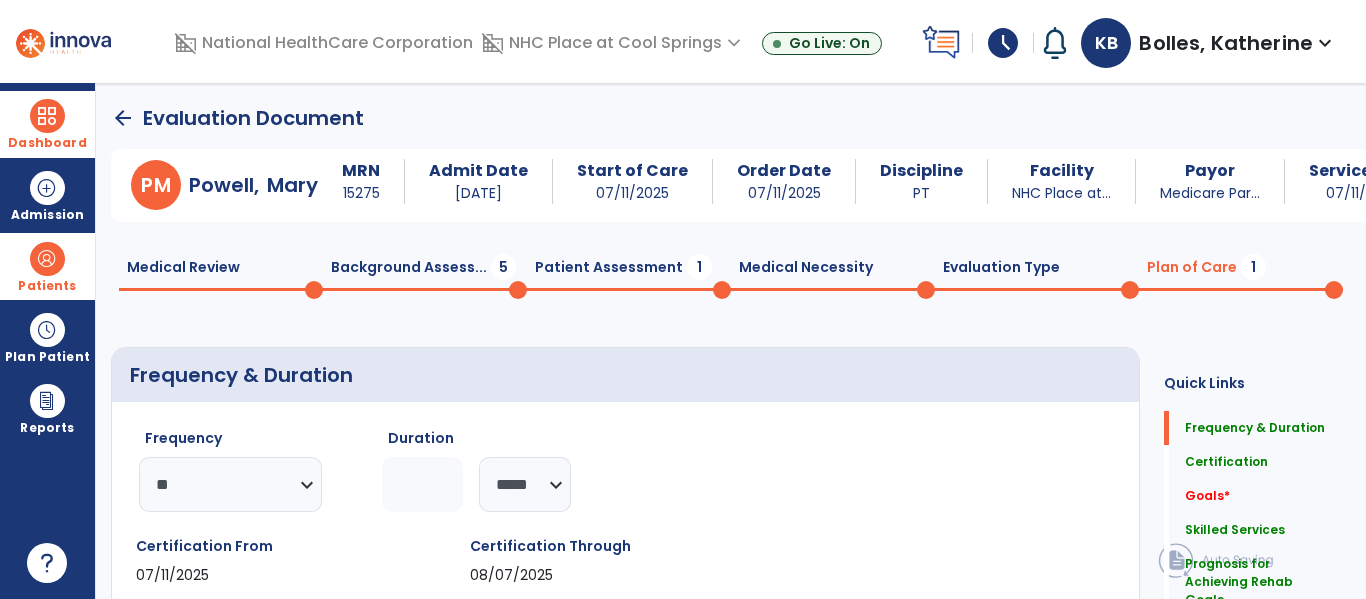 type on "*" 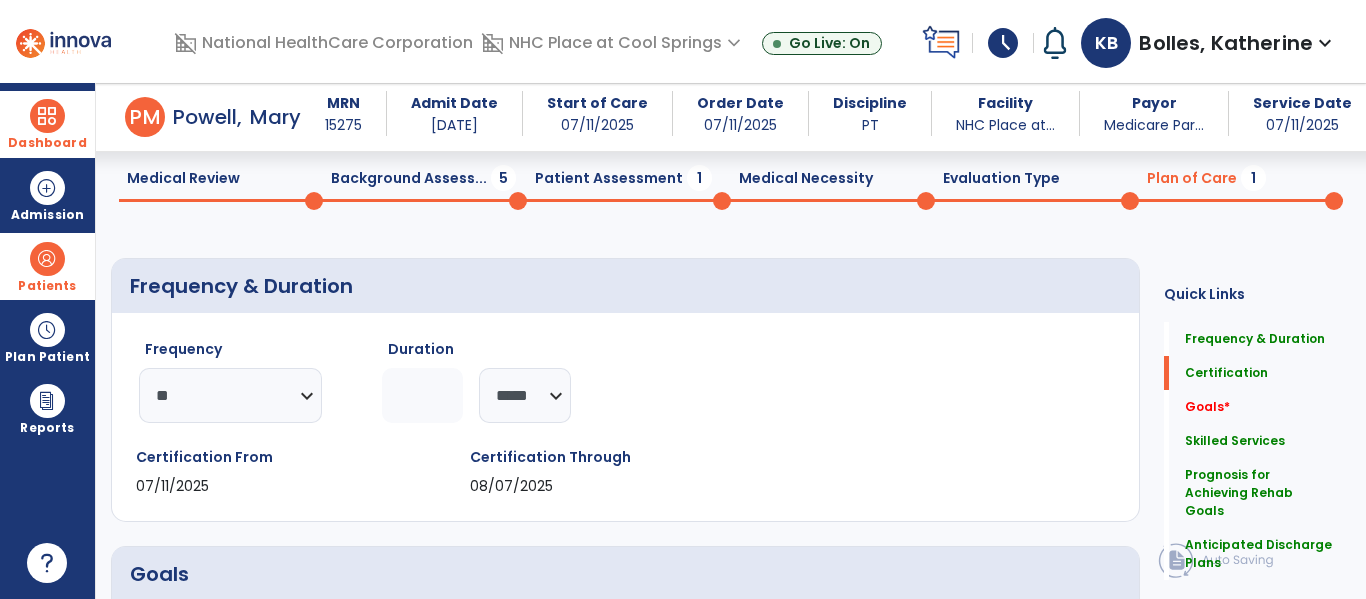 scroll, scrollTop: 0, scrollLeft: 0, axis: both 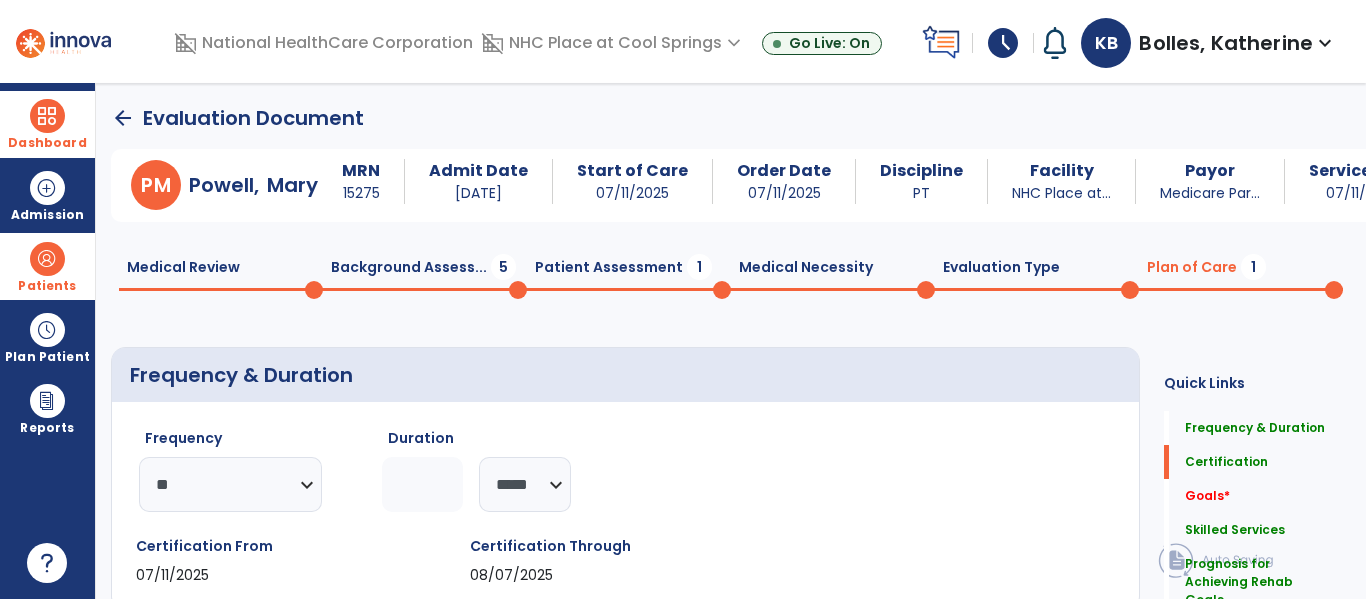 click on "Background Assess...  5" 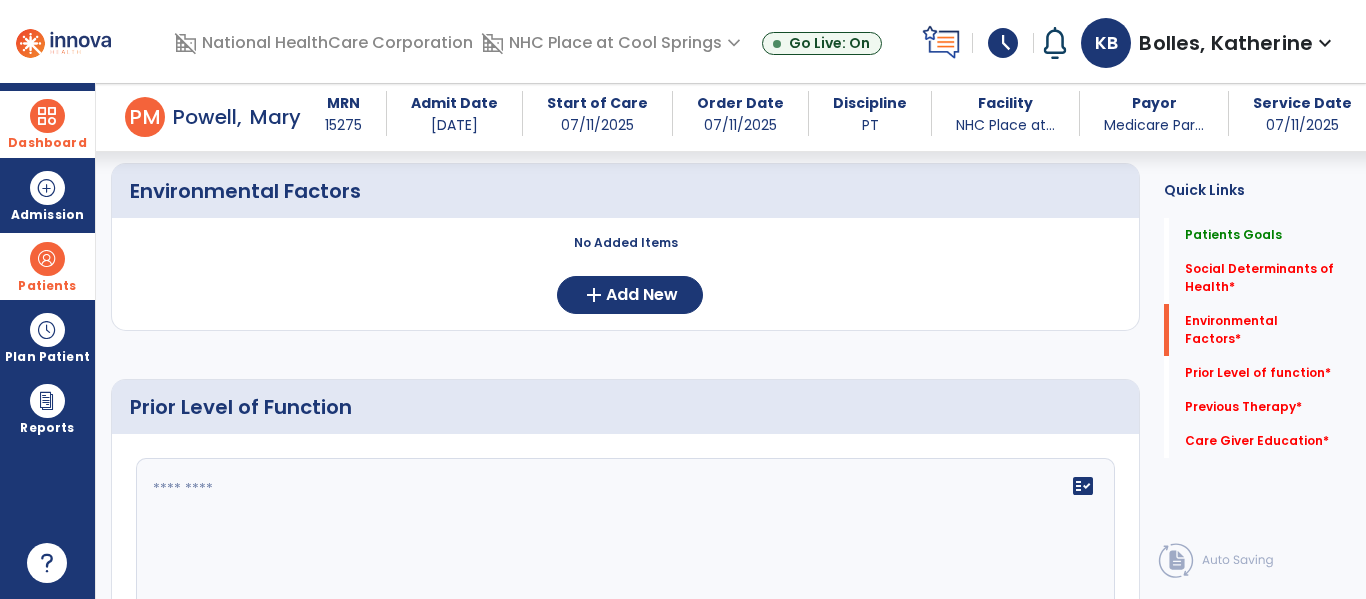 scroll, scrollTop: 795, scrollLeft: 0, axis: vertical 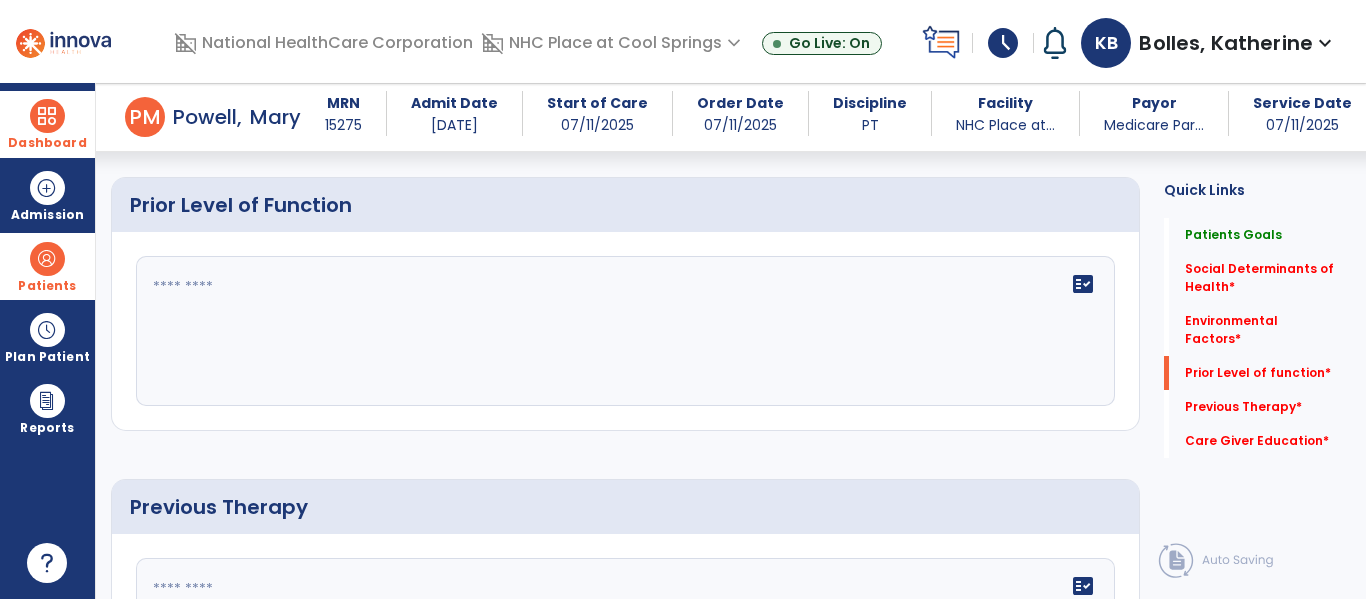 click 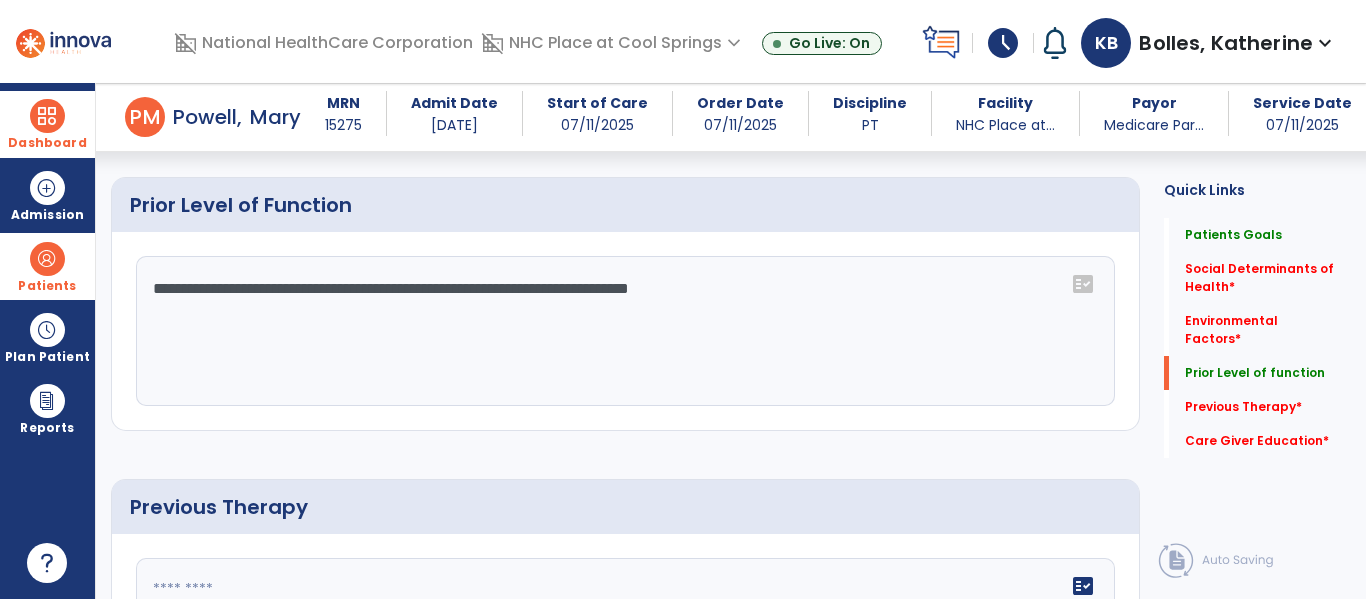 click on "**********" 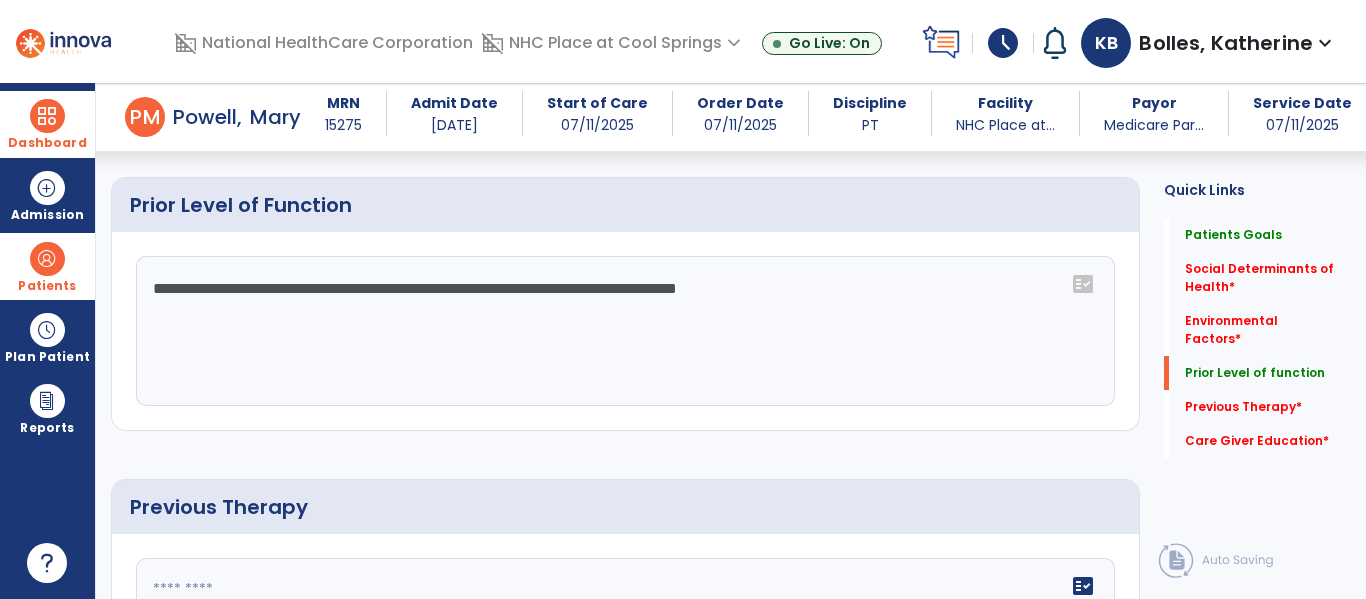 click on "**********" 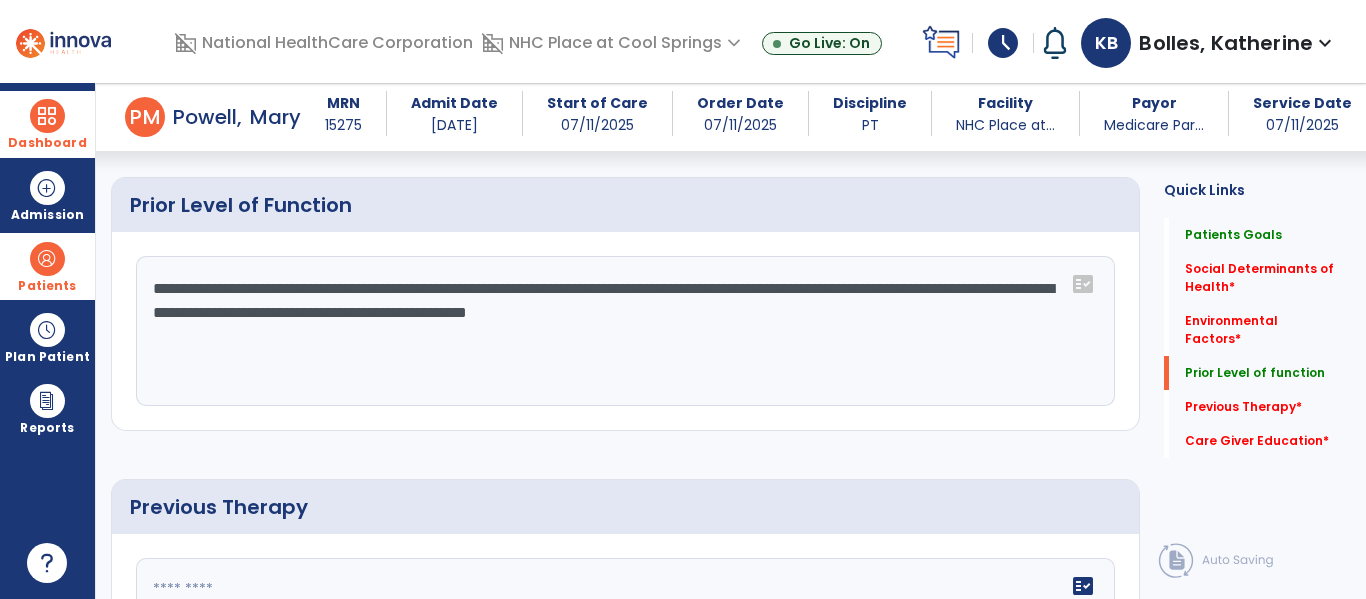 click on "**********" 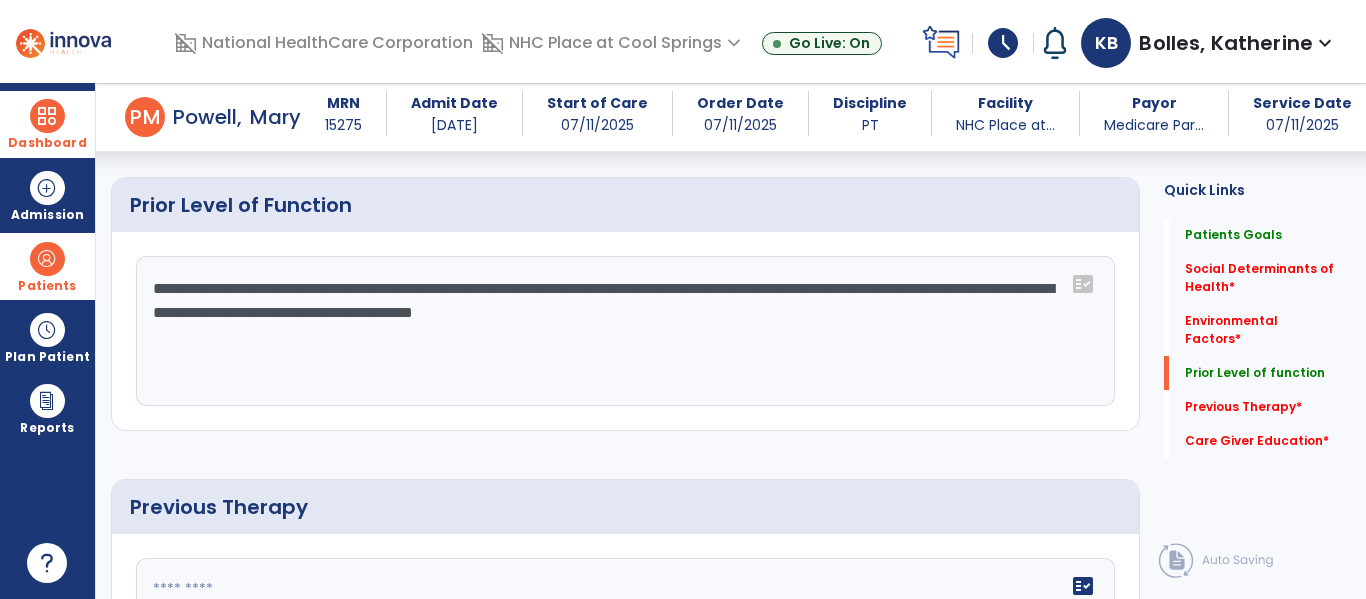 click on "**********" 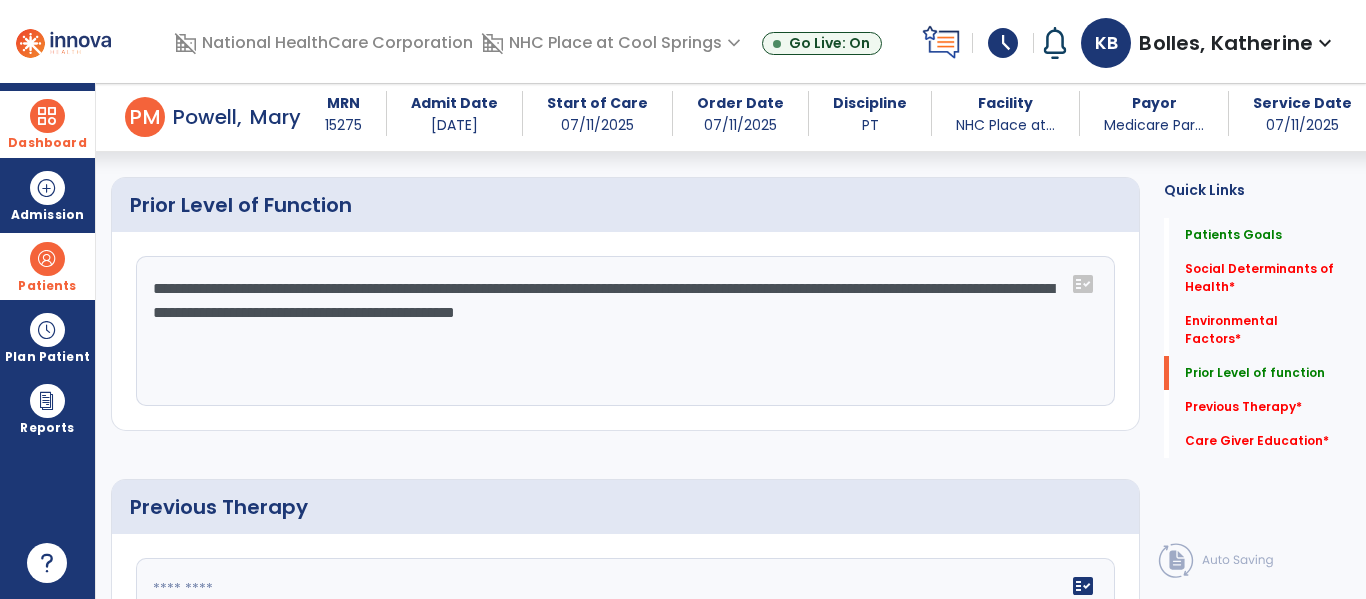 click on "**********" 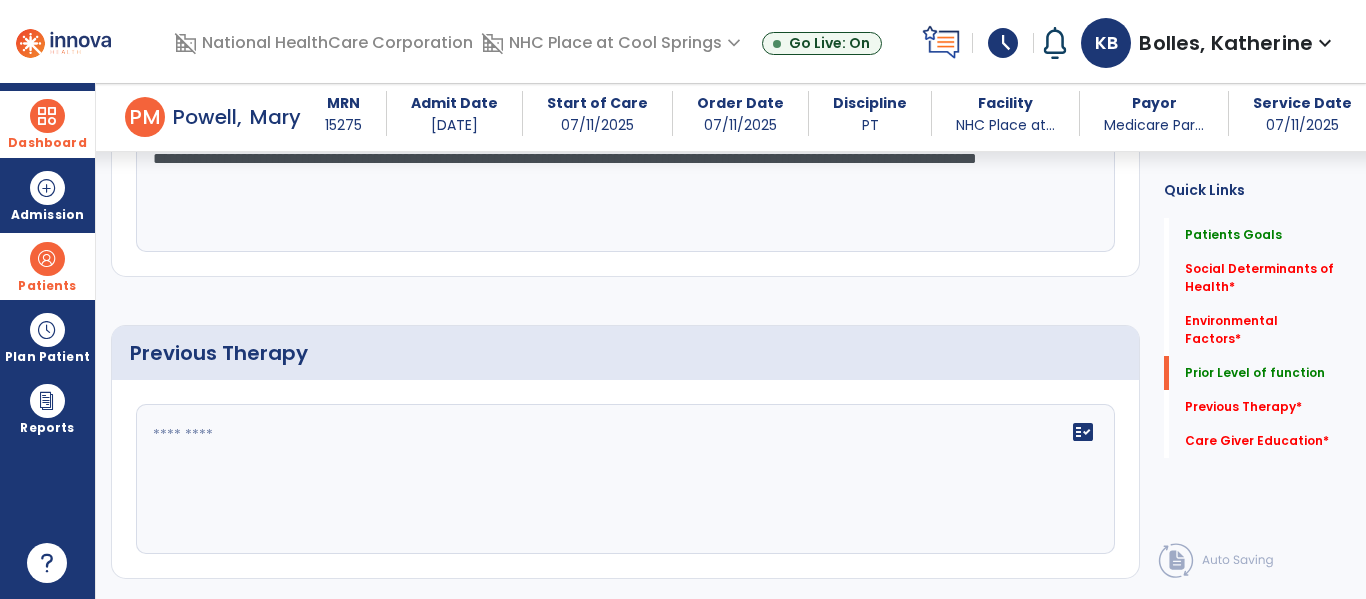 scroll, scrollTop: 950, scrollLeft: 0, axis: vertical 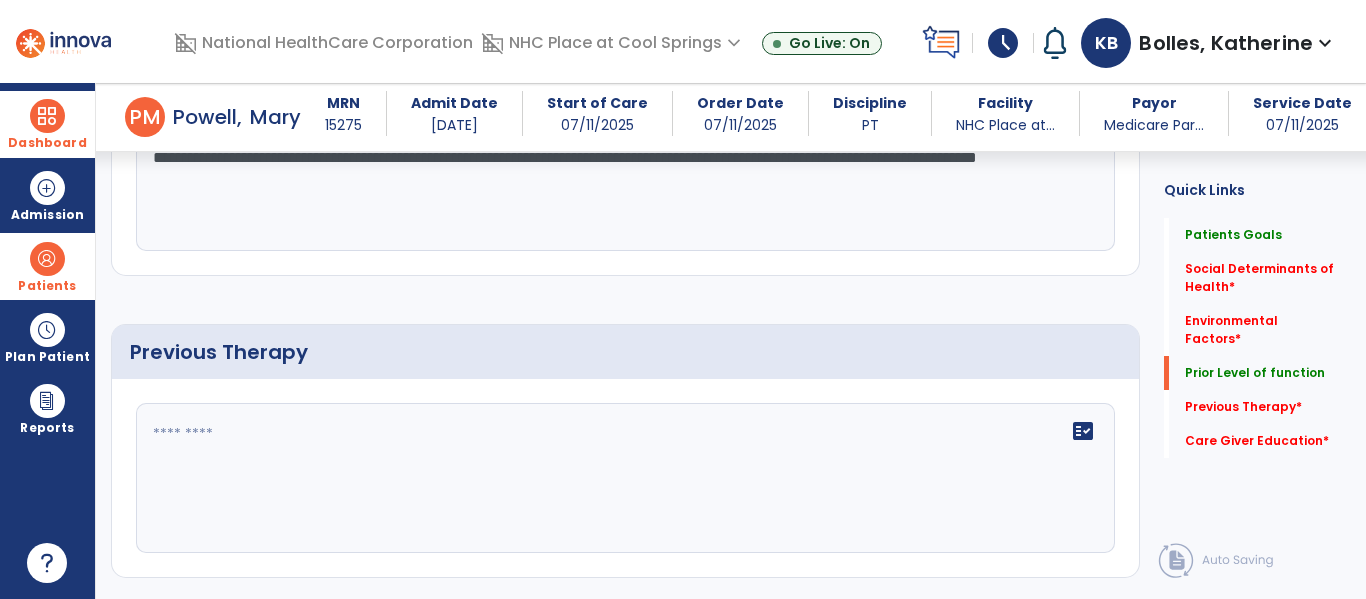 type on "**********" 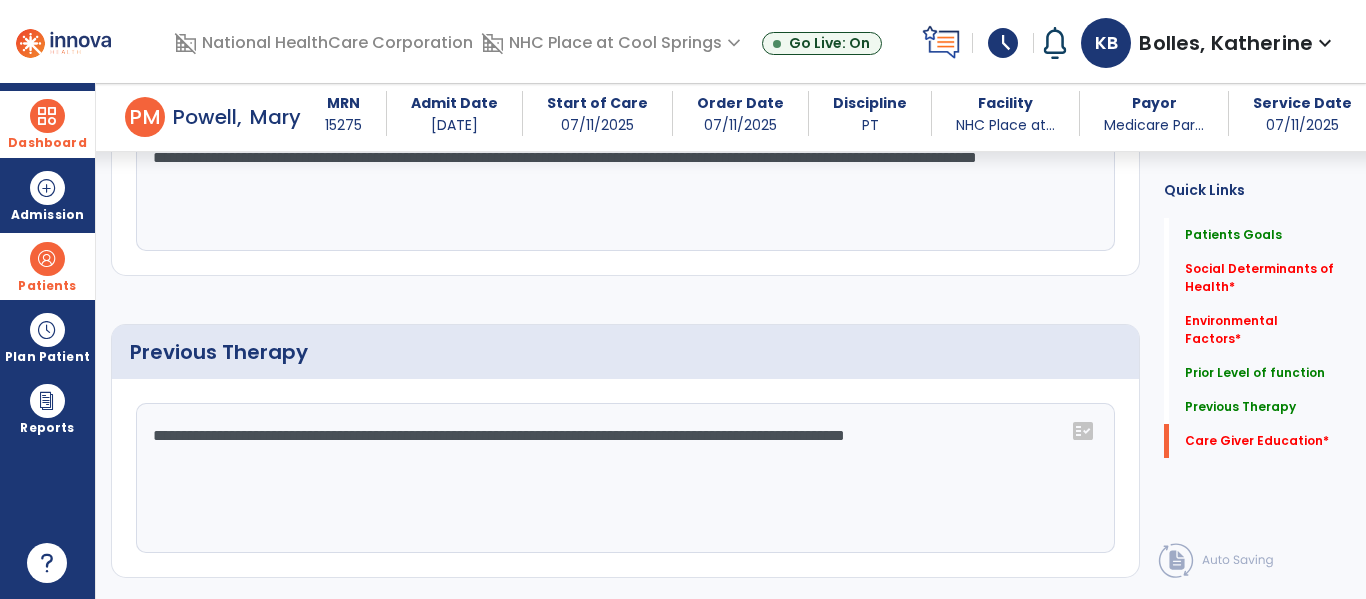 scroll, scrollTop: 1301, scrollLeft: 0, axis: vertical 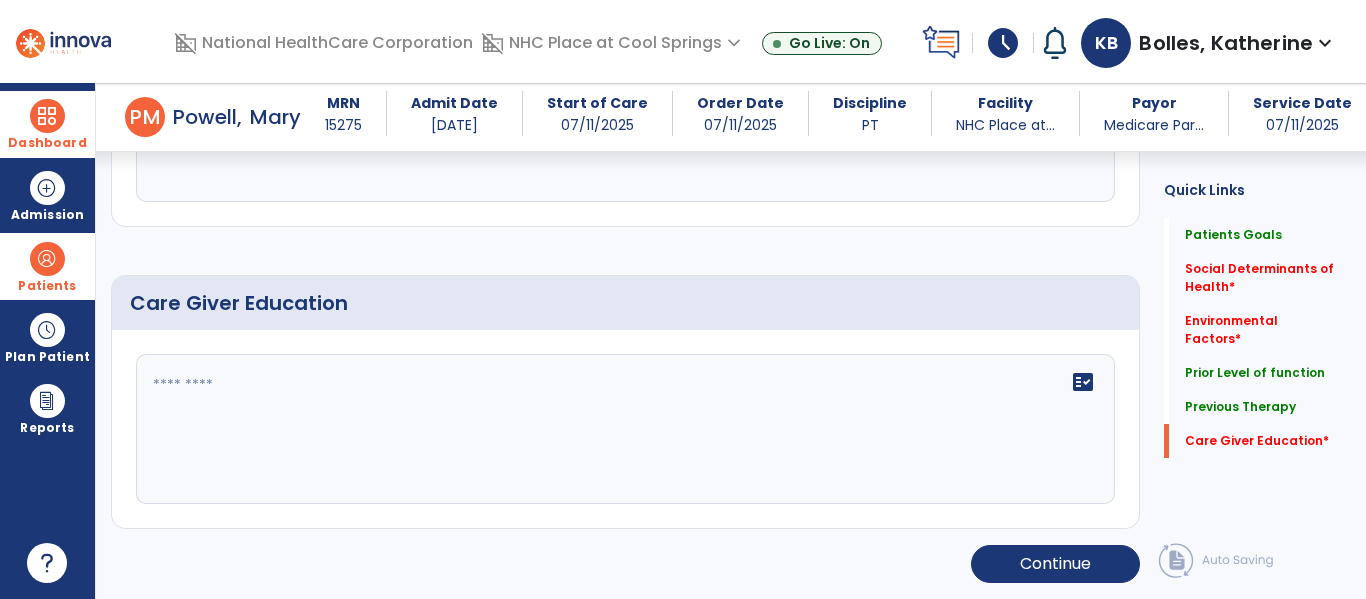 type on "**********" 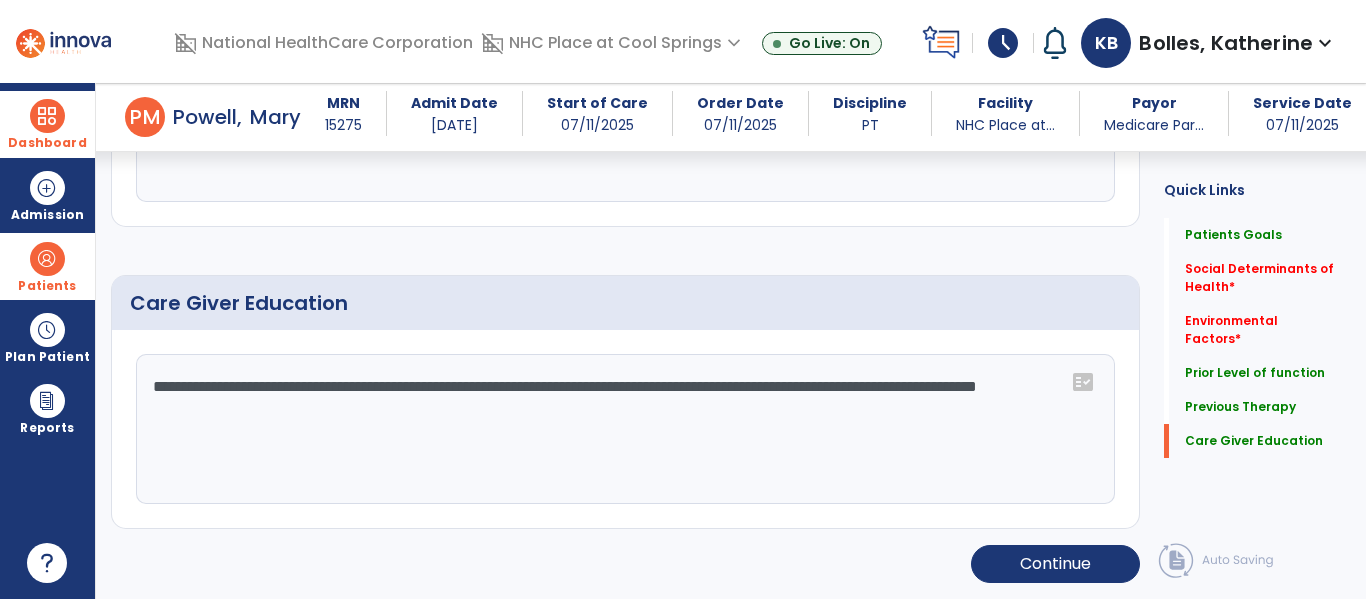 scroll, scrollTop: 1301, scrollLeft: 0, axis: vertical 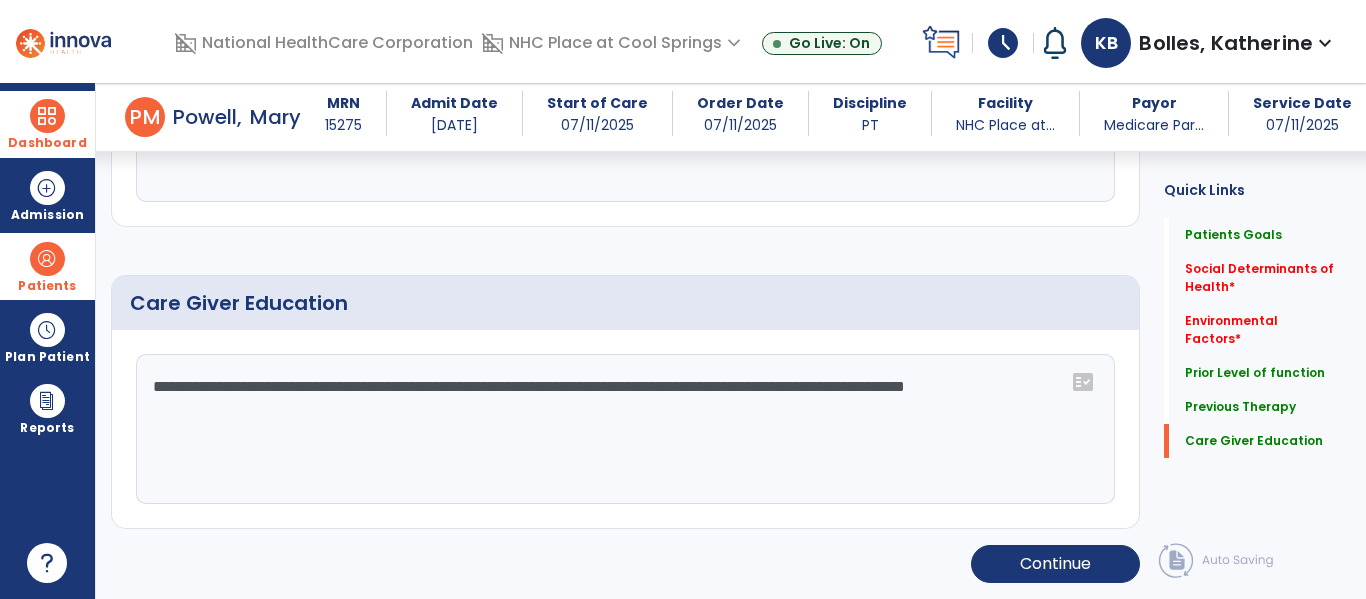 click on "**********" 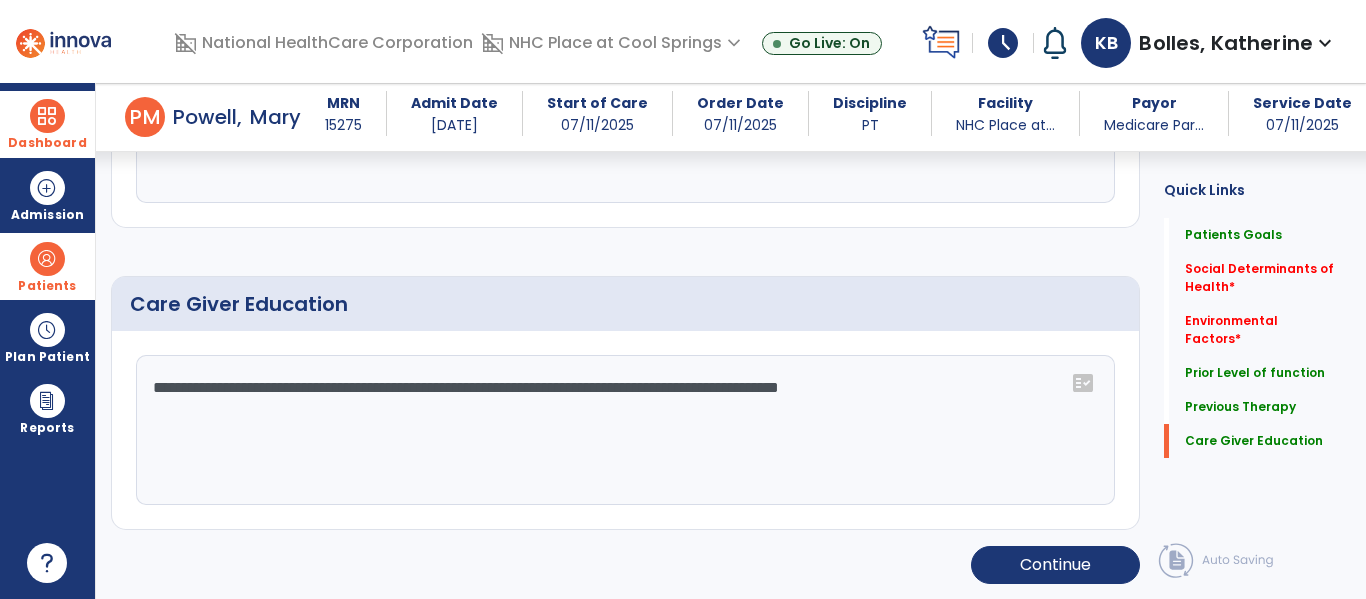 scroll, scrollTop: 1301, scrollLeft: 0, axis: vertical 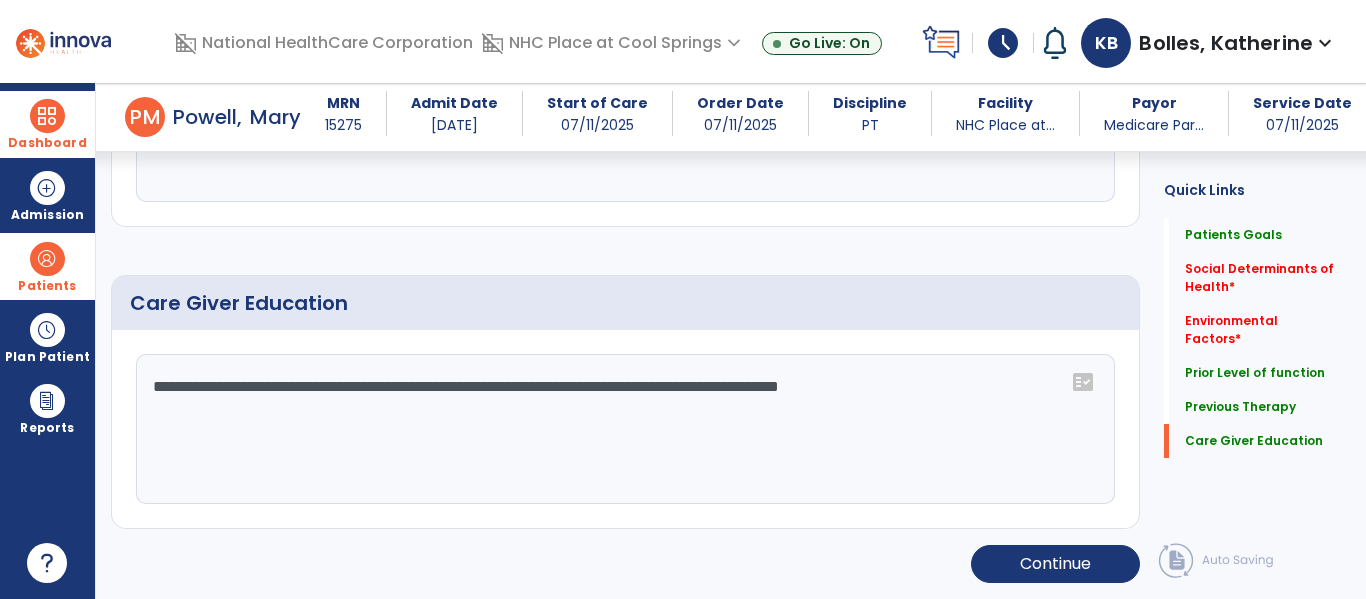type on "**********" 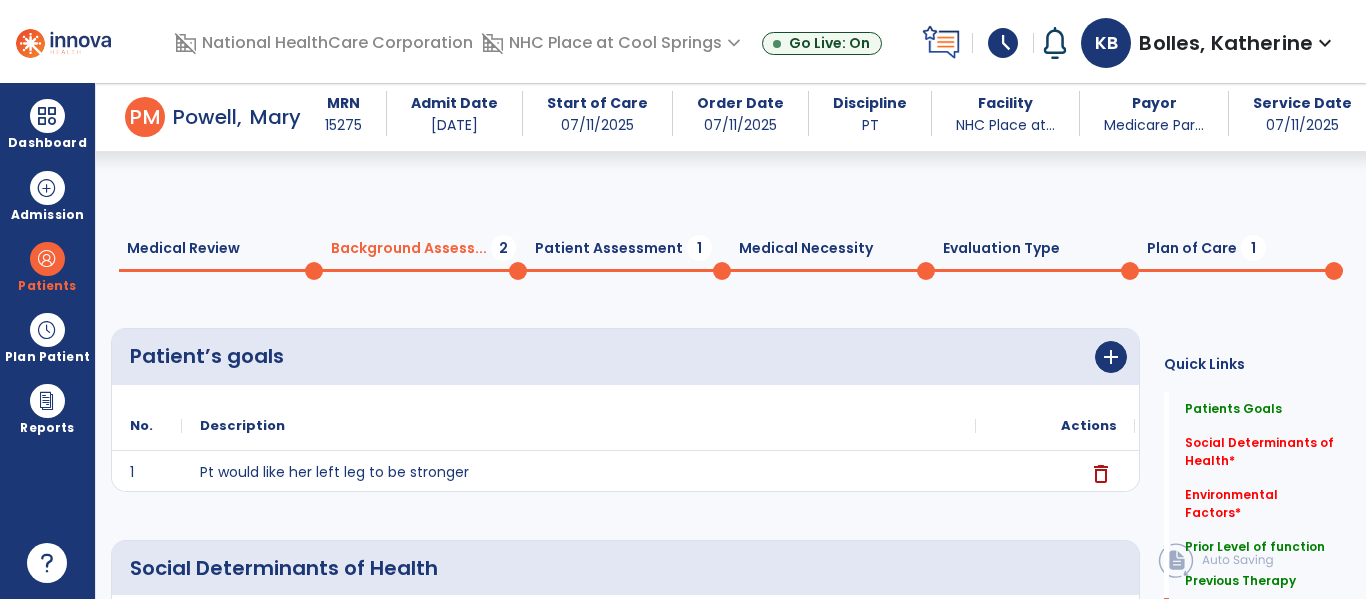 scroll, scrollTop: 0, scrollLeft: 0, axis: both 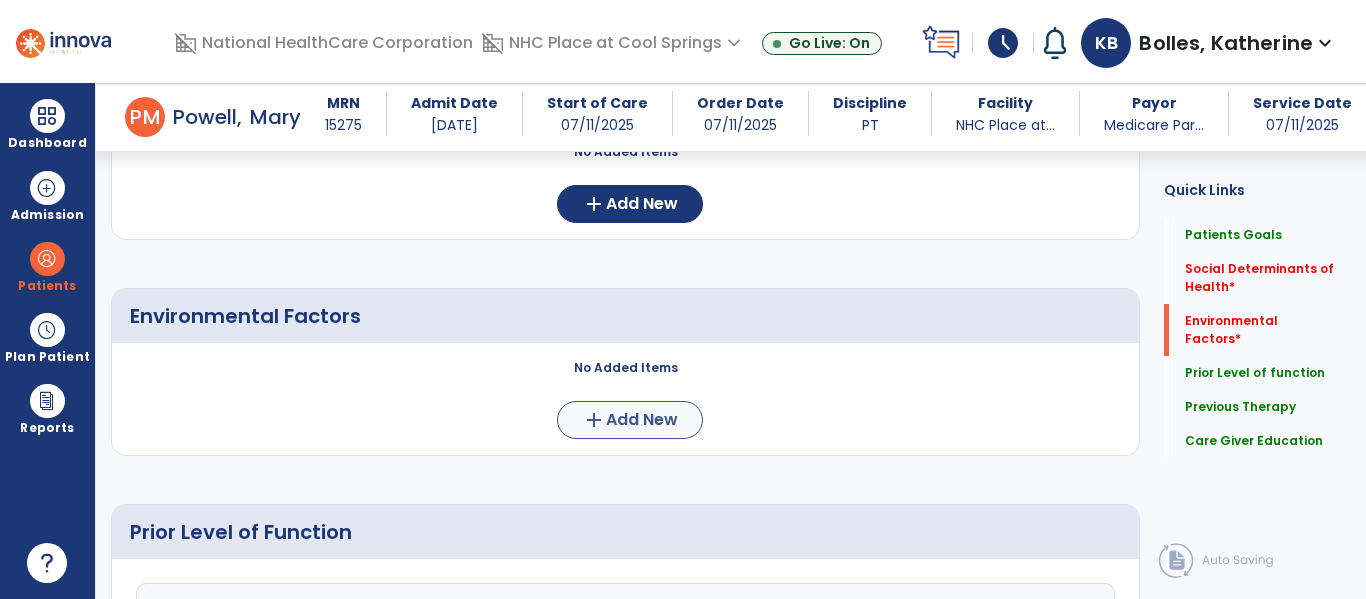 type on "**********" 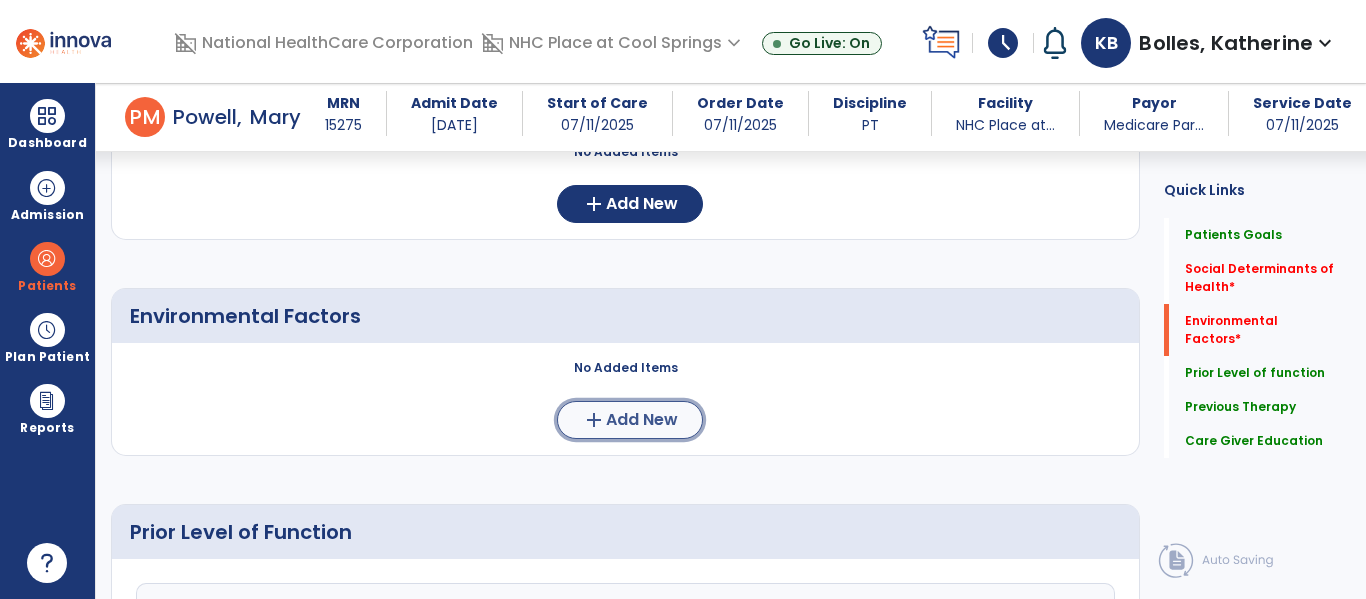 click on "Add New" 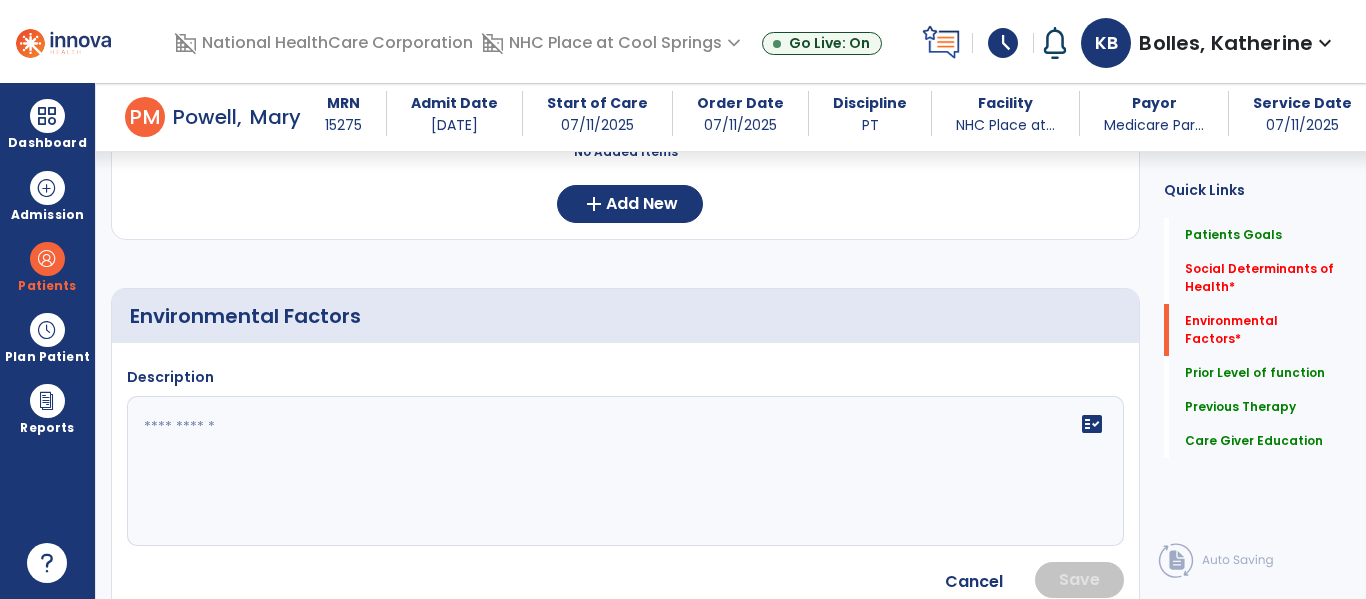 click 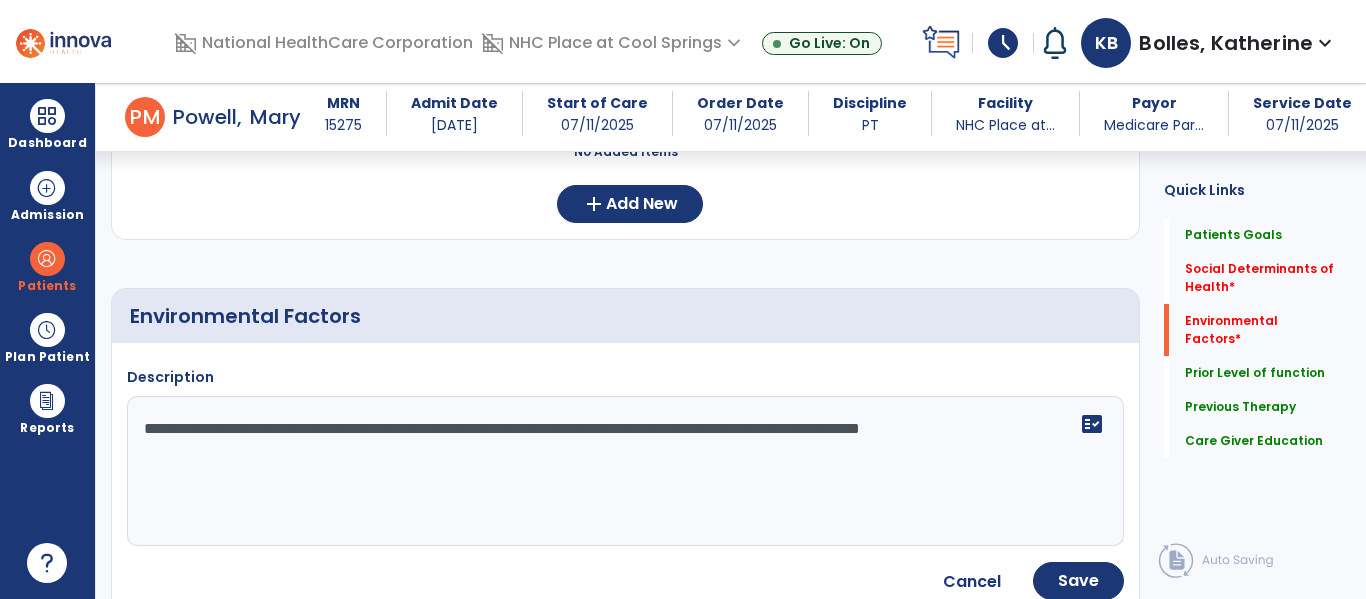type on "**********" 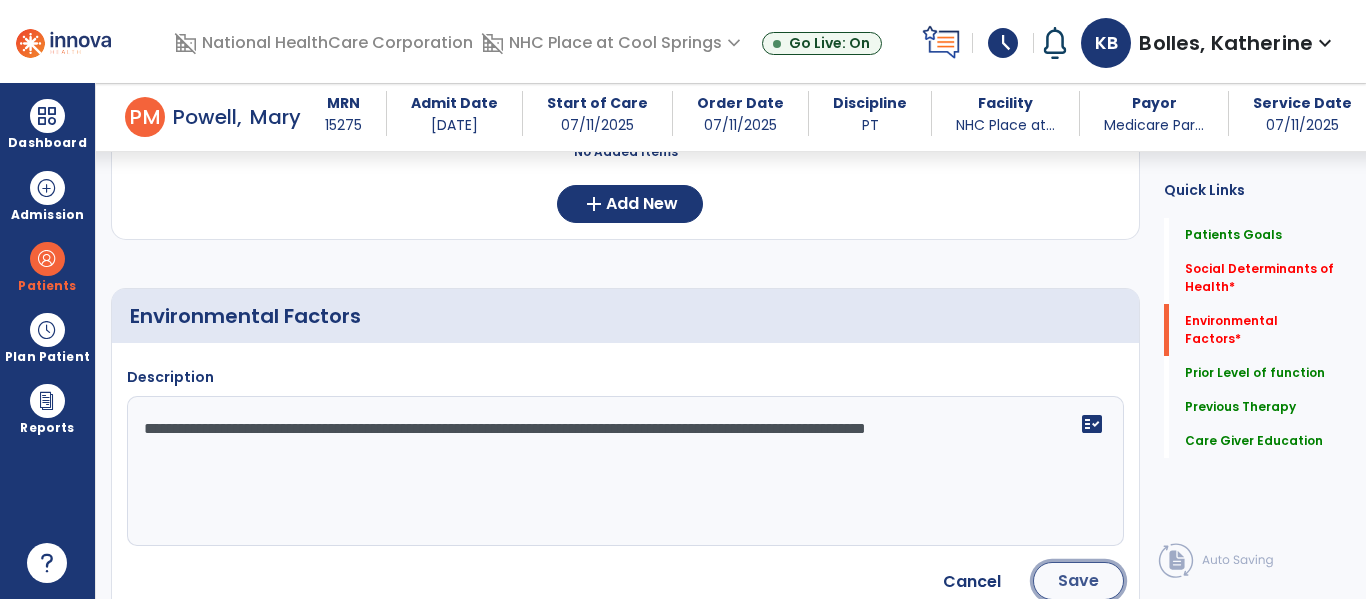 click on "Save" 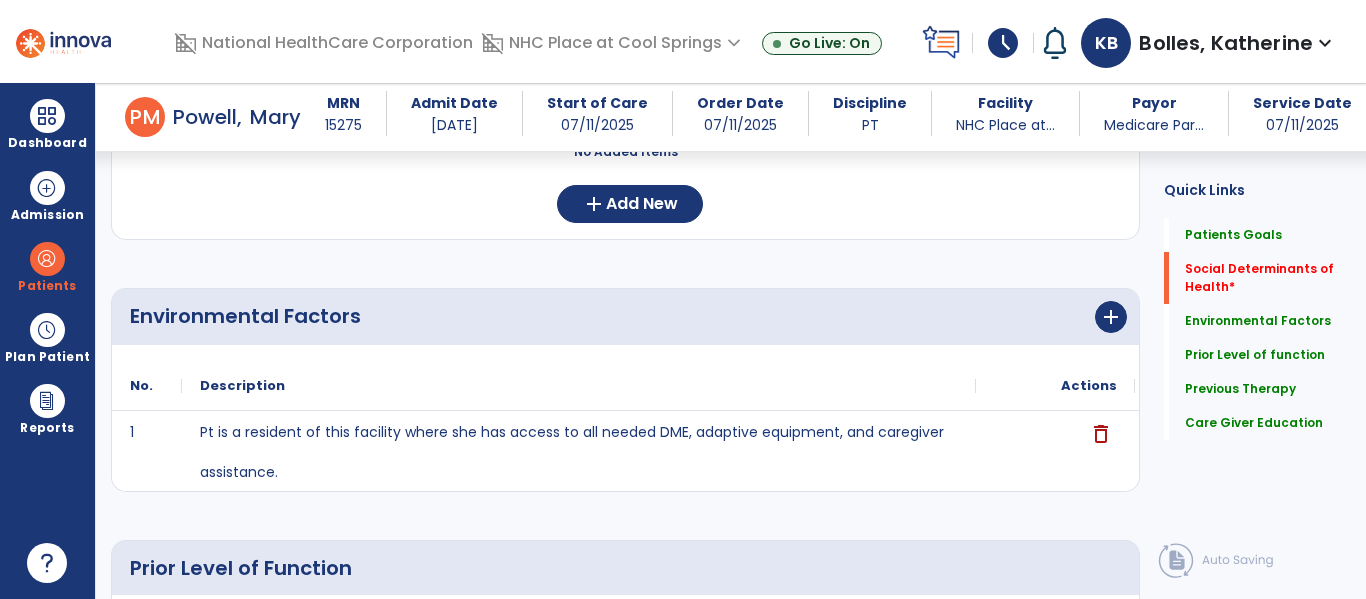 scroll, scrollTop: 268, scrollLeft: 0, axis: vertical 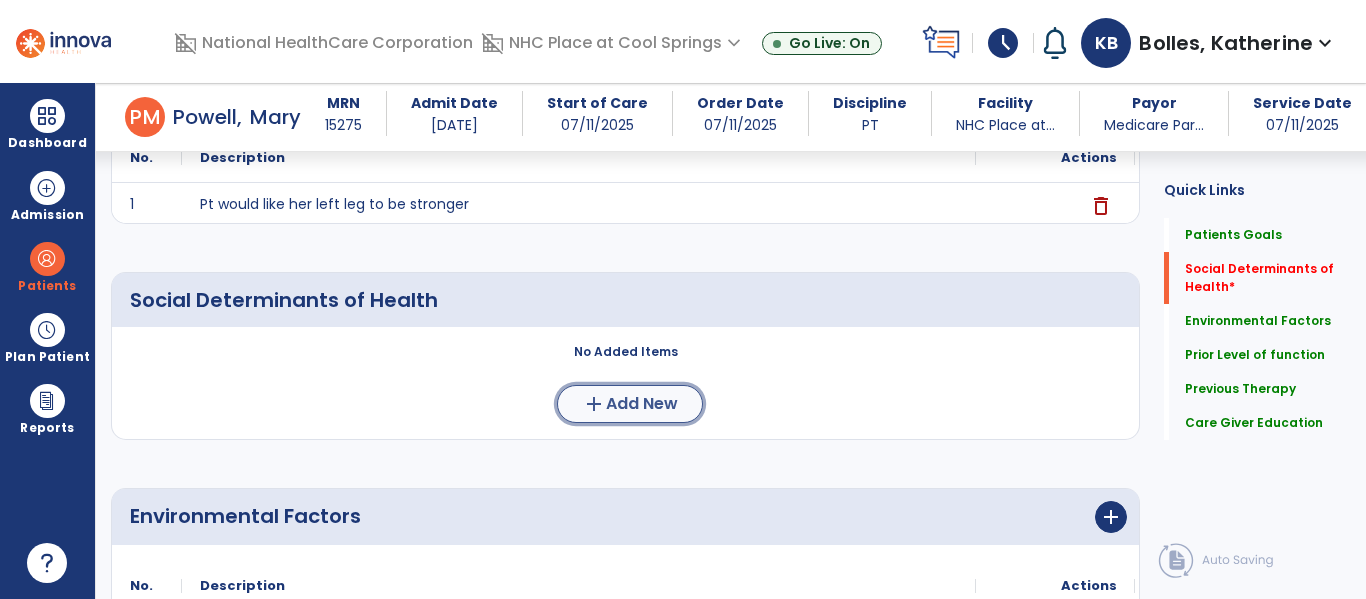 click on "Add New" 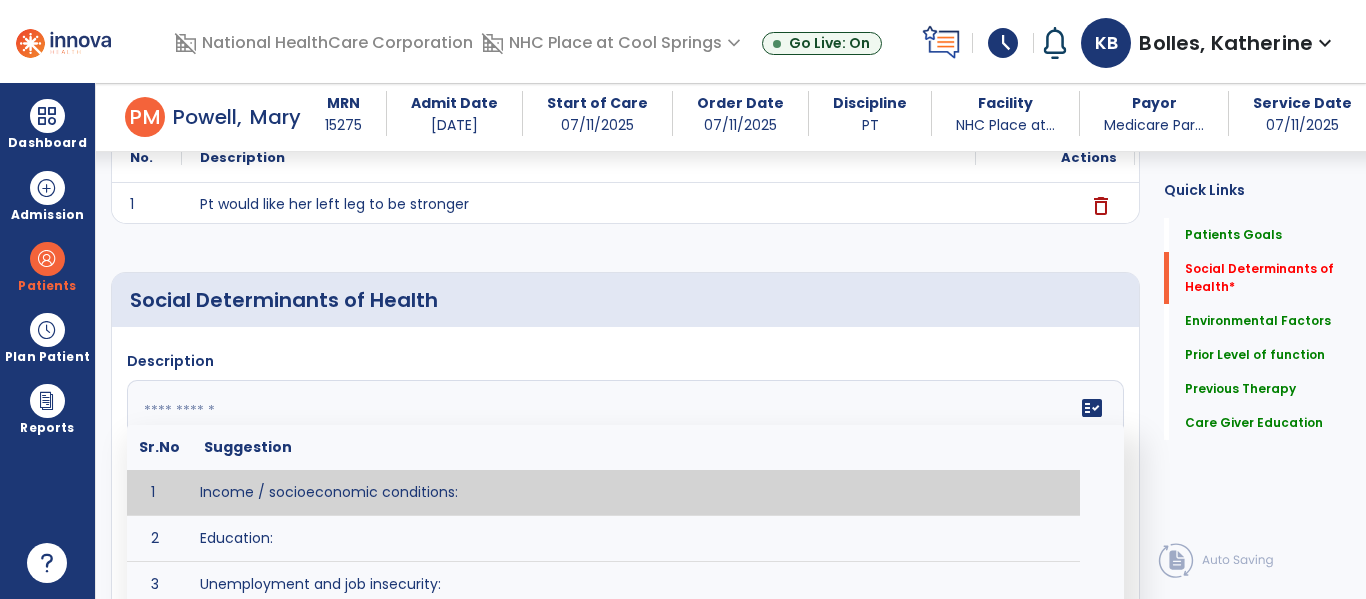 click 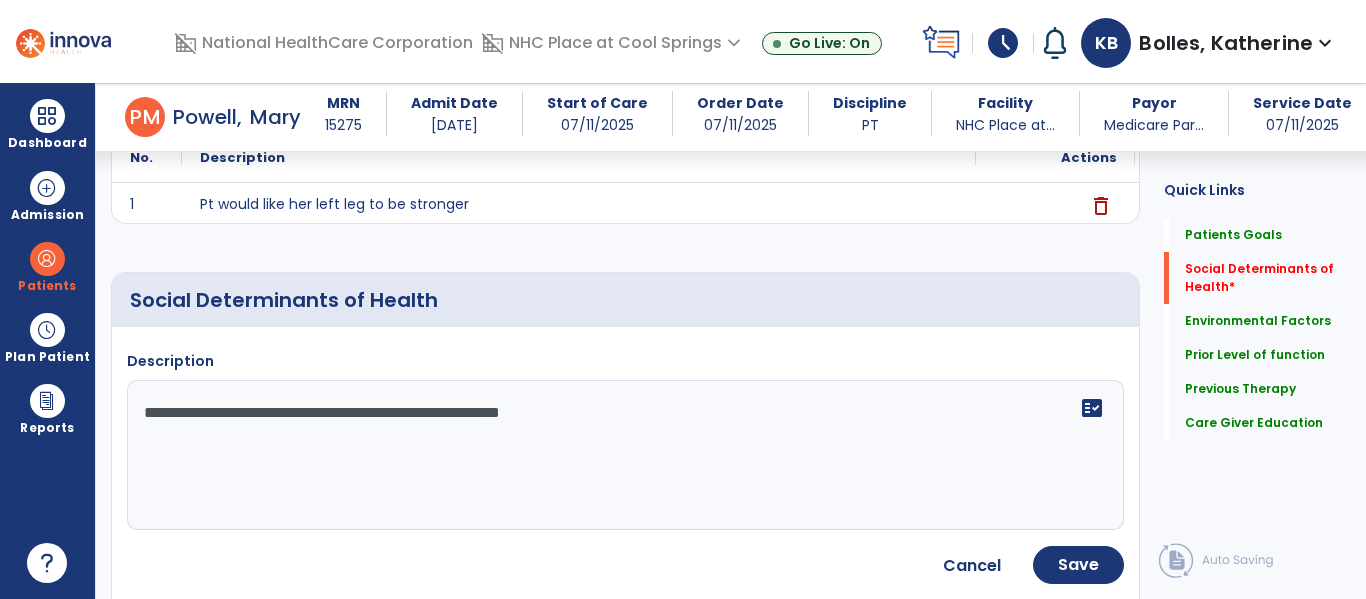 type on "**********" 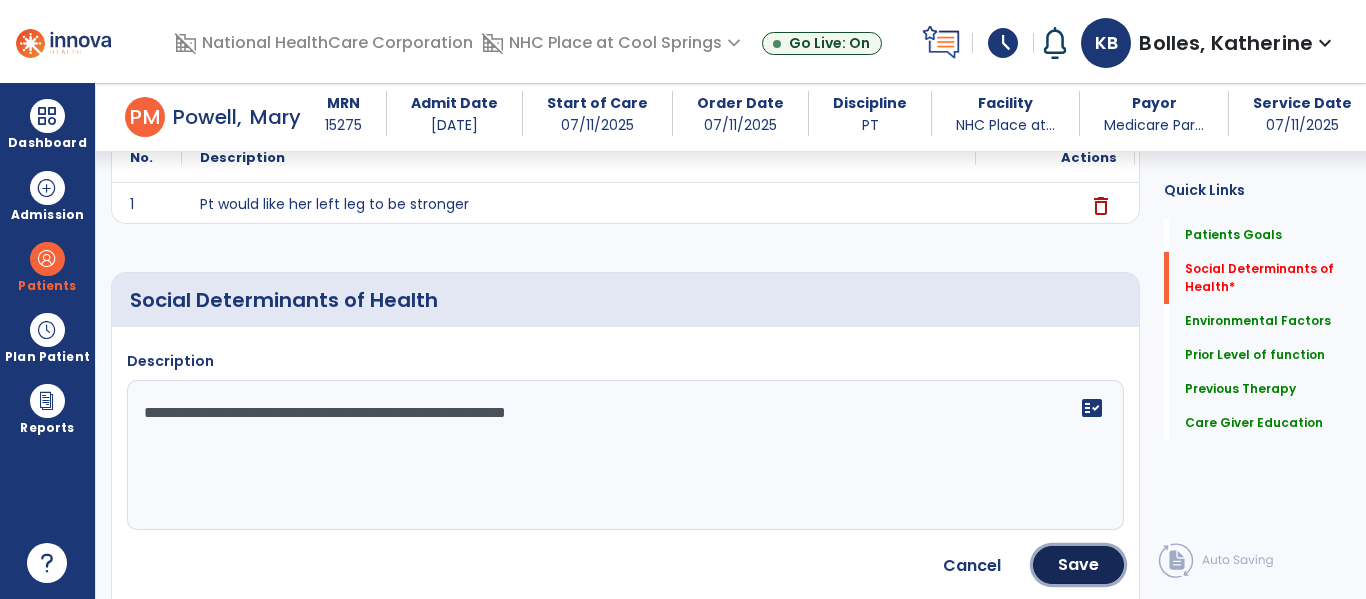 drag, startPoint x: 1089, startPoint y: 560, endPoint x: 636, endPoint y: 370, distance: 491.23212 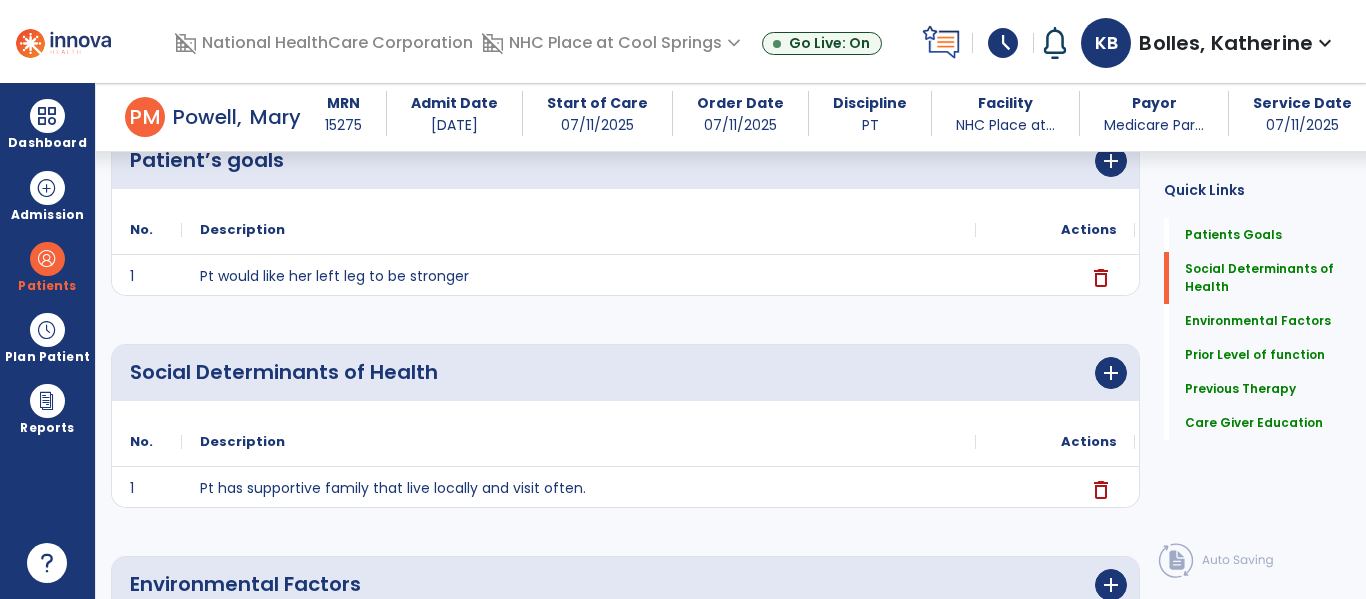 scroll, scrollTop: 0, scrollLeft: 0, axis: both 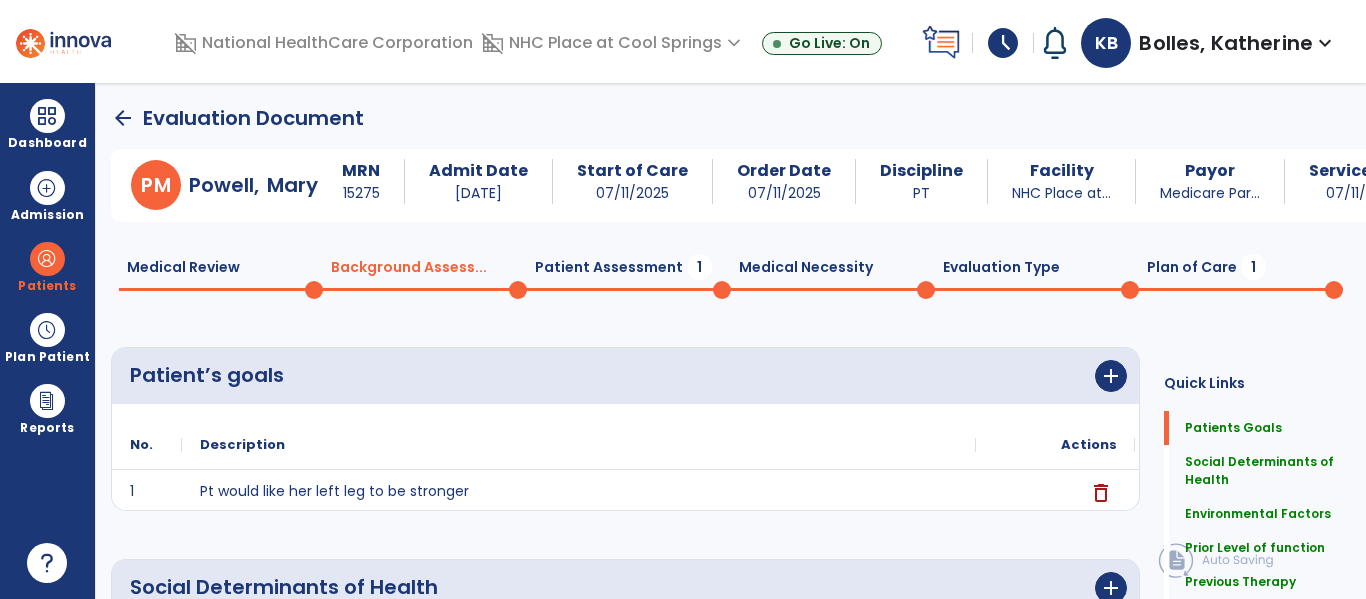click on "Patient Assessment  1" 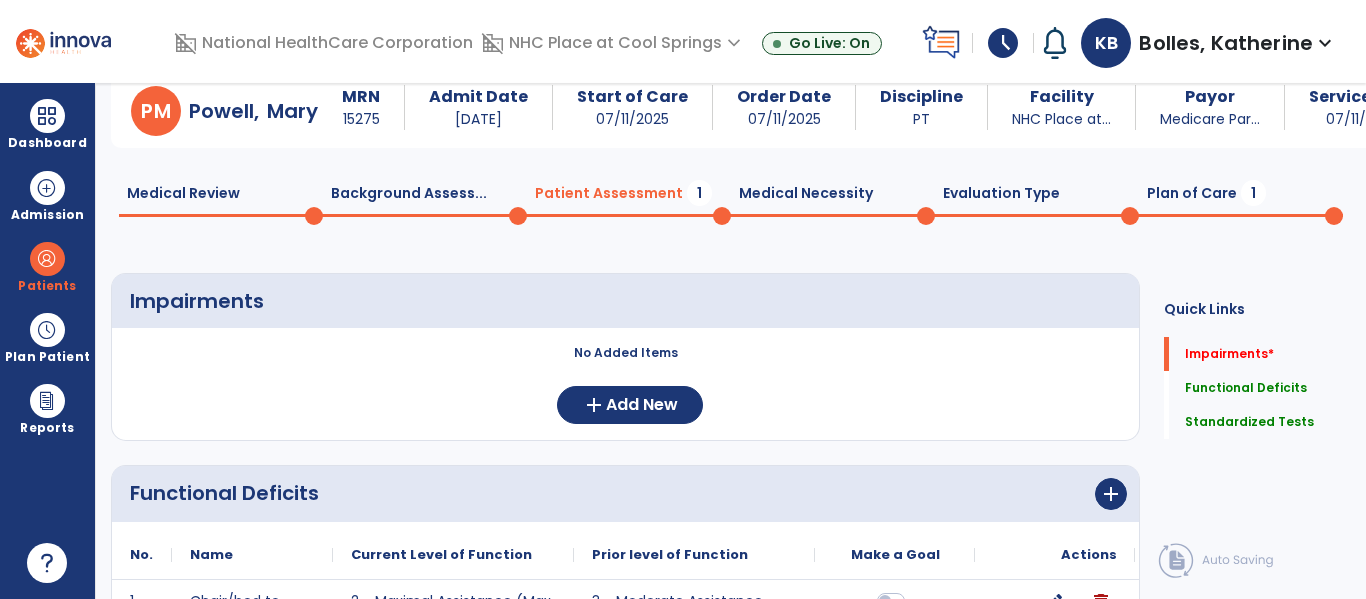 scroll, scrollTop: 0, scrollLeft: 0, axis: both 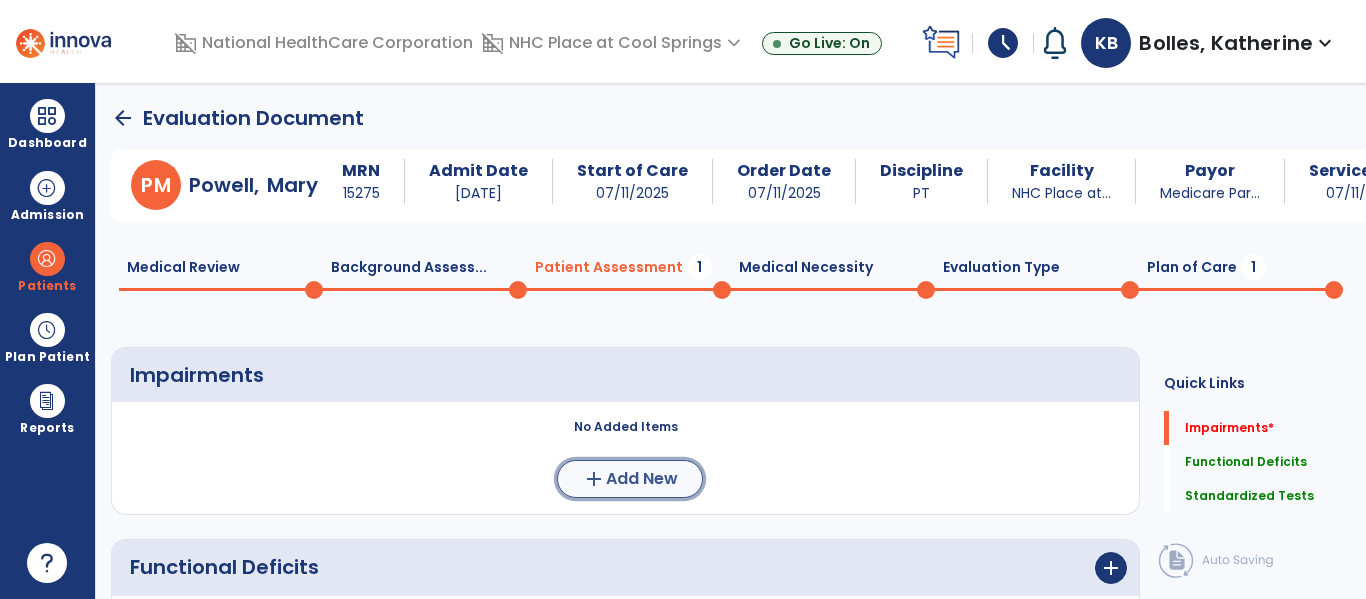 click on "Add New" 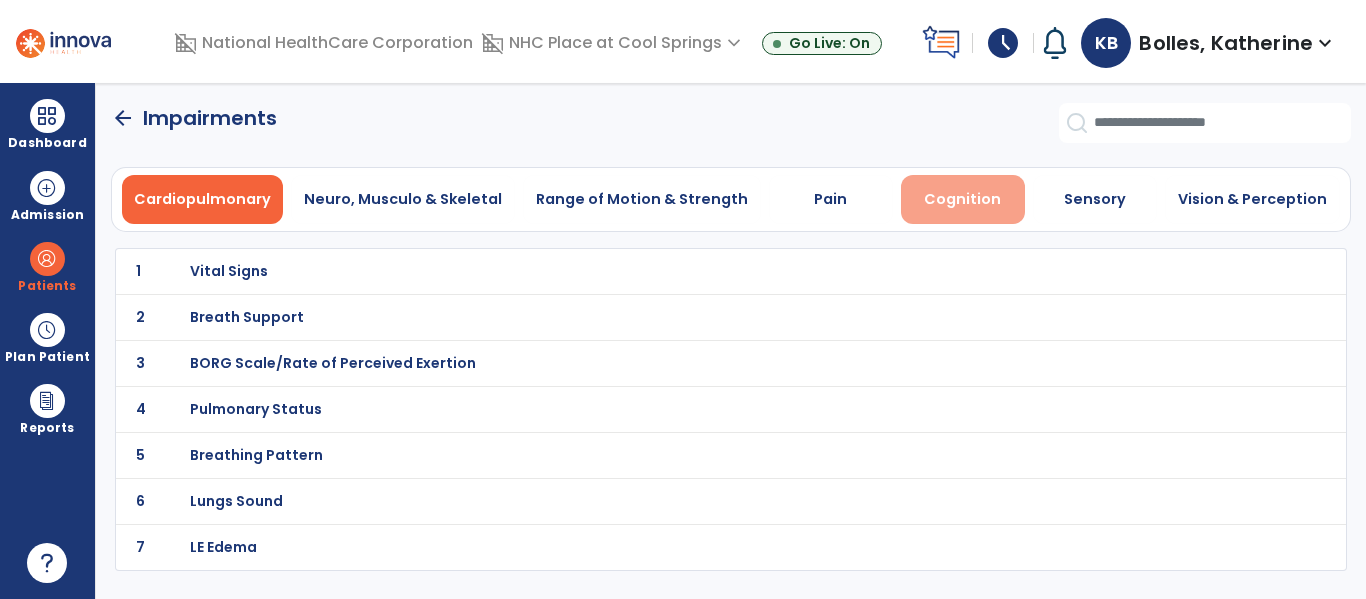 click on "Cognition" at bounding box center [963, 199] 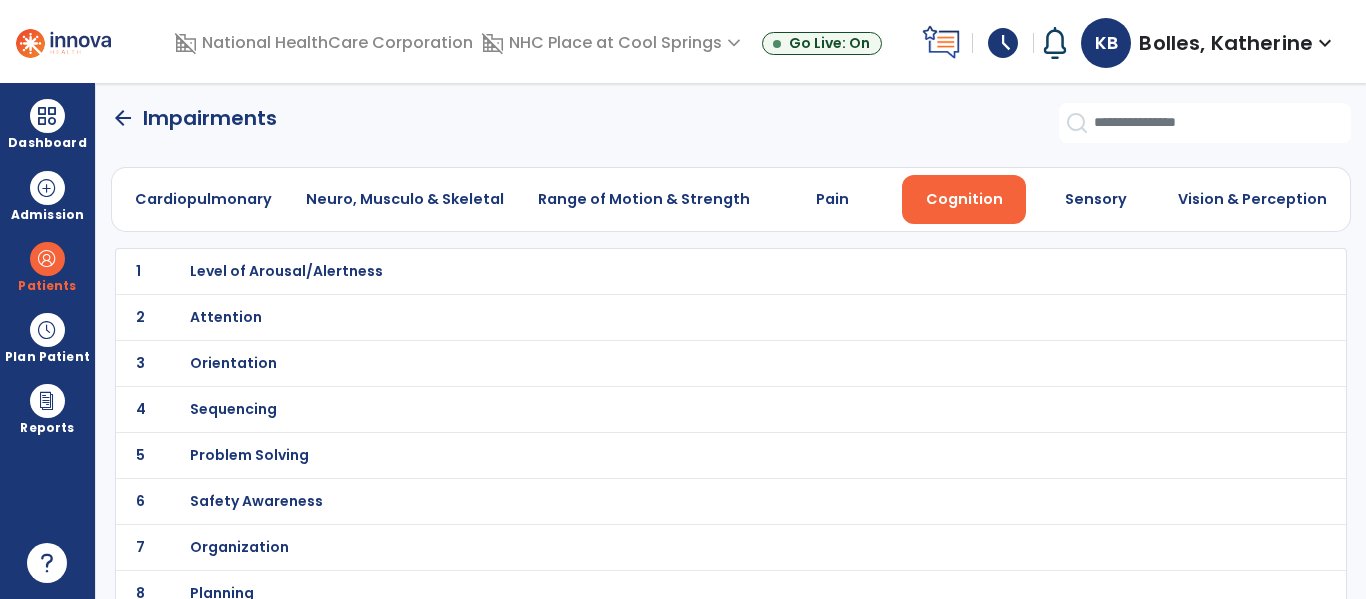 click on "Level of Arousal/Alertness" at bounding box center (286, 271) 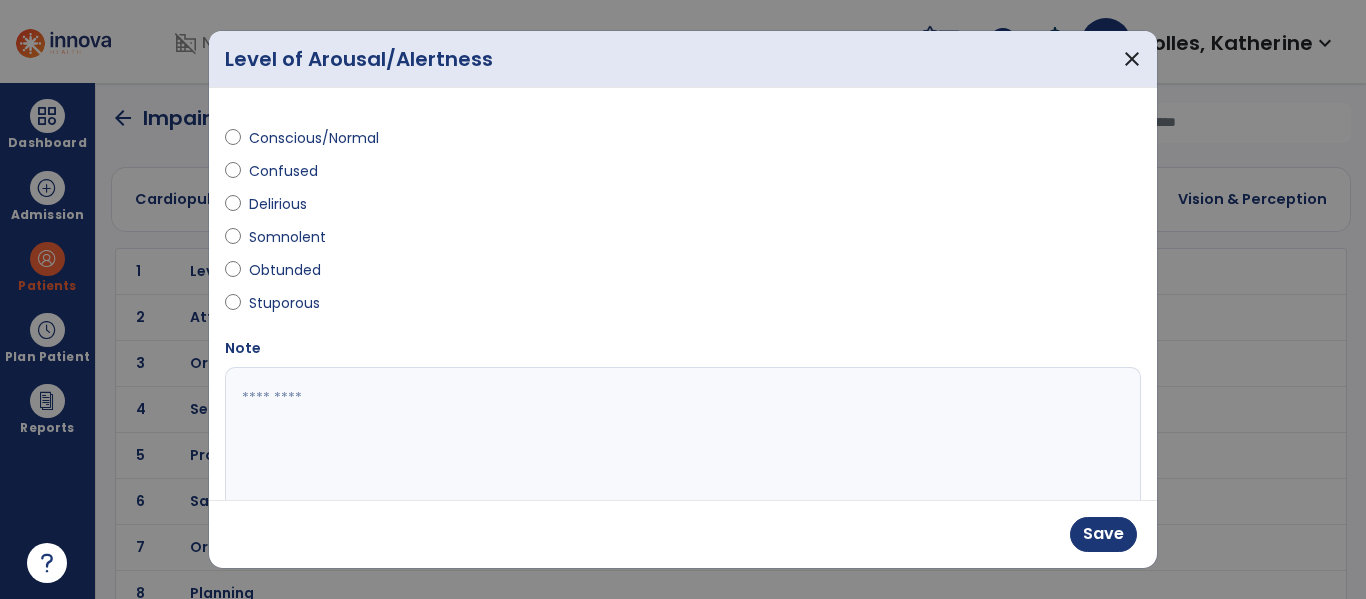 click at bounding box center [680, 442] 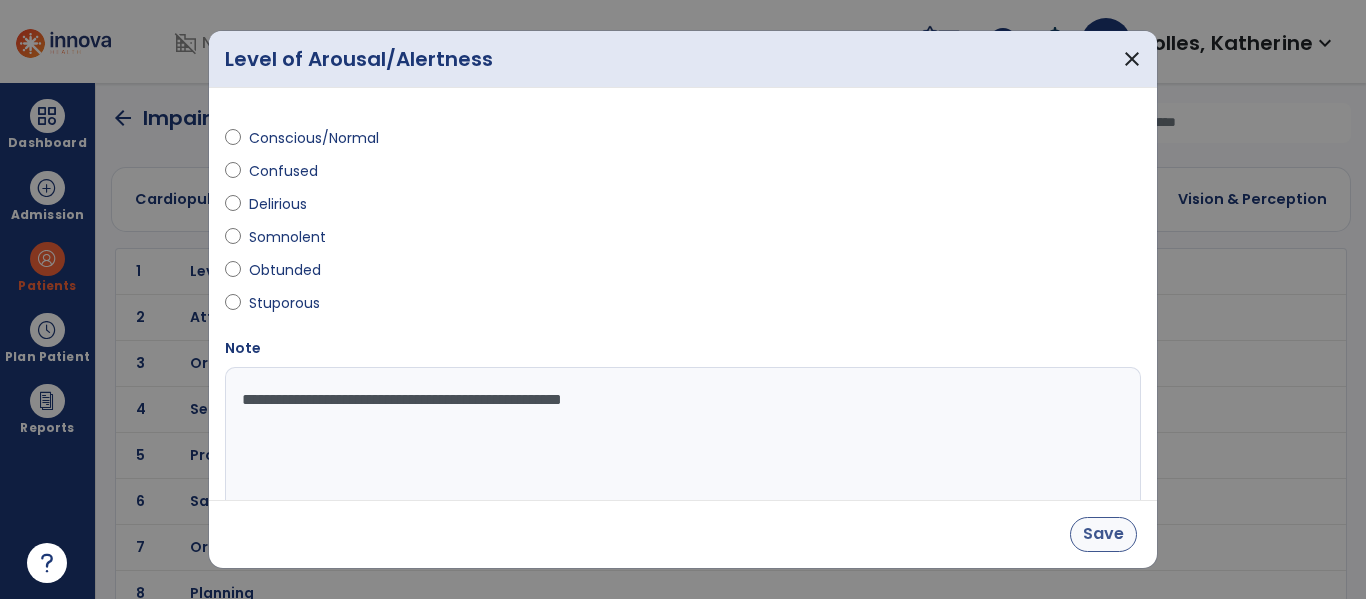 type on "**********" 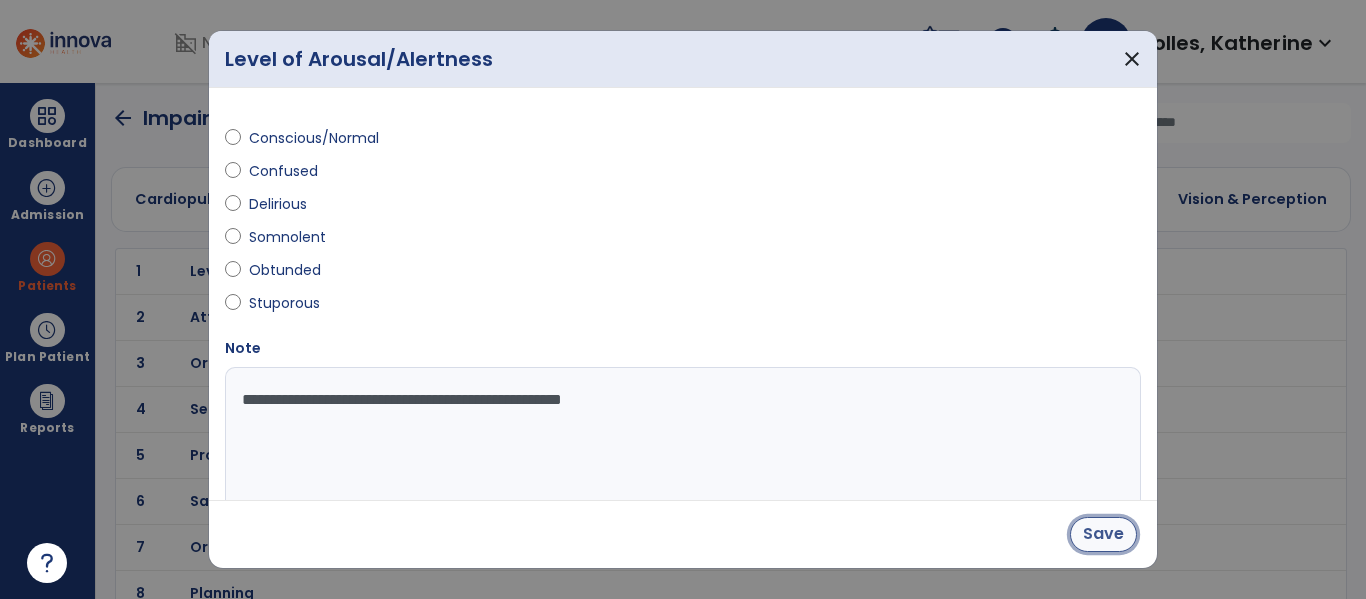 click on "Save" at bounding box center (1103, 534) 